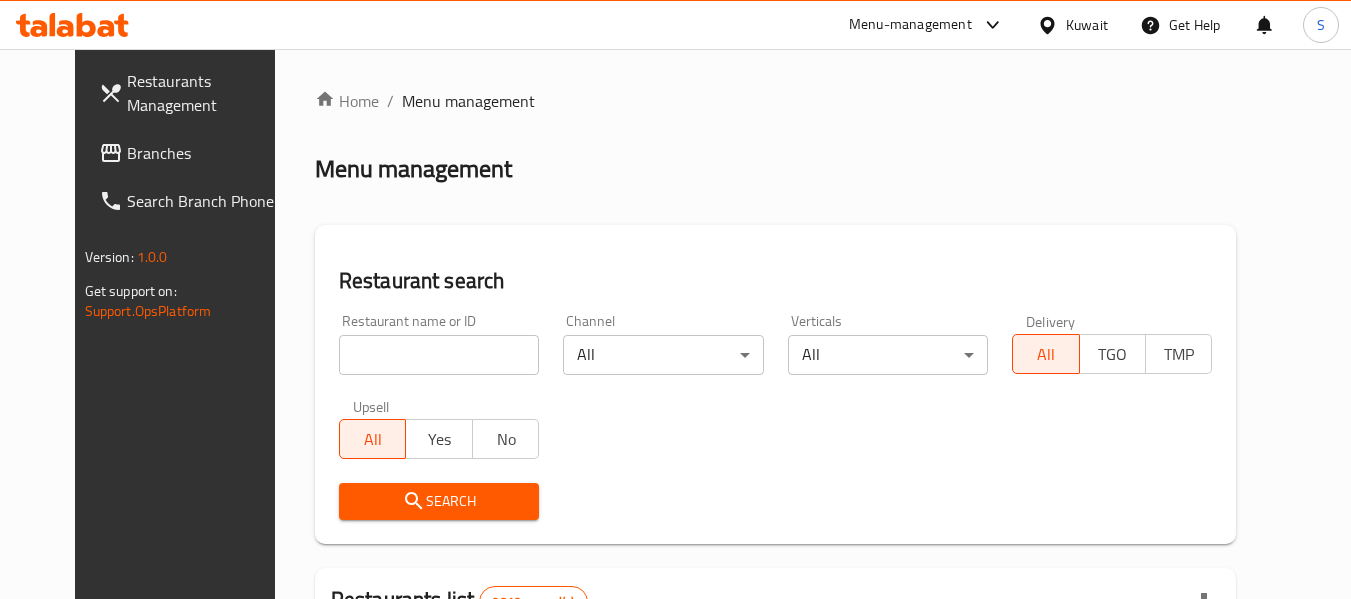 scroll, scrollTop: 199, scrollLeft: 0, axis: vertical 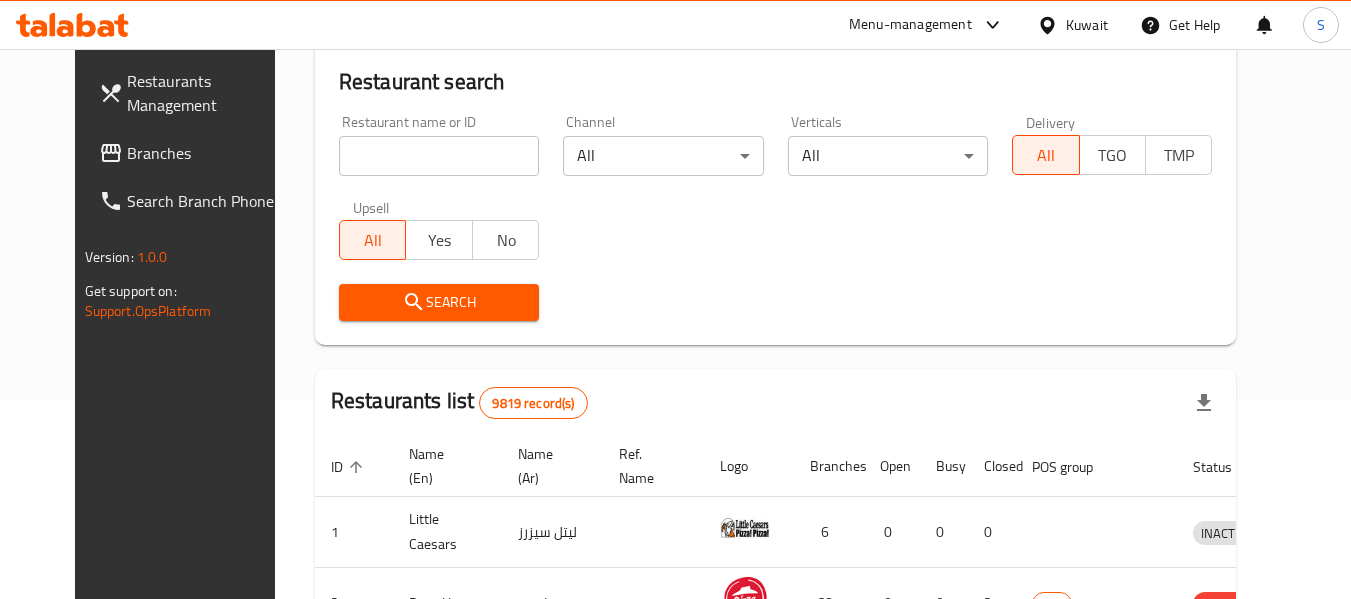 click on "Branches" at bounding box center (206, 153) 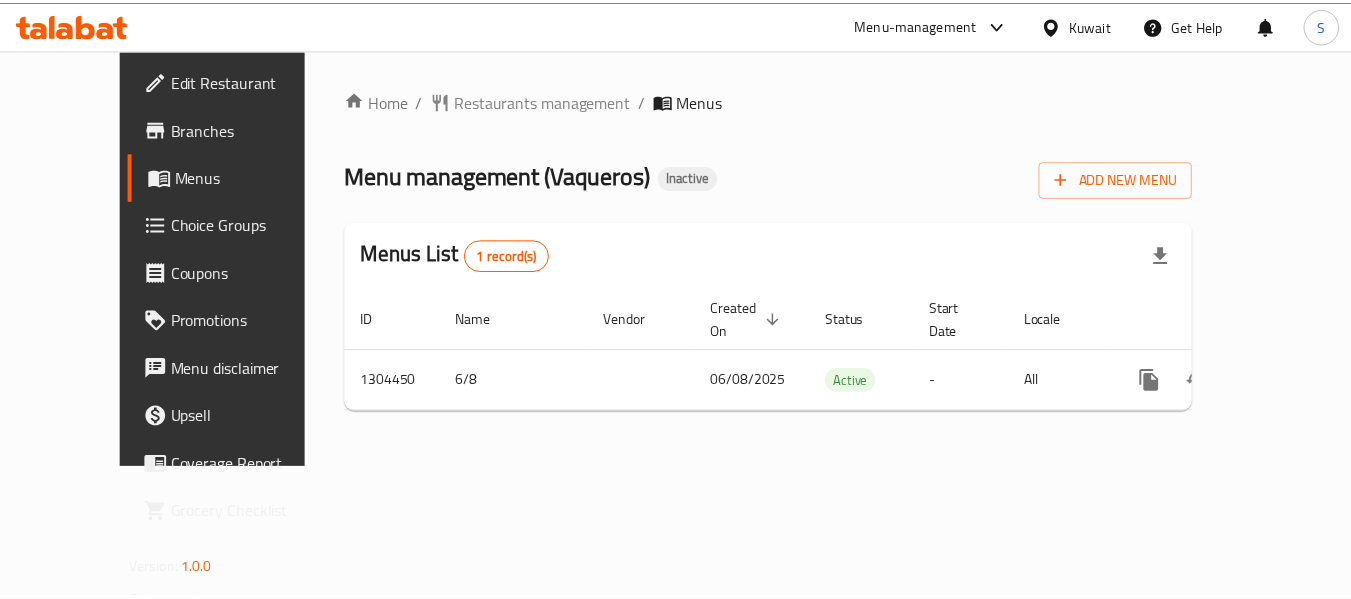 scroll, scrollTop: 0, scrollLeft: 0, axis: both 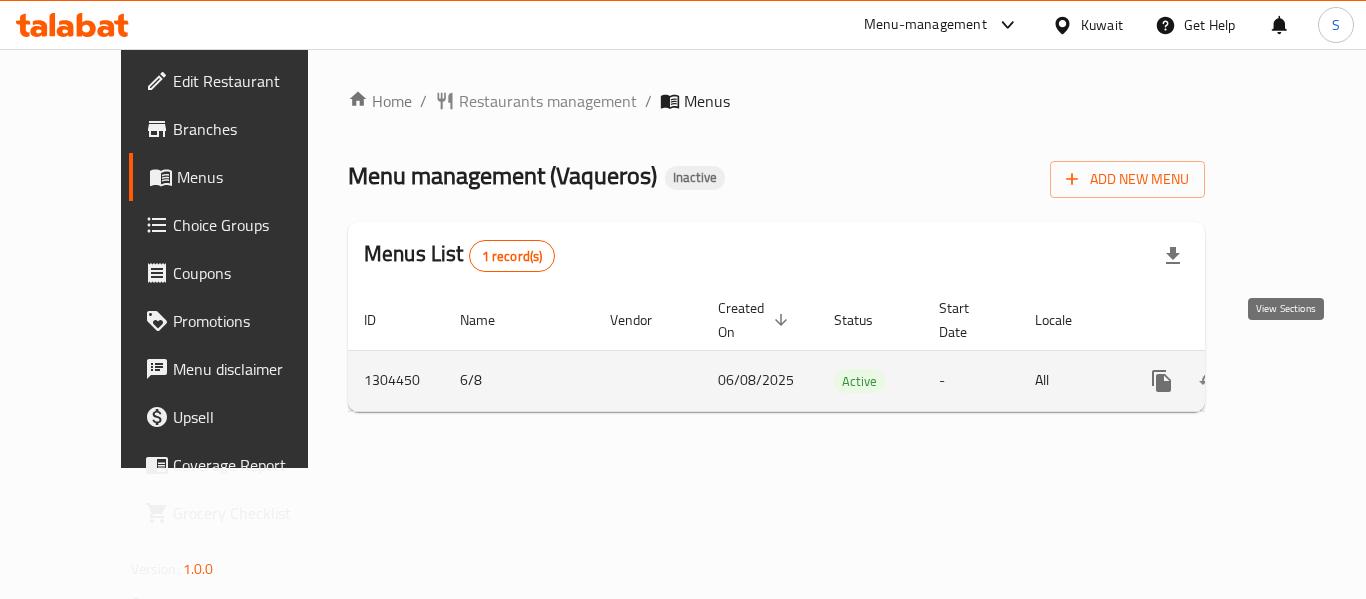 click 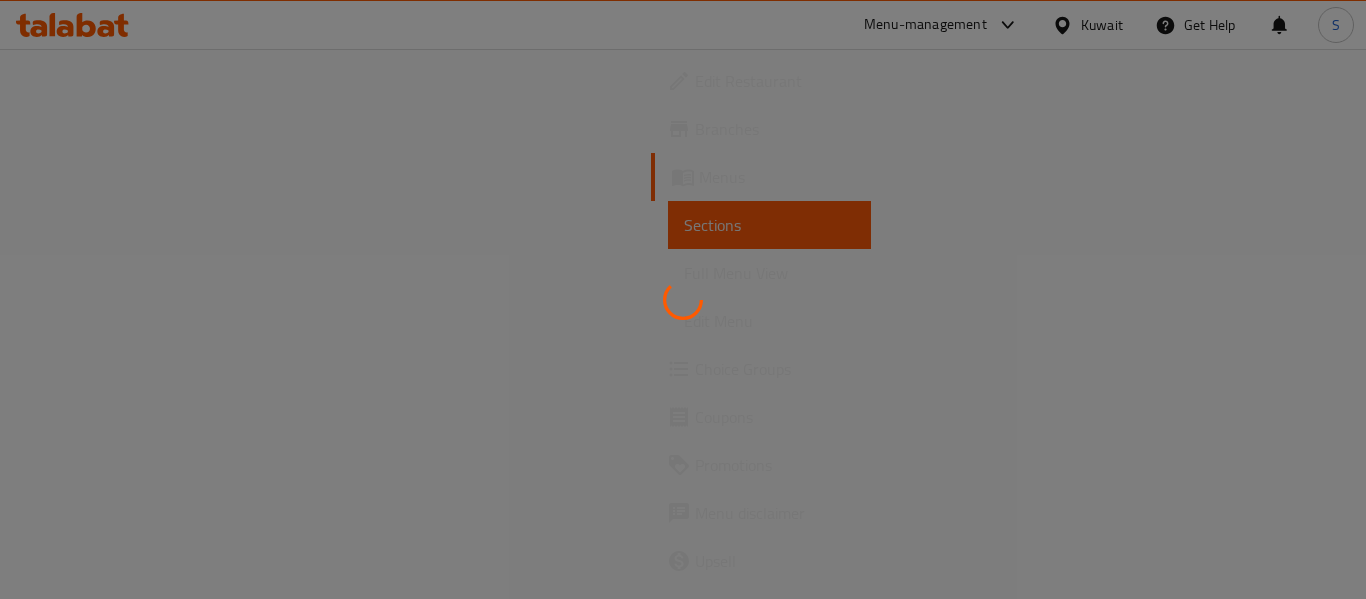 click at bounding box center [683, 299] 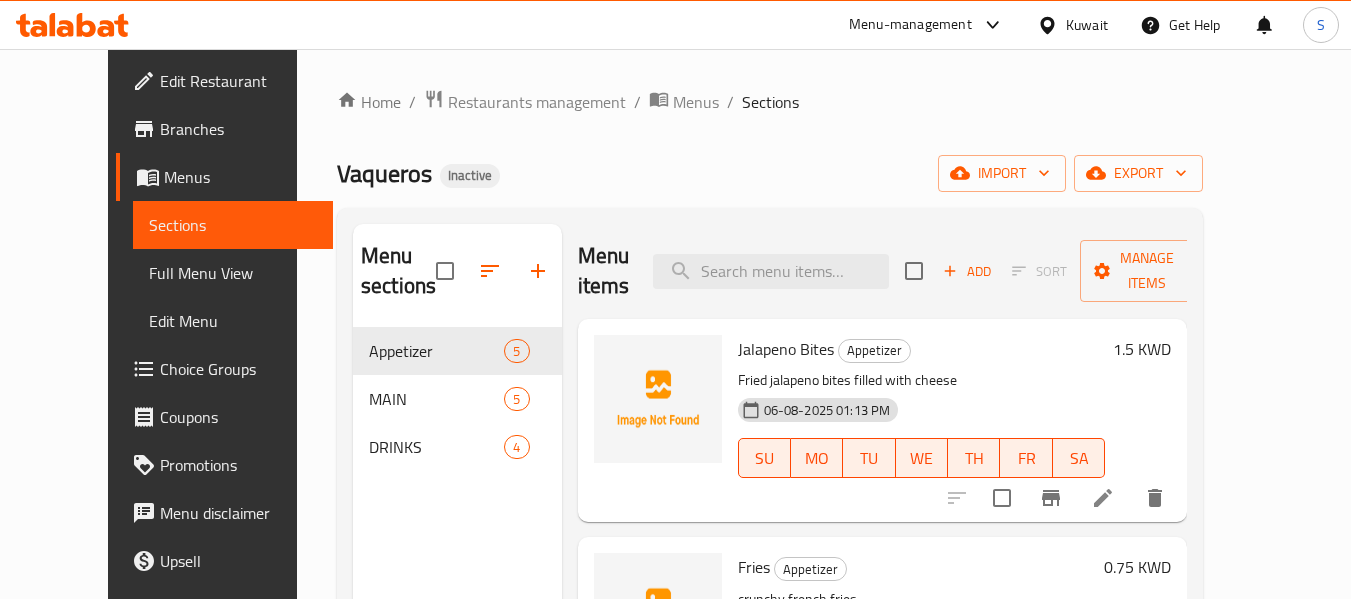 click on "Full Menu View" at bounding box center [233, 273] 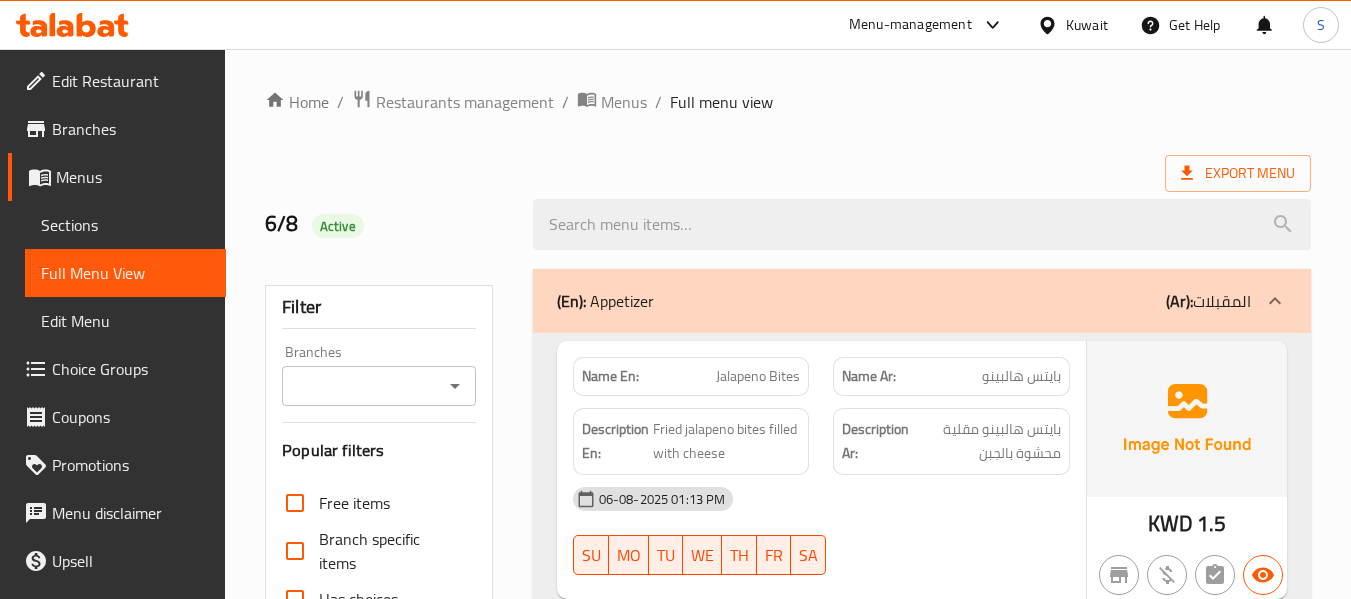 click on "Home / Restaurants management / Menus / Full menu view" at bounding box center (788, 102) 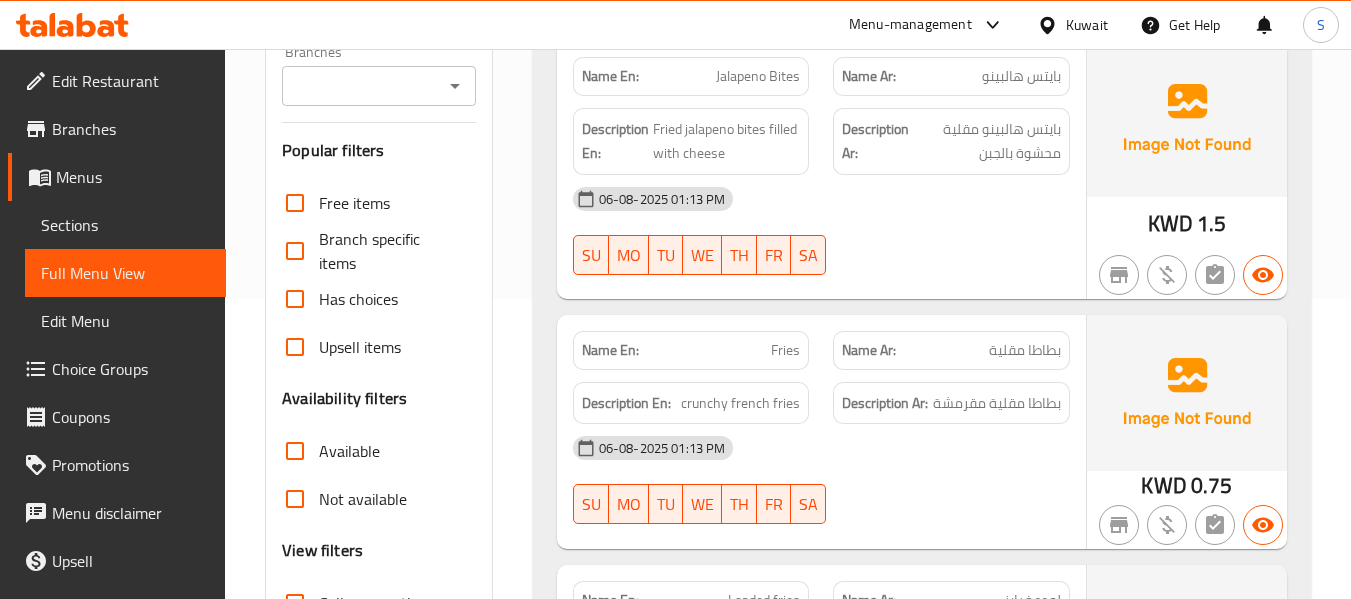 scroll, scrollTop: 500, scrollLeft: 0, axis: vertical 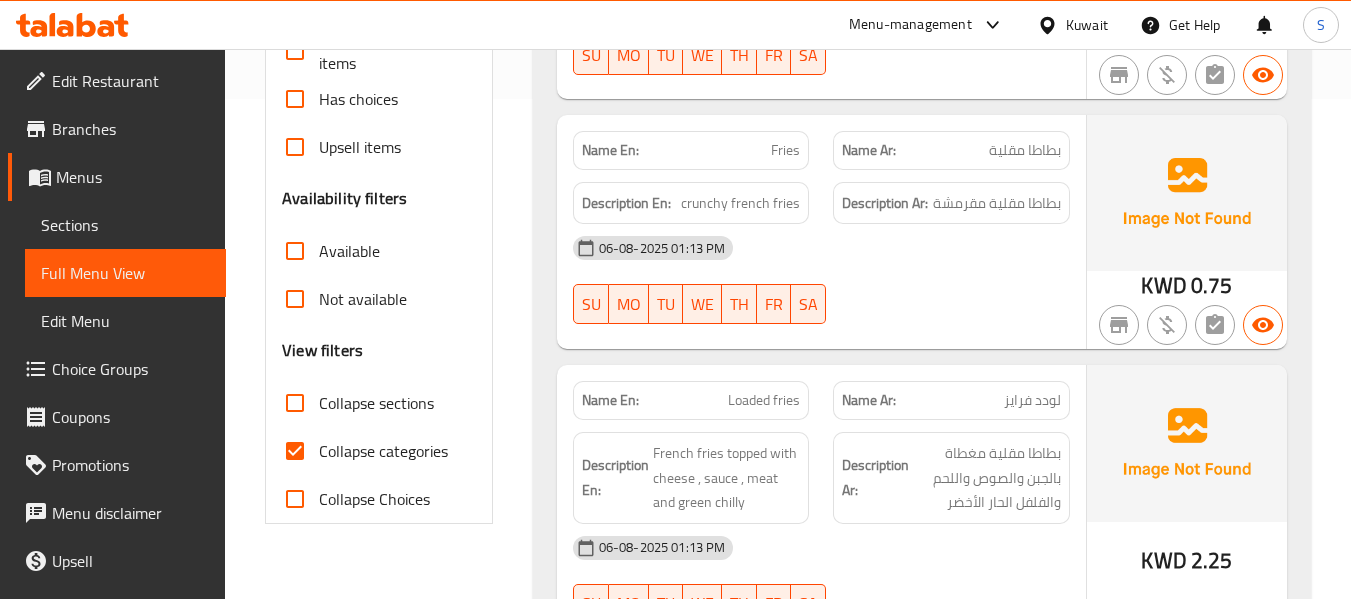 click on "Collapse sections" at bounding box center [295, 403] 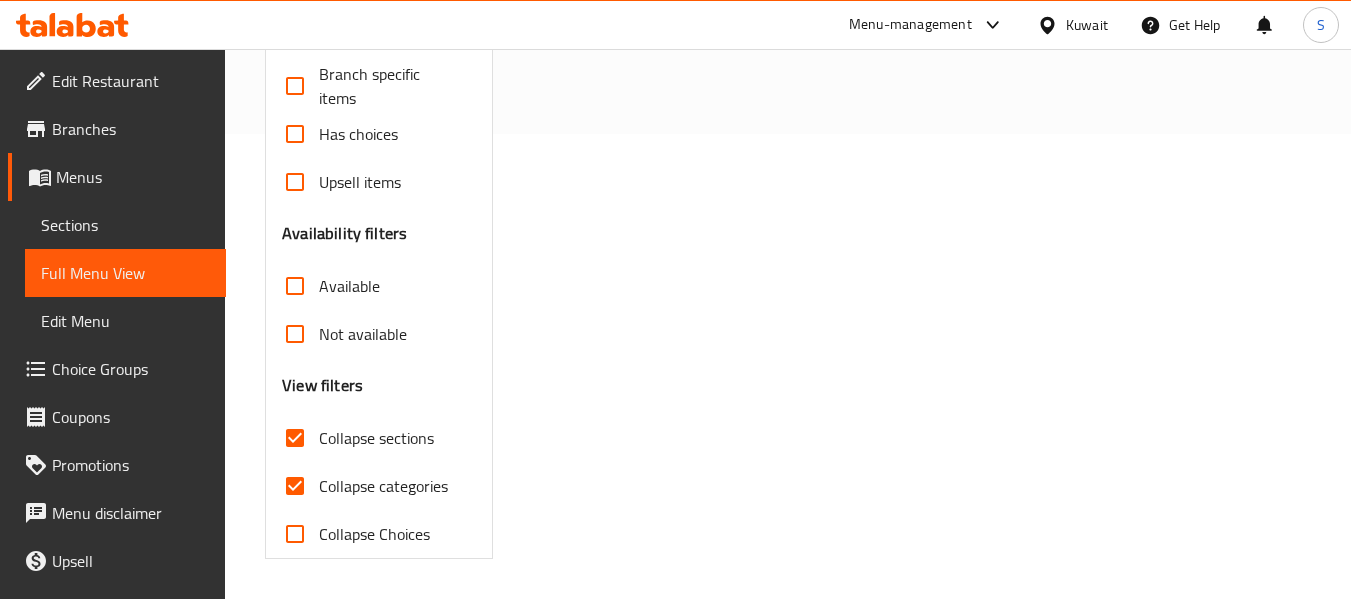 scroll, scrollTop: 465, scrollLeft: 0, axis: vertical 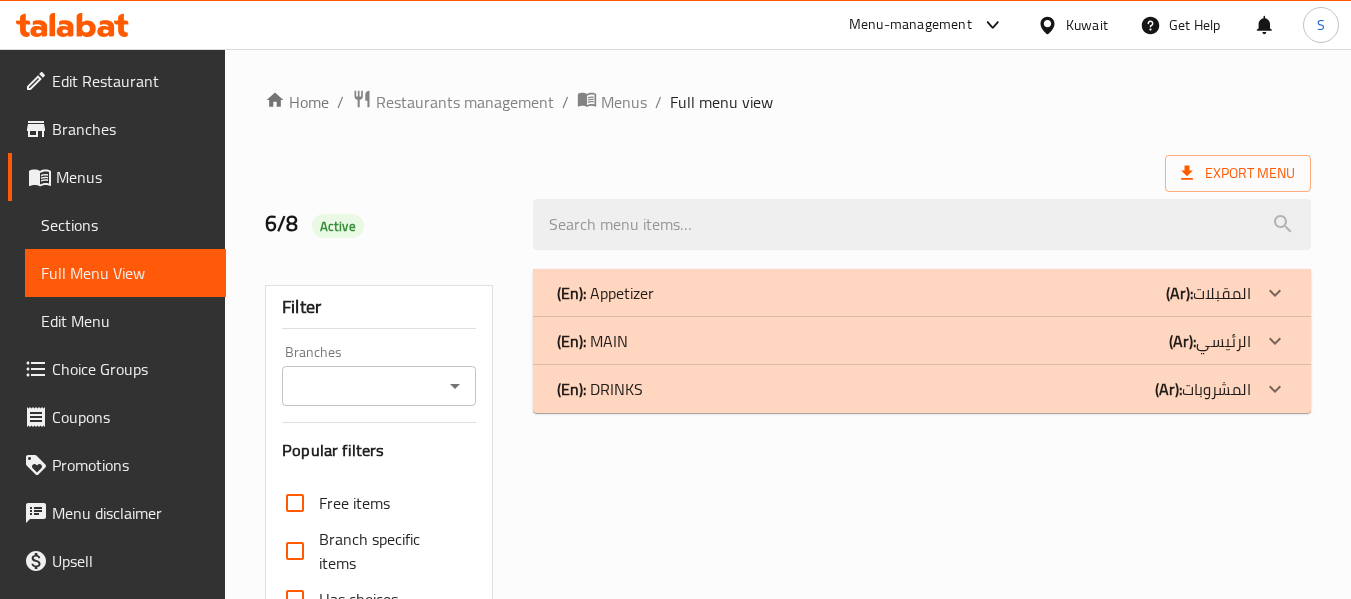 click on "(En):   Appetizer (Ar): المقبلات" at bounding box center [904, 293] 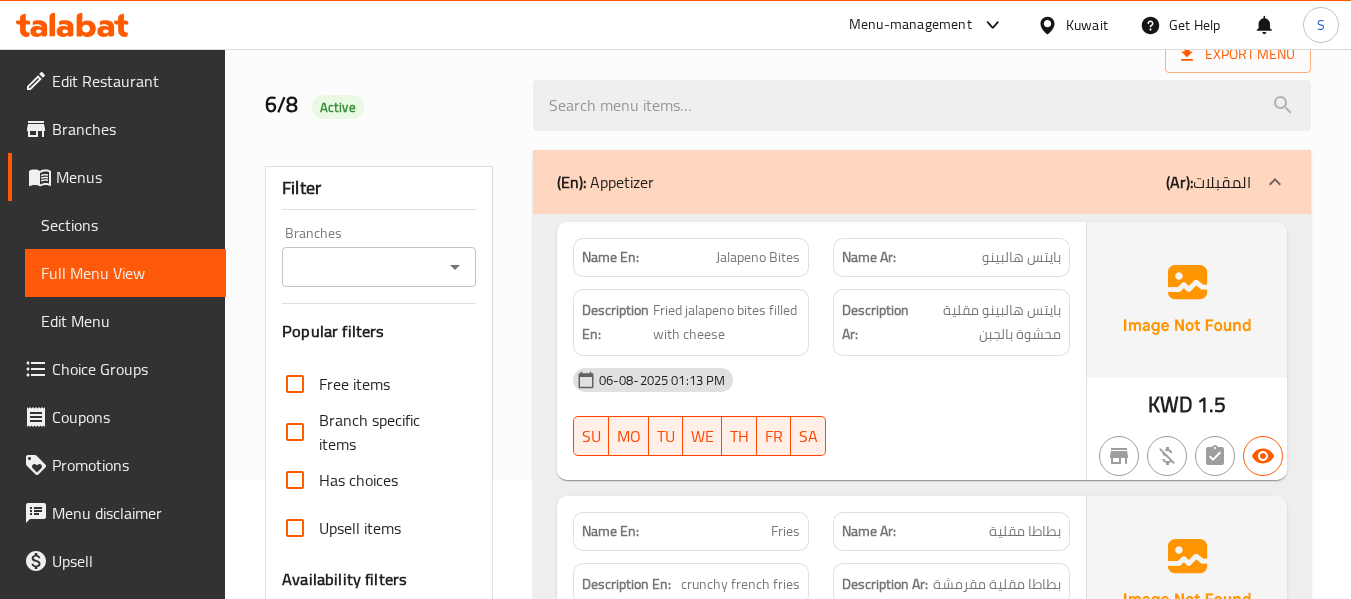 scroll, scrollTop: 200, scrollLeft: 0, axis: vertical 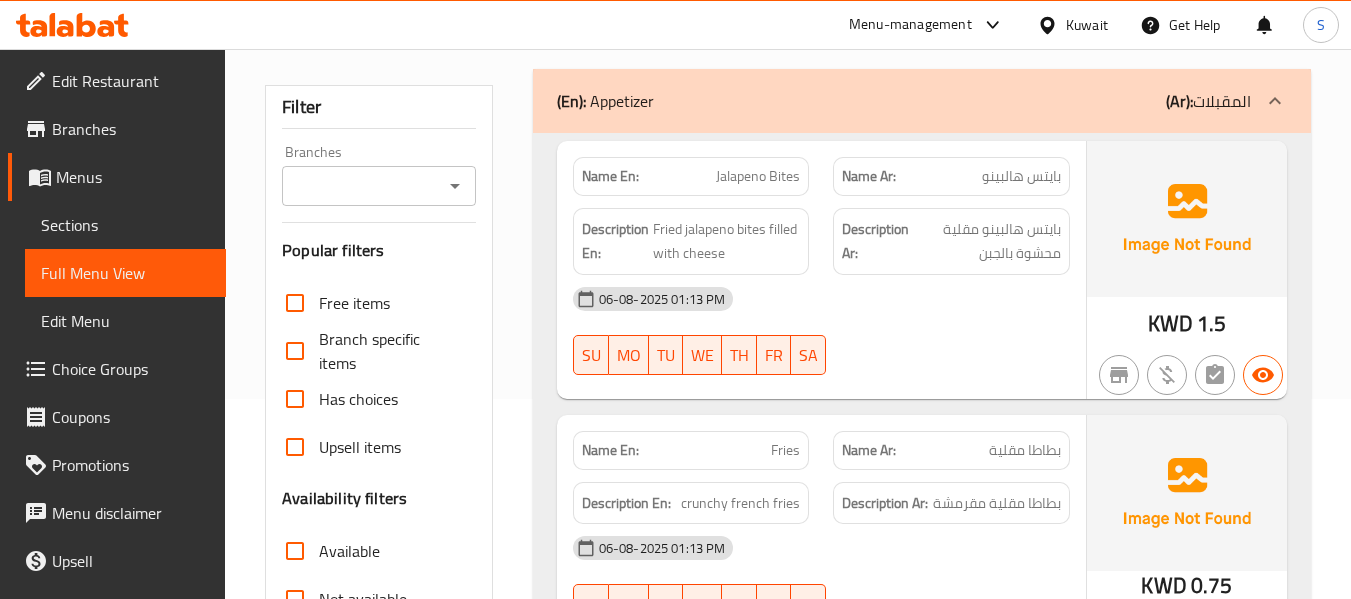 click on "بايتس هالبينو" at bounding box center [1021, 176] 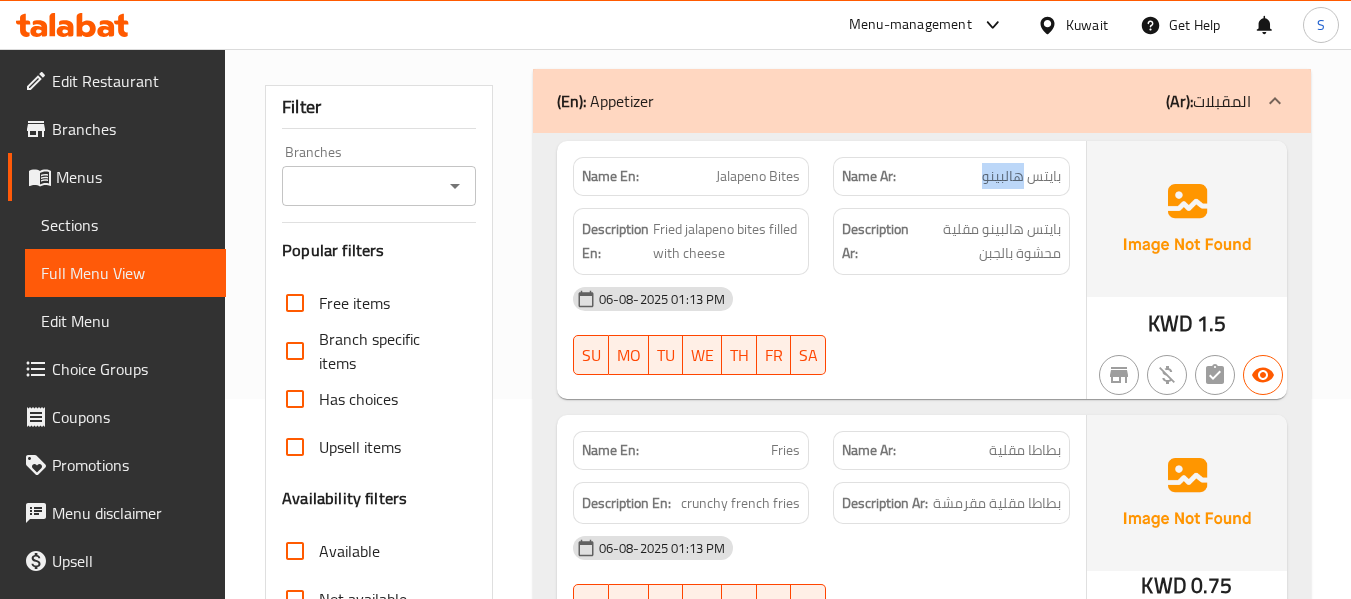 click on "بايتس هالبينو" at bounding box center [1021, 176] 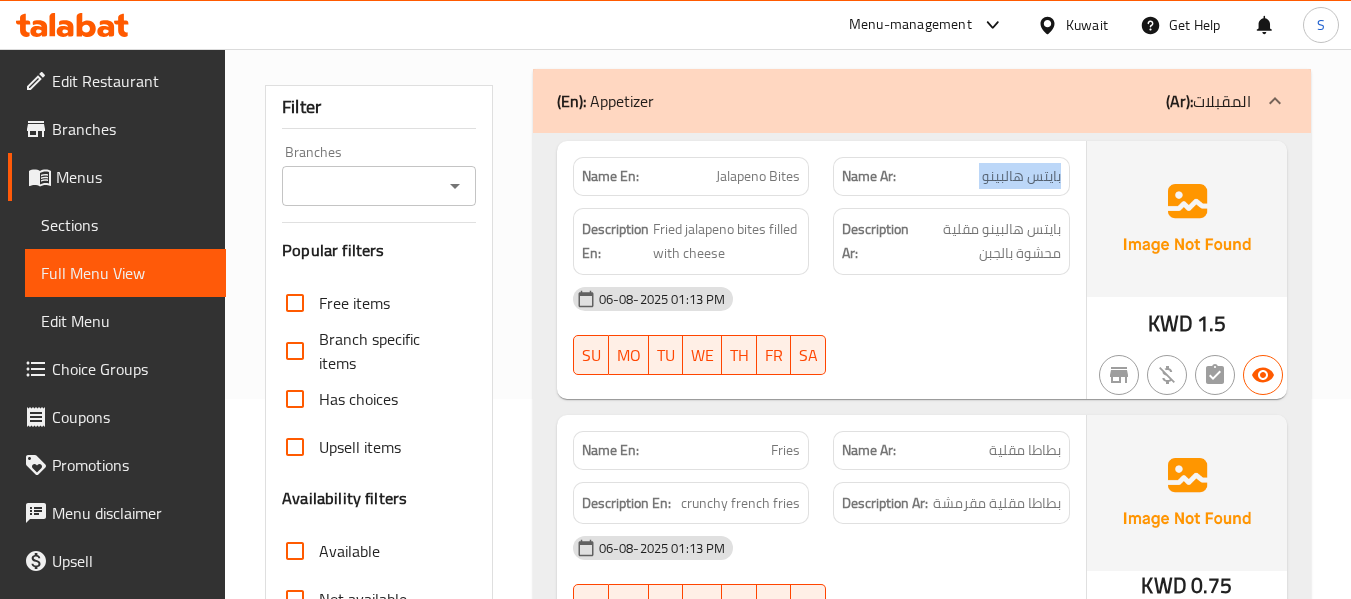 click on "بايتس هالبينو" at bounding box center (1021, 176) 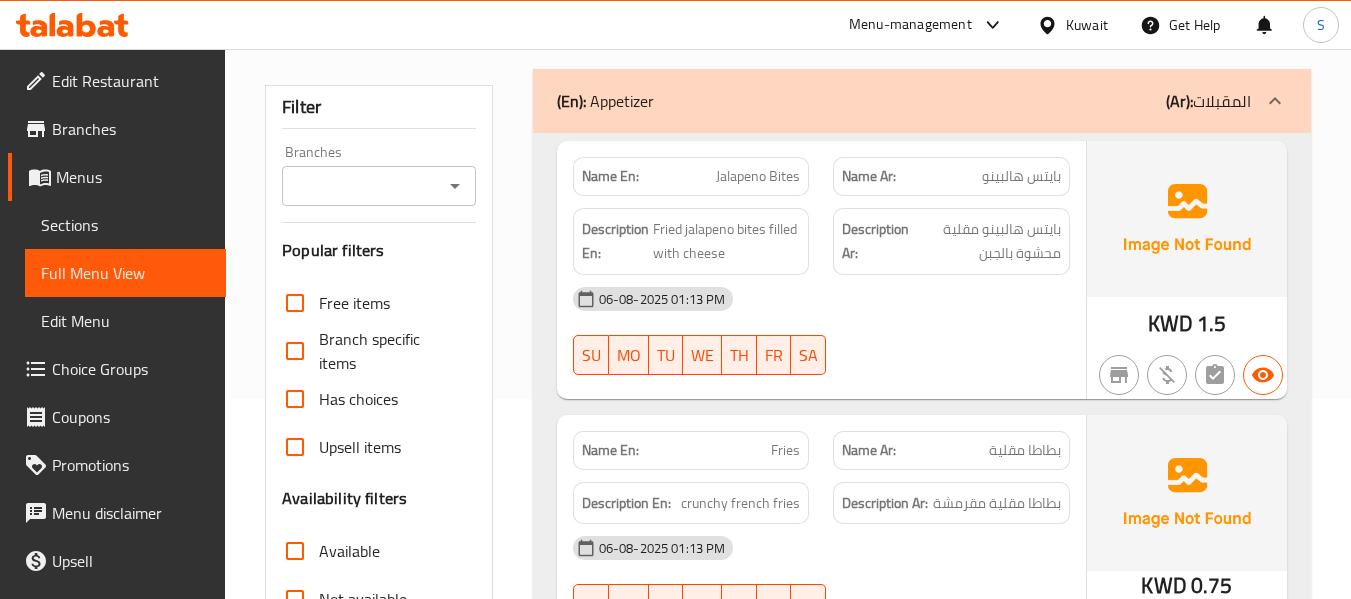 click on "SU MO TU WE TH FR SA" at bounding box center [691, 355] 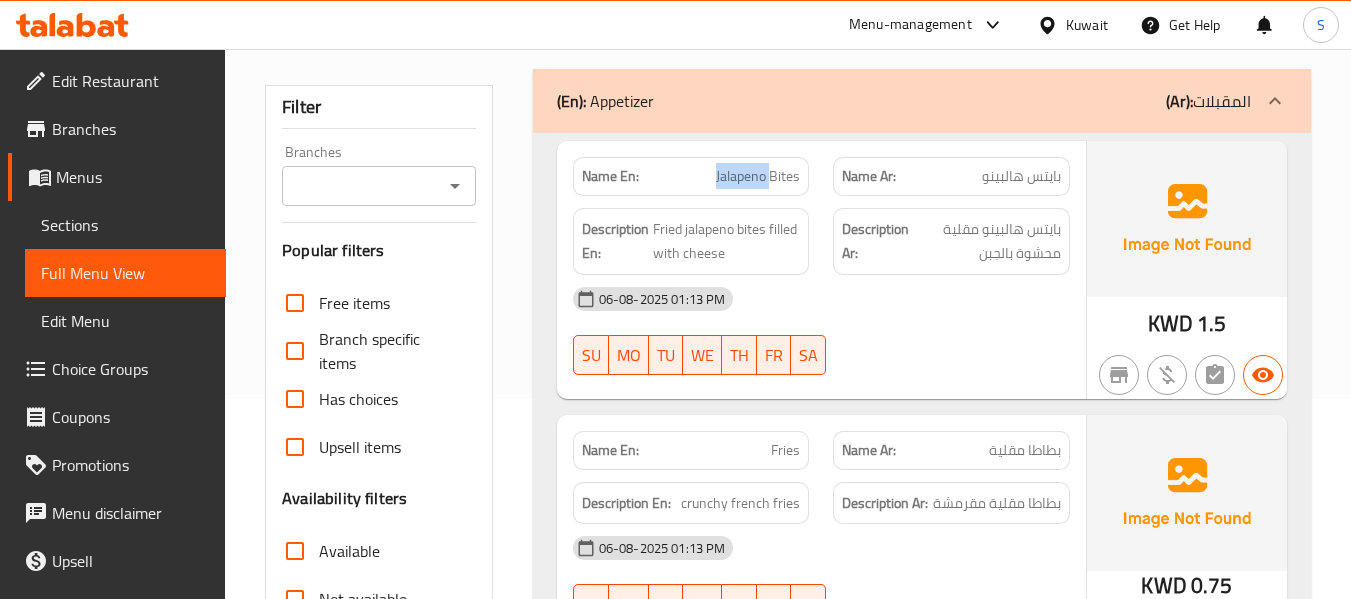 click on "Jalapeno Bites" at bounding box center [758, 176] 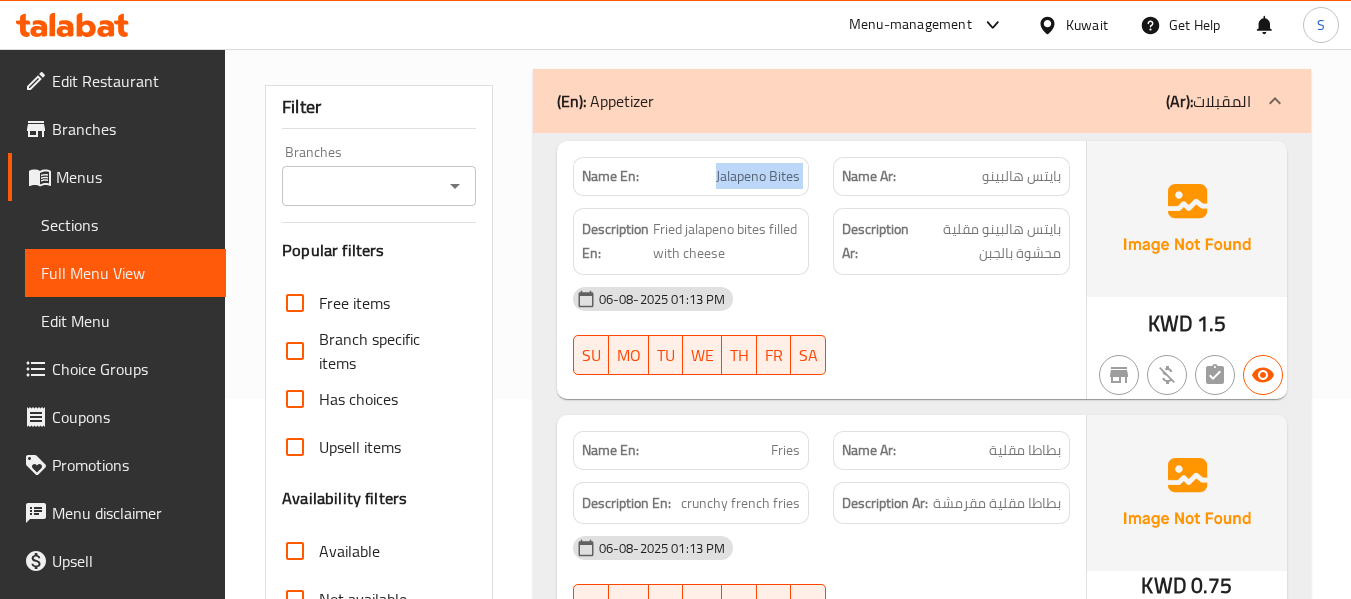 click on "Jalapeno Bites" at bounding box center [758, 176] 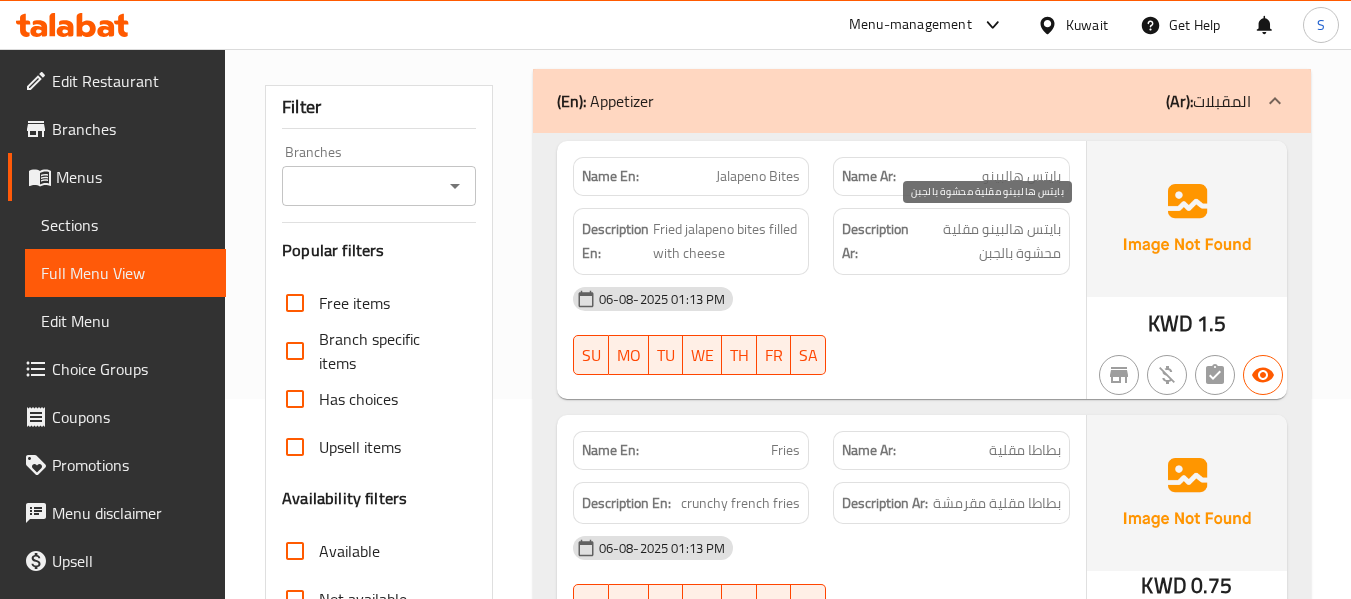 click on "بايتس هالبينو مقلية محشوة بالجبن" at bounding box center (987, 241) 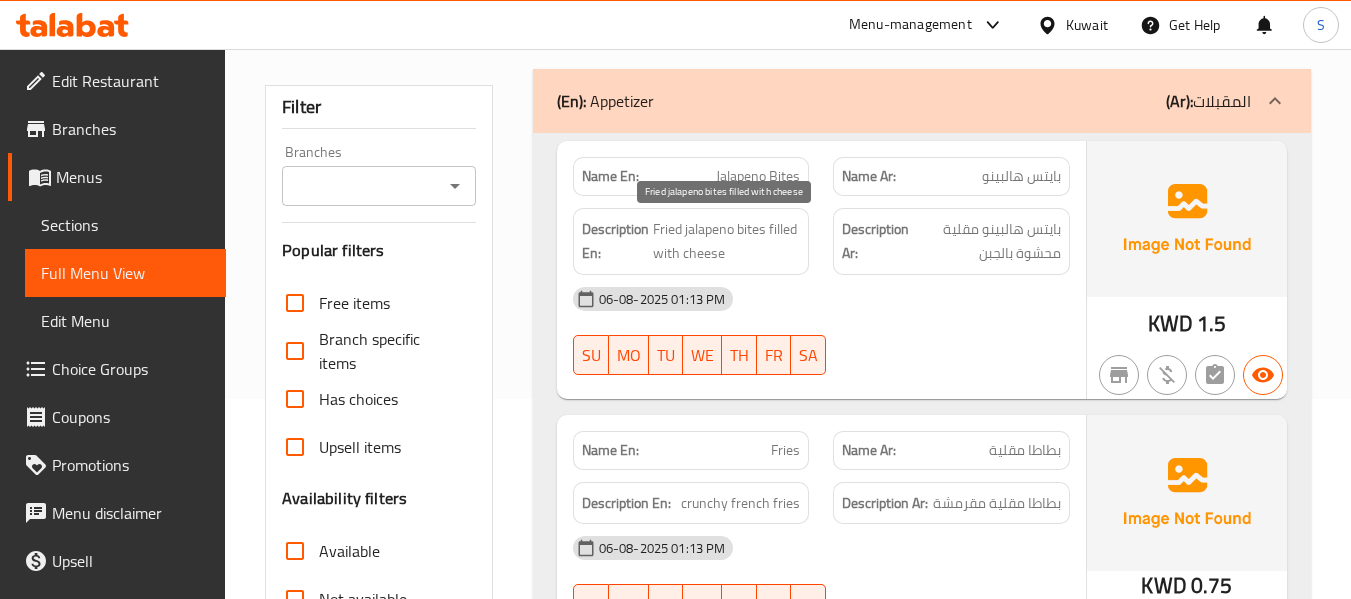 click on "Fried jalapeno bites filled with cheese" at bounding box center (727, 241) 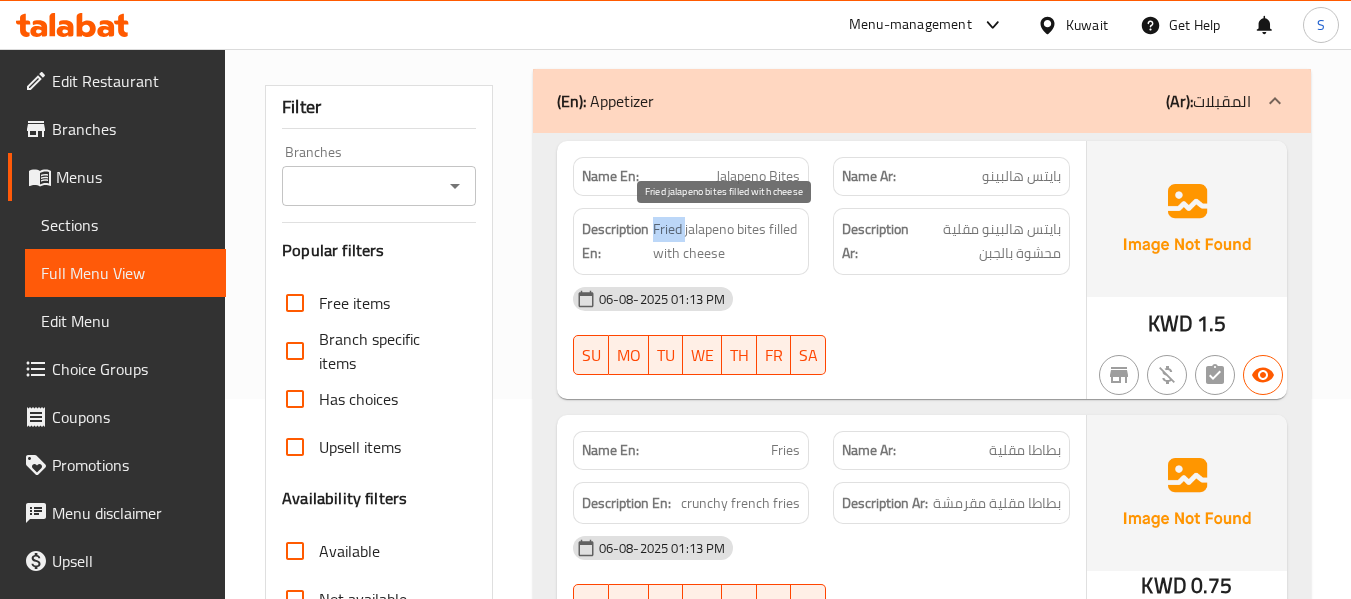 click on "Fried jalapeno bites filled with cheese" at bounding box center (727, 241) 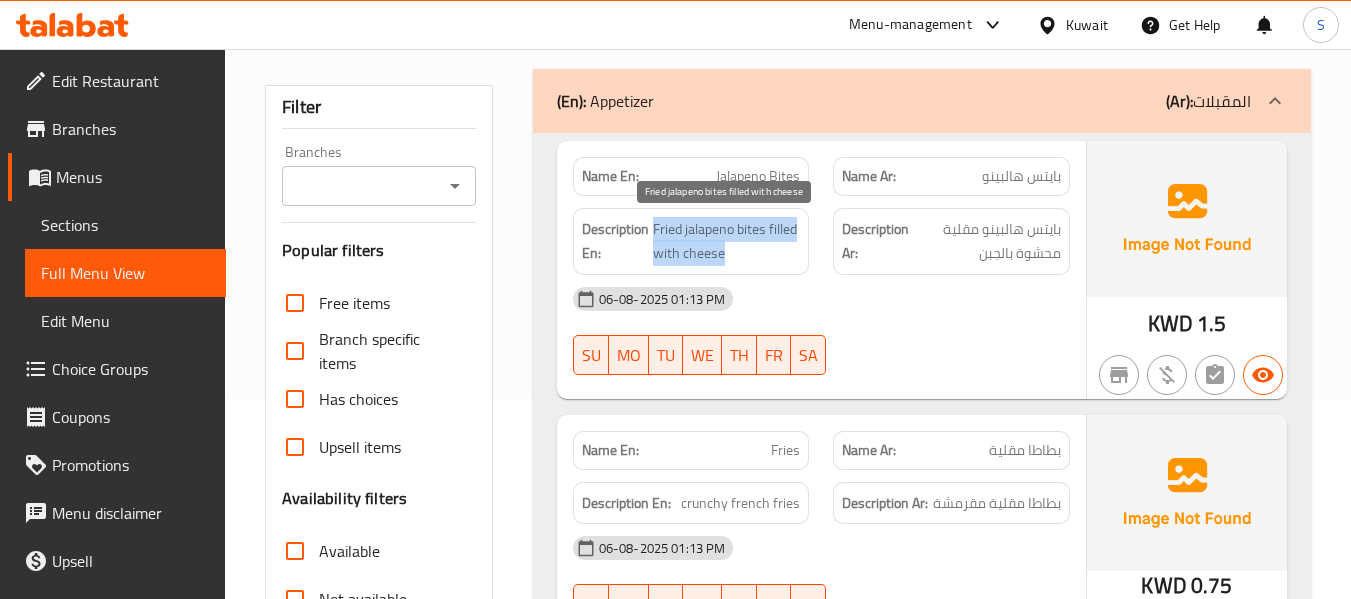 click on "Fried jalapeno bites filled with cheese" at bounding box center [727, 241] 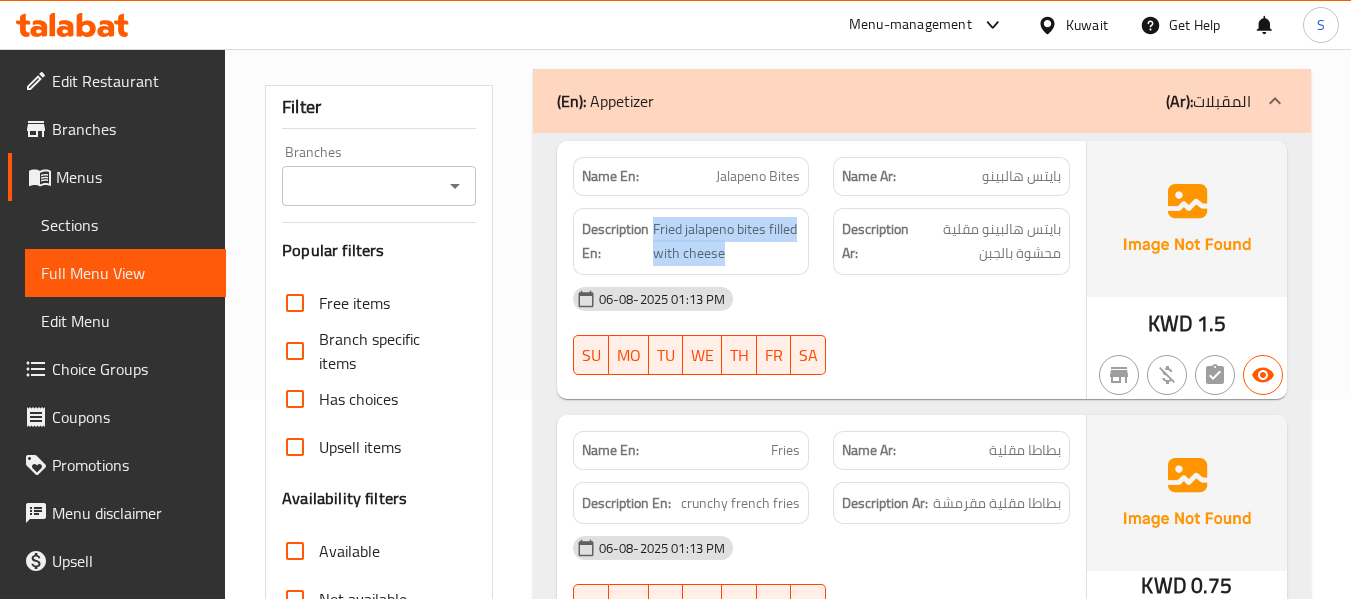click on "Description En: Fried jalapeno bites filled with cheese" at bounding box center [691, 241] 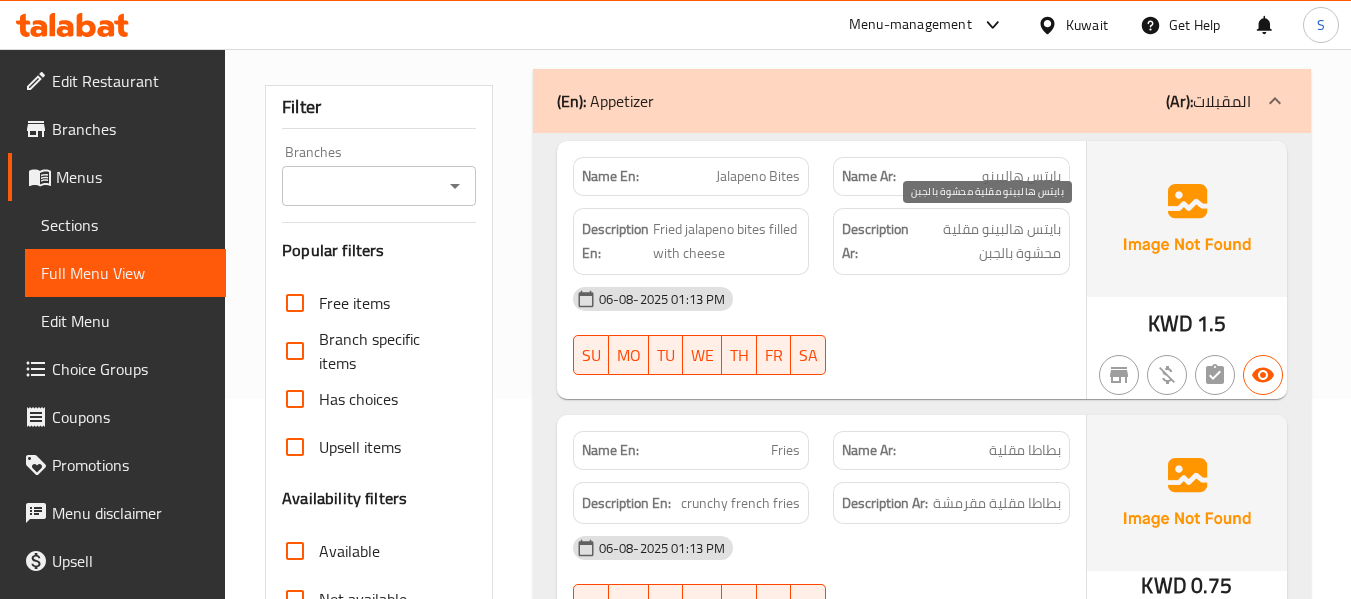 click on "بايتس هالبينو مقلية محشوة بالجبن" at bounding box center (987, 241) 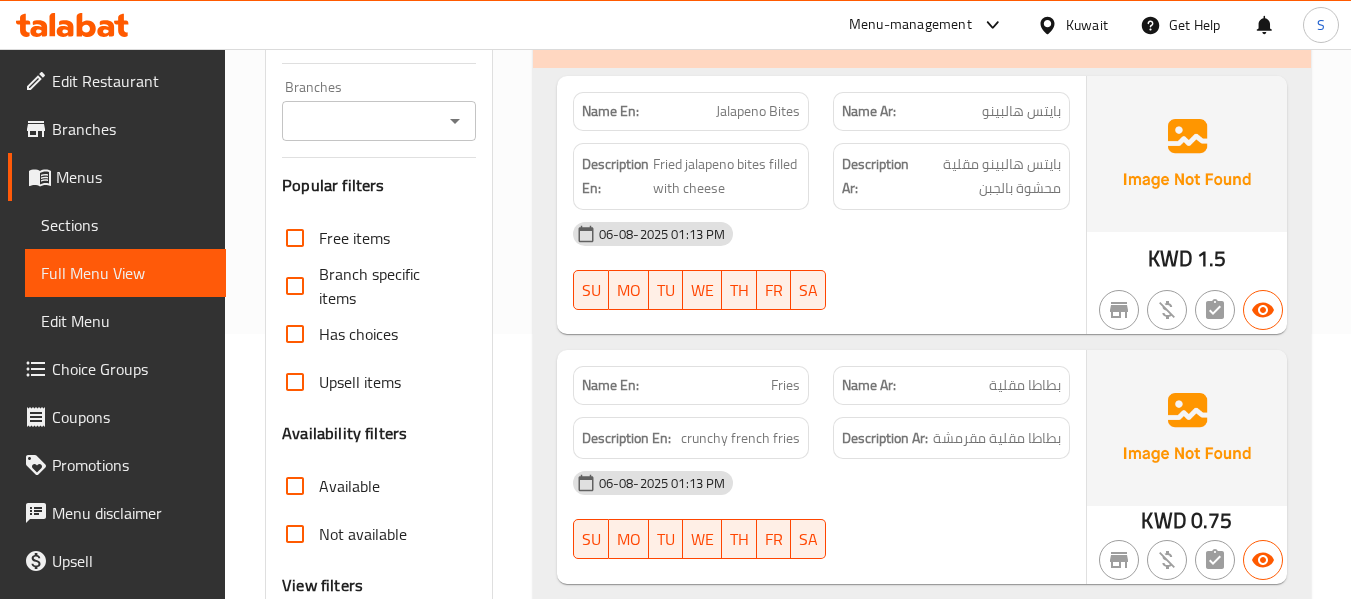 scroll, scrollTop: 300, scrollLeft: 0, axis: vertical 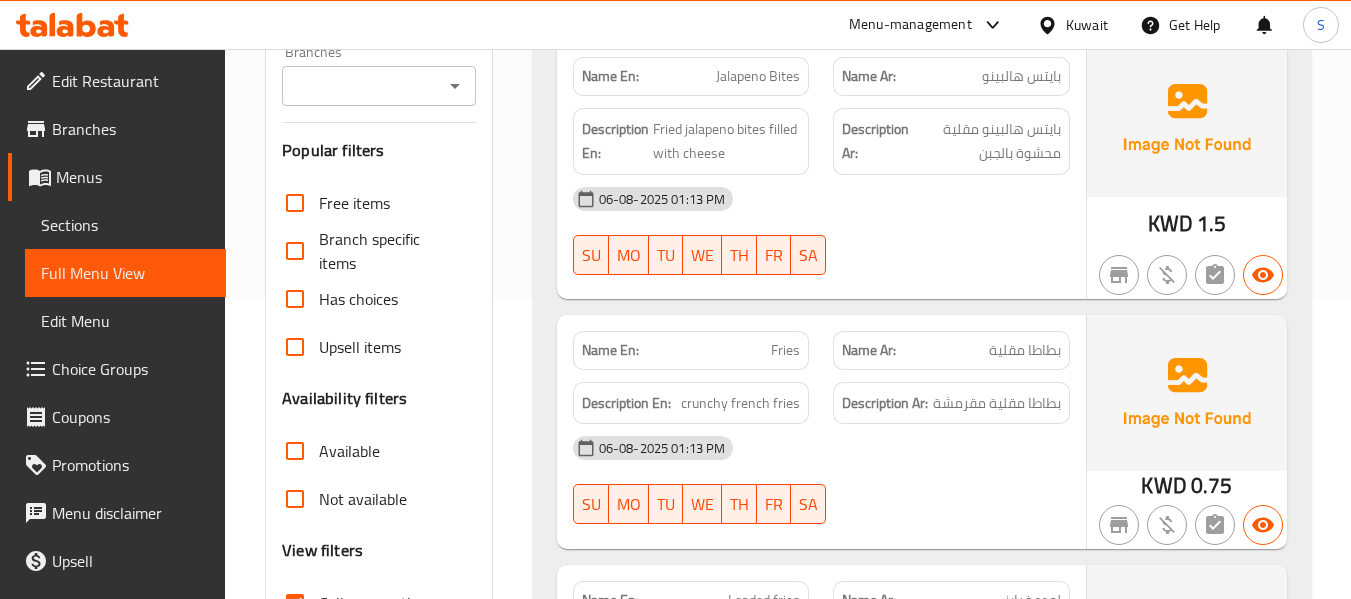 click on "بايتس هالبينو" at bounding box center [1021, 76] 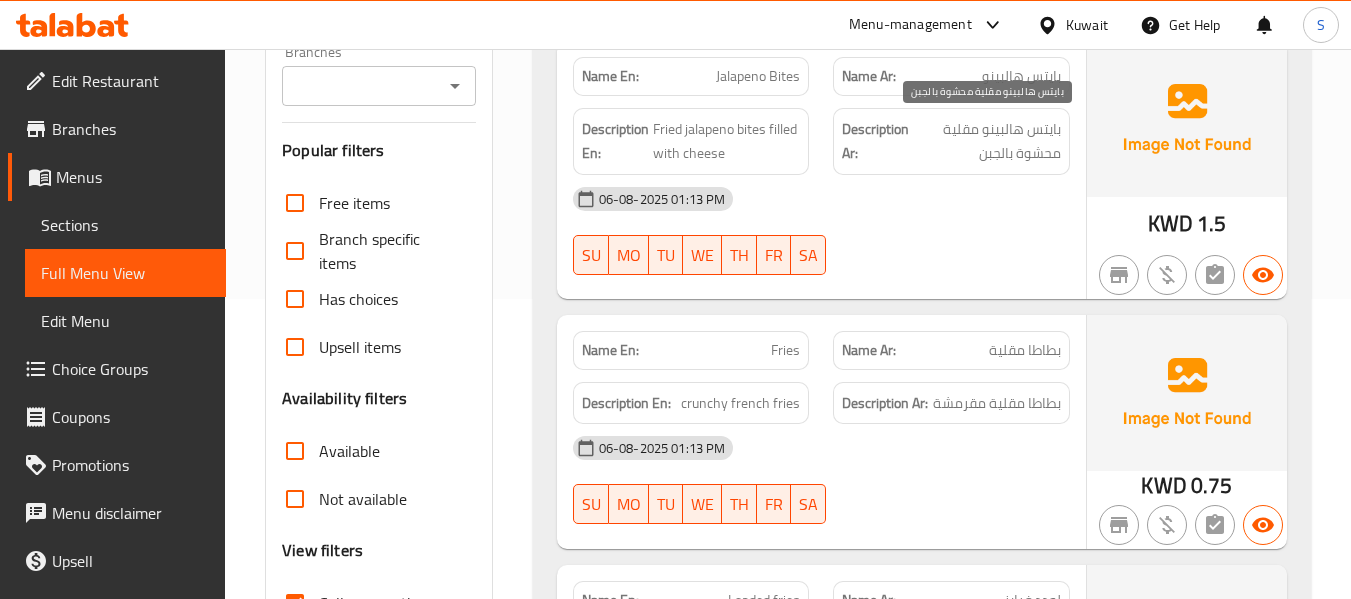 click on "بايتس هالبينو مقلية محشوة بالجبن" at bounding box center (987, 141) 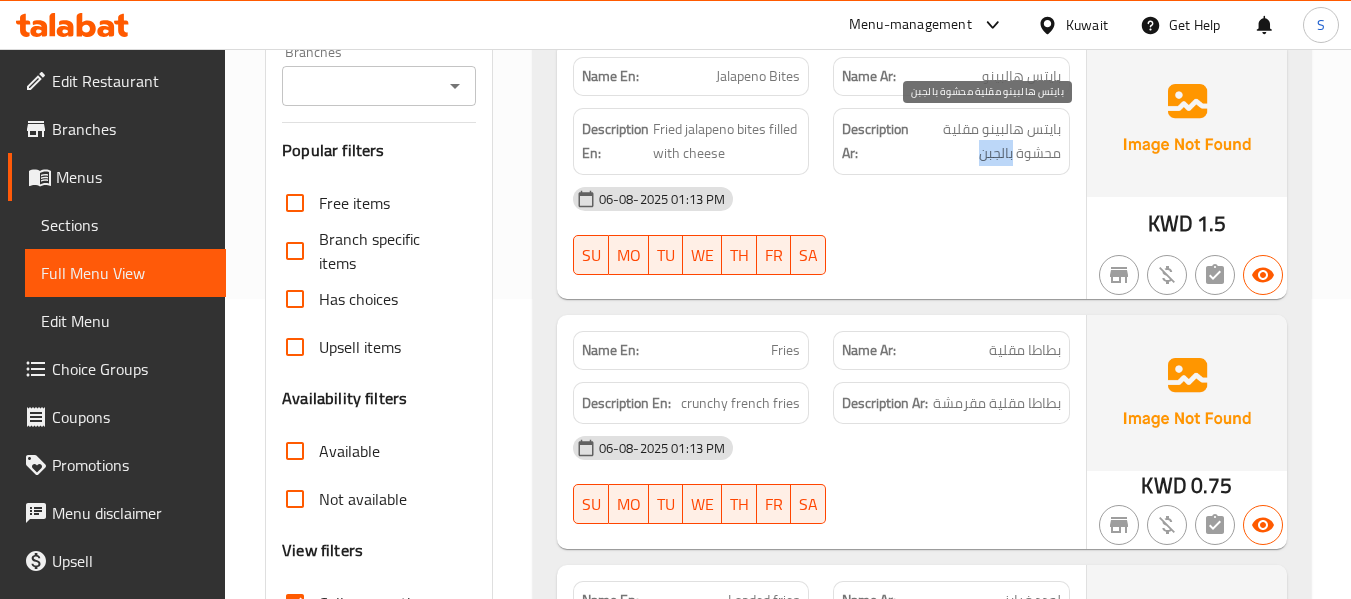 click on "بايتس هالبينو مقلية محشوة بالجبن" at bounding box center (987, 141) 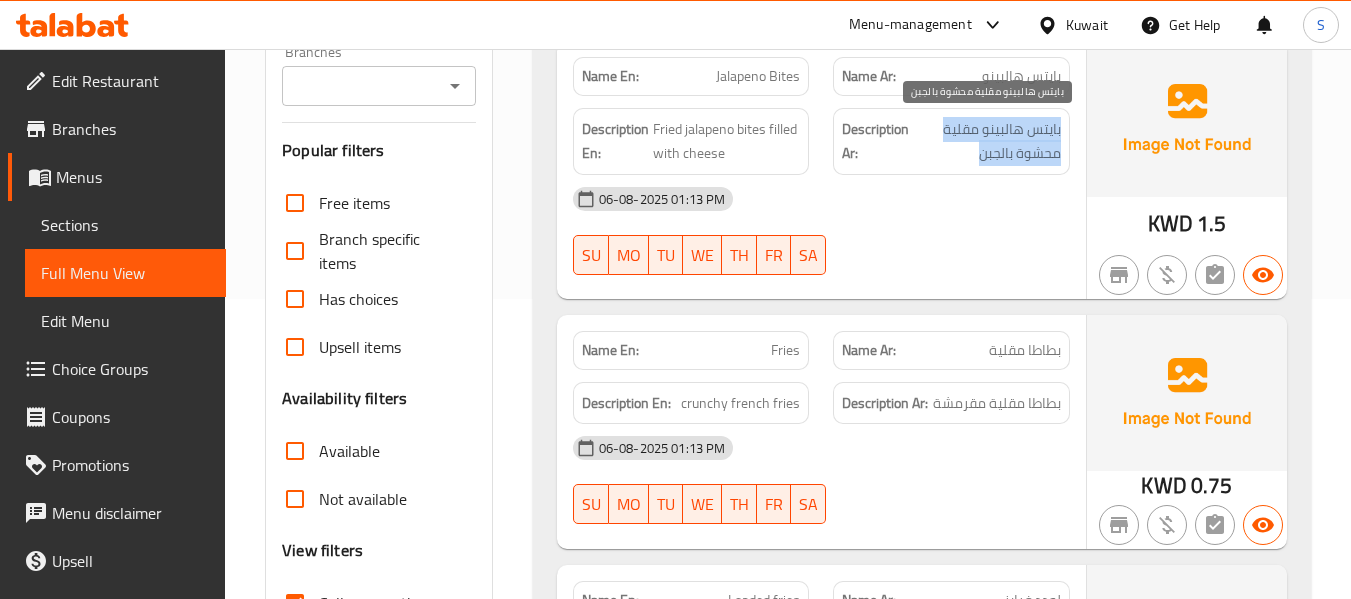 click on "بايتس هالبينو مقلية محشوة بالجبن" at bounding box center (987, 141) 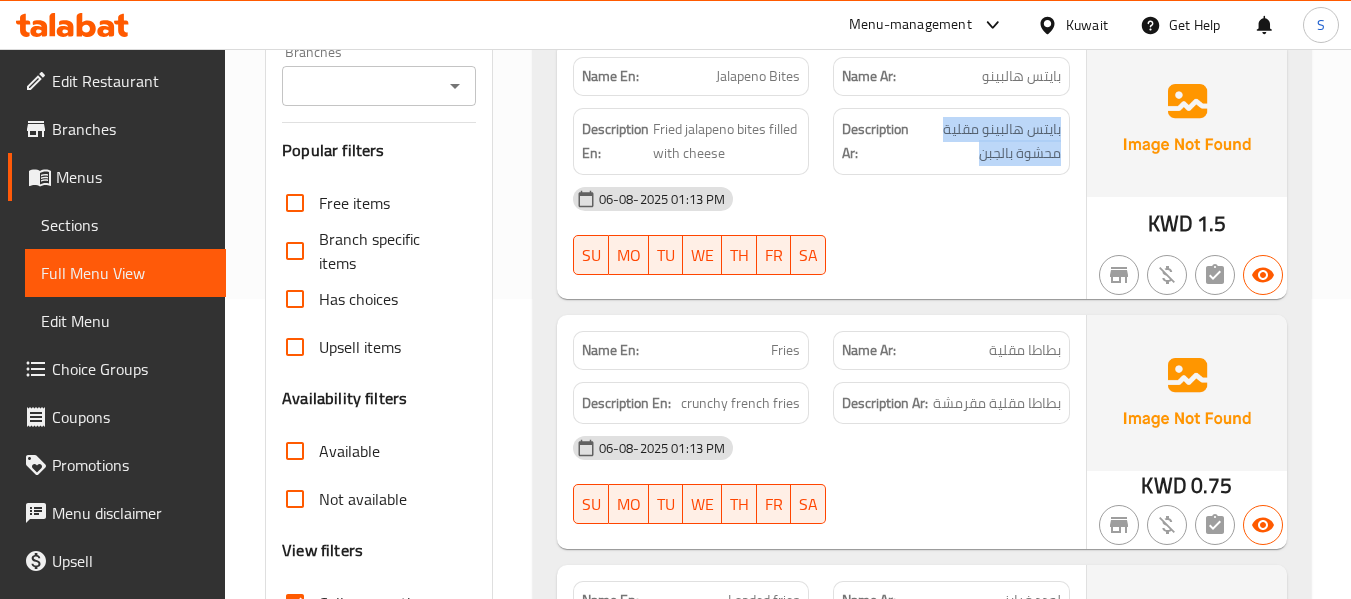 click on "Description Ar: بايتس هالبينو مقلية محشوة بالجبن" at bounding box center [951, 141] 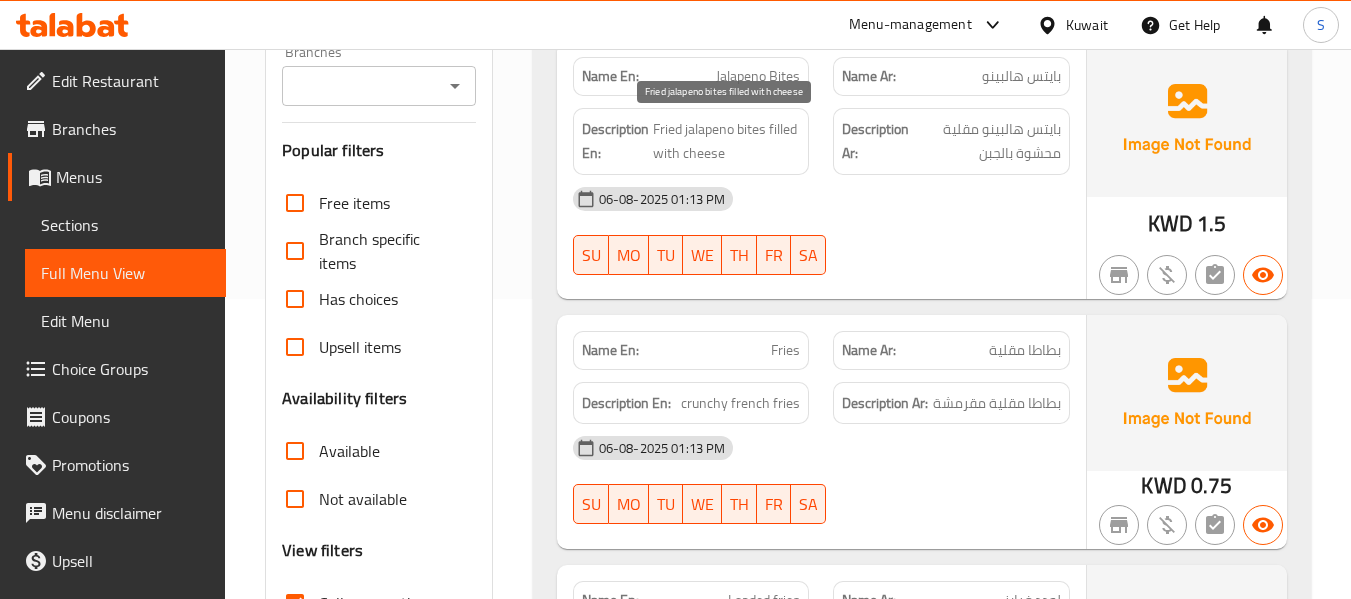 click on "Fried jalapeno bites filled with cheese" at bounding box center (727, 141) 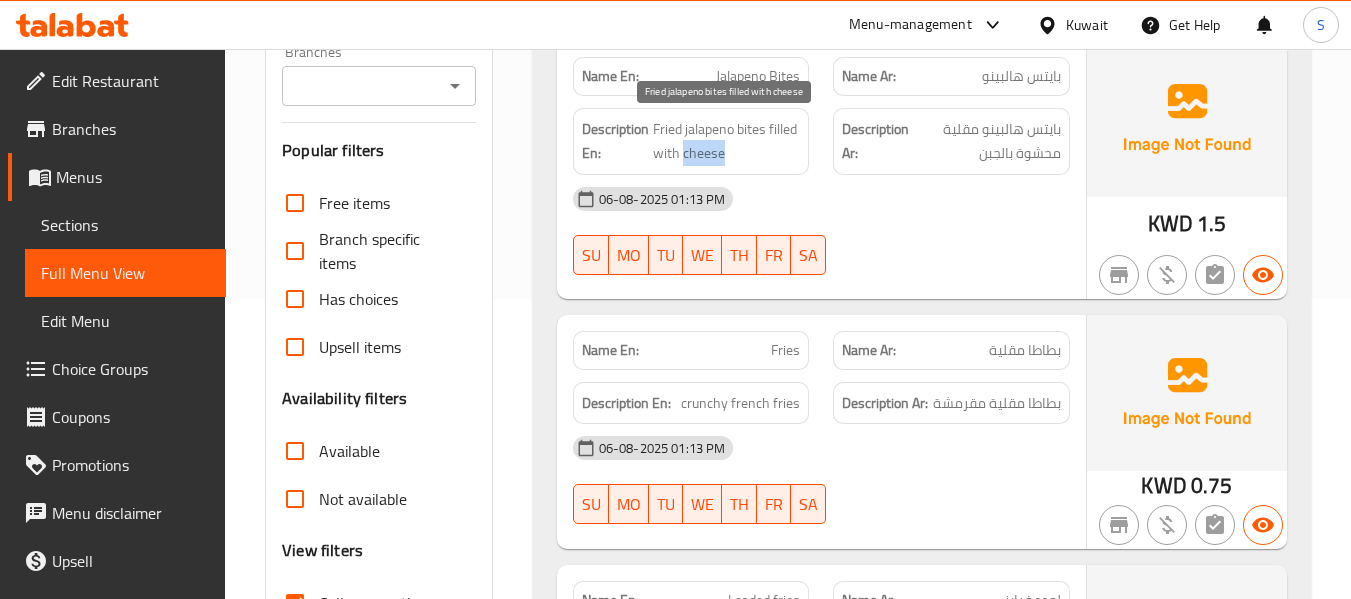 click on "Fried jalapeno bites filled with cheese" at bounding box center (727, 141) 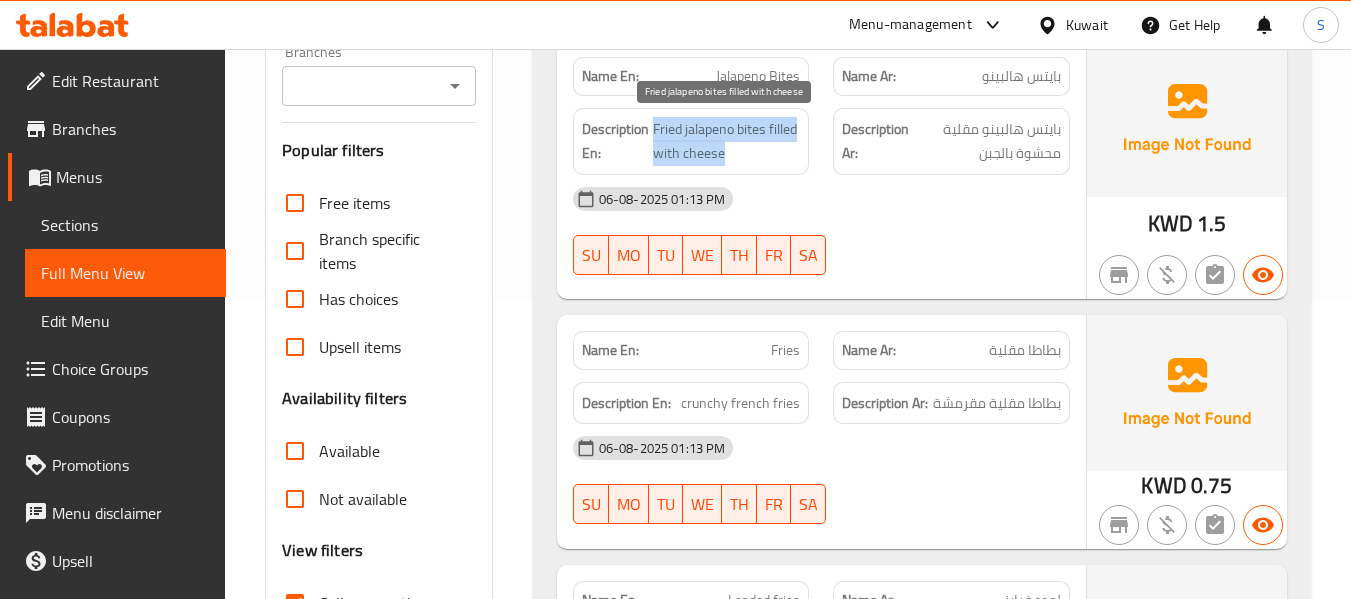 click on "Fried jalapeno bites filled with cheese" at bounding box center (727, 141) 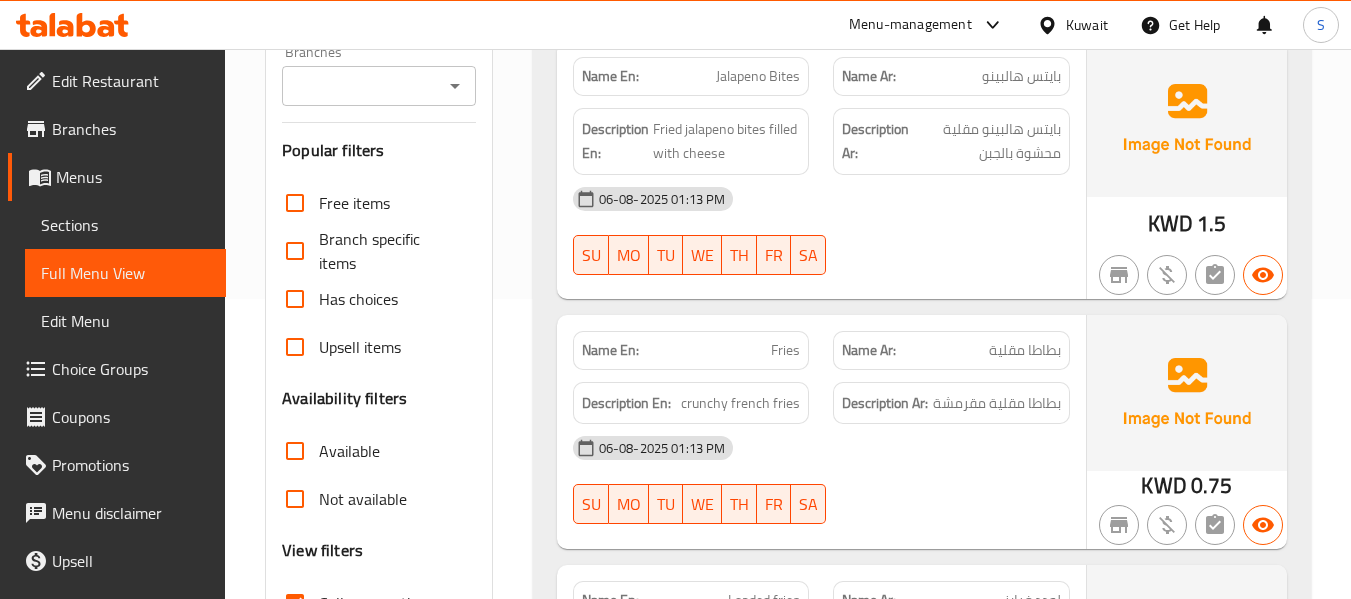 click on "06-08-2025 01:13 PM" at bounding box center [821, 199] 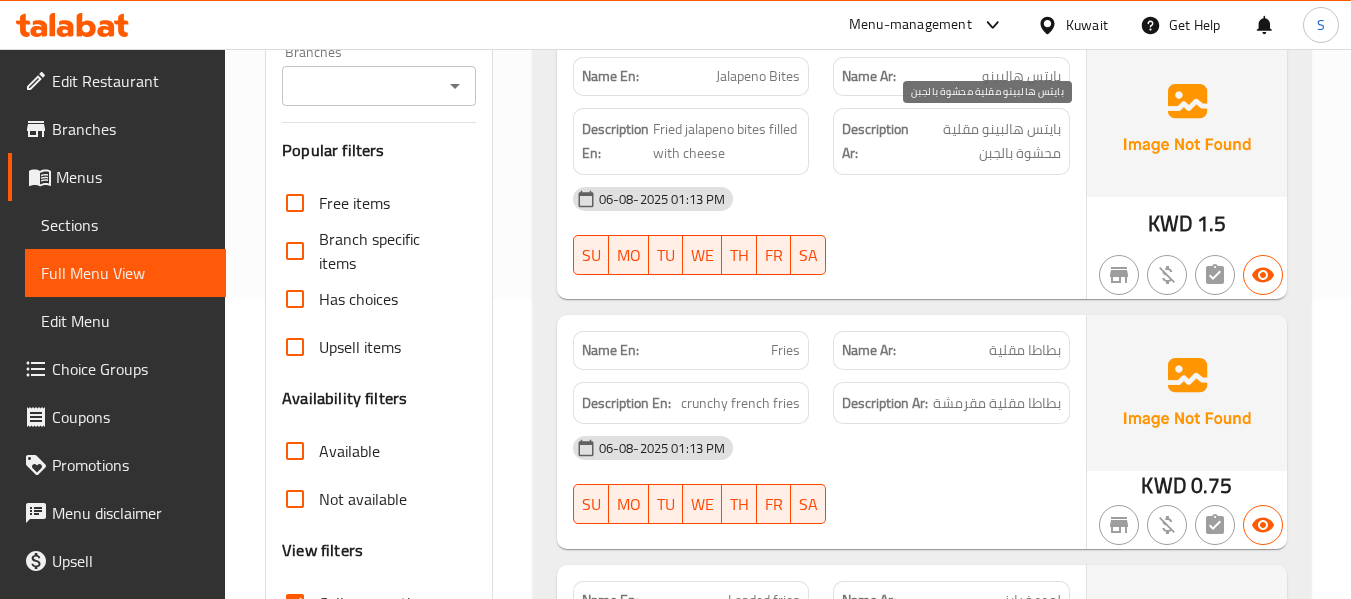click on "بايتس هالبينو مقلية محشوة بالجبن" at bounding box center (987, 141) 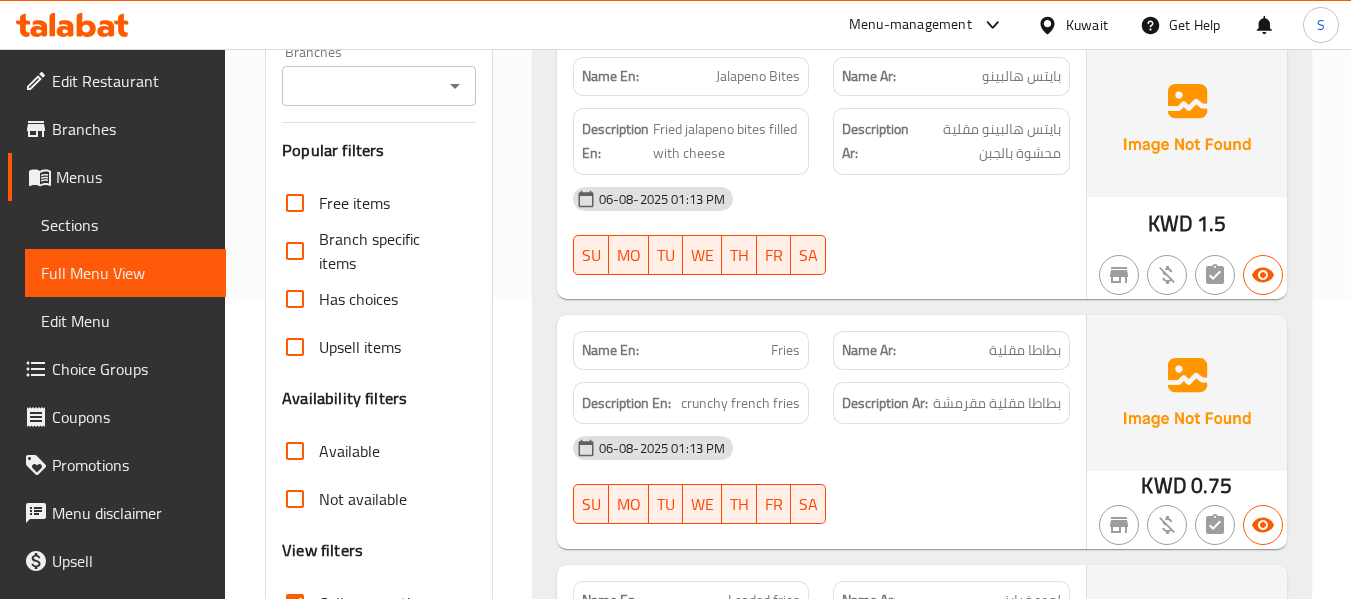 click on "06-08-2025 01:13 PM" at bounding box center [821, 199] 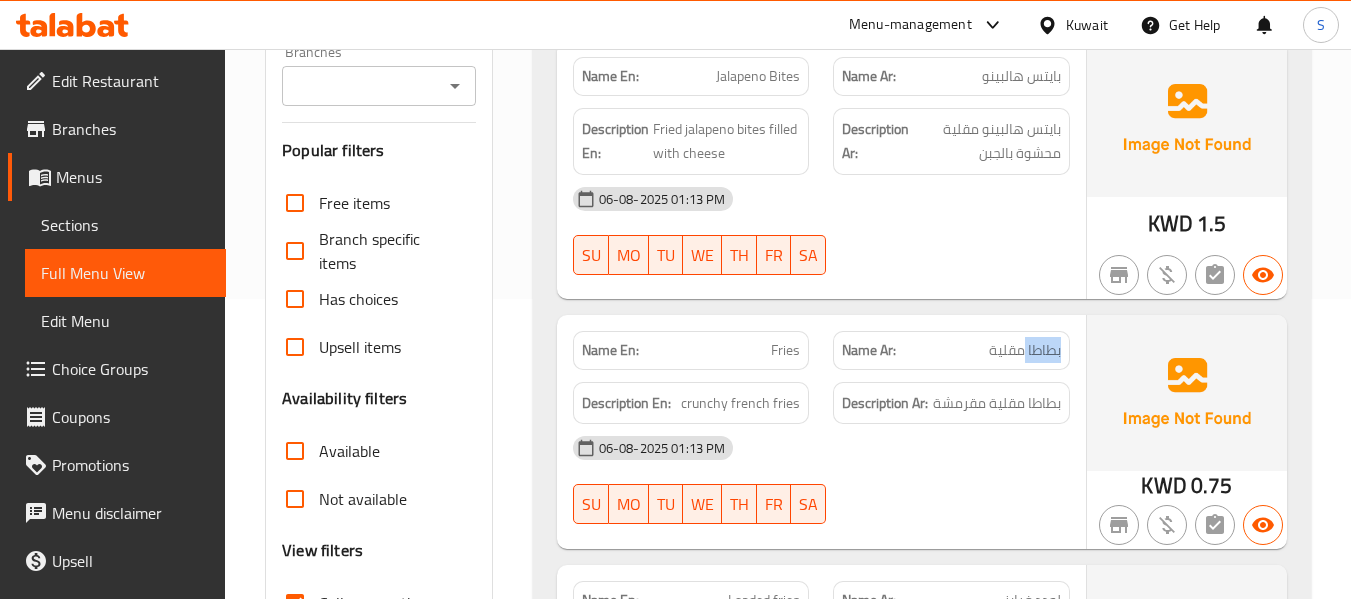 click on "بطاطا مقلية" at bounding box center (1025, 350) 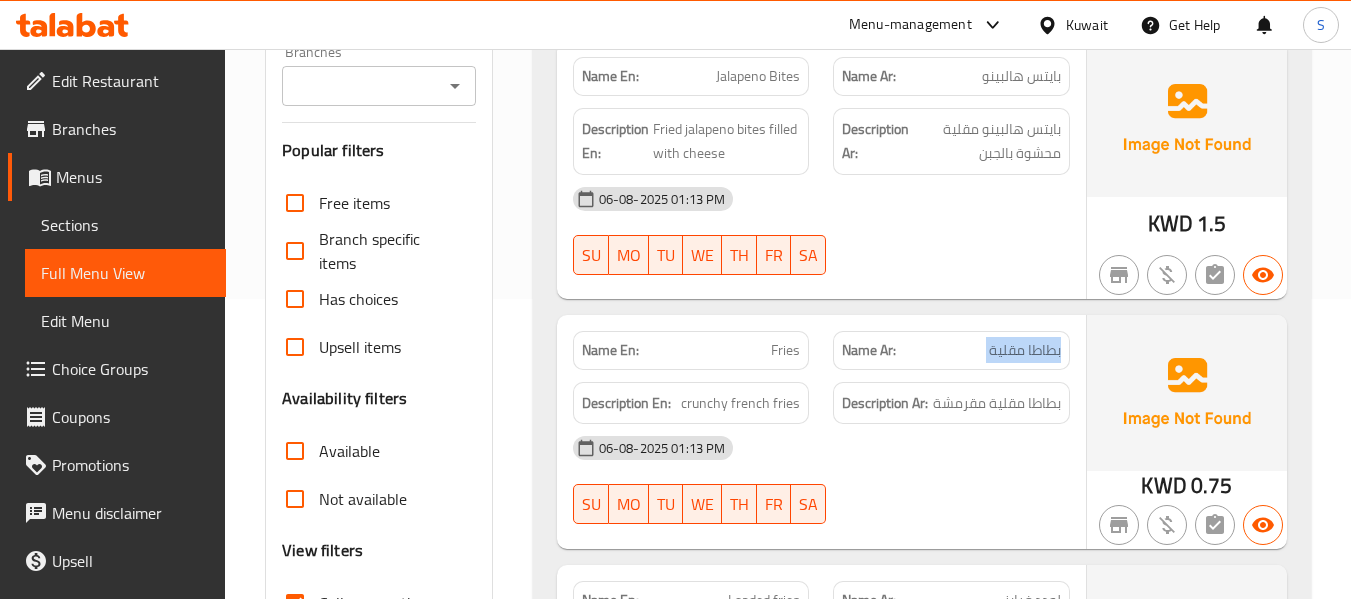 click on "بطاطا مقلية" at bounding box center [1025, 350] 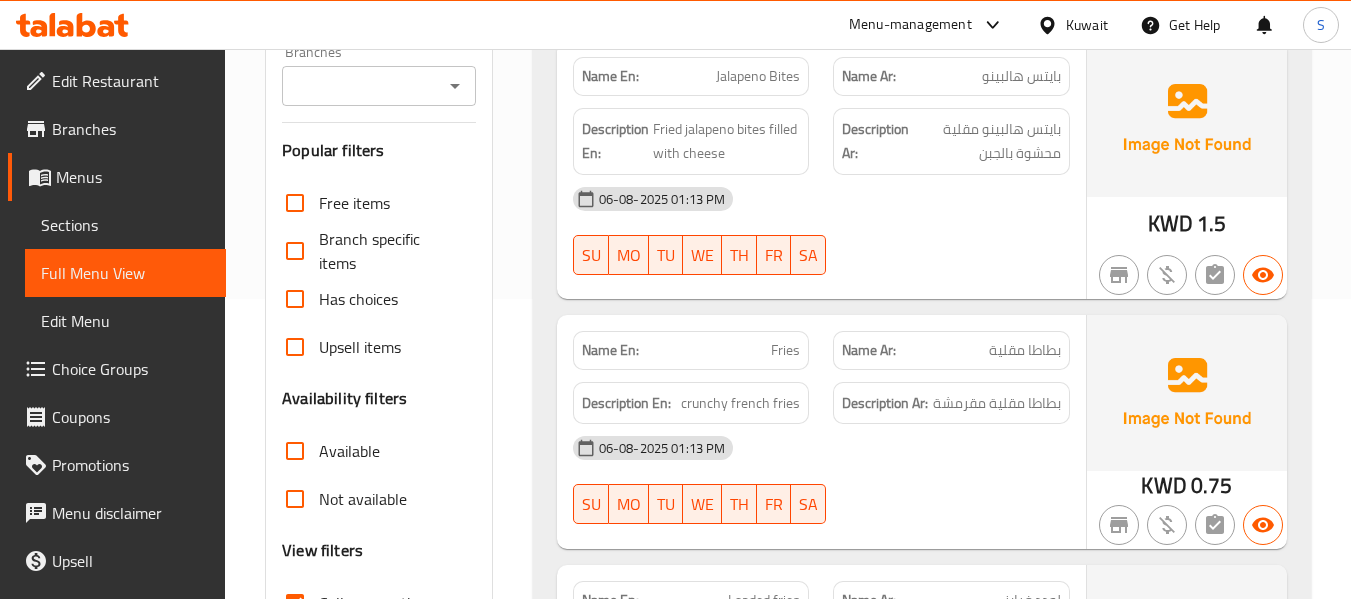 click on "06-08-2025 01:13 PM SU MO TU WE TH FR SA" at bounding box center (821, 480) 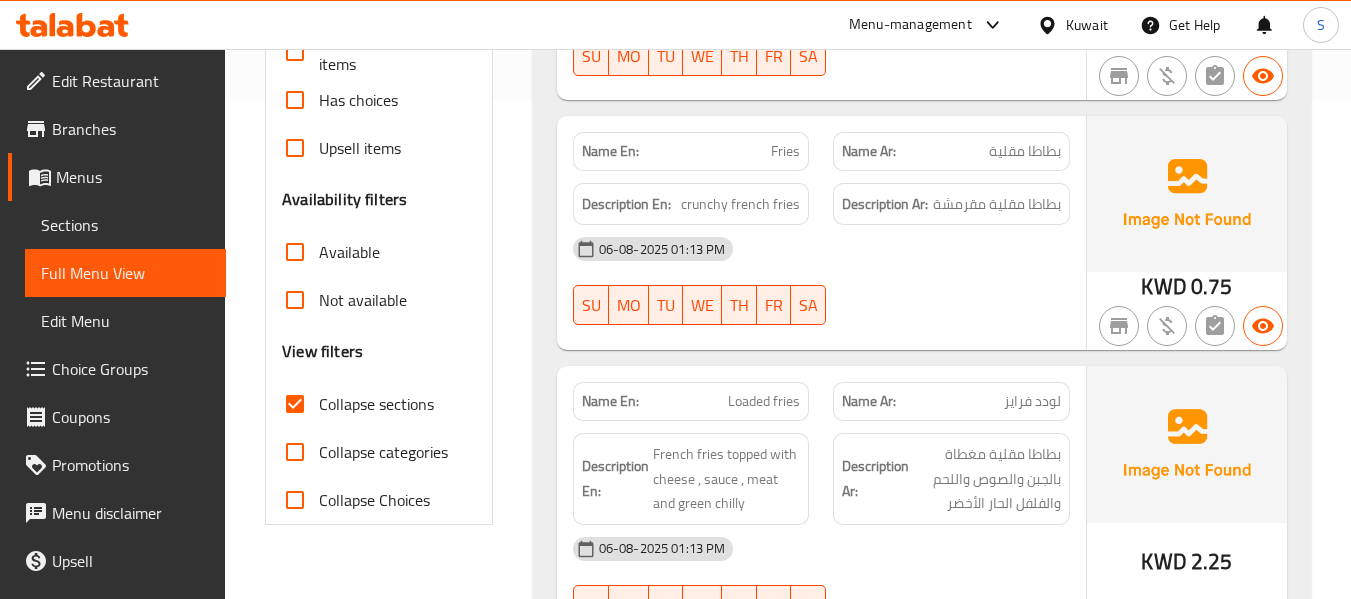 scroll, scrollTop: 500, scrollLeft: 0, axis: vertical 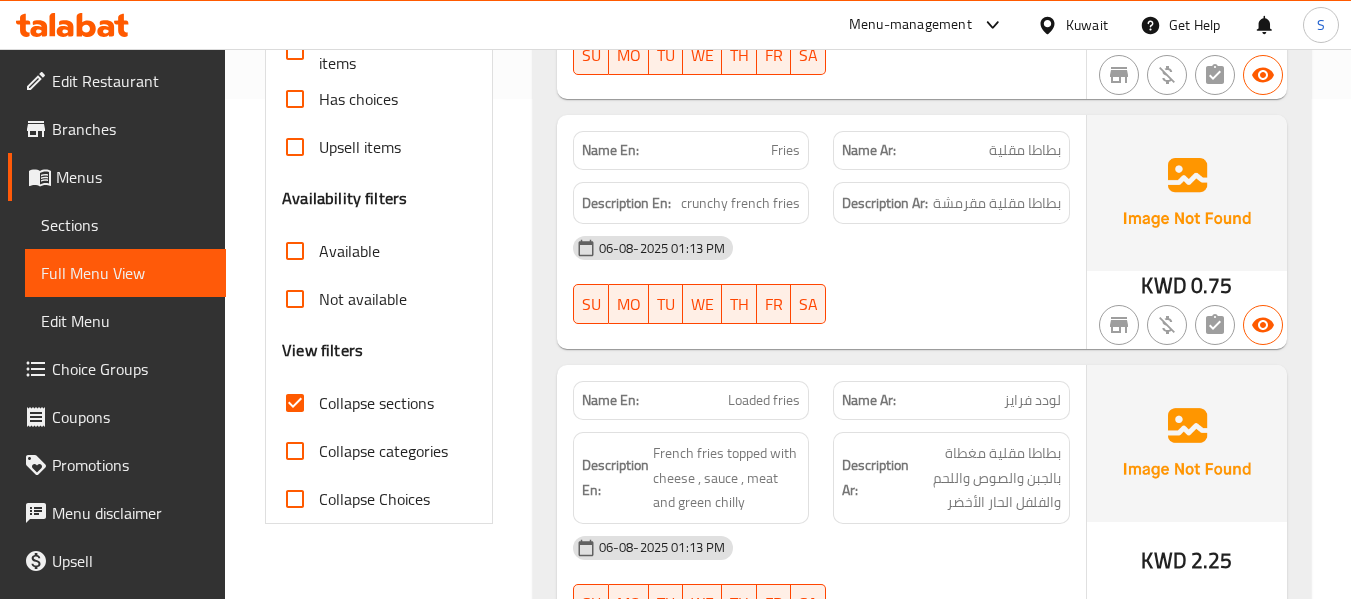 drag, startPoint x: 952, startPoint y: 253, endPoint x: 968, endPoint y: 234, distance: 24.839485 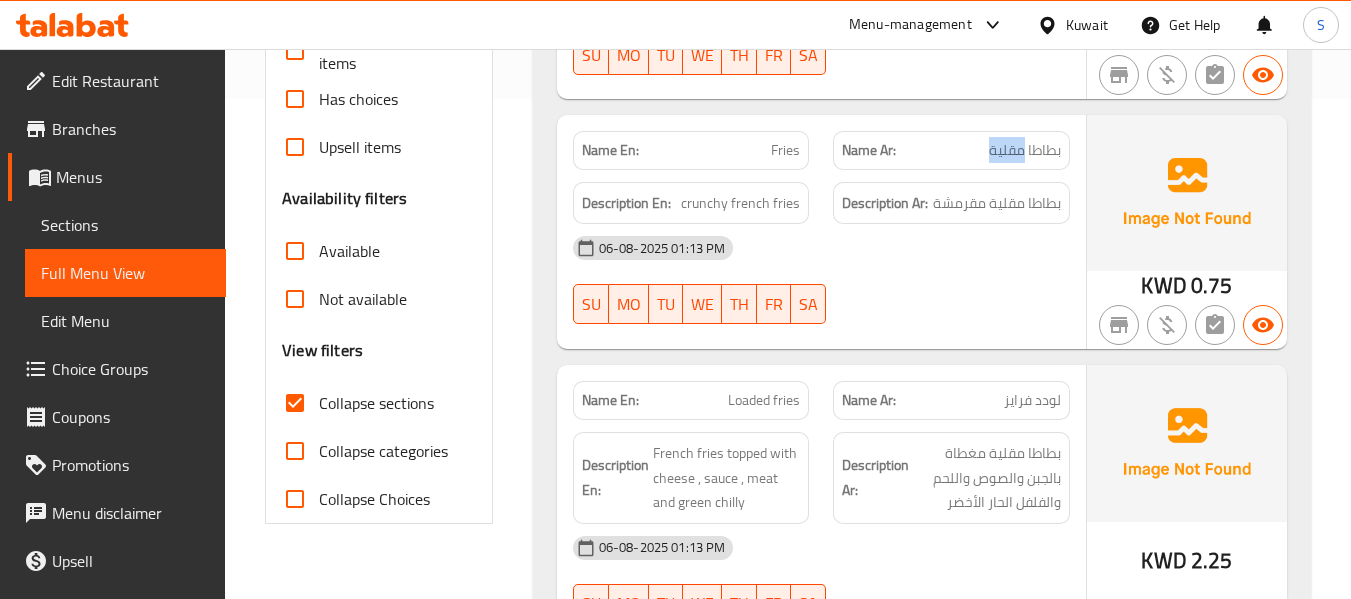 click on "بطاطا مقلية" at bounding box center [1025, 150] 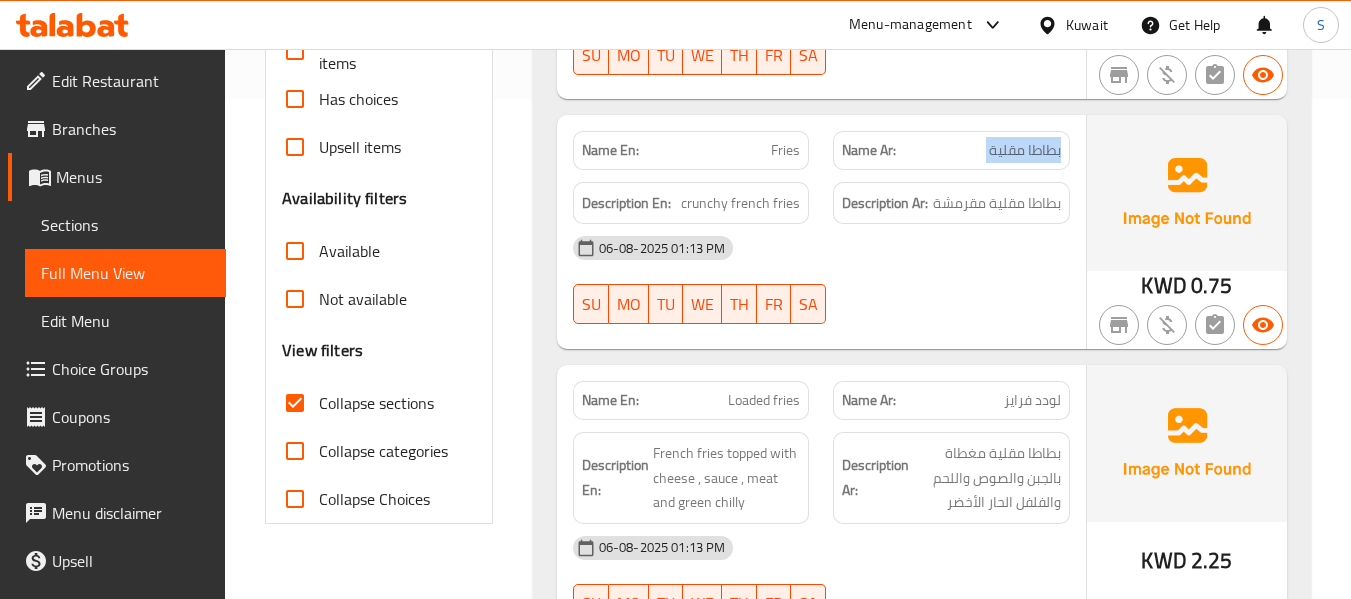 click on "بطاطا مقلية" at bounding box center (1025, 150) 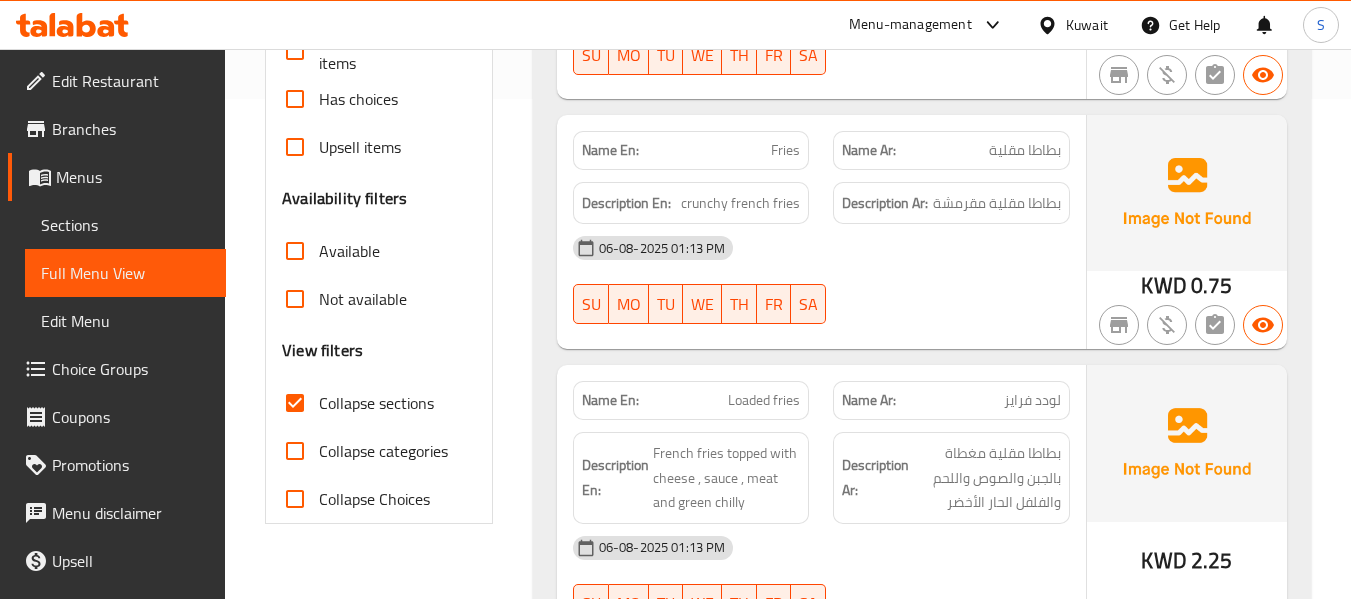 click on "بطاطا مقلية مقرمشة" at bounding box center (997, 203) 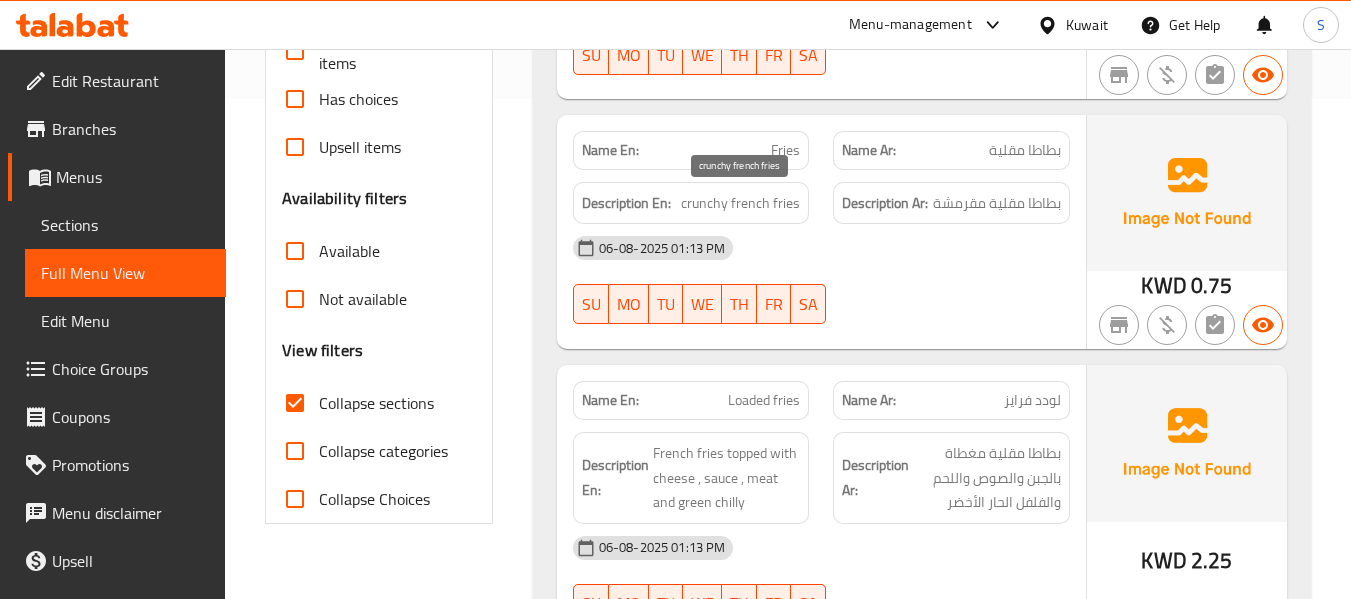 click on "crunchy french fries" at bounding box center [740, 203] 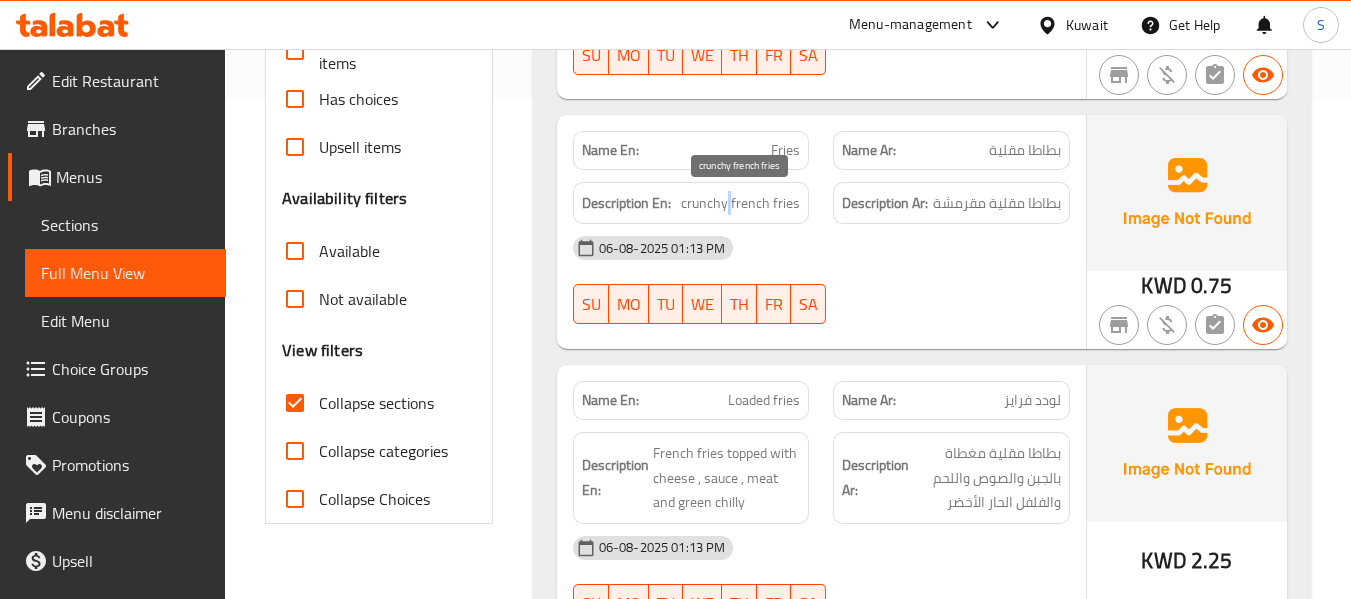 click on "crunchy french fries" at bounding box center (740, 203) 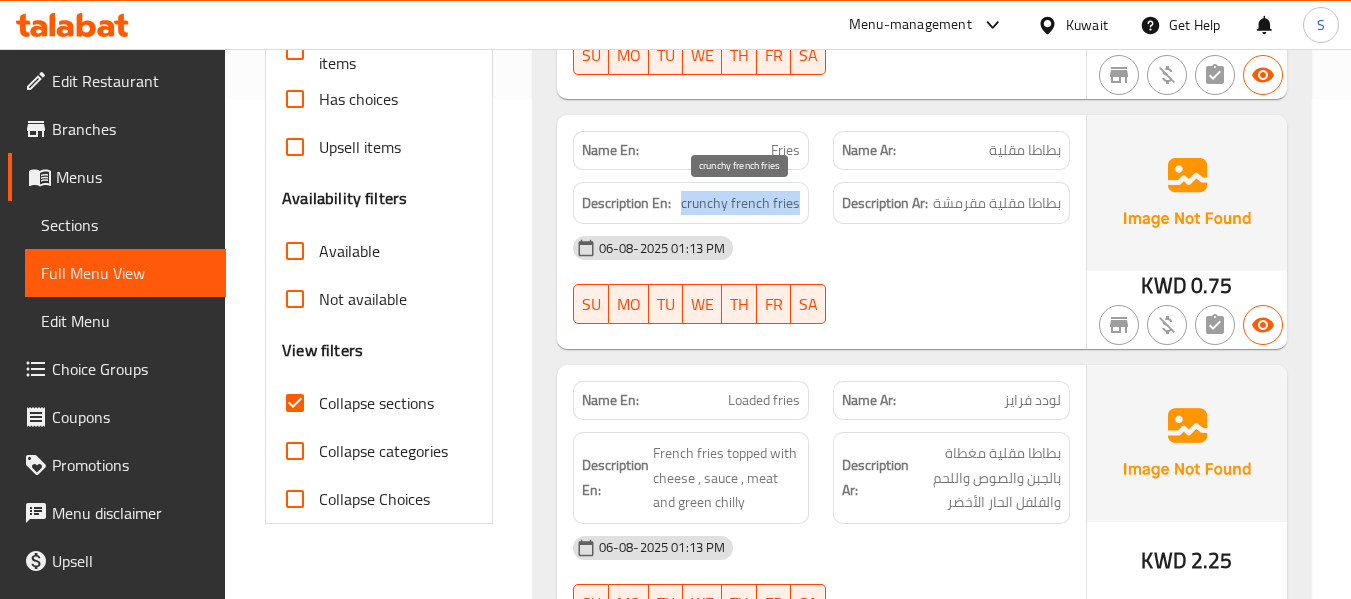 click on "crunchy french fries" at bounding box center (740, 203) 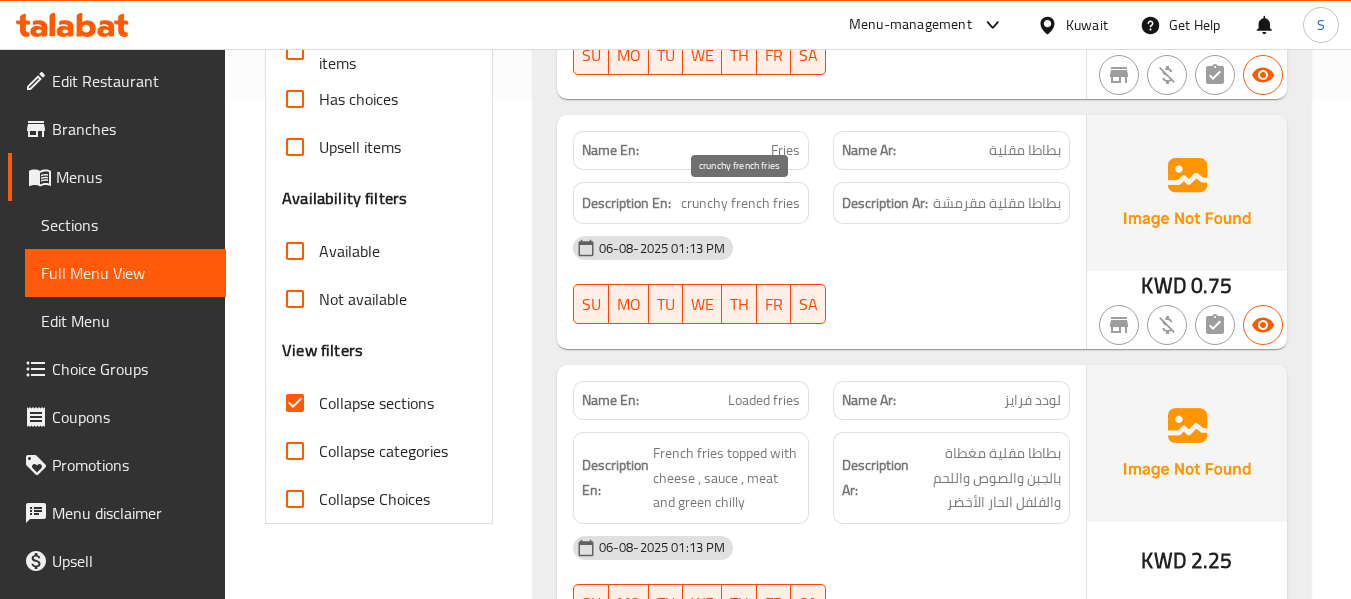 click on "06-08-2025 01:13 PM" at bounding box center (821, 248) 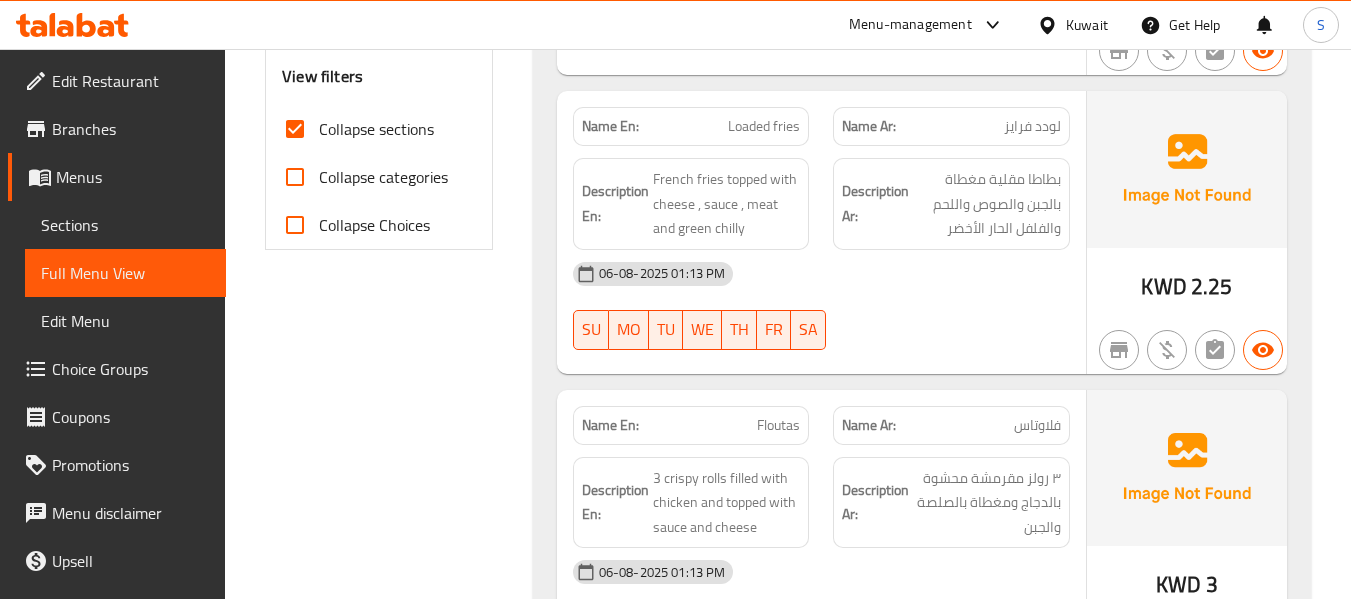 scroll, scrollTop: 800, scrollLeft: 0, axis: vertical 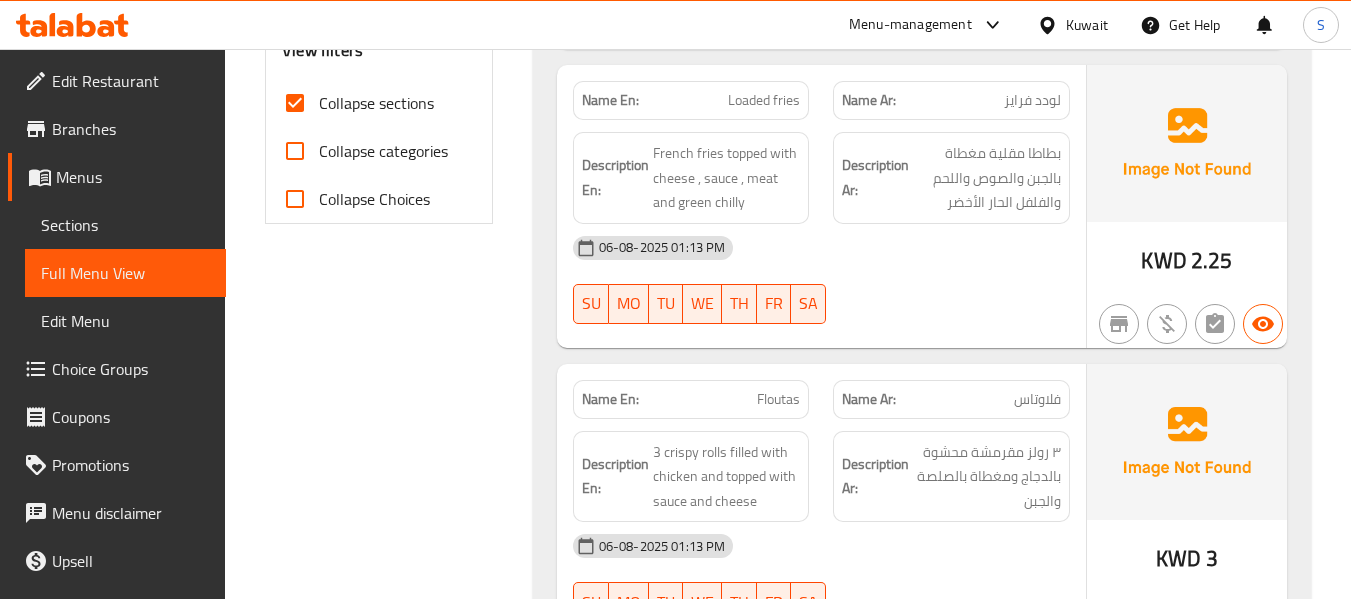 click on "لودد فرايز" at bounding box center [1032, 100] 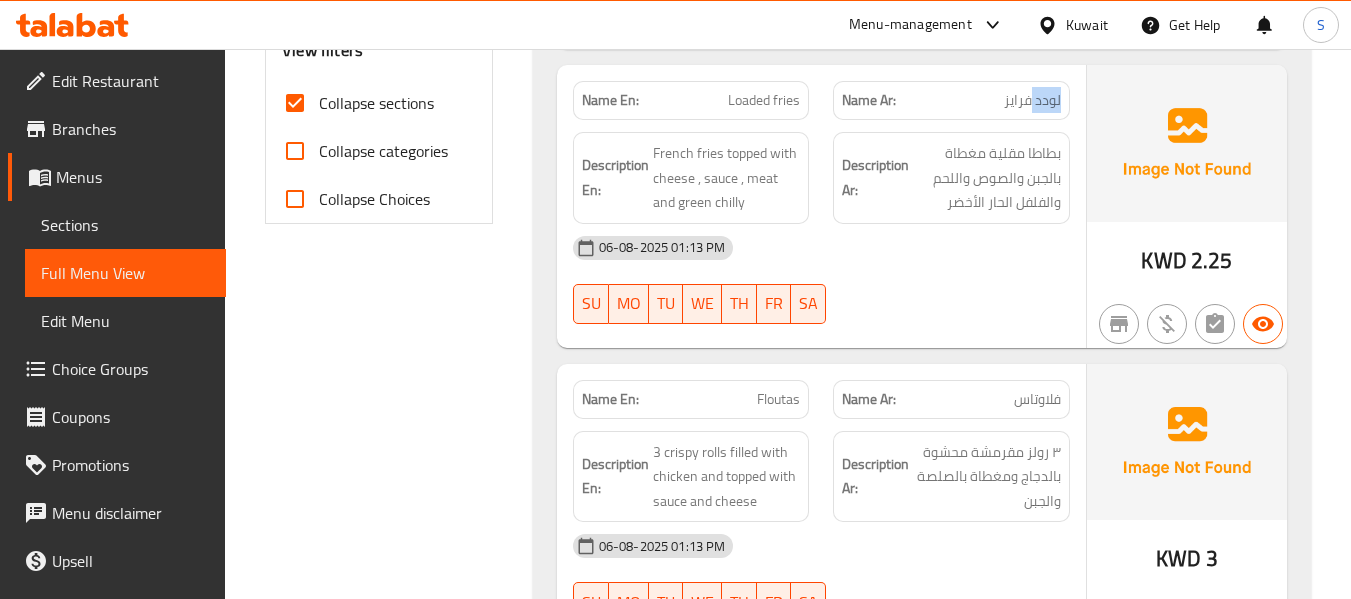 click on "لودد فرايز" at bounding box center [1032, 100] 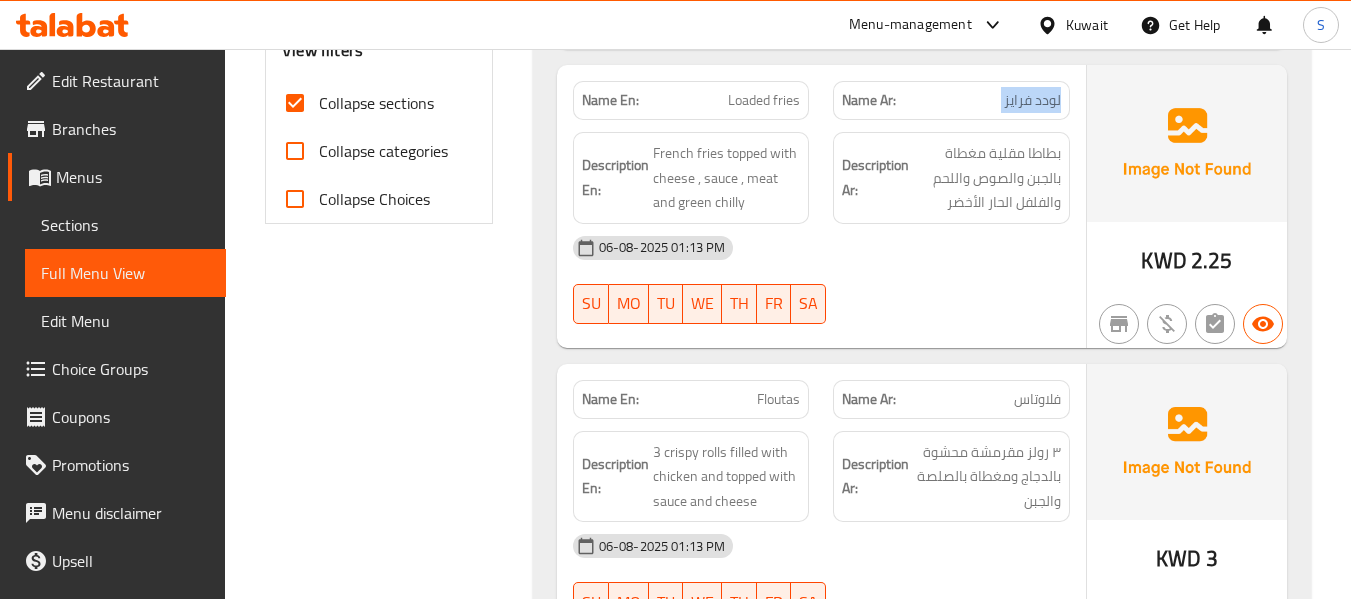 click on "لودد فرايز" at bounding box center [1032, 100] 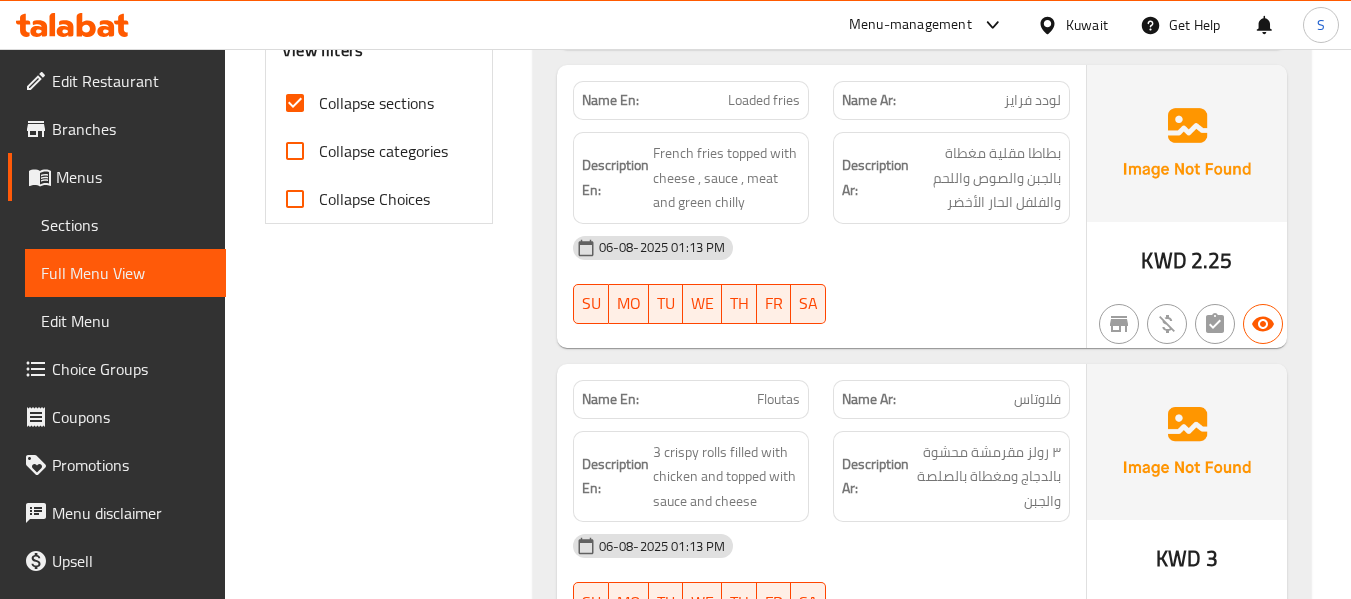 click on "Loaded fries" at bounding box center (764, 100) 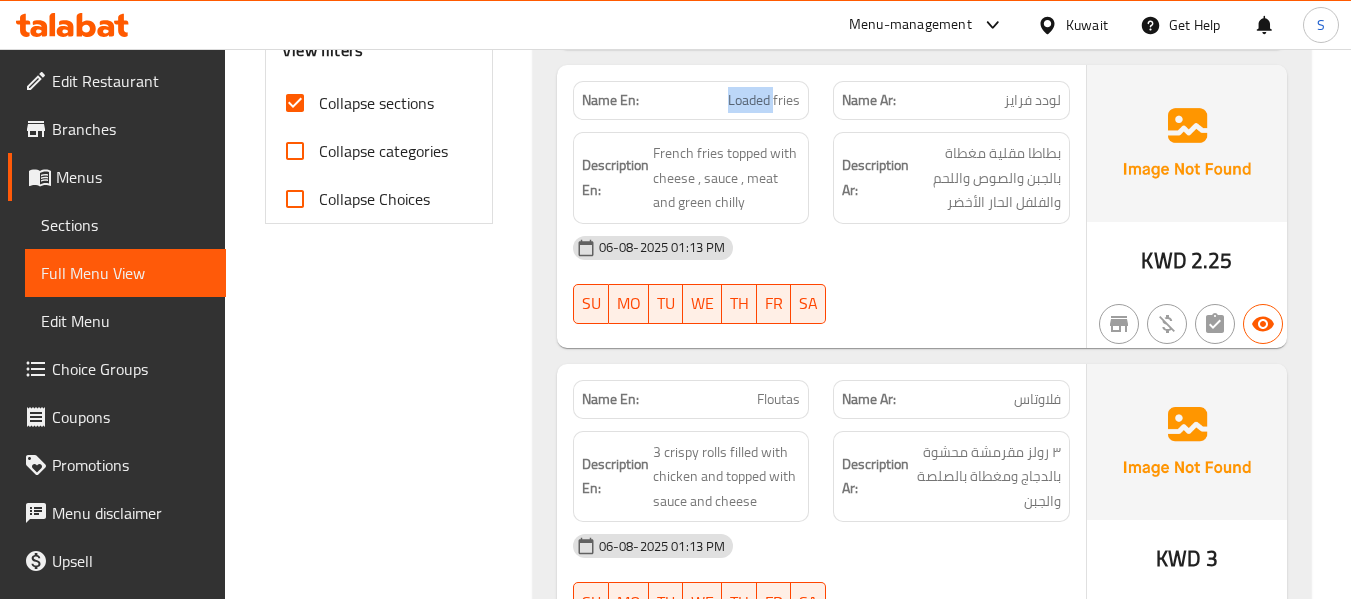 click on "Loaded fries" at bounding box center [764, 100] 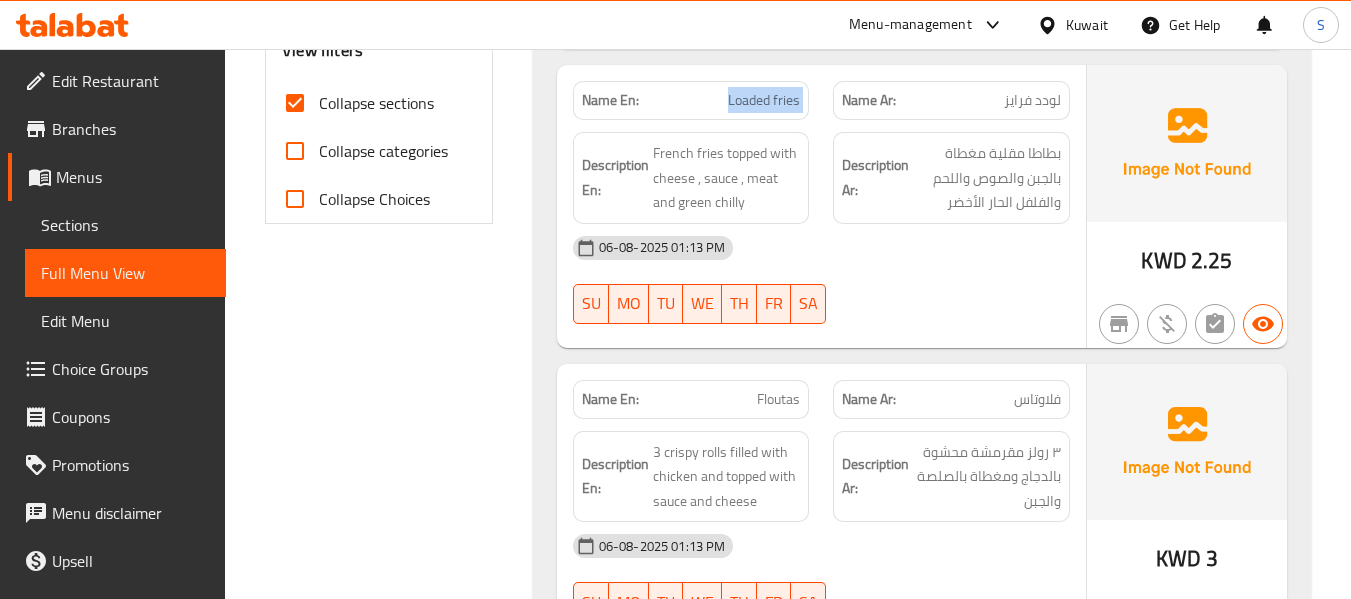 click on "Loaded fries" at bounding box center (764, 100) 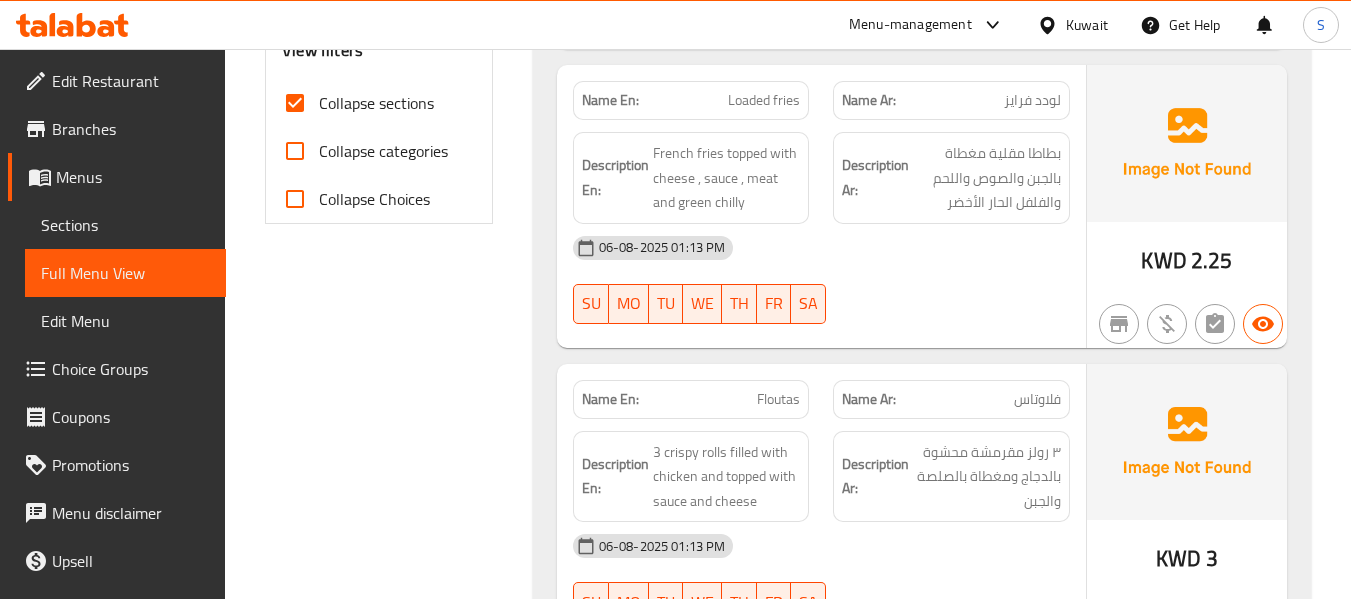 click on "06-08-2025 01:13 PM" at bounding box center [821, 248] 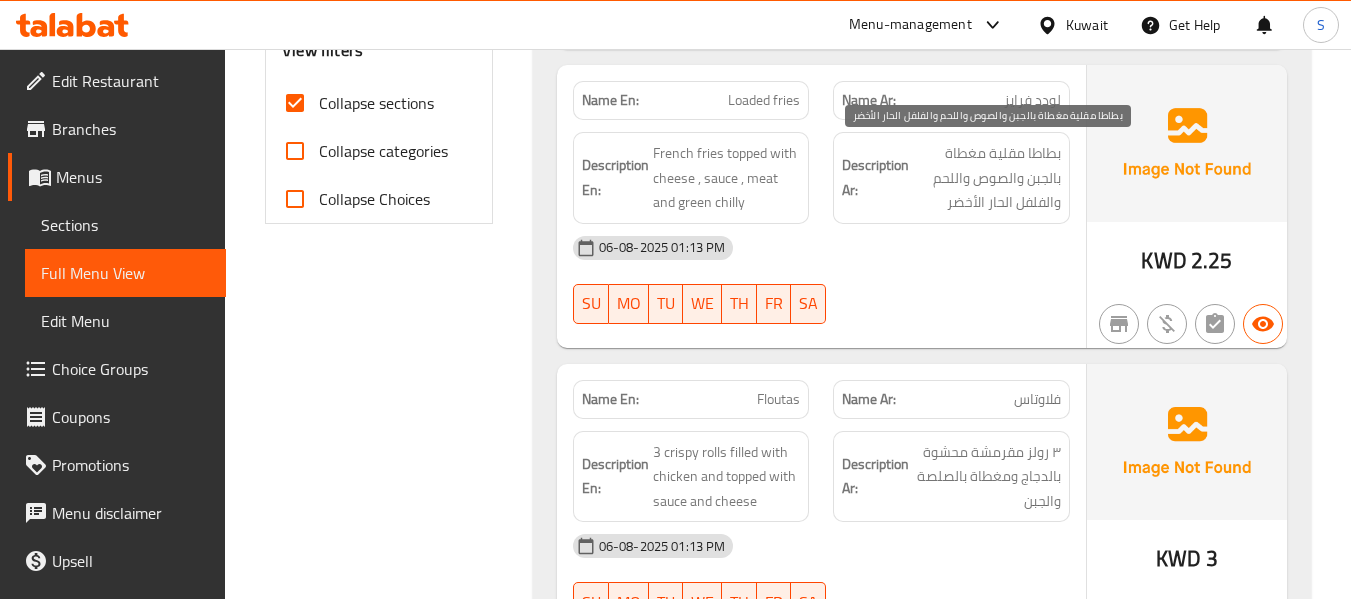 click on "بطاطا مقلية مغطاة بالجبن والصوص واللحم والفلفل الحار الأخضر" at bounding box center (987, 178) 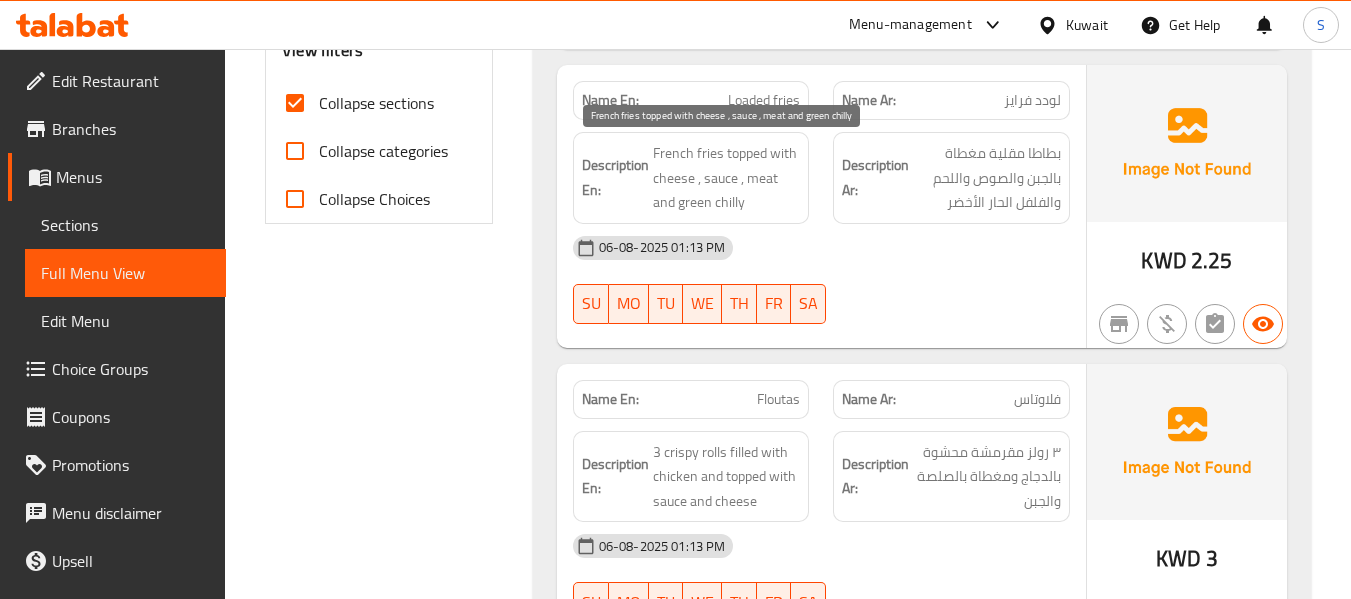 click on "French fries topped with cheese , sauce , meat and green chilly" at bounding box center [727, 178] 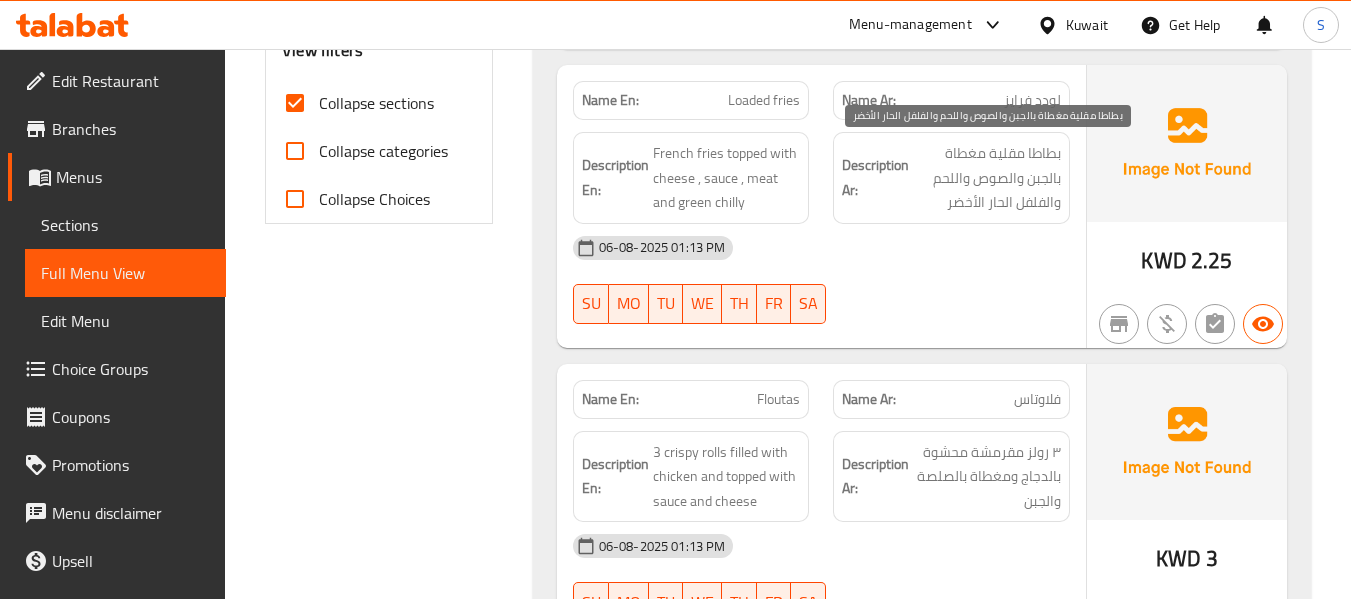 click on "بطاطا مقلية مغطاة بالجبن والصوص واللحم والفلفل الحار الأخضر" at bounding box center [987, 178] 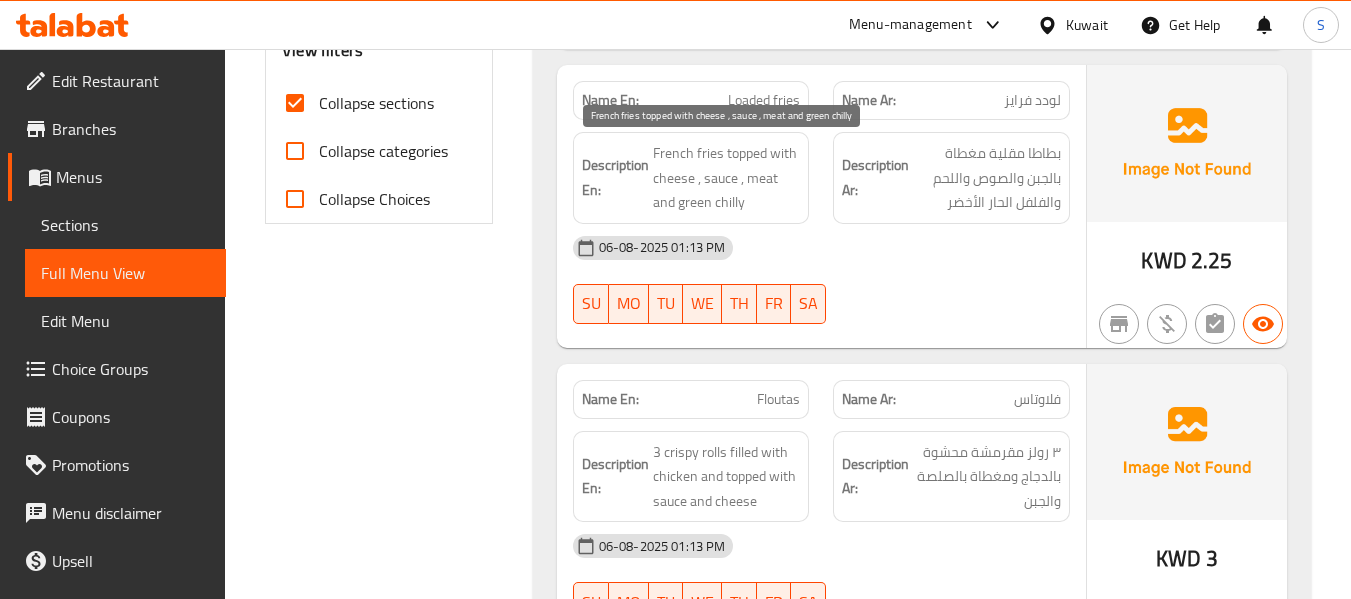 click on "French fries topped with cheese , sauce , meat and green chilly" at bounding box center [727, 178] 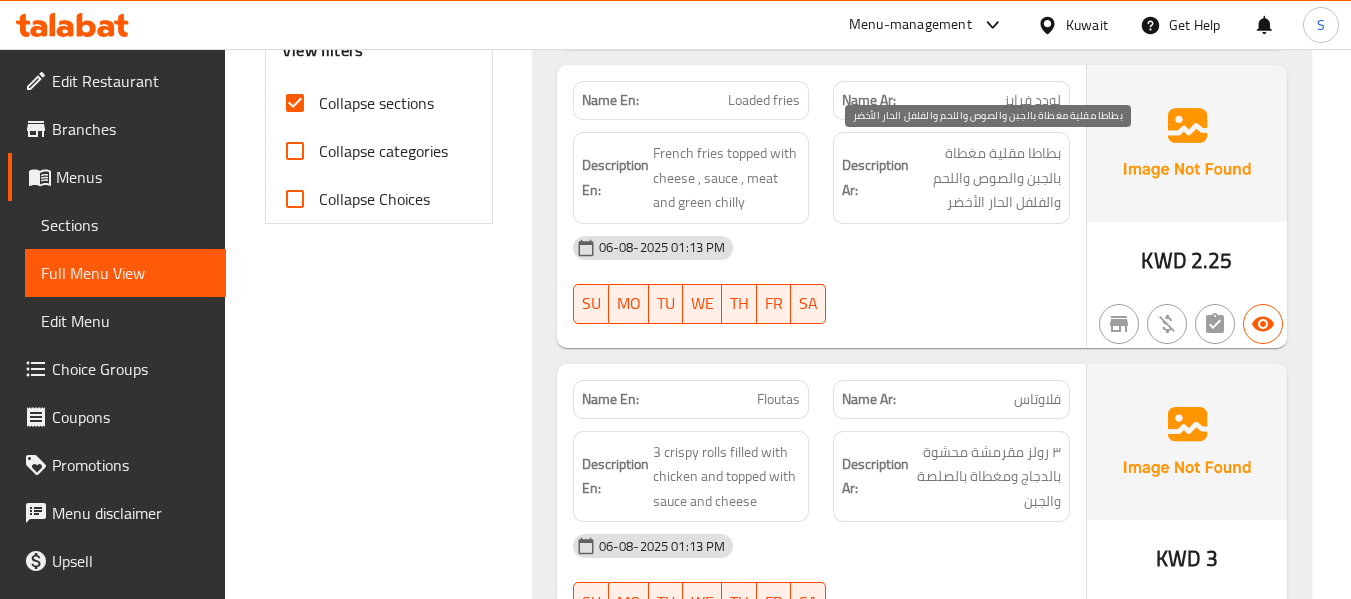 click on "بطاطا مقلية مغطاة بالجبن والصوص واللحم والفلفل الحار الأخضر" at bounding box center (987, 178) 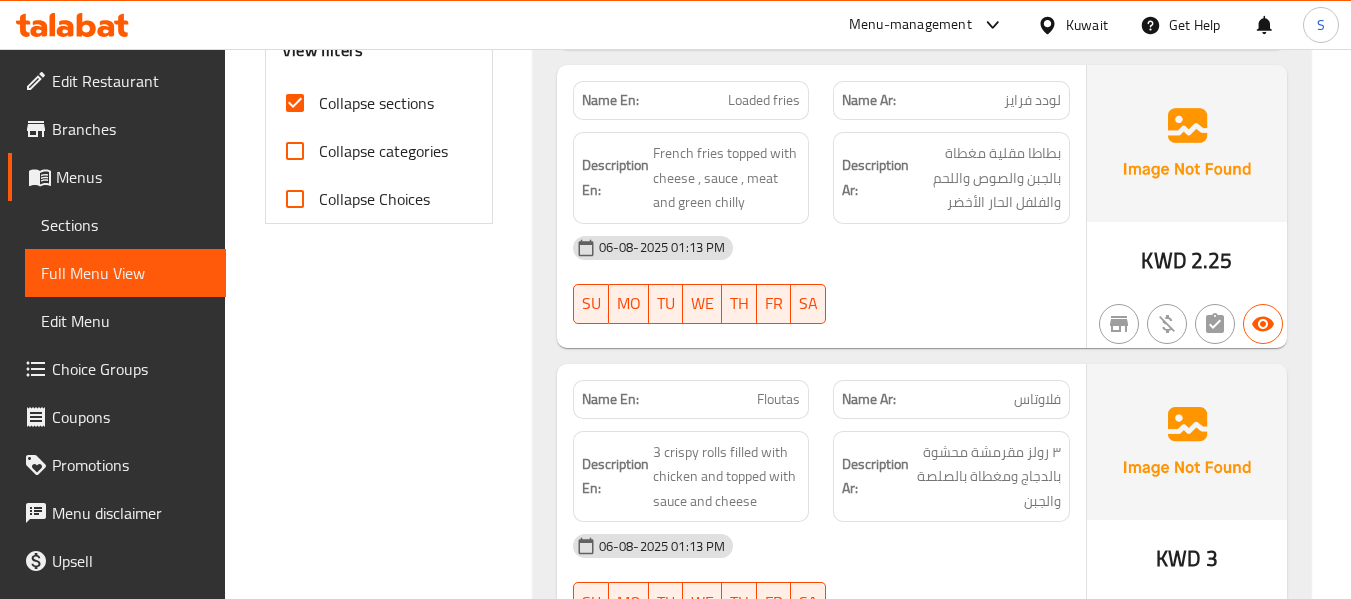 click on "French fries topped with cheese , sauce , meat and green chilly" at bounding box center [727, 178] 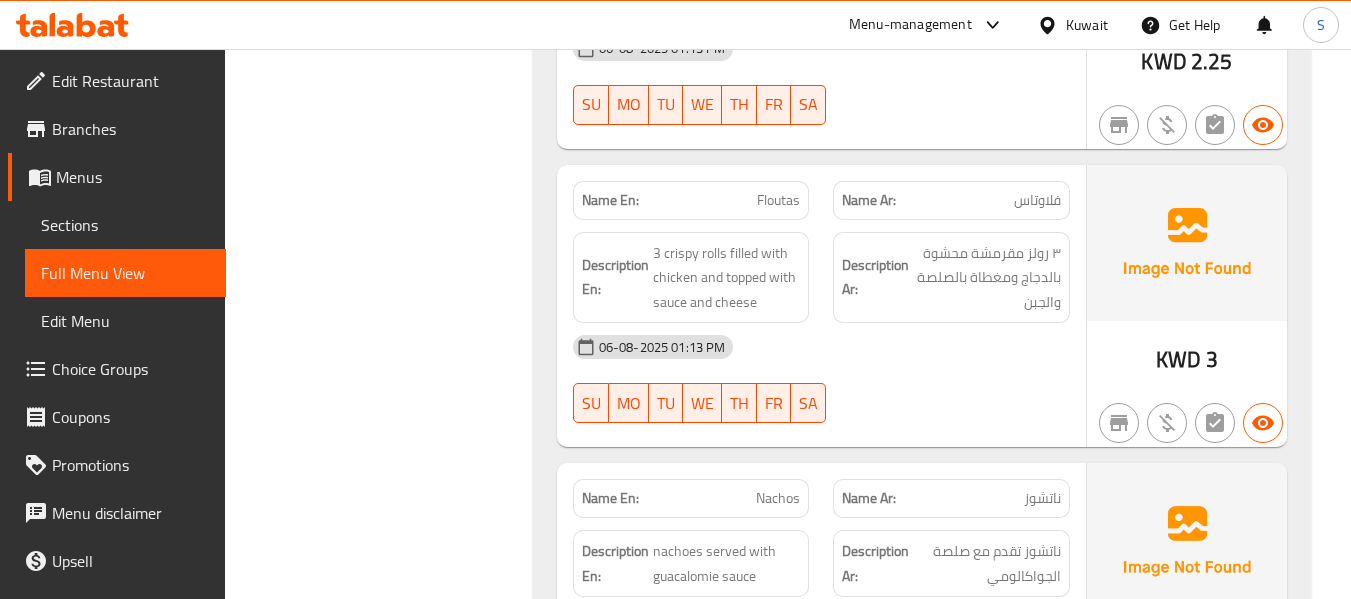 scroll, scrollTop: 1000, scrollLeft: 0, axis: vertical 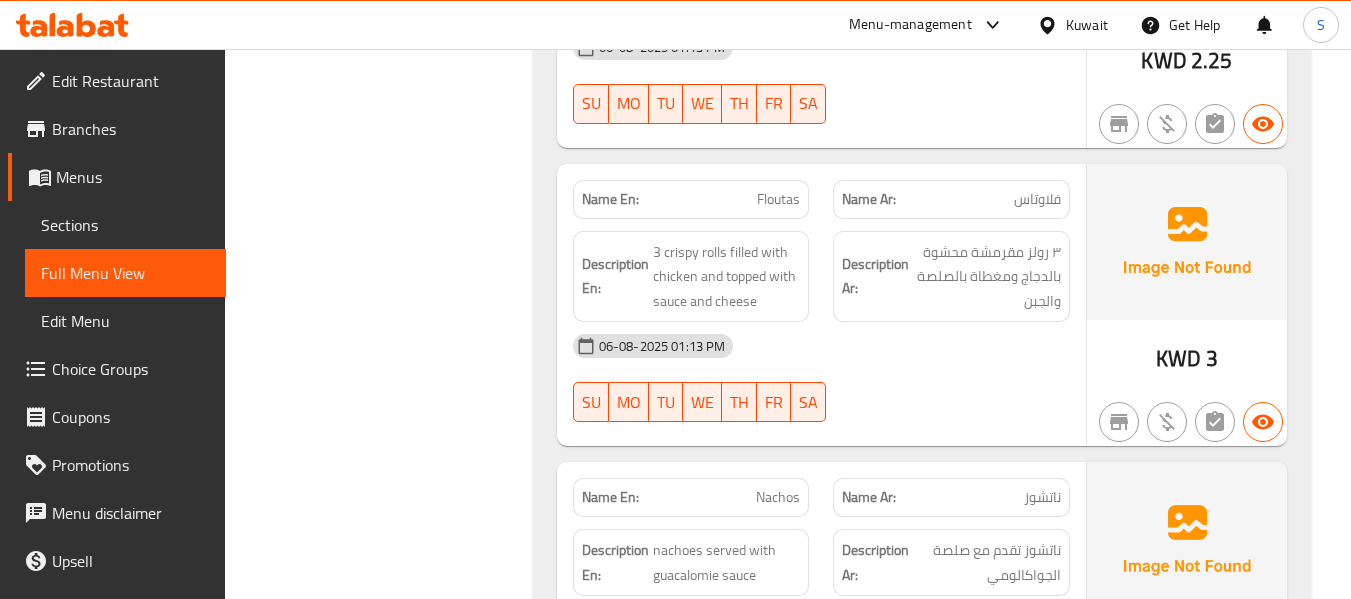 click on "Floutas" at bounding box center [778, 199] 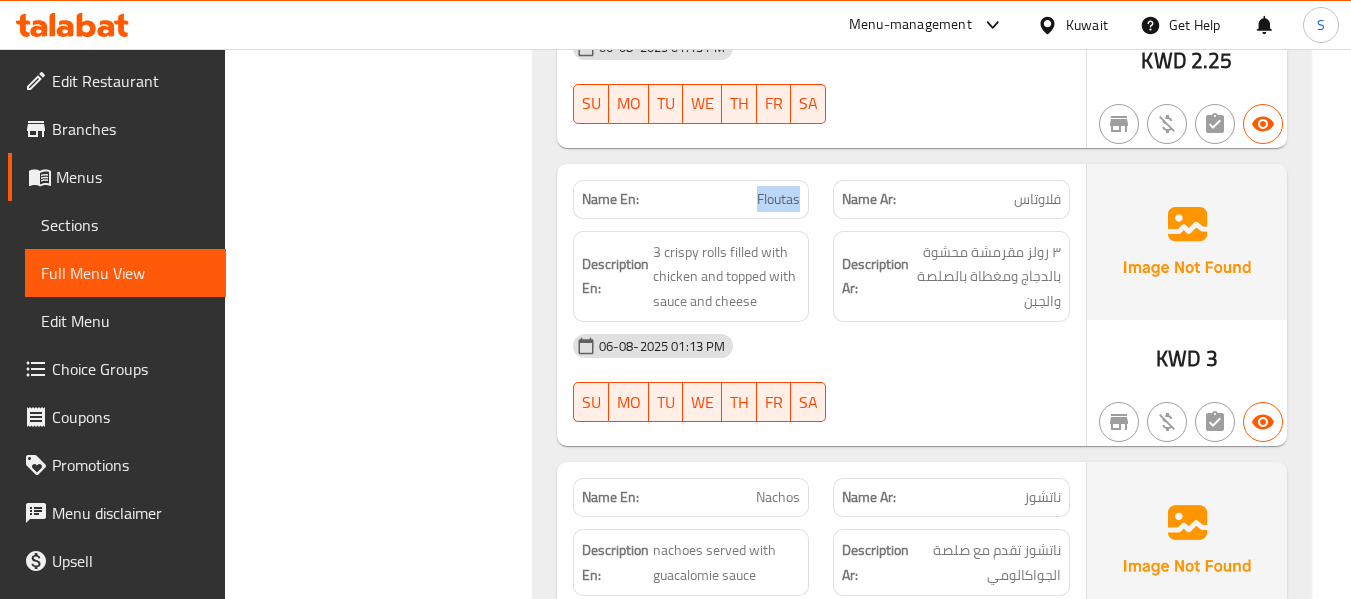 click on "Floutas" at bounding box center (778, 199) 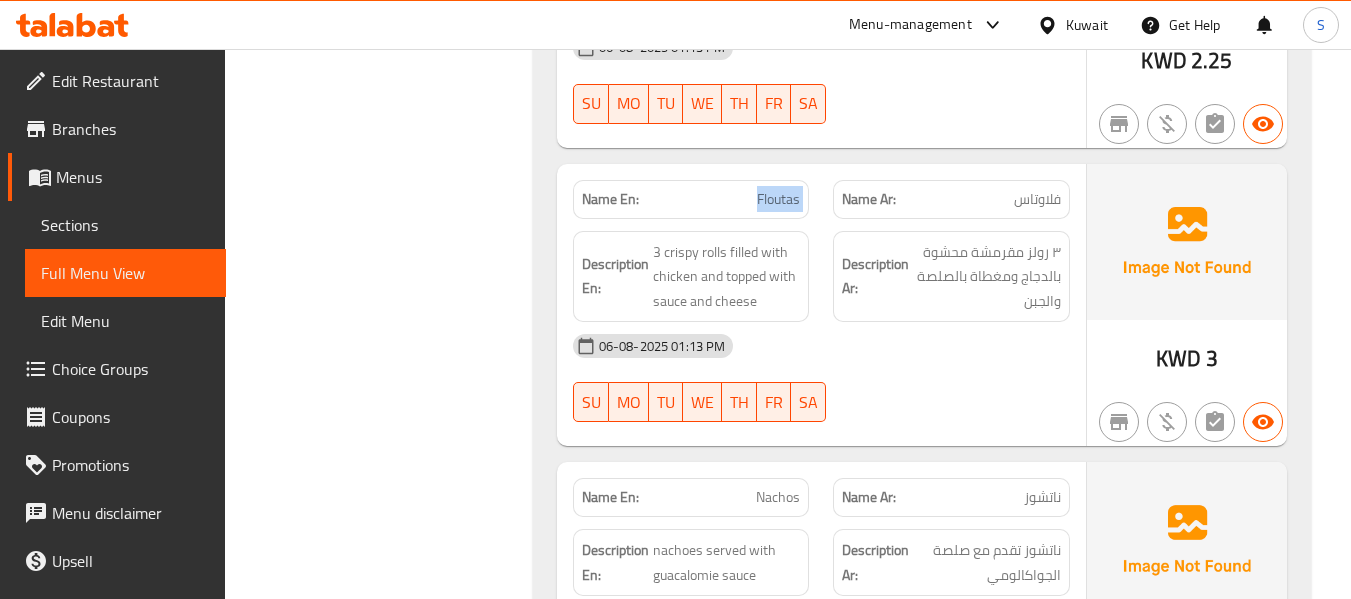 click on "Floutas" at bounding box center [778, 199] 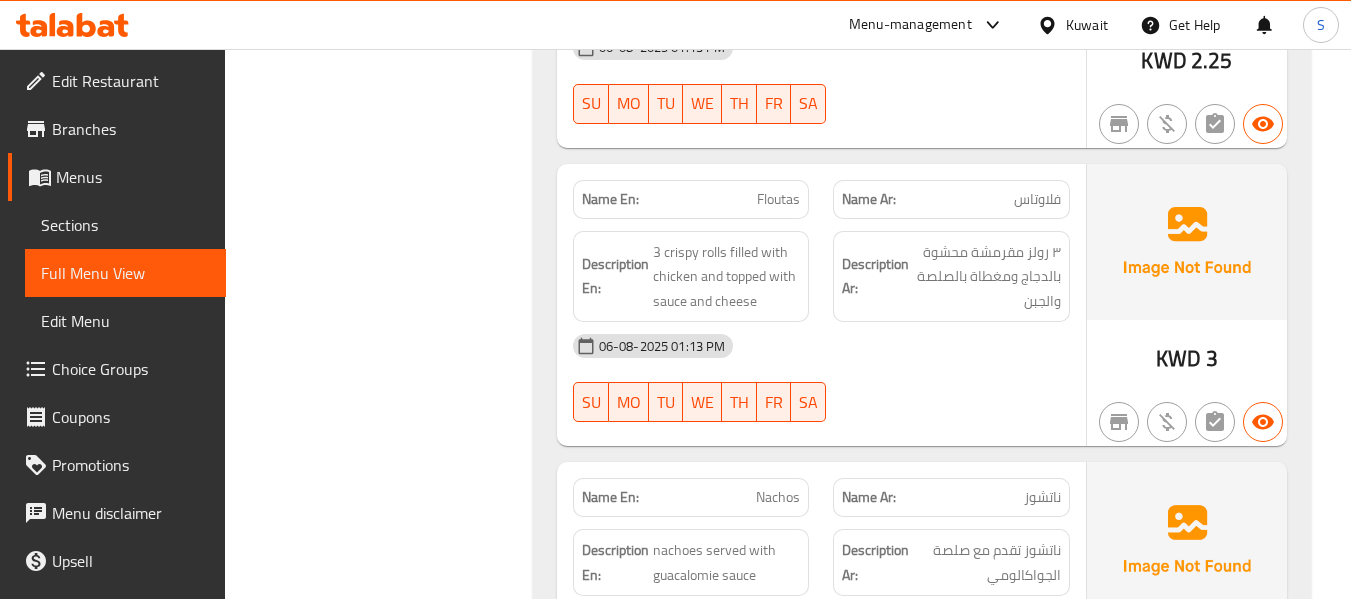click on "06-08-2025 01:13 PM" at bounding box center [821, 346] 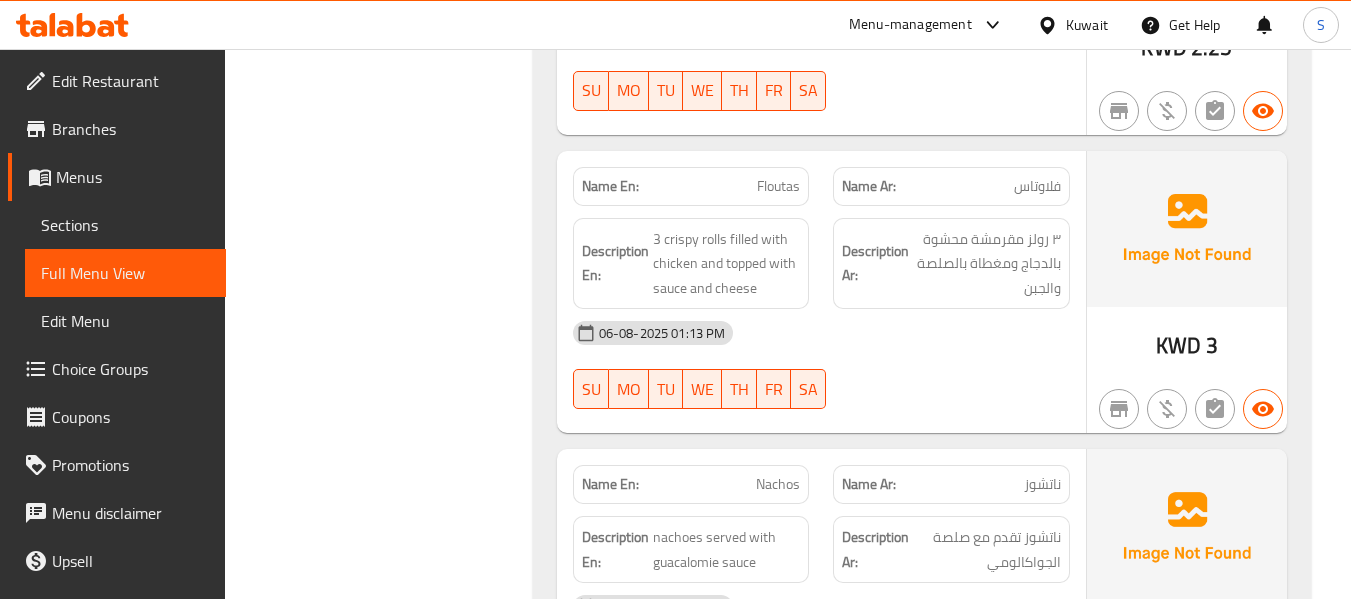 scroll, scrollTop: 1100, scrollLeft: 0, axis: vertical 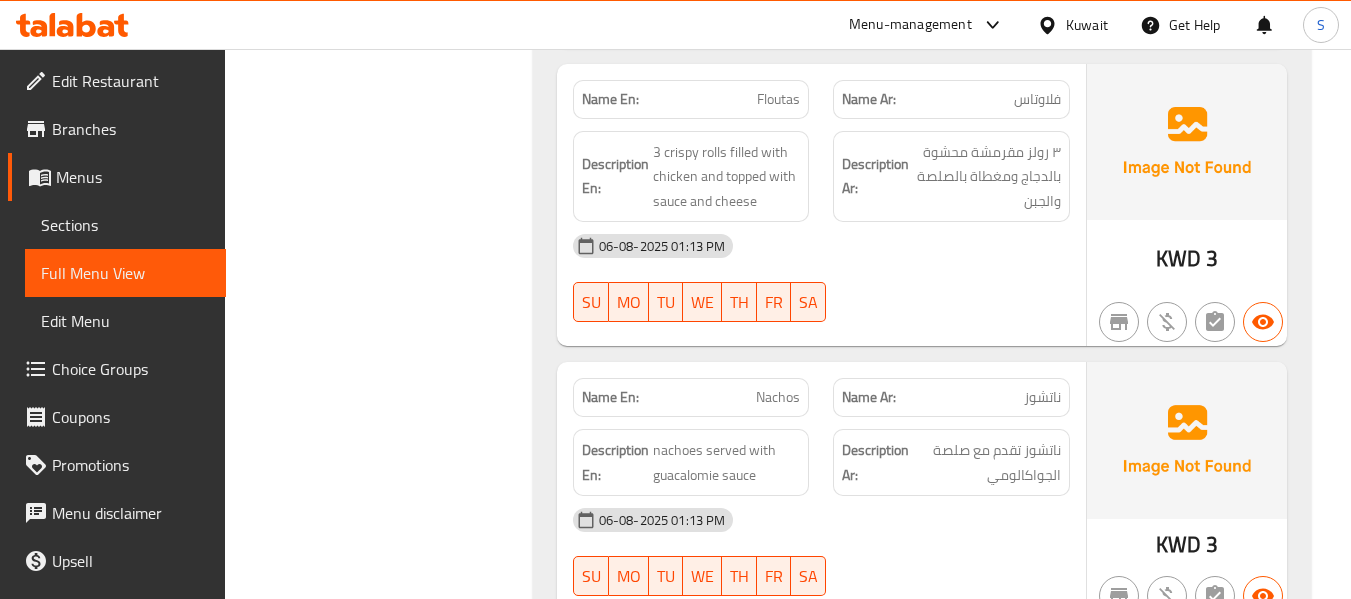 click on "Name En: Jalapeno Bites Name Ar: بايتس هالبينو Description En: Fried jalapeno bites filled with cheese Description Ar: بايتس هالبينو مقلية محشوة بالجبن 06-08-2025 01:13 PM SU MO TU WE TH FR SA KWD 1.5 Name En: Fries Name Ar: بطاطا مقلية Description En: crunchy french fries Description Ar: بطاطا مقلية مقرمشة 06-08-2025 01:13 PM SU MO TU WE TH FR SA KWD 0.75 Name En: Loaded fries Name Ar: لودد فرايز  Description En: French fries topped with cheese , sauce , meat and green chilly Description Ar: بطاطا مقلية مغطاة بالجبن والصوص واللحم والفلفل الحار الأخضر 06-08-2025 01:13 PM SU MO TU WE TH FR SA KWD 2.25 Name En: Floutas Name Ar: فلاوتاس Description En: 3 crispy rolls filled with chicken and topped with sauce and cheese Description Ar: ٣ رولز مقرمشة محشوة بالدجاج ومغطاة بالصلصة والجبن 06-08-2025 01:13 PM SU MO TU WE TH FR SA KWD 3 Name En: 3" at bounding box center [922, -54] 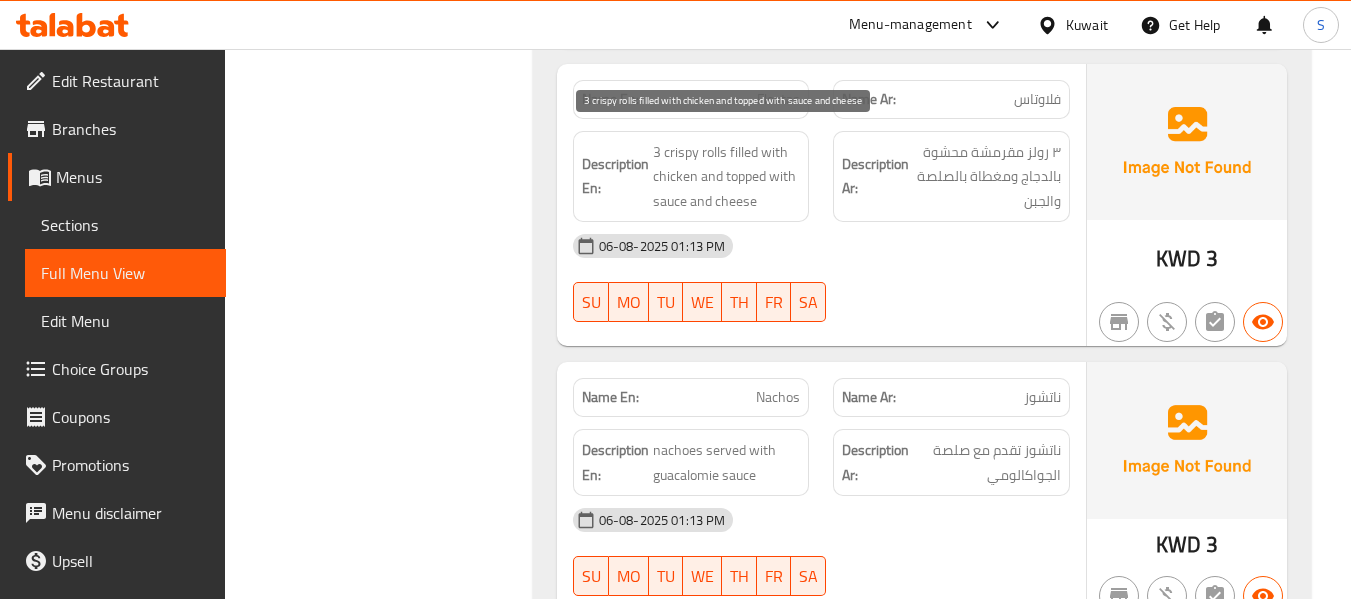 click on "3 crispy rolls filled with chicken and topped with sauce and cheese" at bounding box center [727, 177] 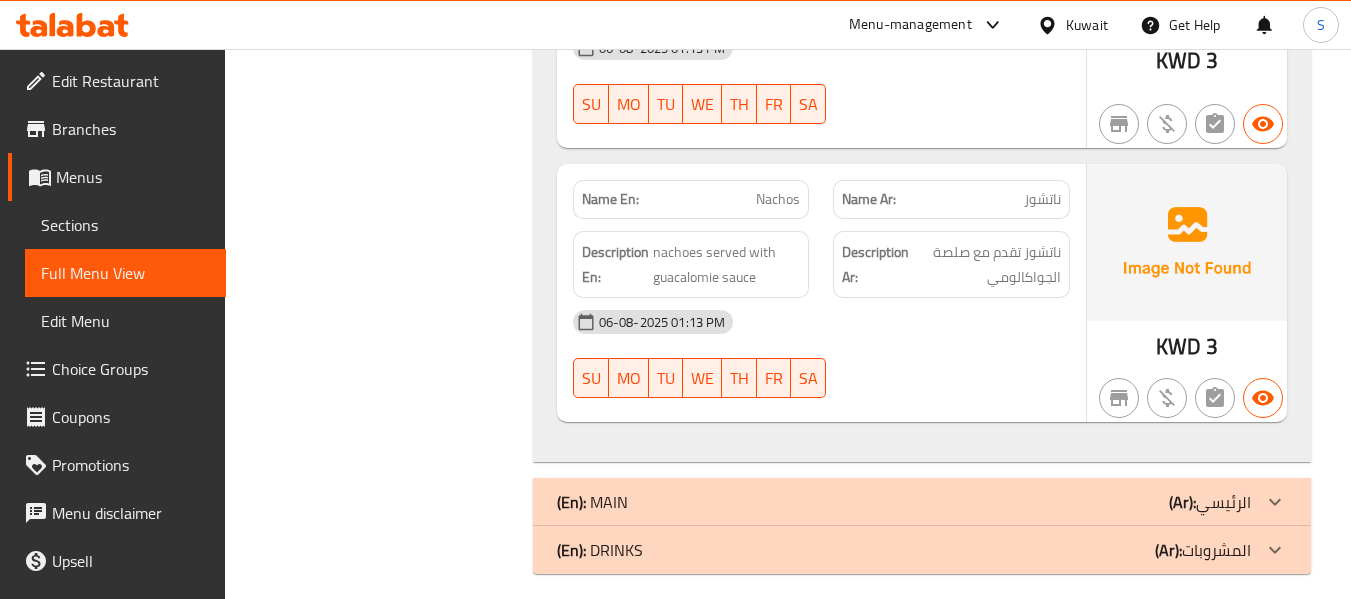 scroll, scrollTop: 1300, scrollLeft: 0, axis: vertical 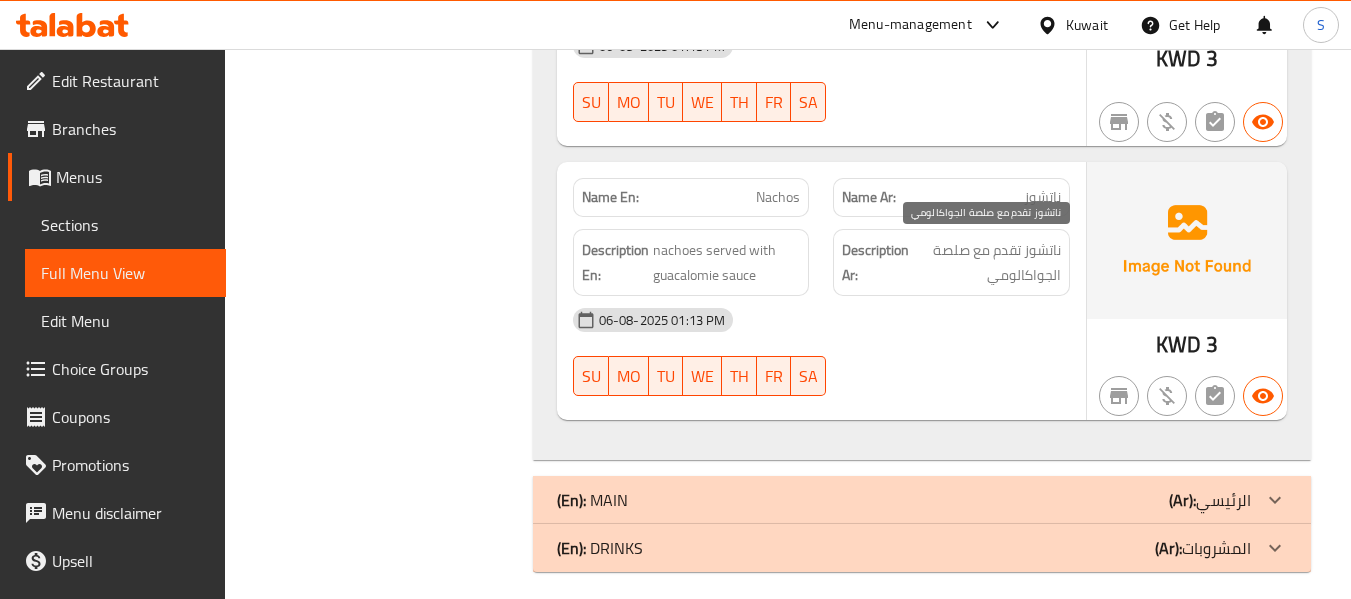 click on "ناتشوز تقدم مع صلصة الجواكالومي" at bounding box center [987, 262] 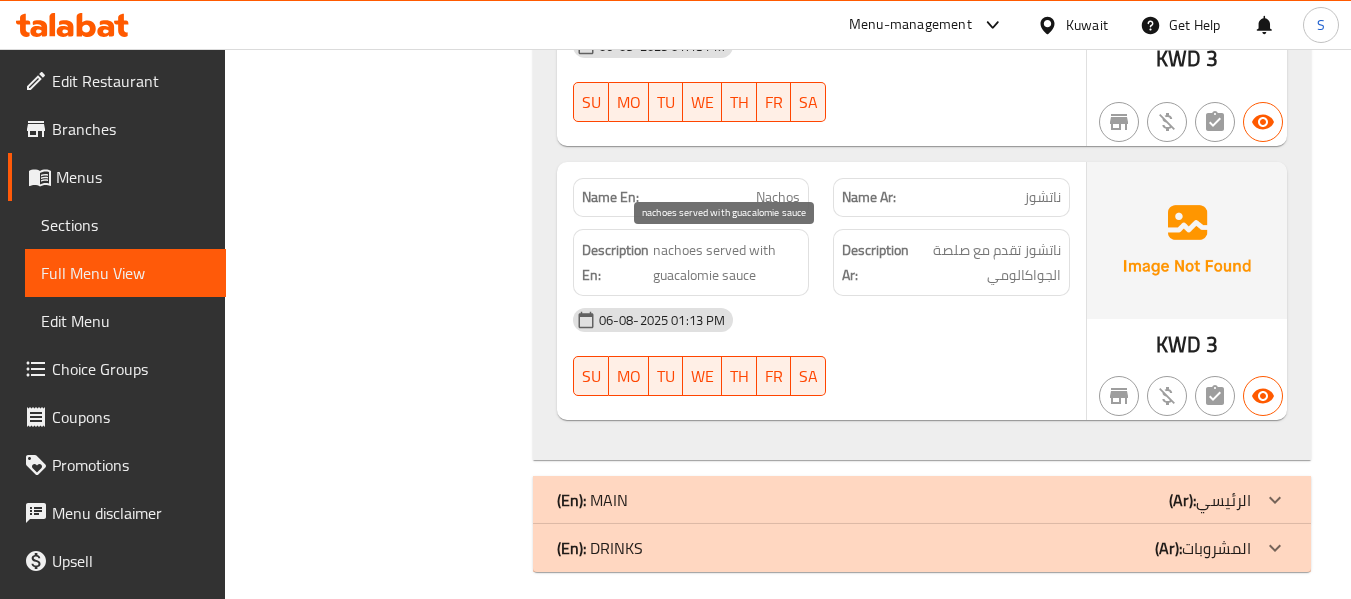 click on "nachoes served with guacalomie sauce" at bounding box center (727, 262) 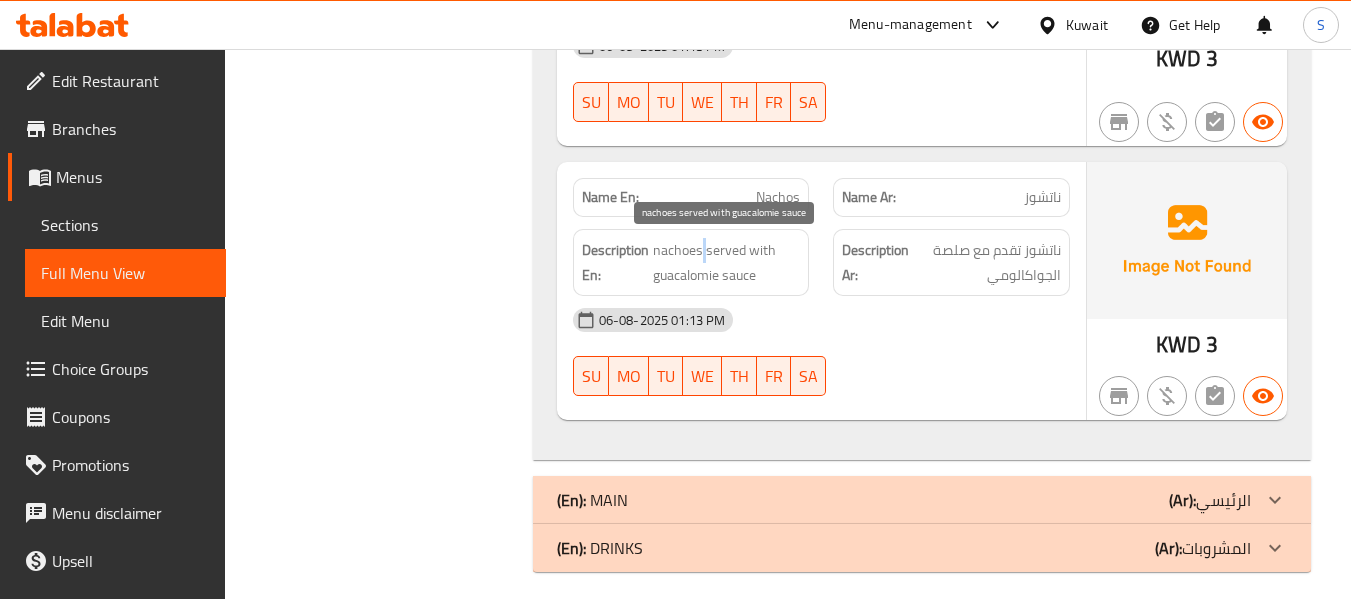 click on "nachoes served with guacalomie sauce" at bounding box center (727, 262) 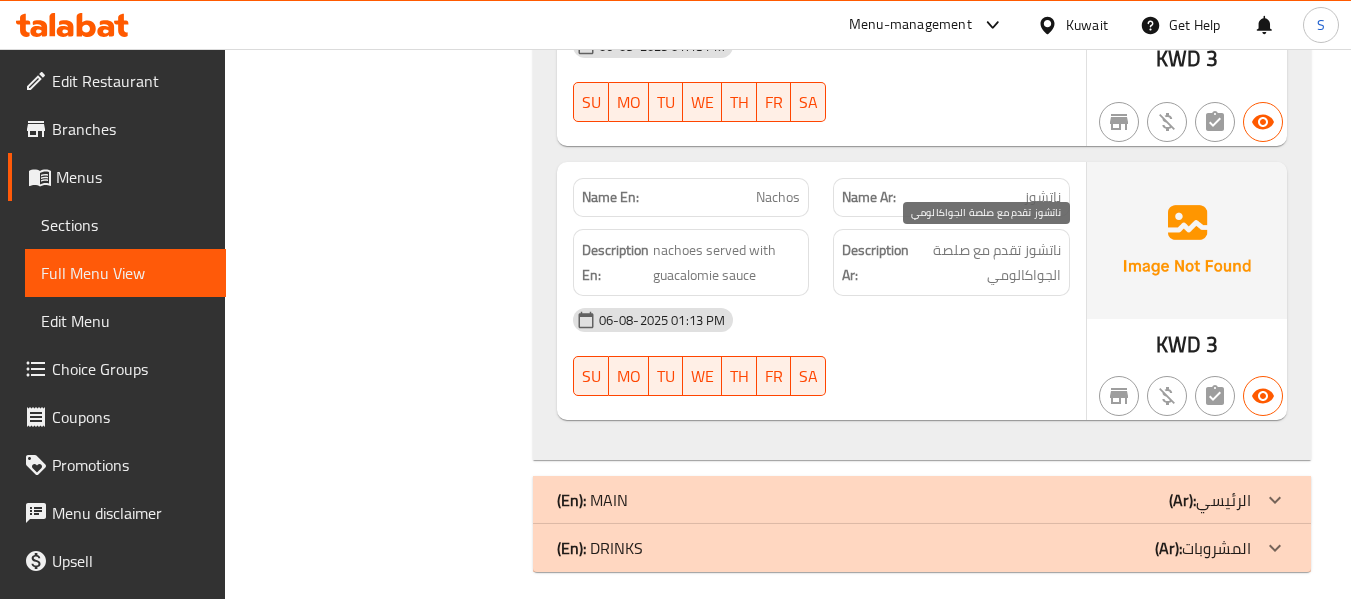 click on "ناتشوز تقدم مع صلصة الجواكالومي" at bounding box center [987, 262] 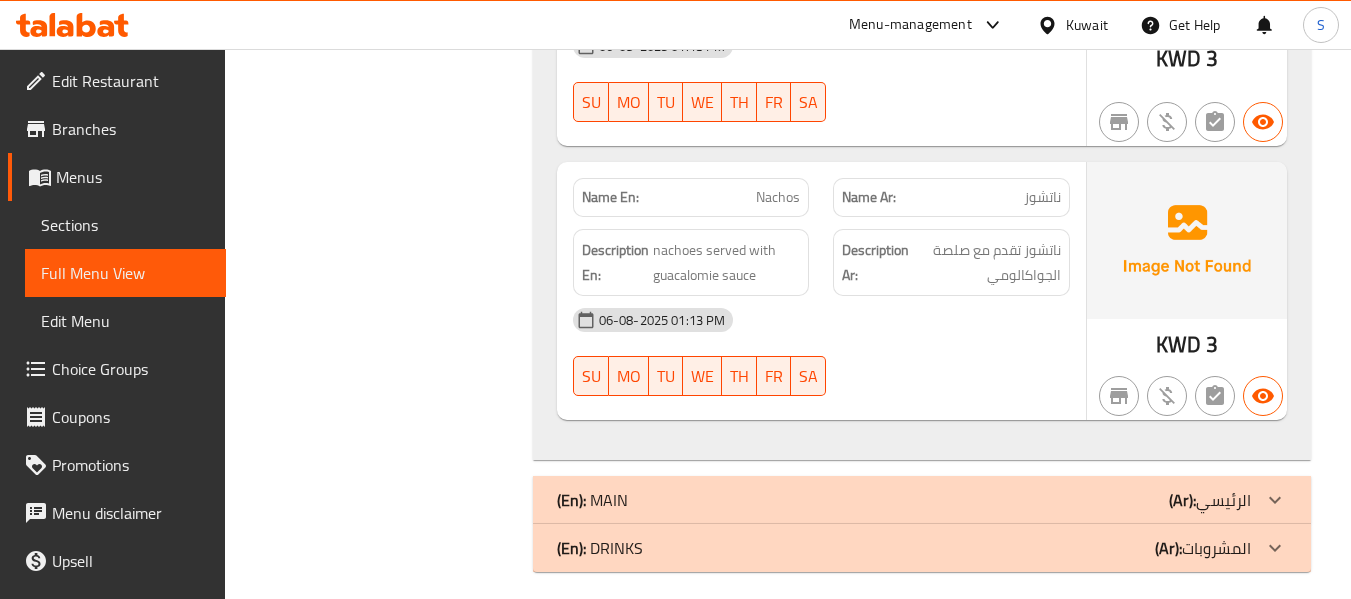 click on "nachoes served with guacalomie sauce" at bounding box center [727, 262] 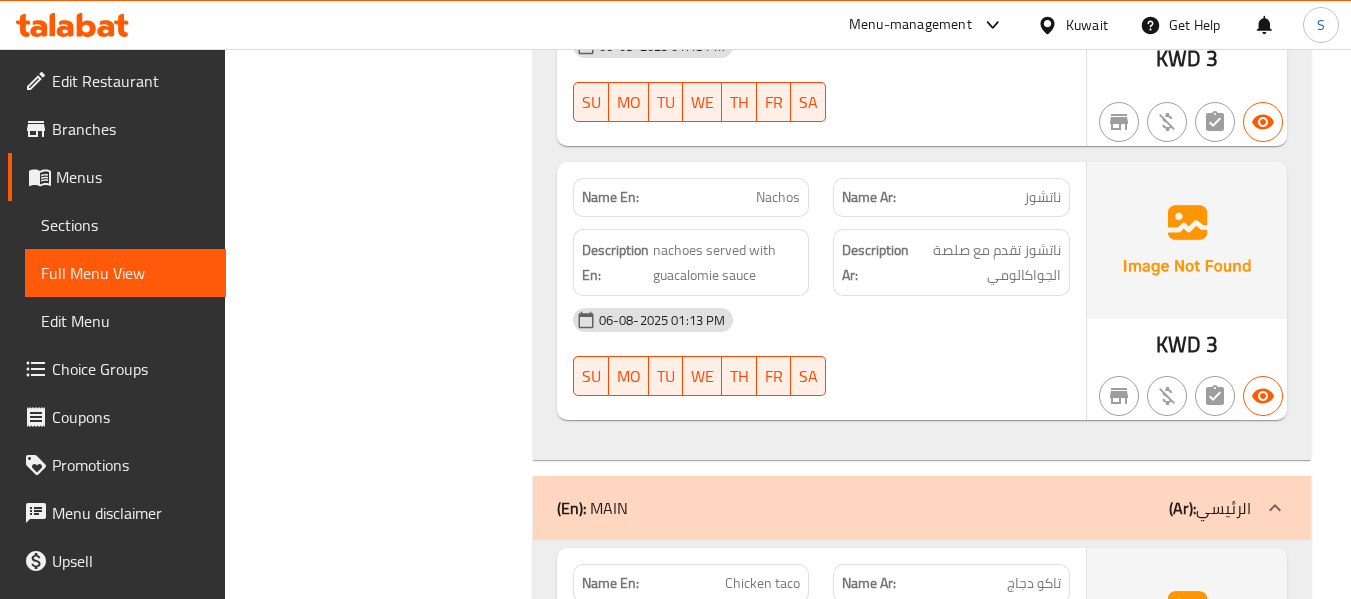 drag, startPoint x: 277, startPoint y: 336, endPoint x: 538, endPoint y: 95, distance: 355.2492 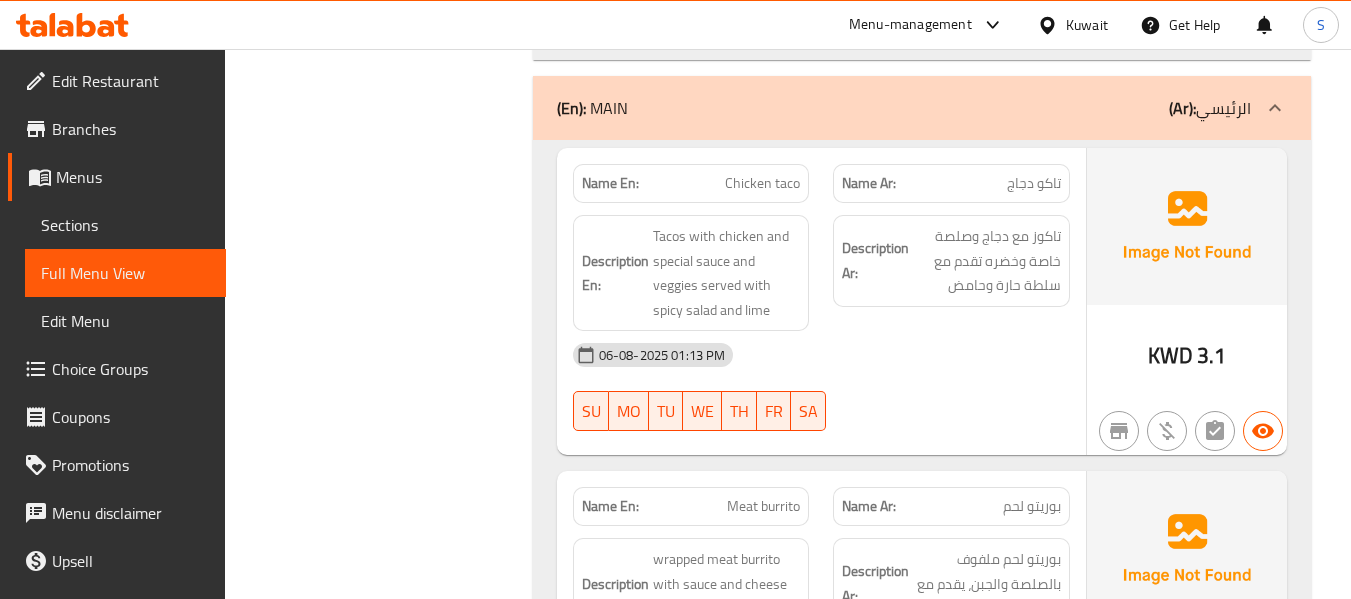 scroll, scrollTop: 1800, scrollLeft: 0, axis: vertical 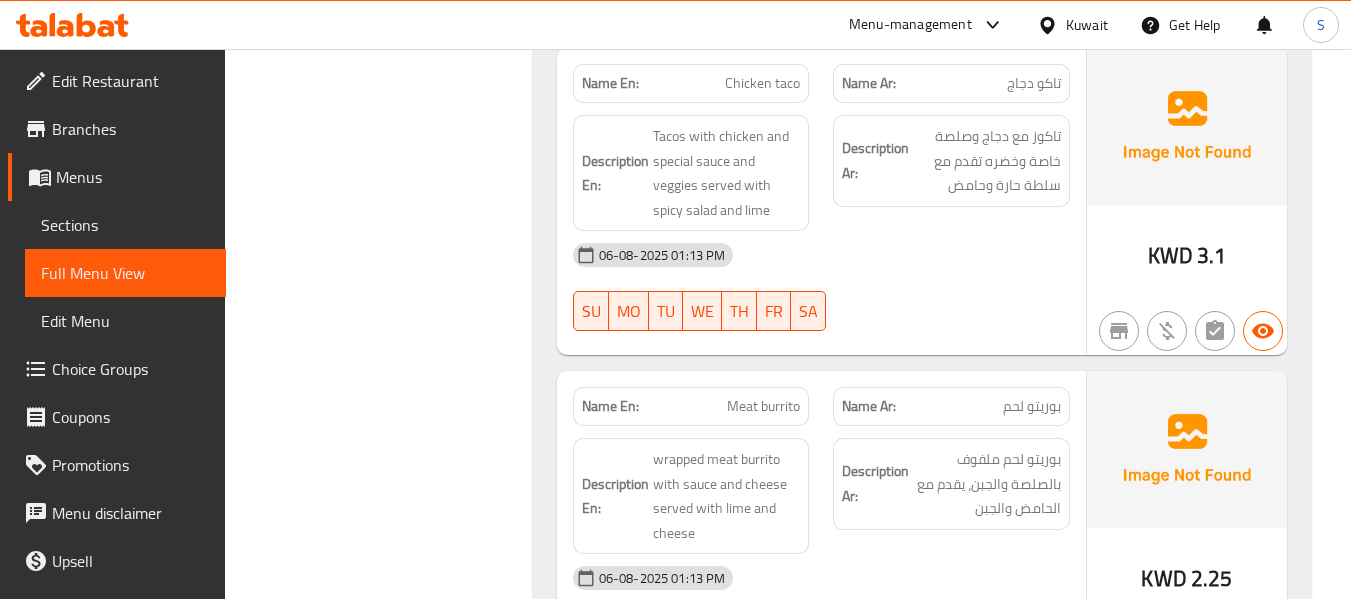 click on "Chicken taco" at bounding box center [758, -1424] 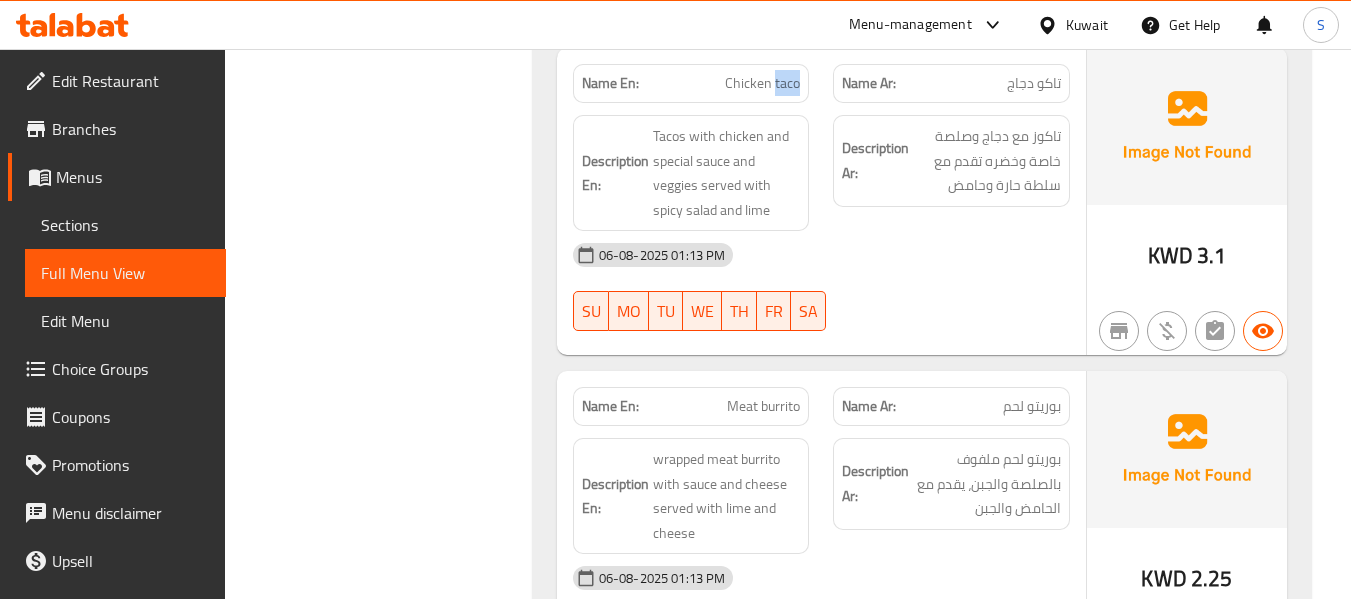 click on "Chicken taco" at bounding box center [758, -1424] 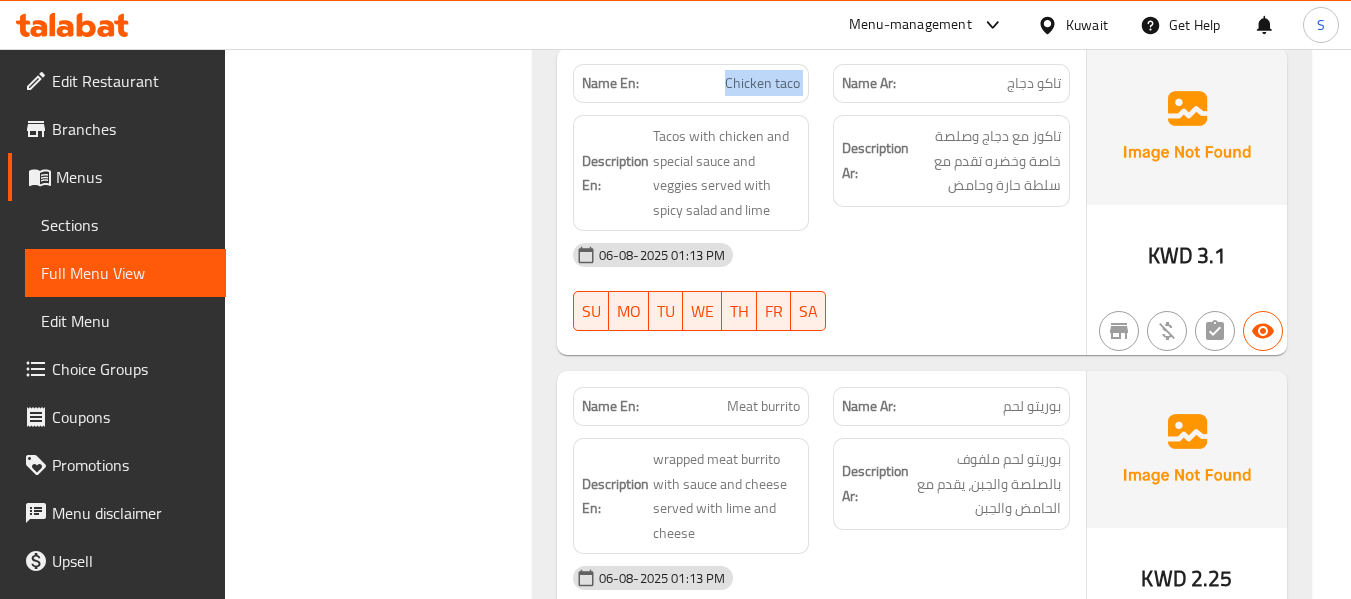 click on "Chicken taco" at bounding box center [758, -1424] 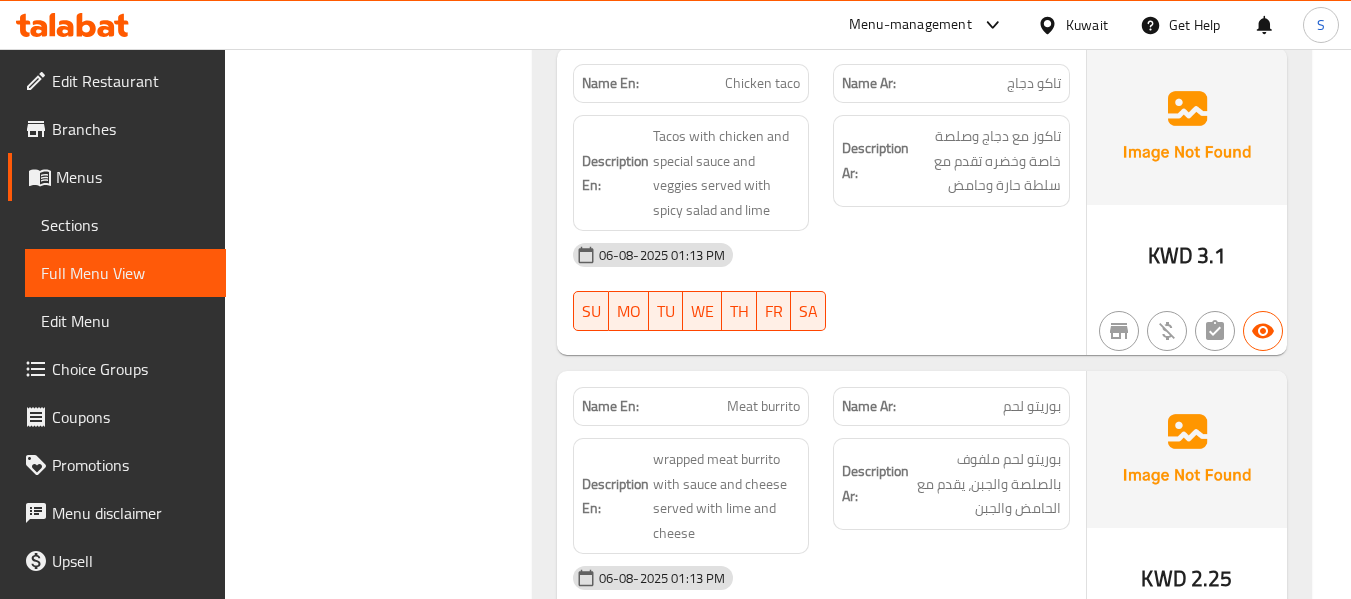 click on "Name En: Chicken taco Name Ar: تاكو دجاج Description En: Tacos with chicken and special sauce and veggies served with spicy salad and lime Description Ar: تاكوز مع دجاج وصلصة خاصة وخضره تقدم مع سلطة حارة وحامض 06-08-2025 01:13 PM SU MO TU WE TH FR SA" at bounding box center (821, -1330) 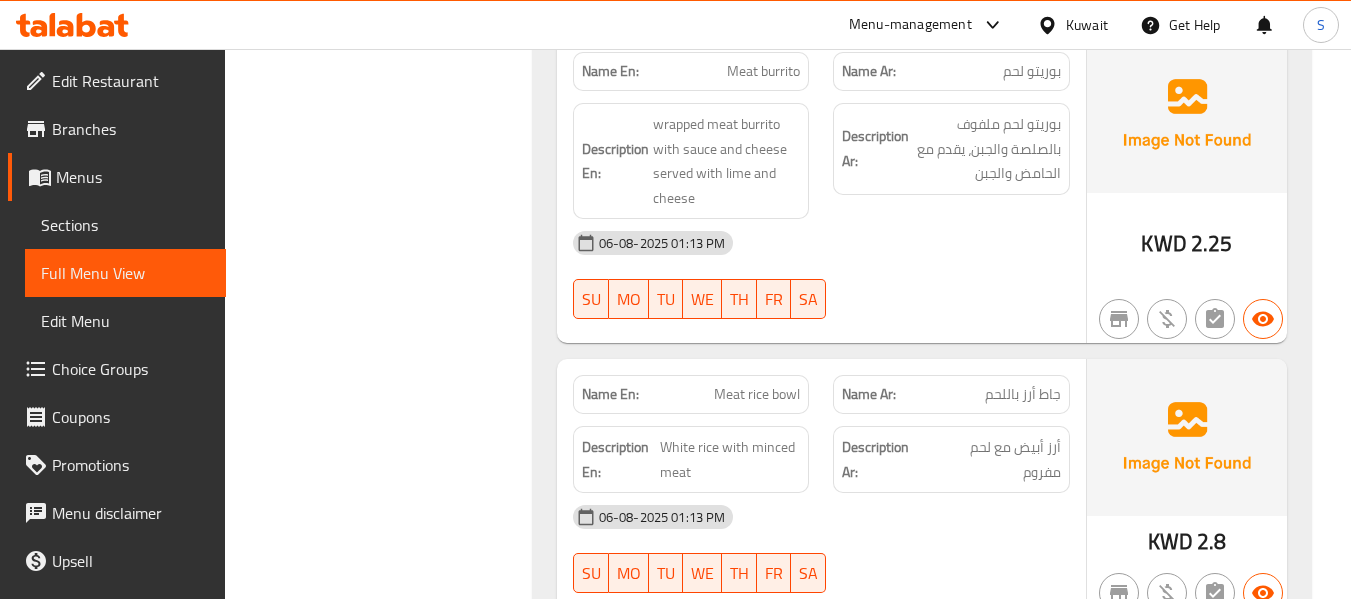 scroll, scrollTop: 2100, scrollLeft: 0, axis: vertical 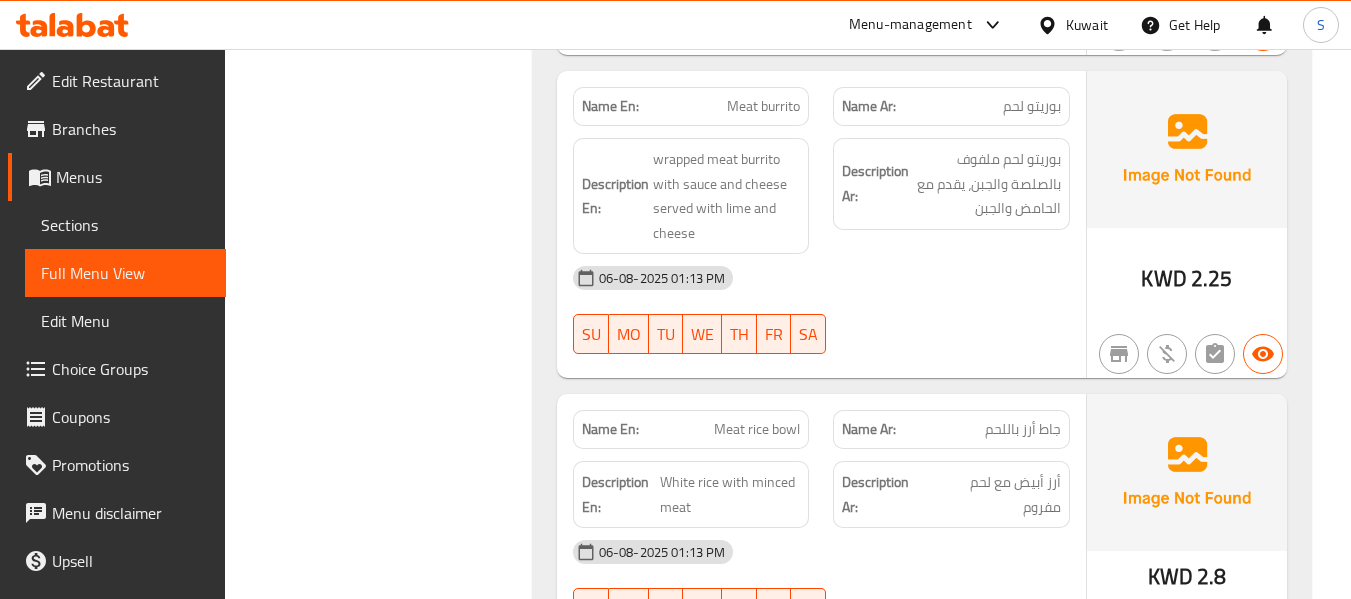 click on "wrapped meat burrito with sauce and cheese served with lime and cheese" at bounding box center [740, -1397] 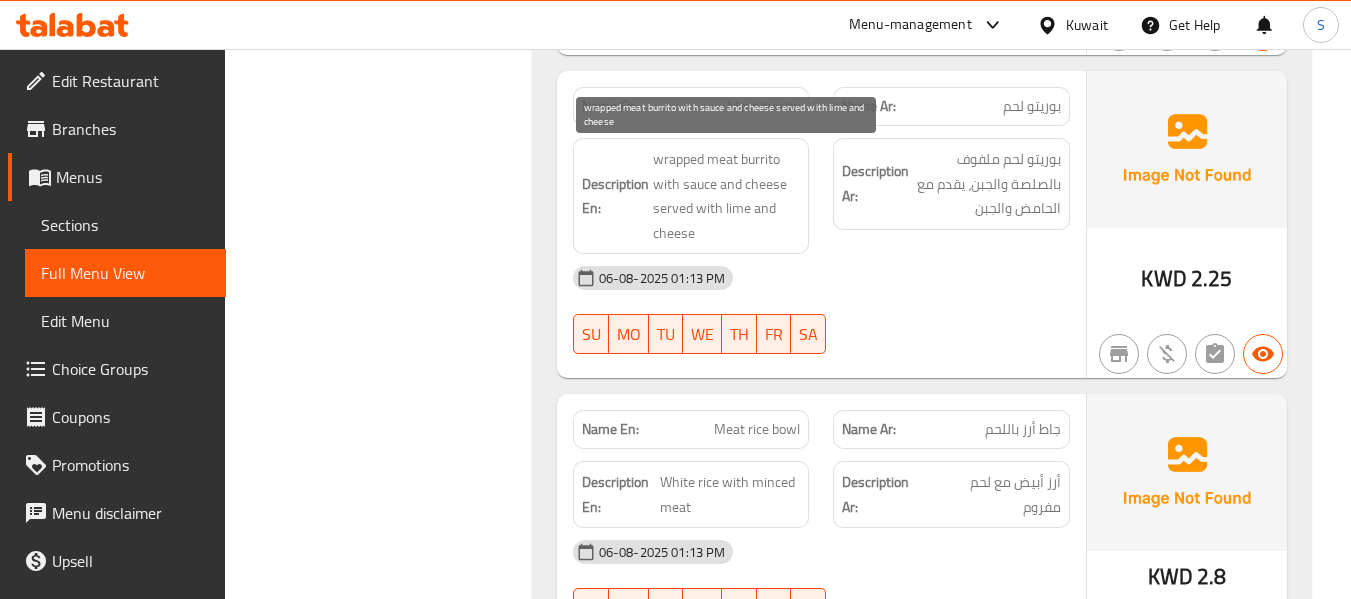 click on "wrapped meat burrito with sauce and cheese served with lime and cheese" at bounding box center [727, 196] 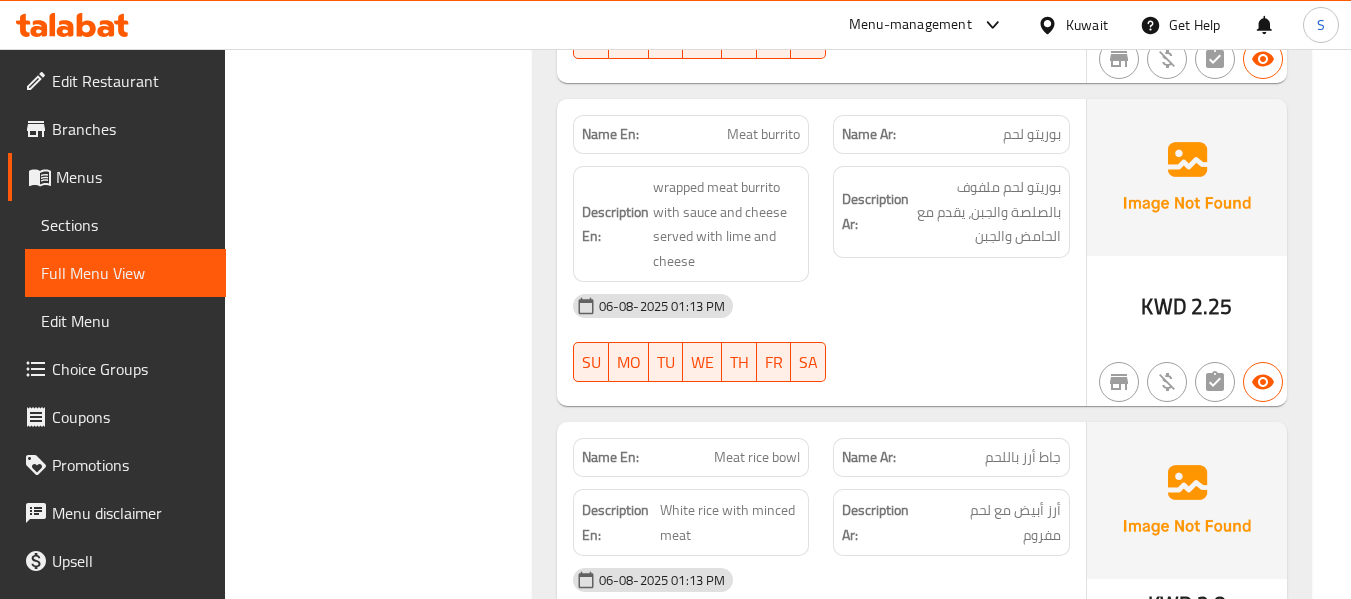 scroll, scrollTop: 2045, scrollLeft: 0, axis: vertical 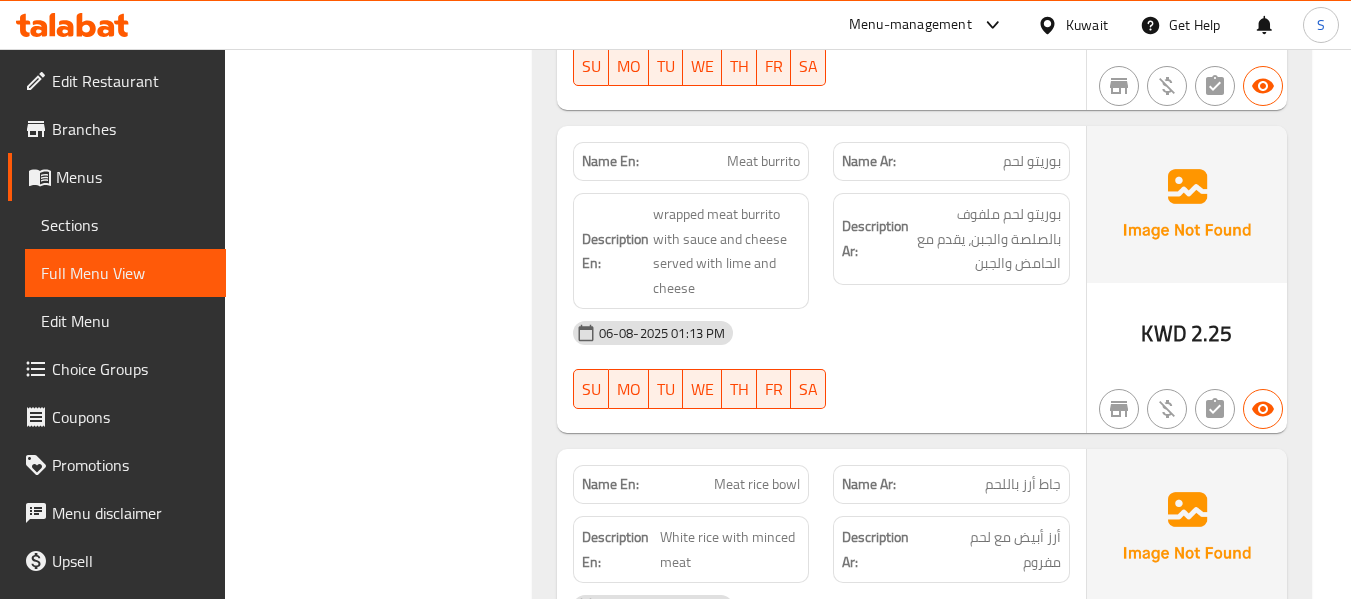 click on "Name En: Meat burrito" at bounding box center (691, -1395) 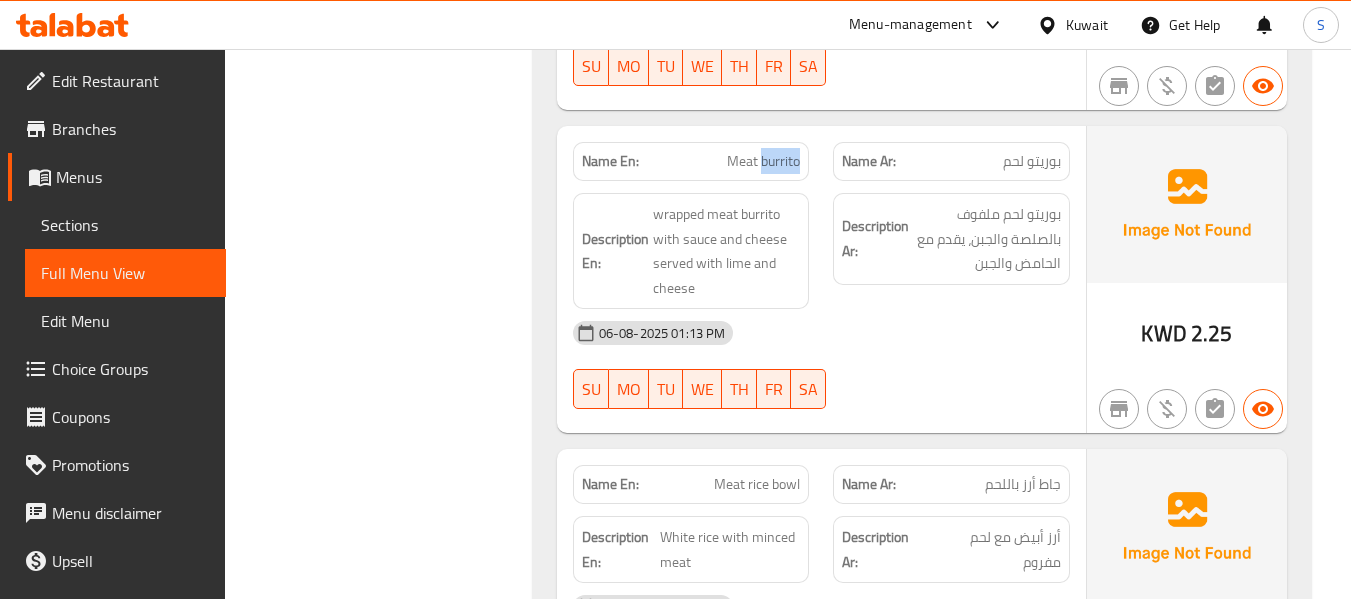 click on "Name En: Meat burrito" at bounding box center (691, -1395) 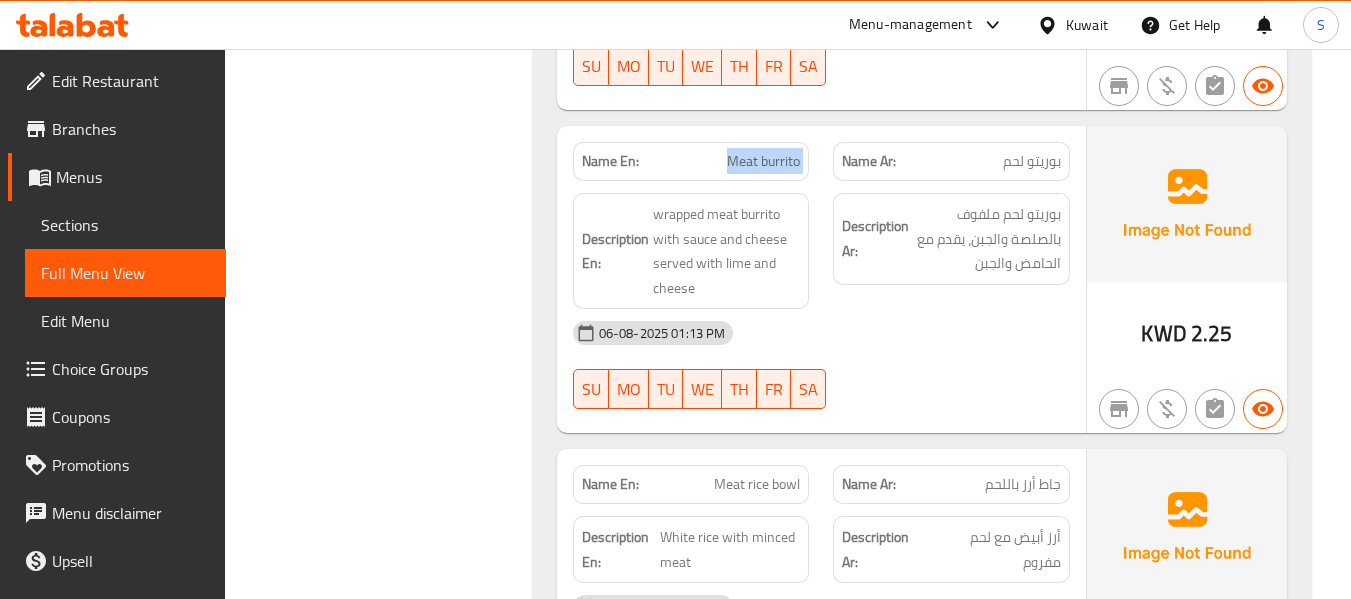 click on "Name En: Meat burrito" at bounding box center (691, -1395) 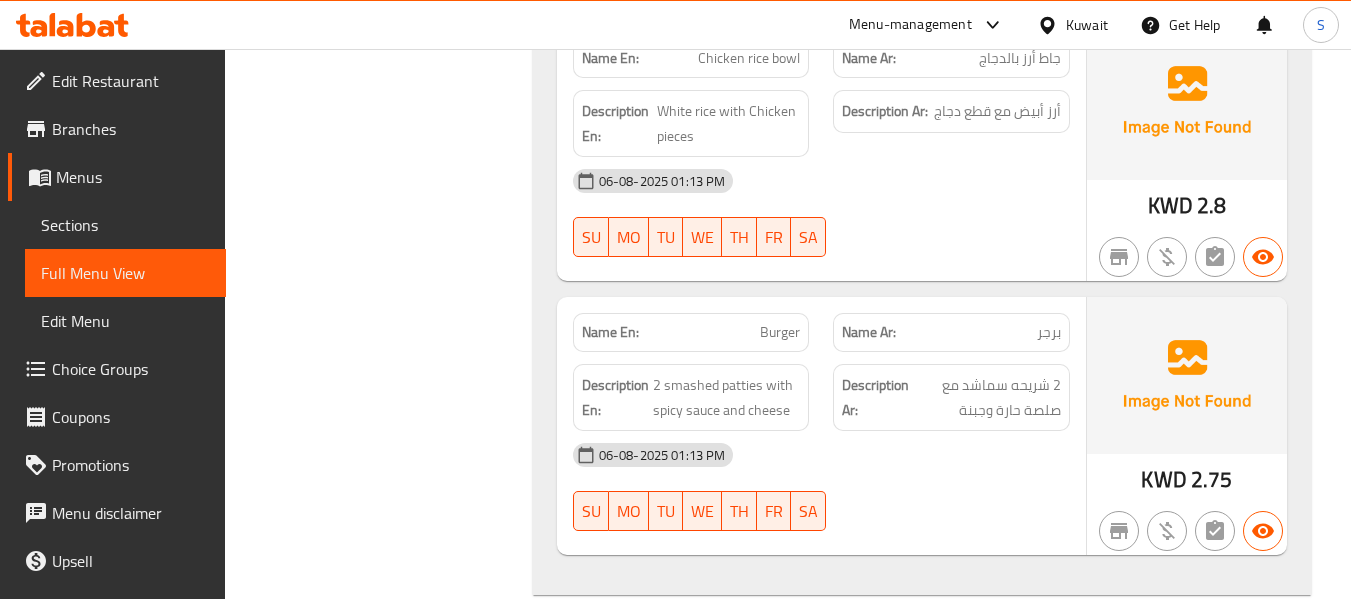 scroll, scrollTop: 2845, scrollLeft: 0, axis: vertical 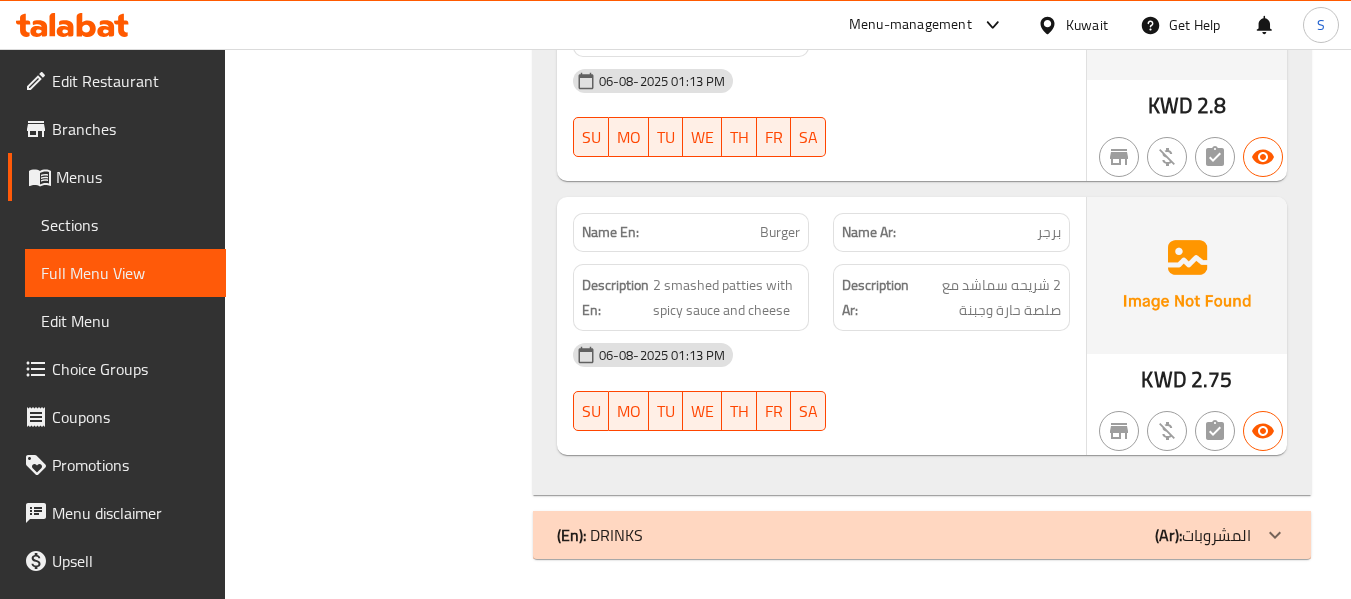 click on "(En):   DRINKS (Ar): المشروبات" at bounding box center (904, -2544) 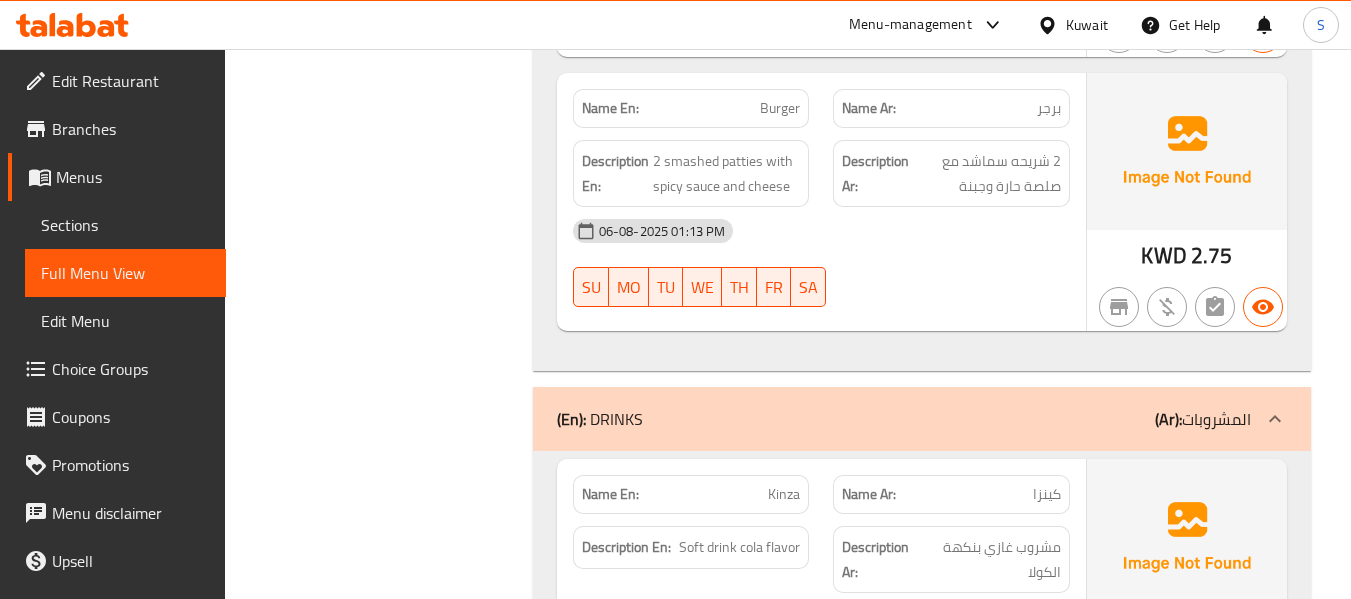 scroll, scrollTop: 3145, scrollLeft: 0, axis: vertical 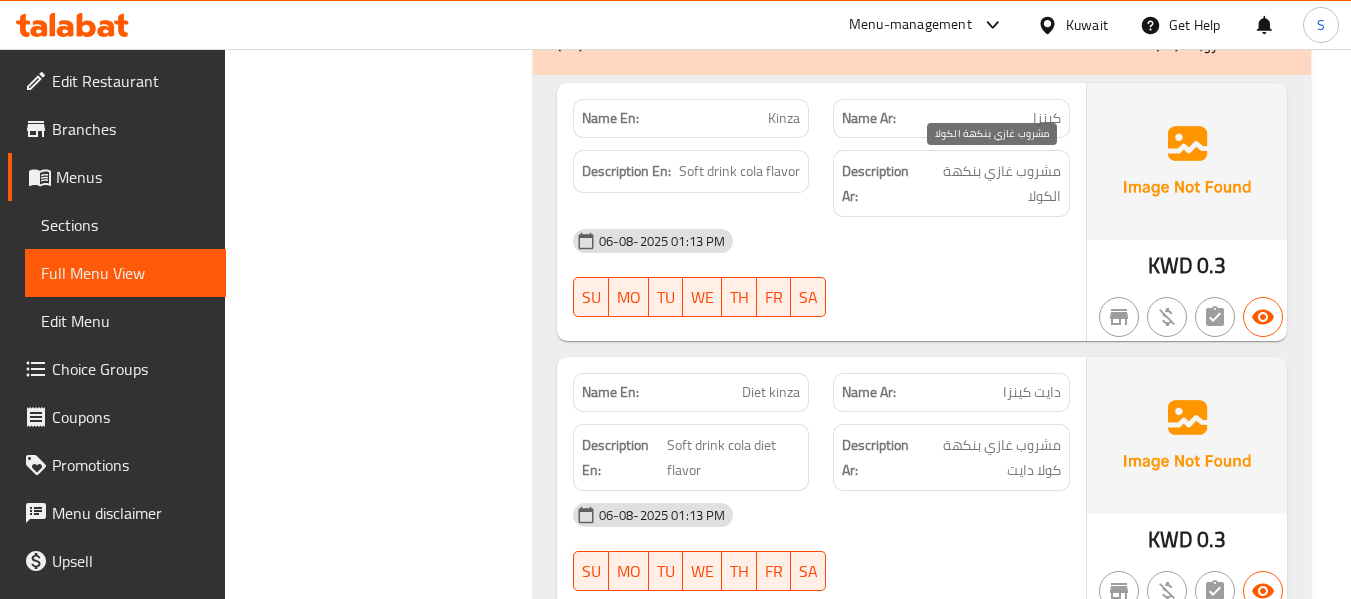 click on "مشروب غازي بنكهة الكولا" at bounding box center [992, 183] 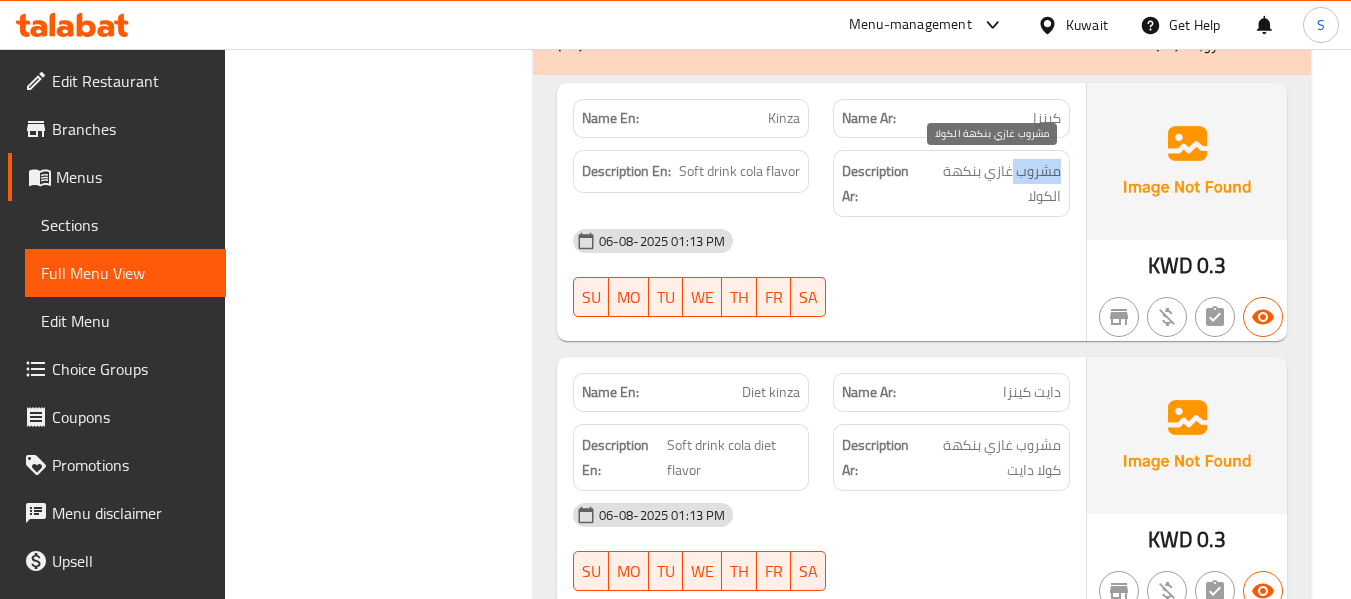 click on "مشروب غازي بنكهة الكولا" at bounding box center [992, 183] 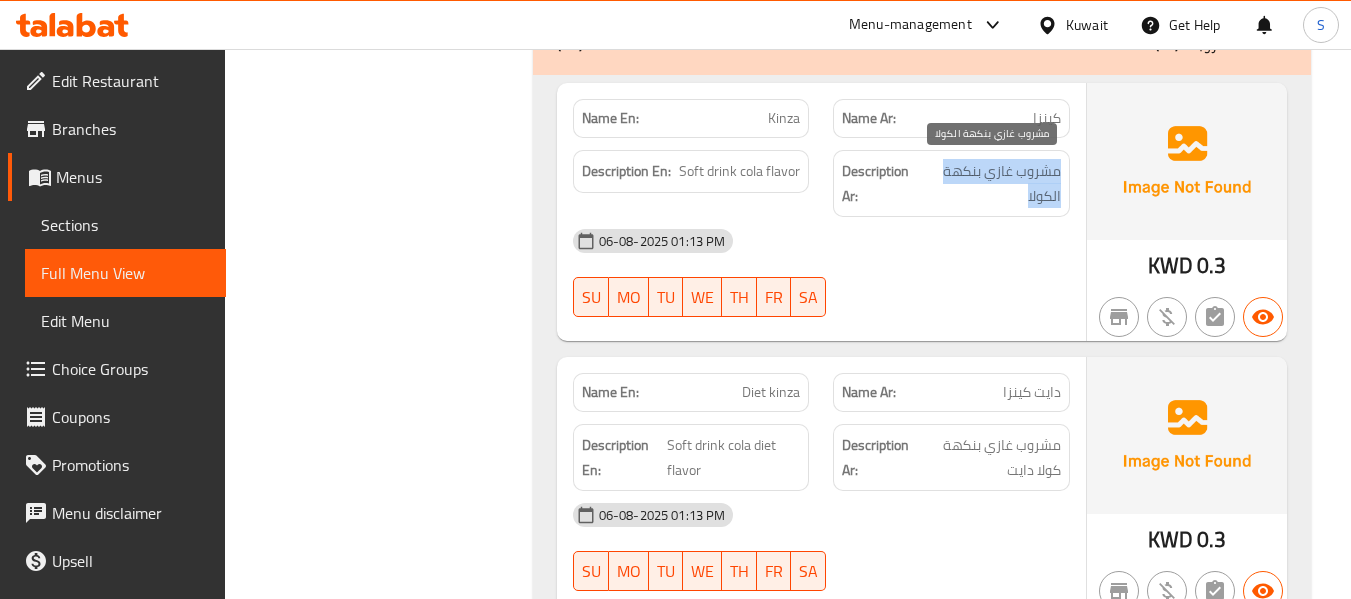click on "مشروب غازي بنكهة الكولا" at bounding box center (992, 183) 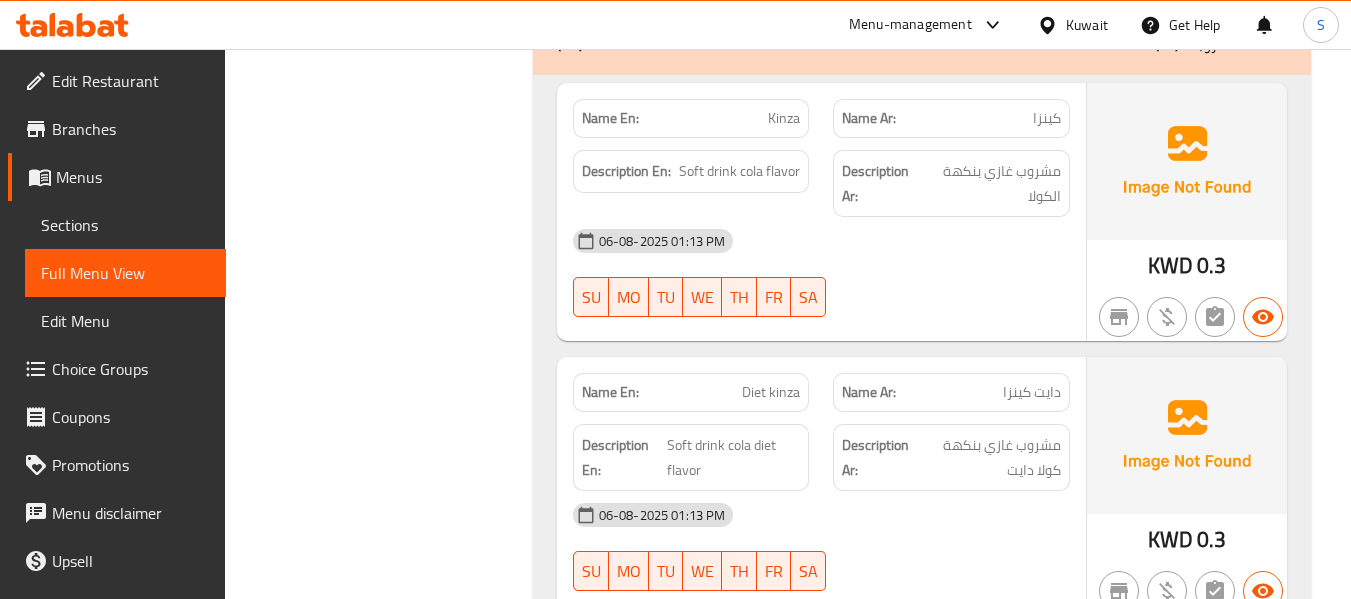 click on "06-08-2025 01:13 PM SU MO TU WE TH FR SA" at bounding box center [821, -2814] 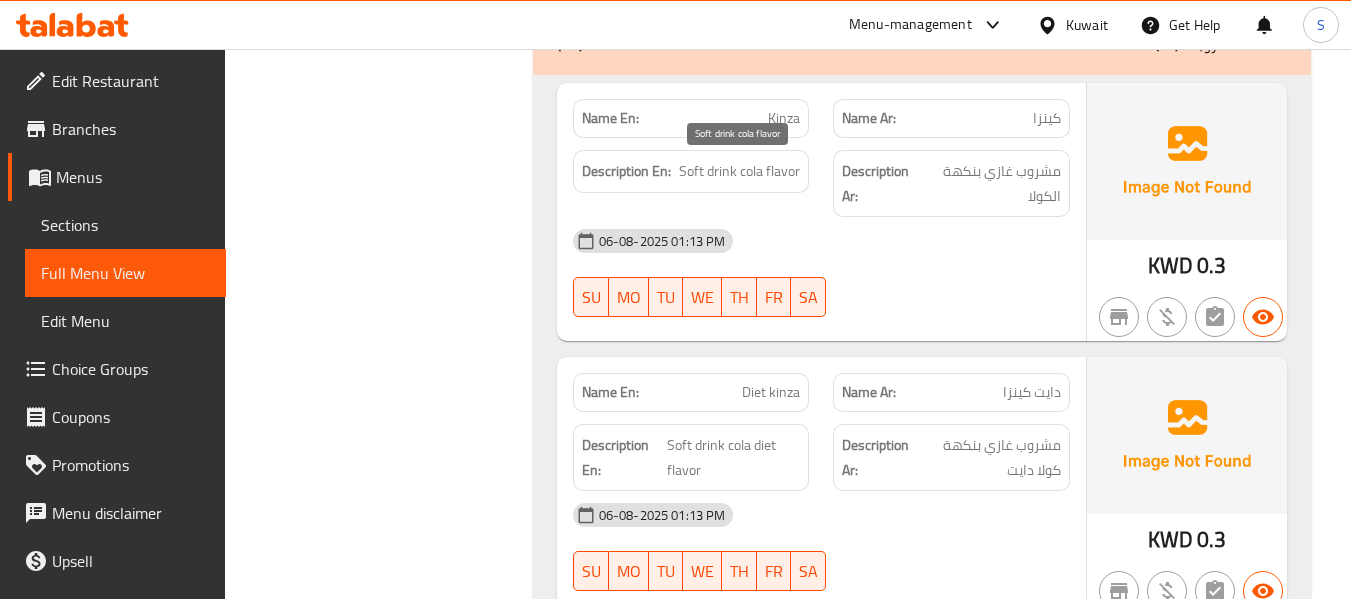 click on "Soft drink cola flavor" at bounding box center (739, 171) 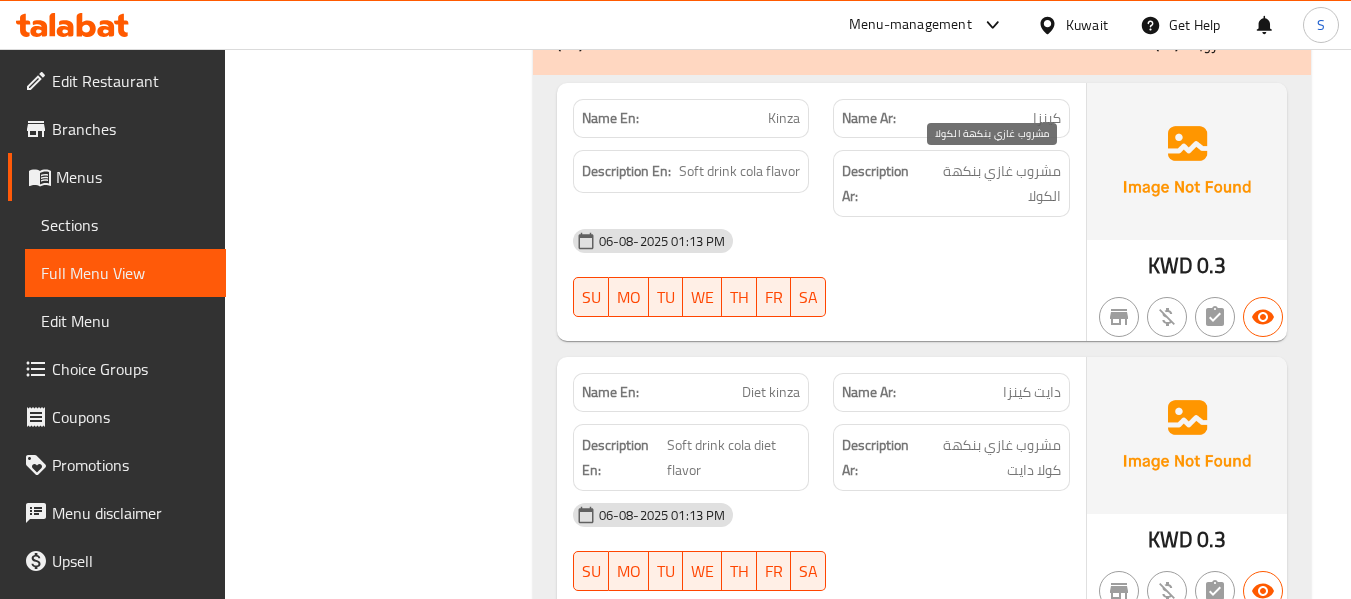 click on "مشروب غازي بنكهة الكولا" at bounding box center [992, 183] 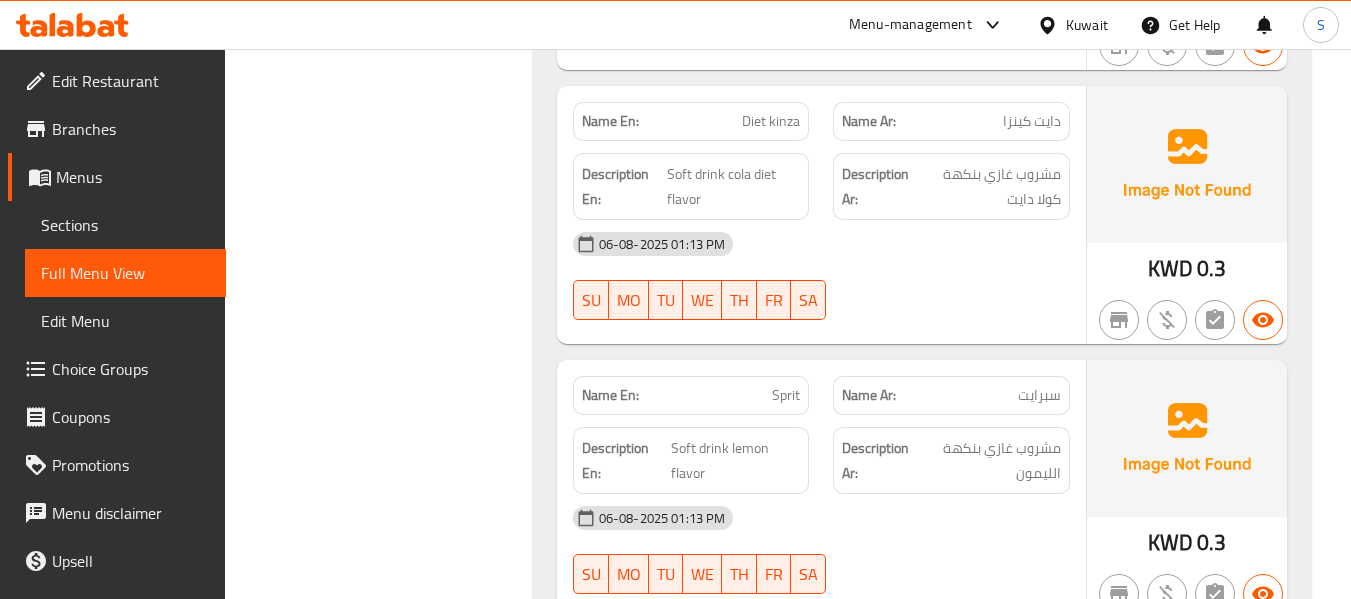 scroll, scrollTop: 3645, scrollLeft: 0, axis: vertical 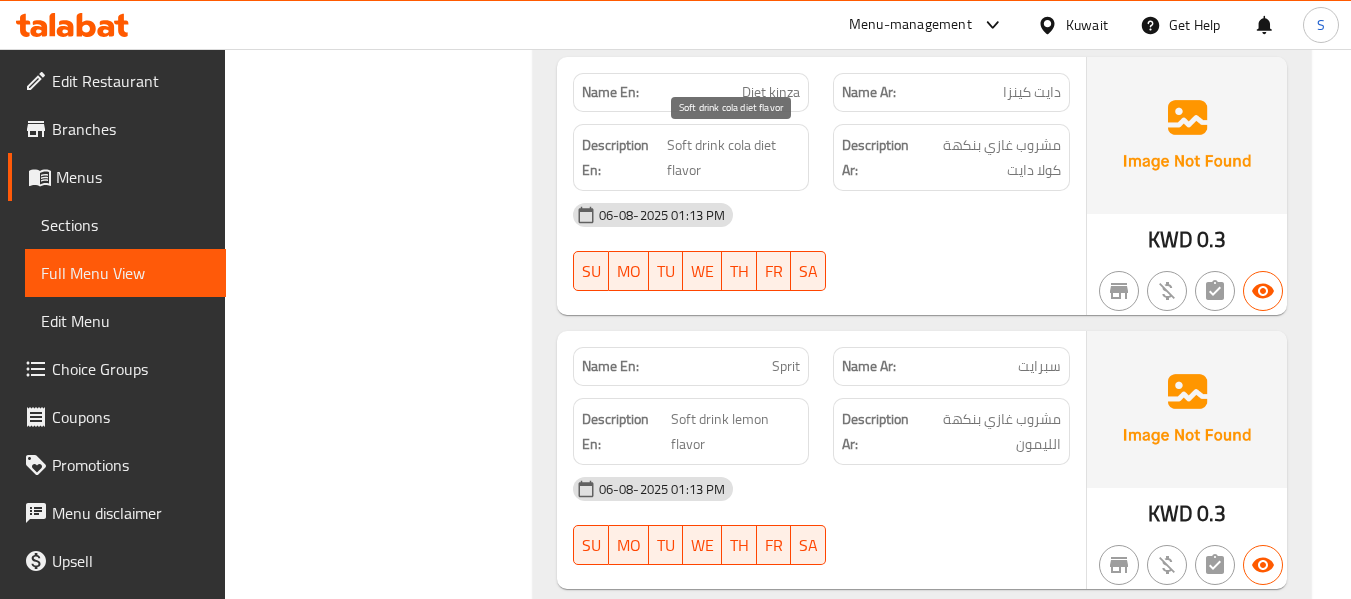 click on "Soft drink cola diet flavor" at bounding box center (733, 157) 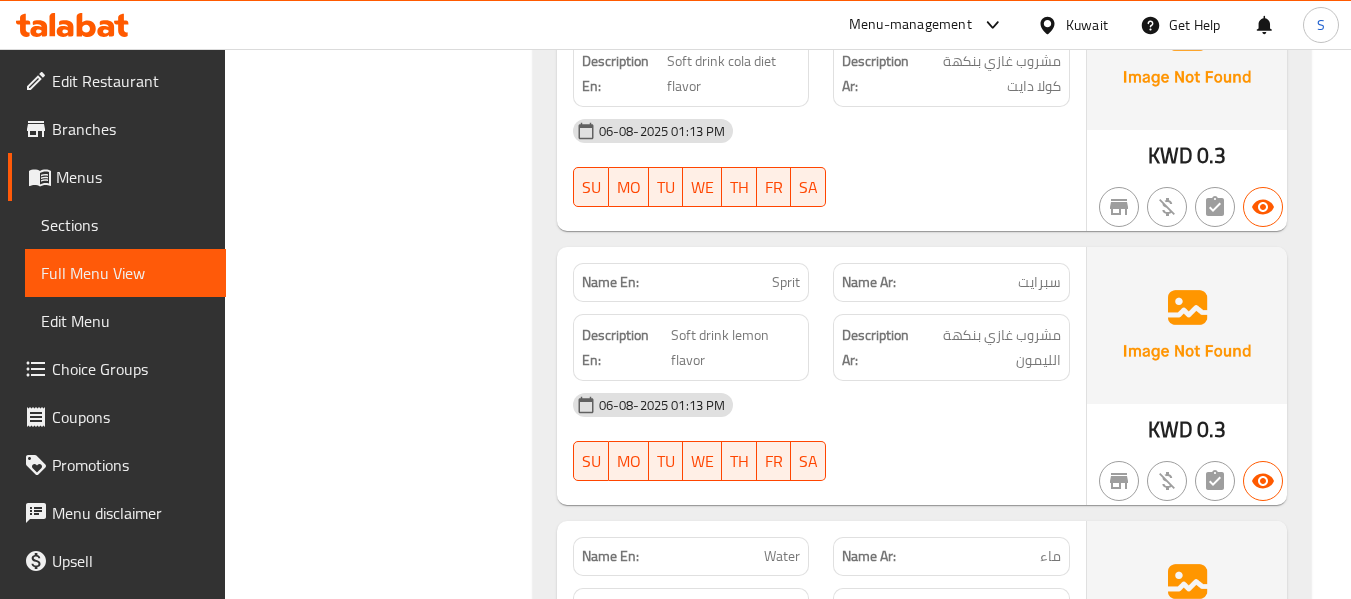 scroll, scrollTop: 3845, scrollLeft: 0, axis: vertical 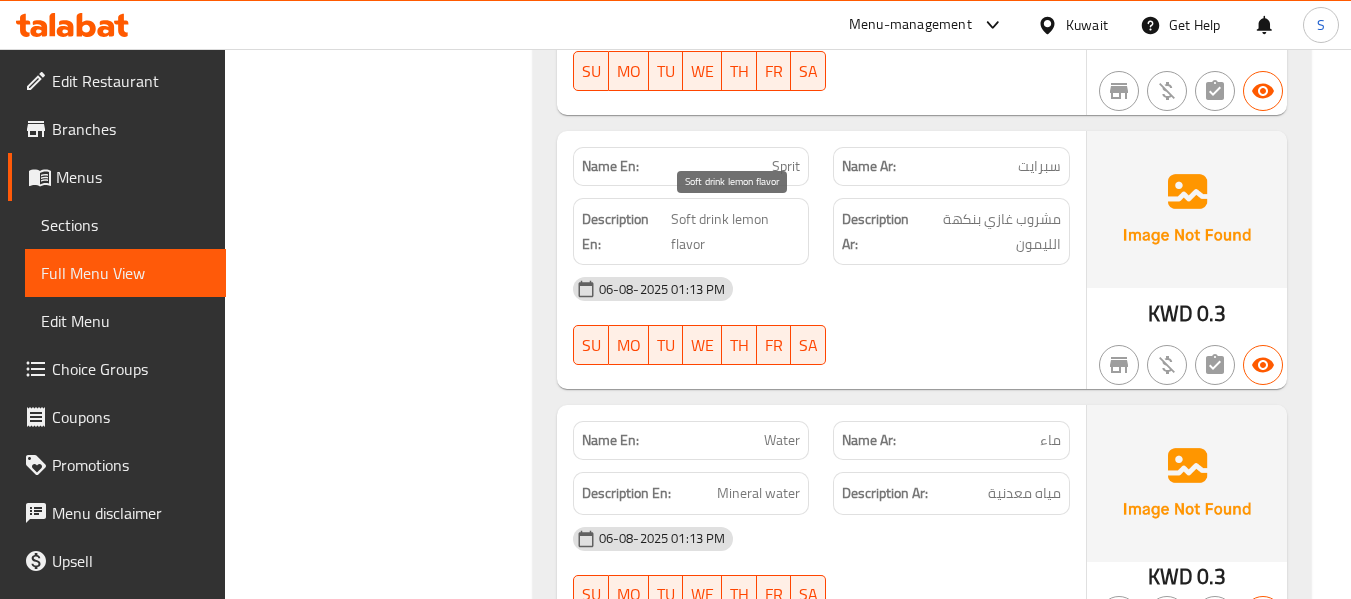 click on "Soft drink lemon flavor" at bounding box center [735, 231] 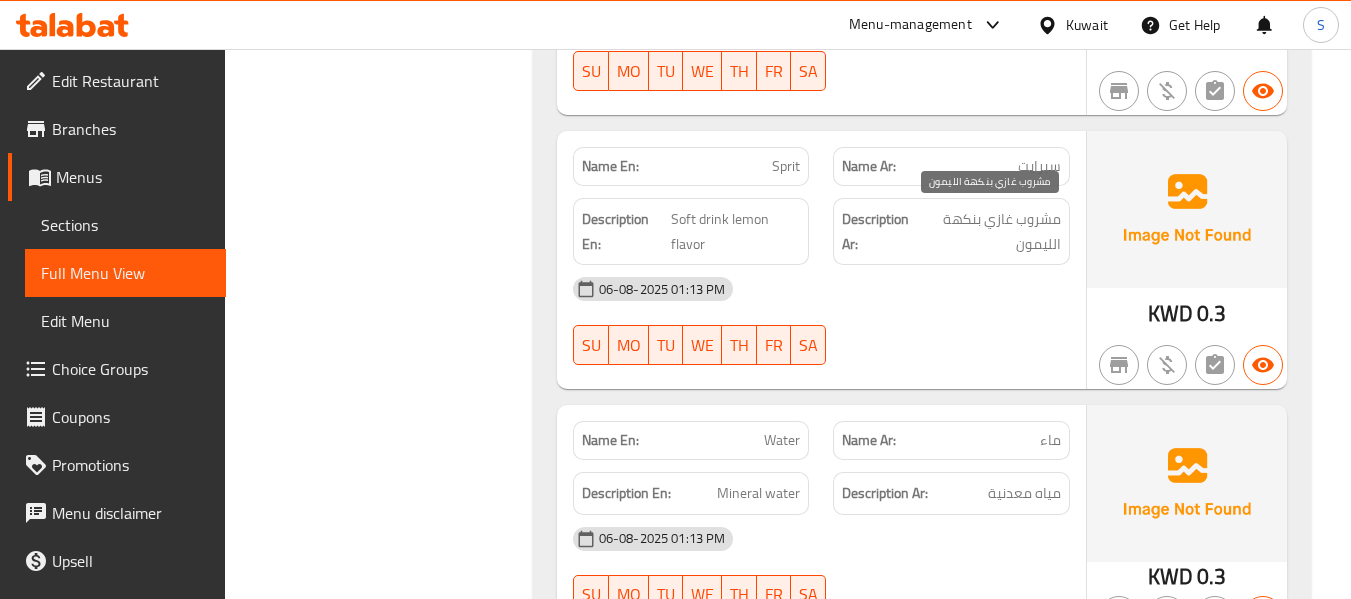 click on "مشروب غازي بنكهة الليمون" at bounding box center (990, 231) 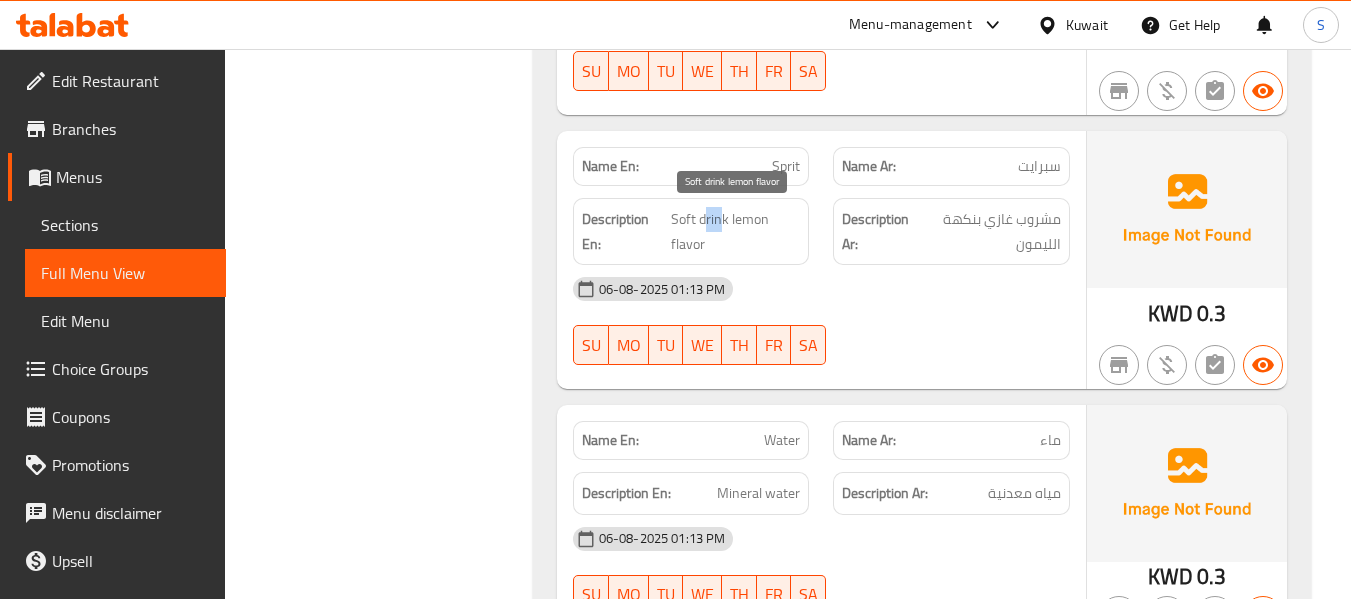 drag, startPoint x: 703, startPoint y: 222, endPoint x: 728, endPoint y: 222, distance: 25 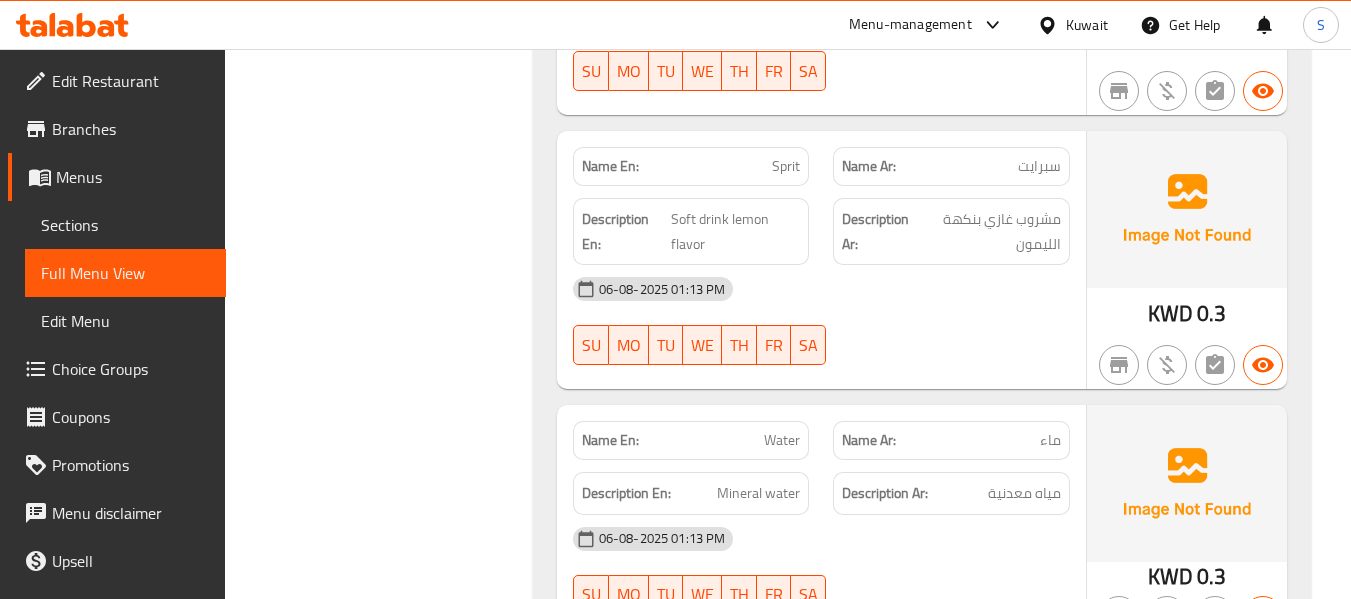 click on "06-08-2025 01:13 PM" at bounding box center (821, -2797) 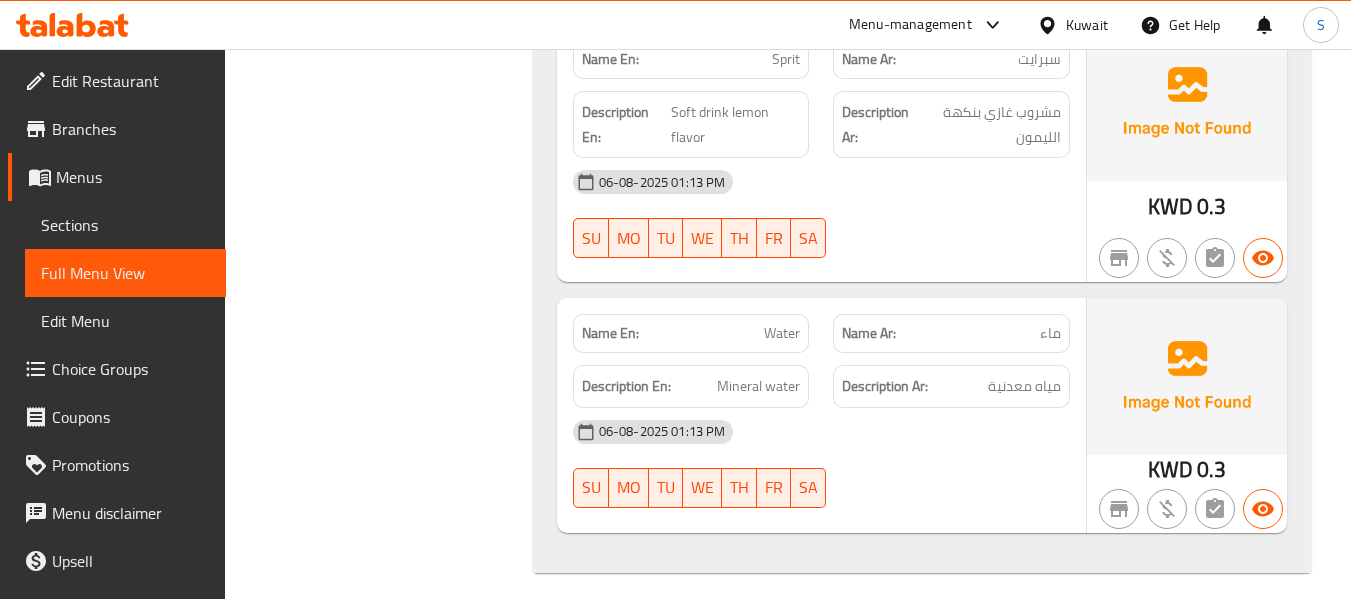 scroll, scrollTop: 3966, scrollLeft: 0, axis: vertical 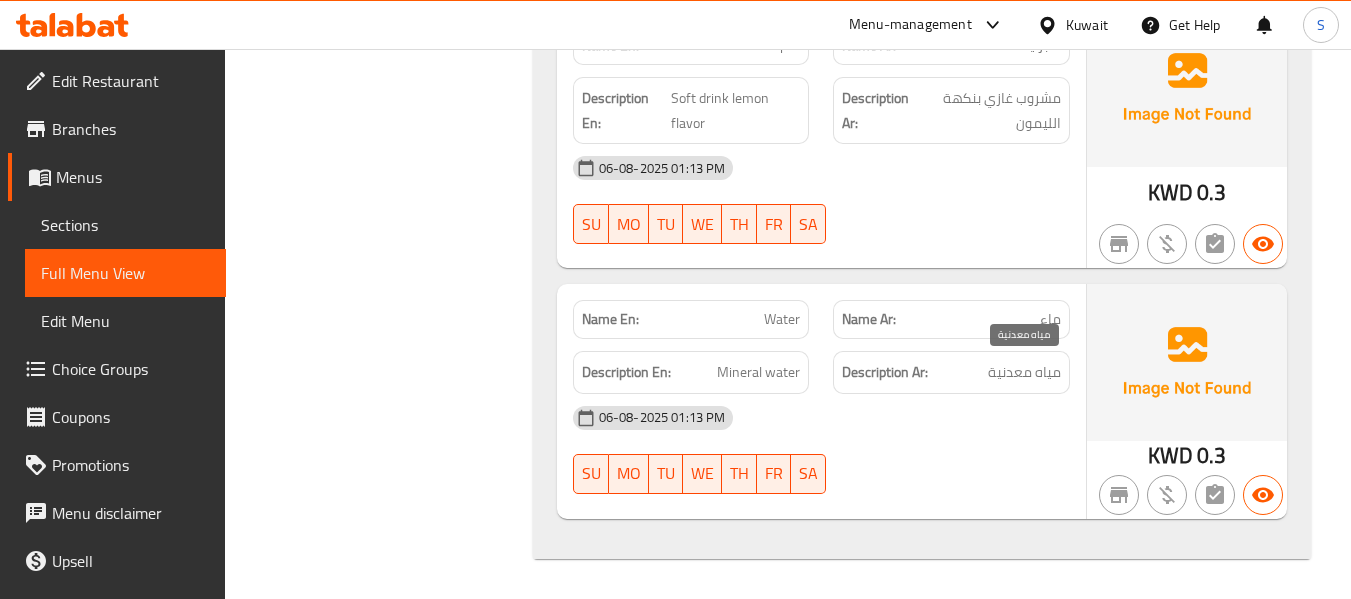 click on "مياه معدنية" at bounding box center [1024, 372] 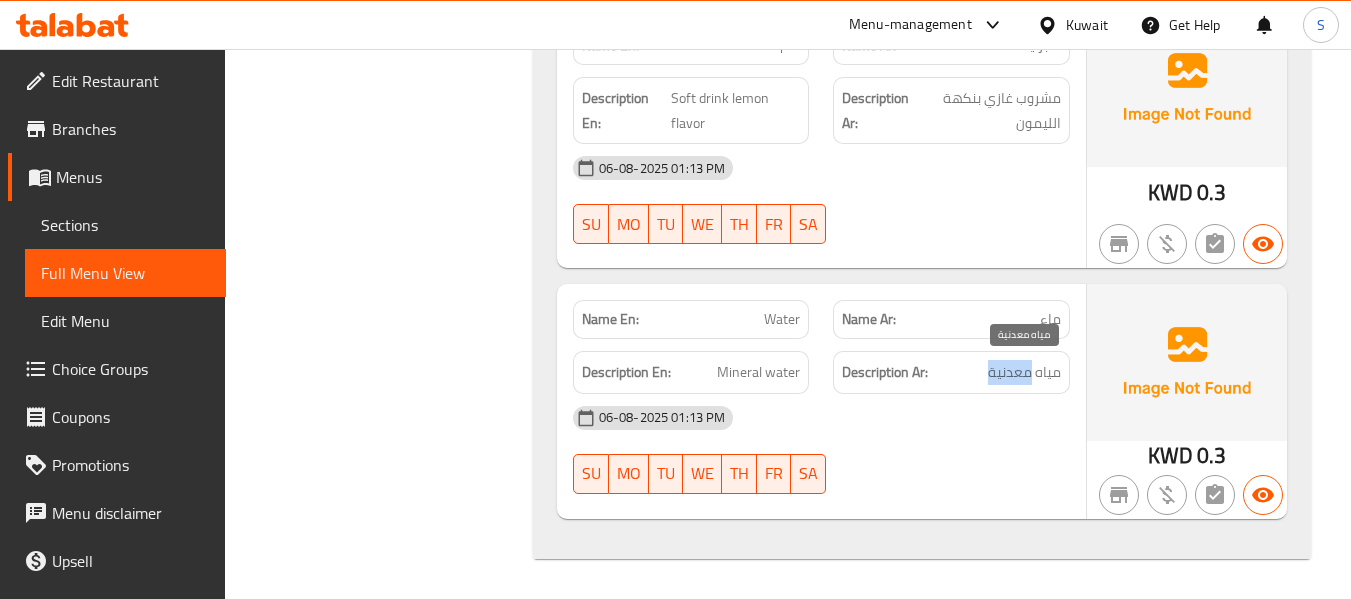 click on "مياه معدنية" at bounding box center [1024, 372] 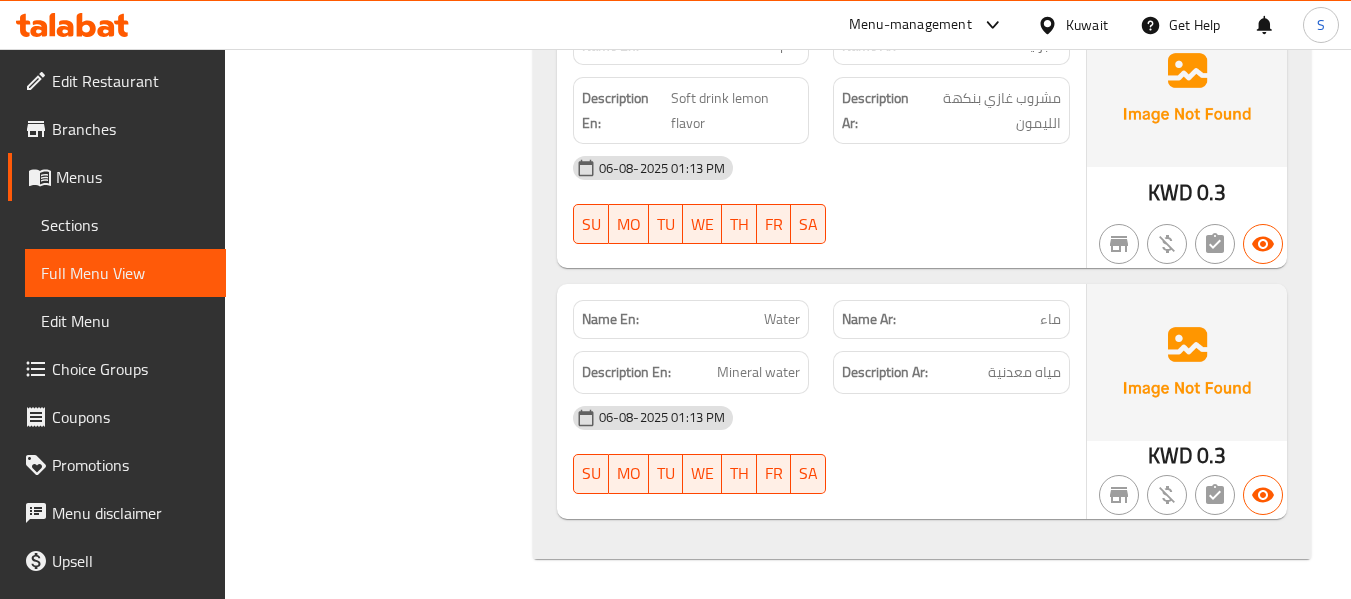 click on "06-08-2025 01:13 PM" at bounding box center [821, -2620] 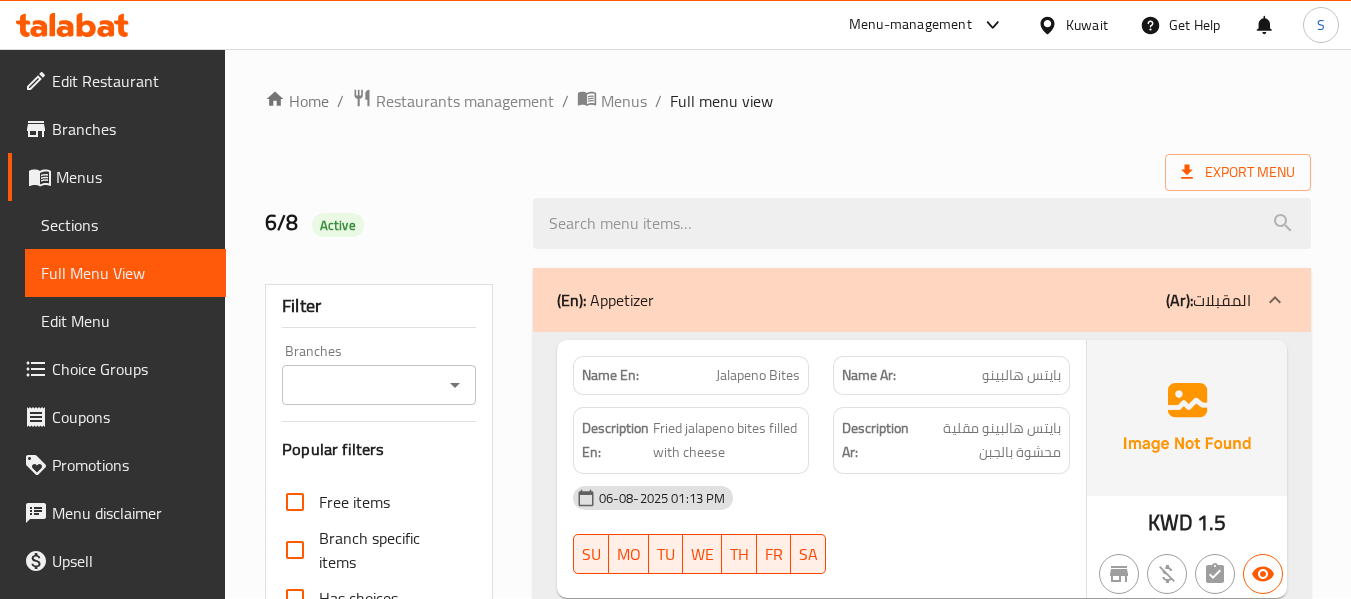 scroll, scrollTop: 0, scrollLeft: 0, axis: both 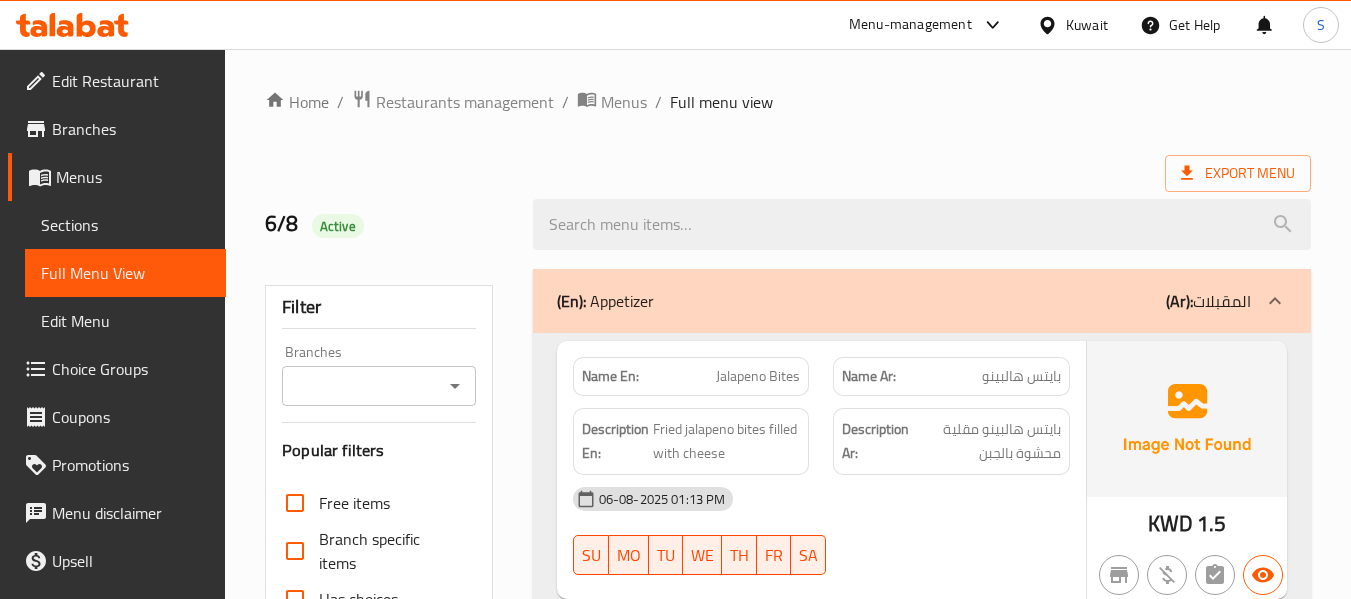 click on "Home / Restaurants management / Menus / Full menu view" at bounding box center (788, 102) 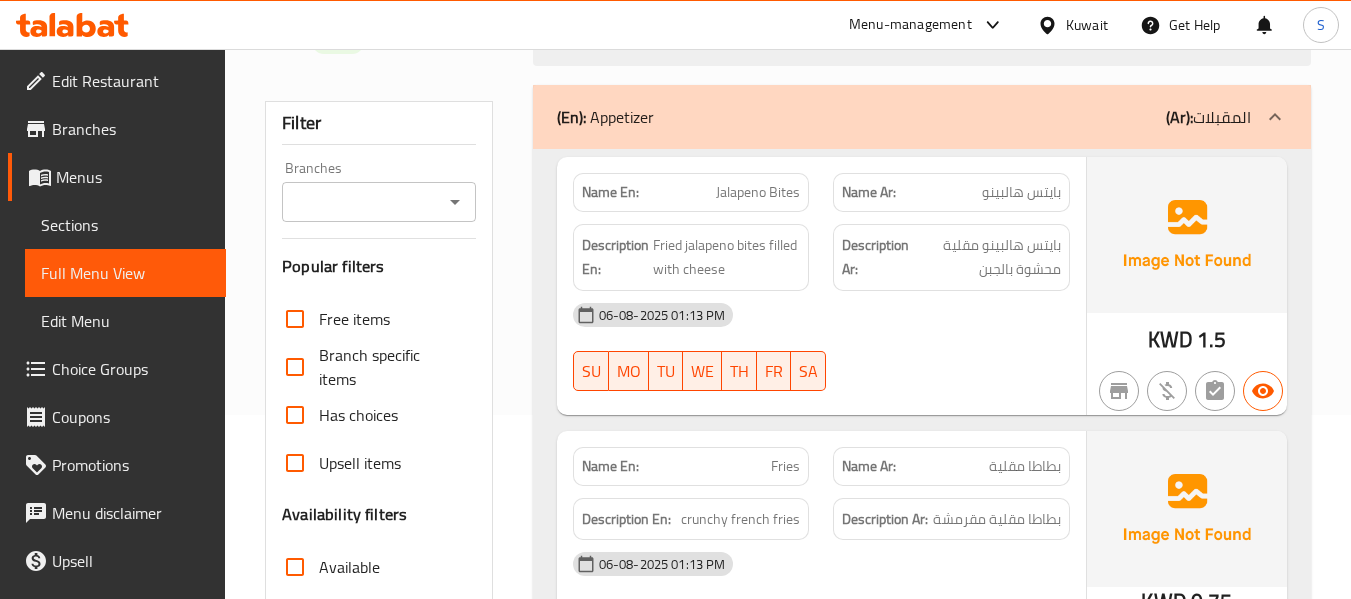 scroll, scrollTop: 0, scrollLeft: 0, axis: both 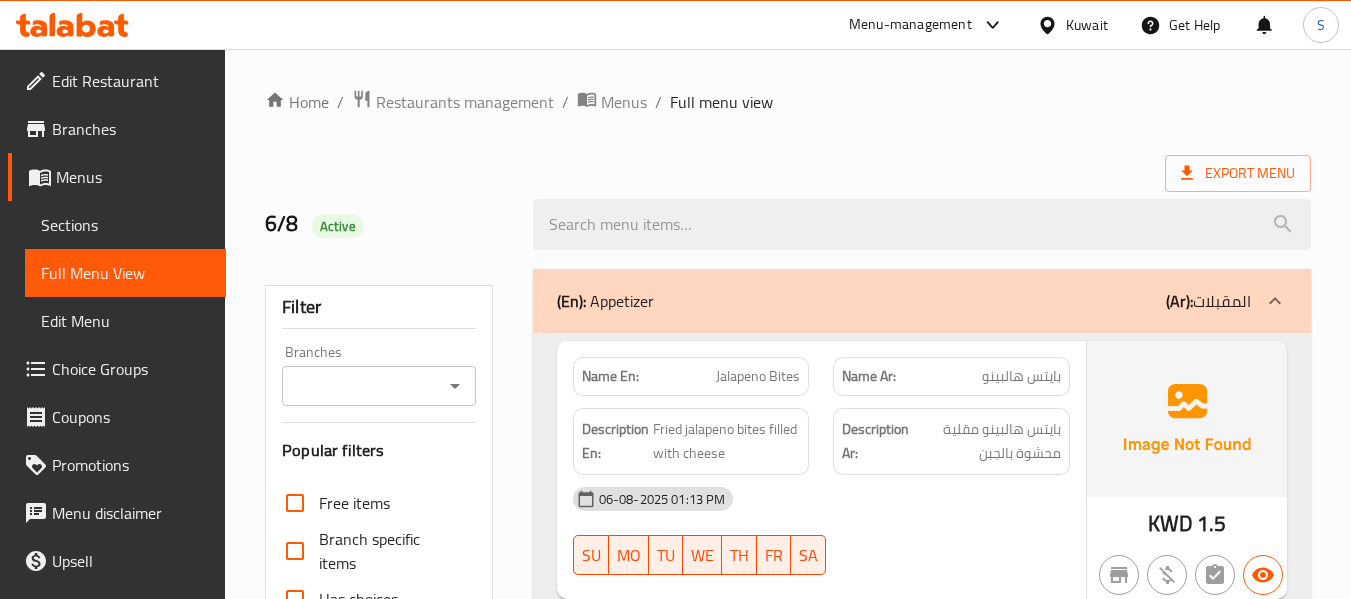 click on "Export Menu" at bounding box center (788, 173) 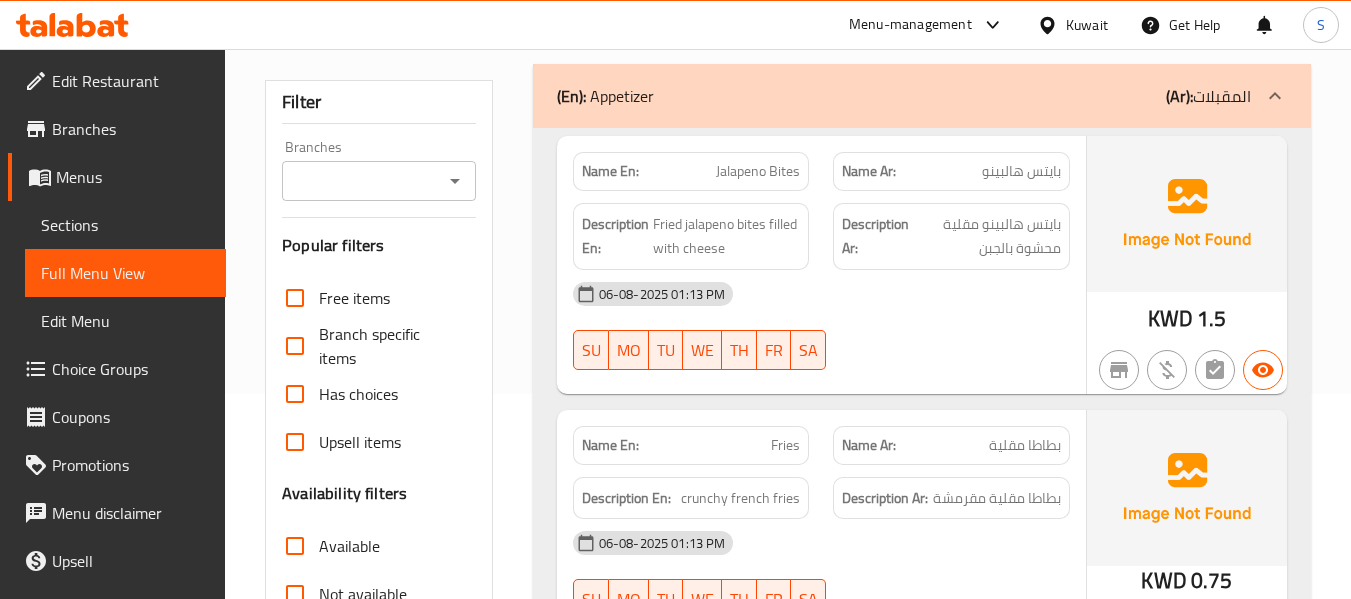 scroll, scrollTop: 200, scrollLeft: 0, axis: vertical 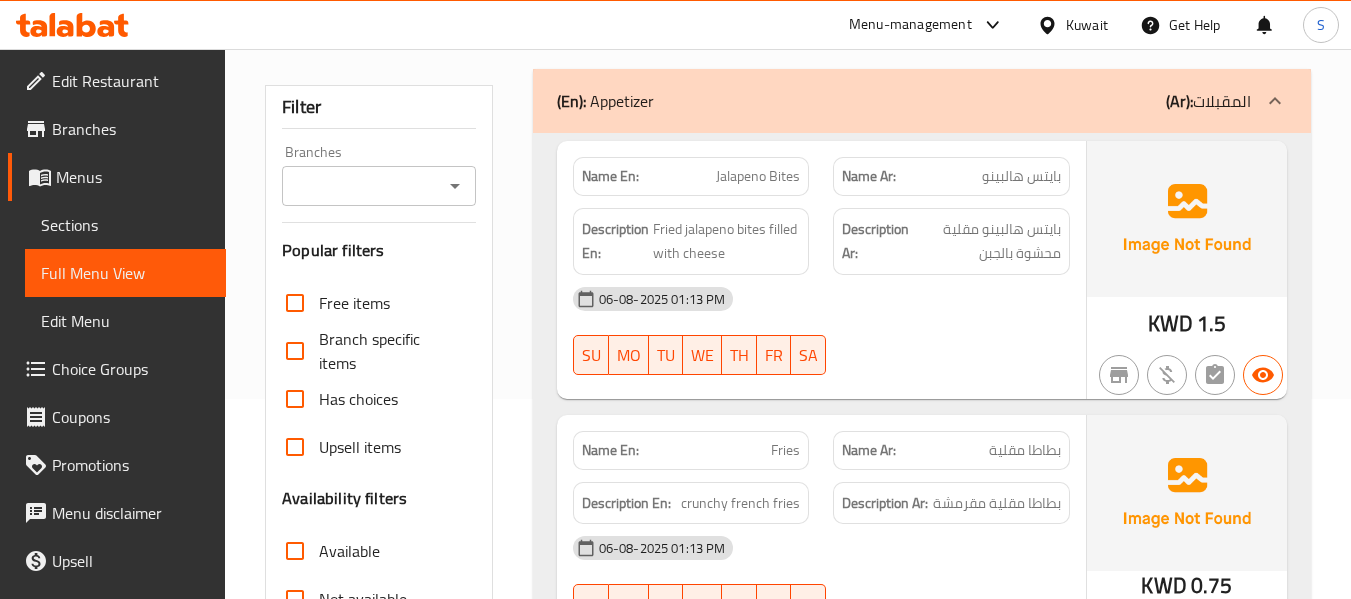 click on "06-08-2025 01:13 PM SU MO TU WE TH FR SA" at bounding box center (821, 331) 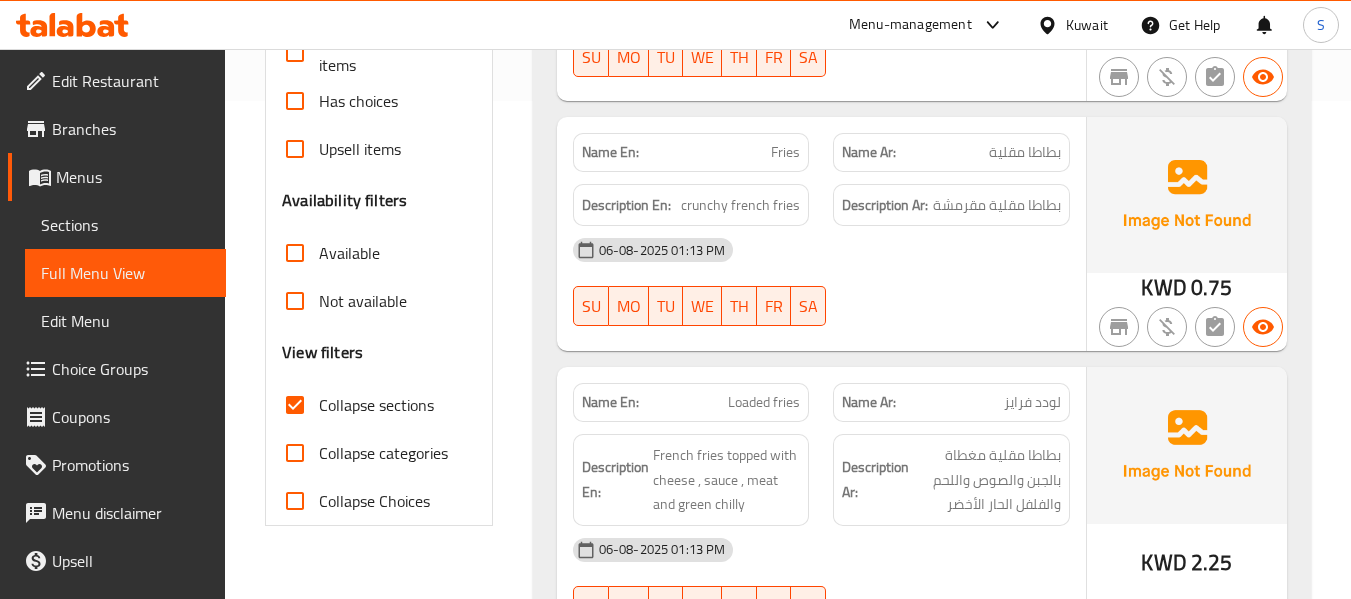 scroll, scrollTop: 500, scrollLeft: 0, axis: vertical 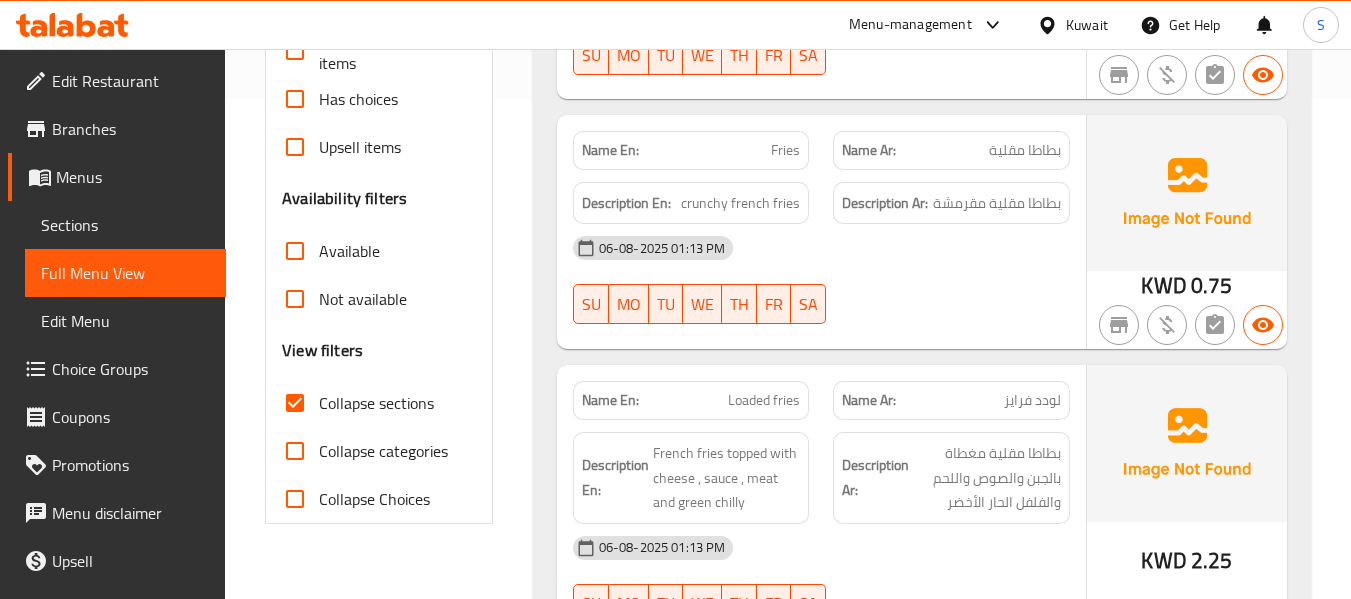click on "Name En: Jalapeno Bites Name Ar: بايتس هالبينو Description En: Fried jalapeno bites filled with cheese Description Ar: بايتس هالبينو مقلية محشوة بالجبن 06-08-2025 01:13 PM SU MO TU WE TH FR SA KWD 1.5 Name En: Fries Name Ar: بطاطا مقلية Description En: crunchy french fries Description Ar: بطاطا مقلية مقرمشة 06-08-2025 01:13 PM SU MO TU WE TH FR SA KWD 0.75 Name En: Loaded fries Name Ar: لودد فرايز  Description En: French fries topped with cheese , sauce , meat and green chilly Description Ar: بطاطا مقلية مغطاة بالجبن والصوص واللحم والفلفل الحار الأخضر 06-08-2025 01:13 PM SU MO TU WE TH FR SA KWD 2.25 Name En: Floutas Name Ar: فلاوتاس Description En: 3 crispy rolls filled with chicken and topped with sauce and cheese Description Ar: ٣ رولز مقرمشة محشوة بالدجاج ومغطاة بالصلصة والجبن 06-08-2025 01:13 PM SU MO TU WE TH FR SA KWD 3 Name En: 3" at bounding box center (922, 546) 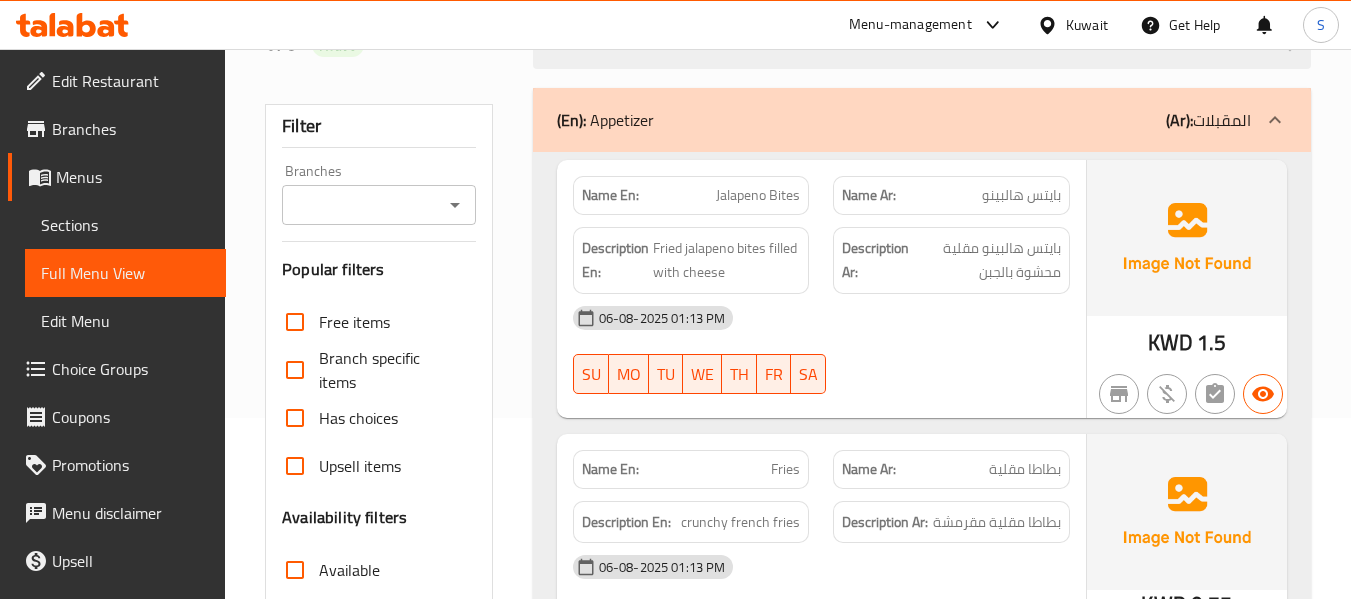 scroll, scrollTop: 0, scrollLeft: 0, axis: both 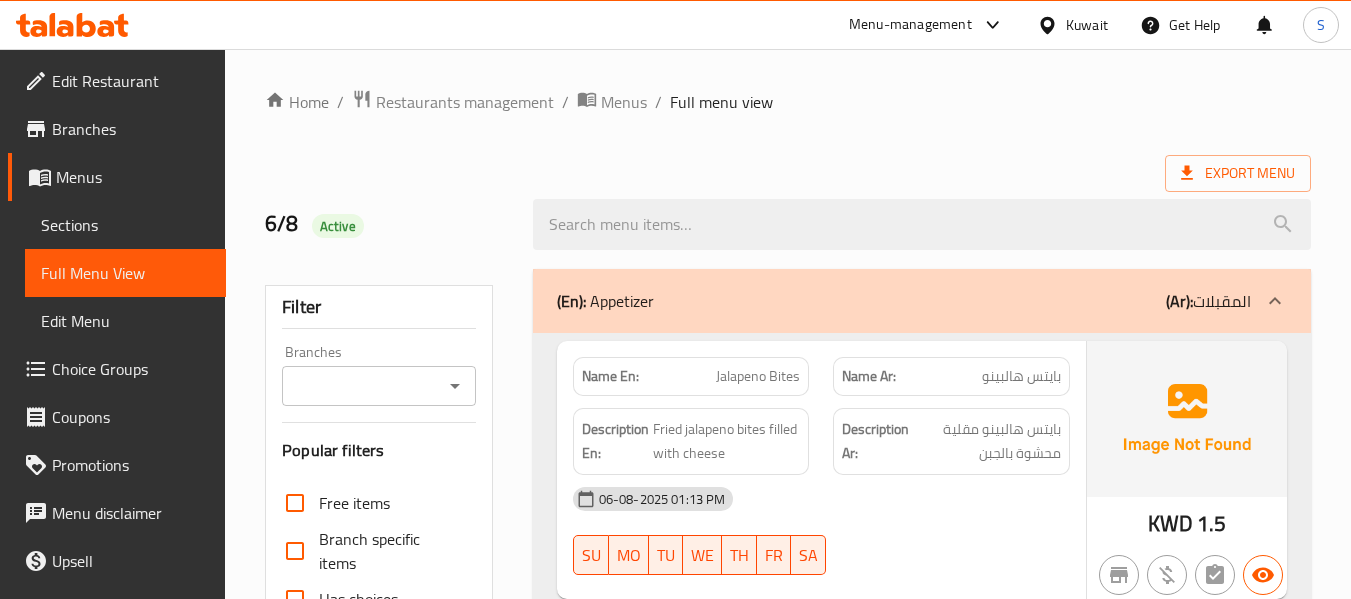 click on "Home / Restaurants management / Menus / Full menu view Export Menu 6/8   Active Filter Branches Branches Popular filters Free items Branch specific items Has choices Upsell items Availability filters Available Not available View filters Collapse sections Collapse categories Collapse Choices (En):   Appetizer (Ar): المقبلات Name En: Jalapeno Bites Name Ar: بايتس هالبينو Description En: Fried jalapeno bites filled with cheese Description Ar: بايتس هالبينو مقلية محشوة بالجبن 06-08-2025 01:13 PM SU MO TU WE TH FR SA KWD 1.5 Name En: Fries Name Ar: بطاطا مقلية Description En: crunchy french fries Description Ar: بطاطا مقلية مقرمشة 06-08-2025 01:13 PM SU MO TU WE TH FR SA KWD 0.75 Name En: Loaded fries Name Ar: لودد فرايز  Description En: French fries topped with cheese , sauce , meat and green chilly Description Ar: بطاطا مقلية مغطاة بالجبن والصوص واللحم والفلفل الحار الأخضر SU MO 3" at bounding box center [788, 2307] 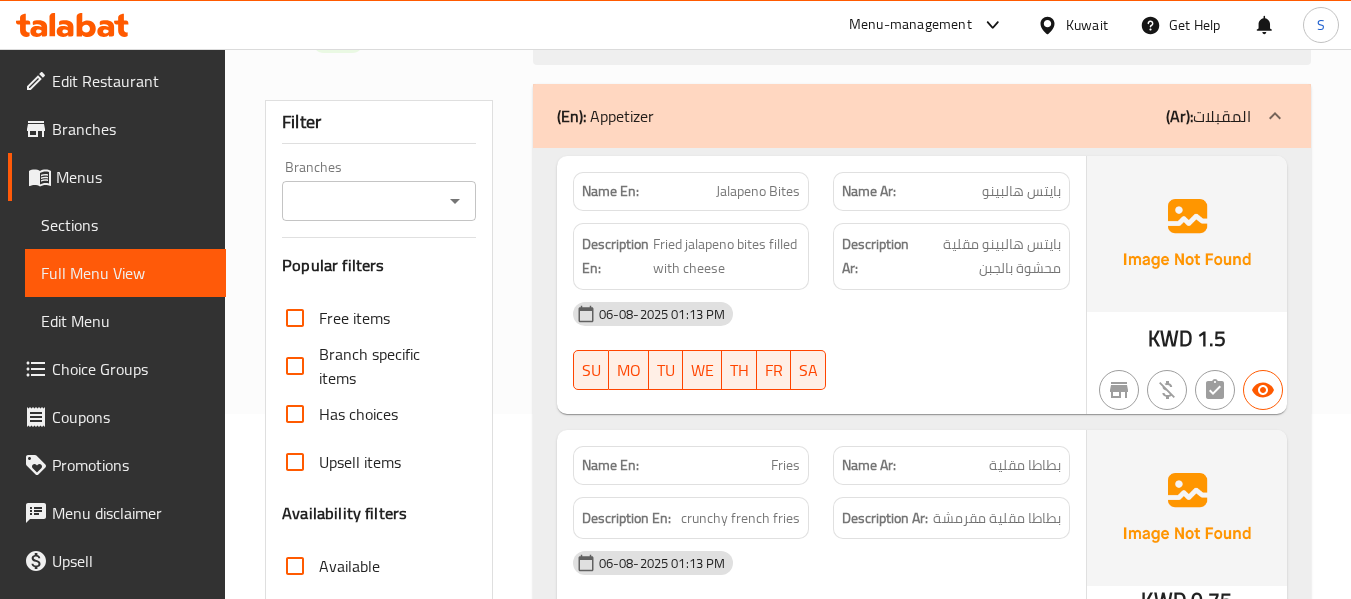 scroll, scrollTop: 400, scrollLeft: 0, axis: vertical 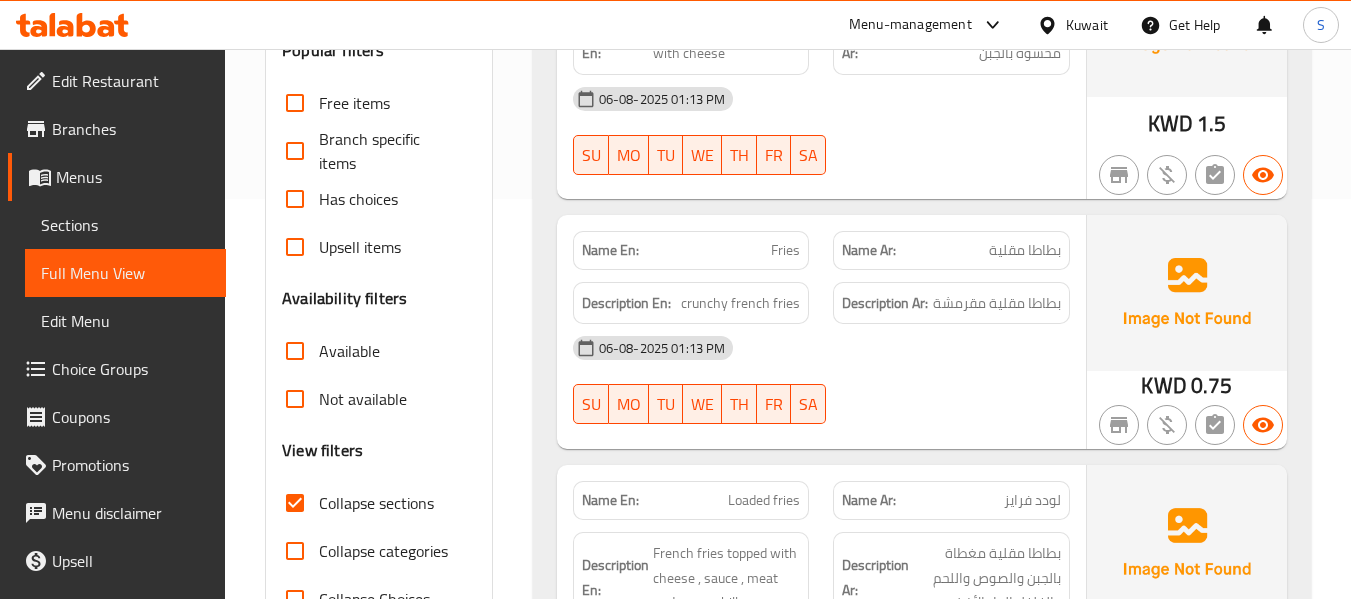 click on "Name Ar: بطاطا مقلية" at bounding box center (951, 250) 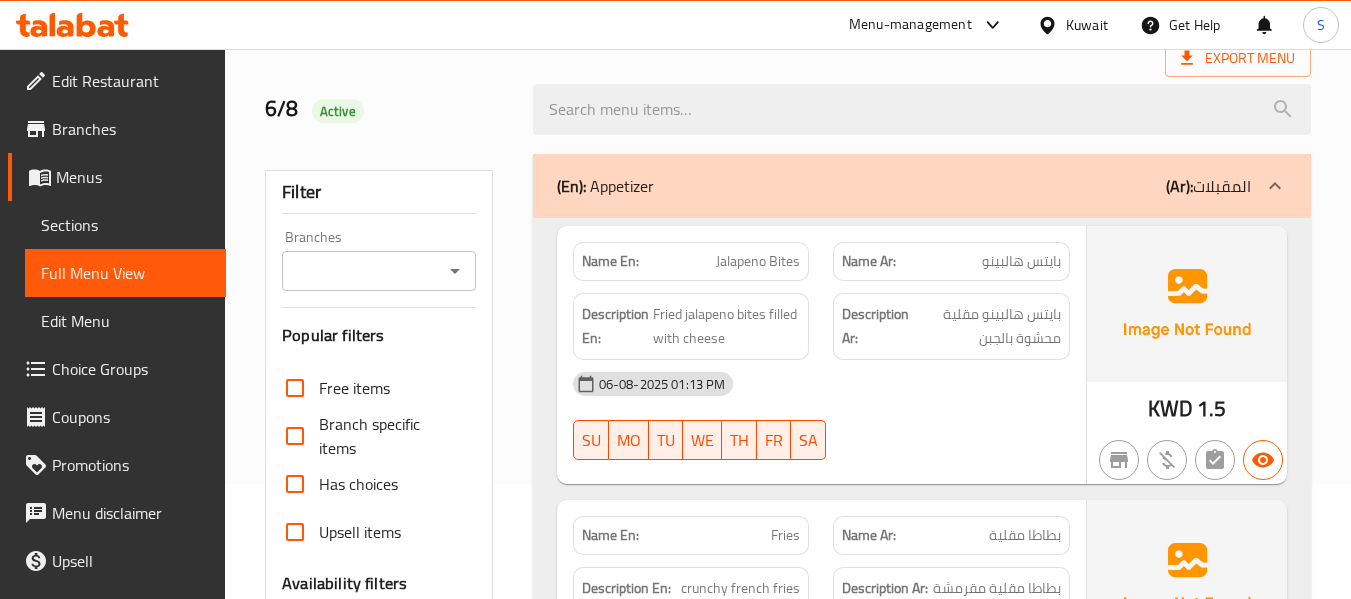 scroll, scrollTop: 0, scrollLeft: 0, axis: both 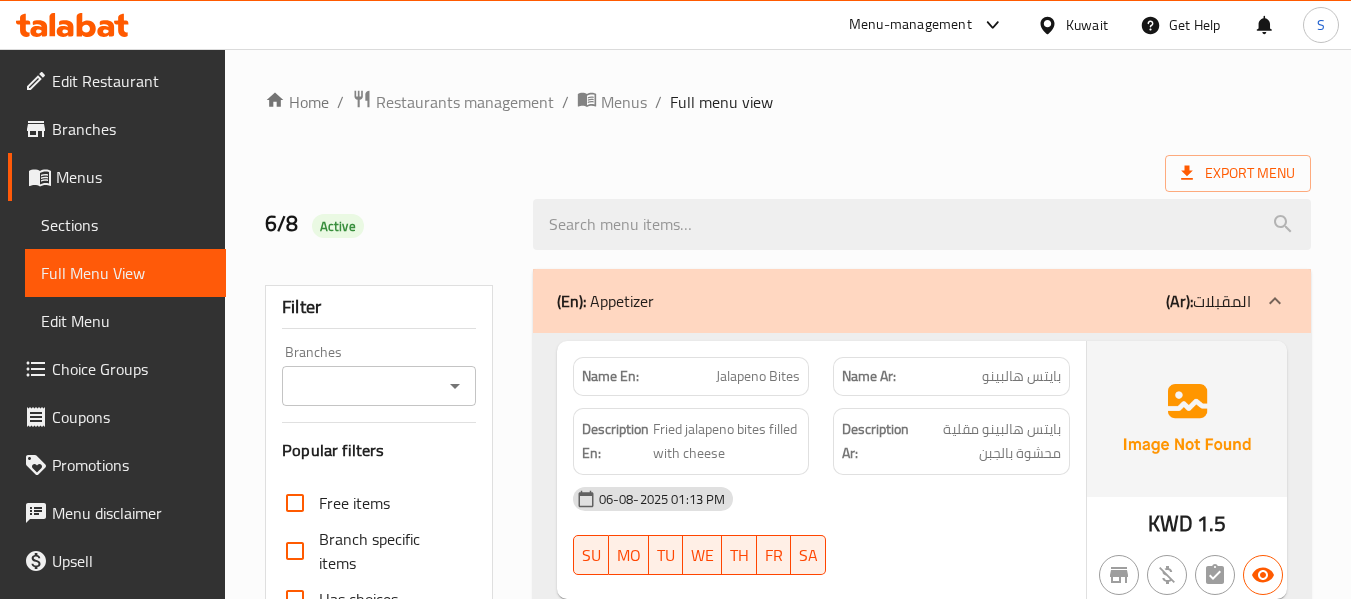 click on "Home / Restaurants management / Menus / Full menu view Export Menu 6/8   Active Filter Branches Branches Popular filters Free items Branch specific items Has choices Upsell items Availability filters Available Not available View filters Collapse sections Collapse categories Collapse Choices (En):   Appetizer (Ar): المقبلات Name En: Jalapeno Bites Name Ar: بايتس هالبينو Description En: Fried jalapeno bites filled with cheese Description Ar: بايتس هالبينو مقلية محشوة بالجبن 06-08-2025 01:13 PM SU MO TU WE TH FR SA KWD 1.5 Name En: Fries Name Ar: بطاطا مقلية Description En: crunchy french fries Description Ar: بطاطا مقلية مقرمشة 06-08-2025 01:13 PM SU MO TU WE TH FR SA KWD 0.75 Name En: Loaded fries Name Ar: لودد فرايز  Description En: French fries topped with cheese , sauce , meat and green chilly Description Ar: بطاطا مقلية مغطاة بالجبن والصوص واللحم والفلفل الحار الأخضر SU MO 3" at bounding box center [788, 2307] 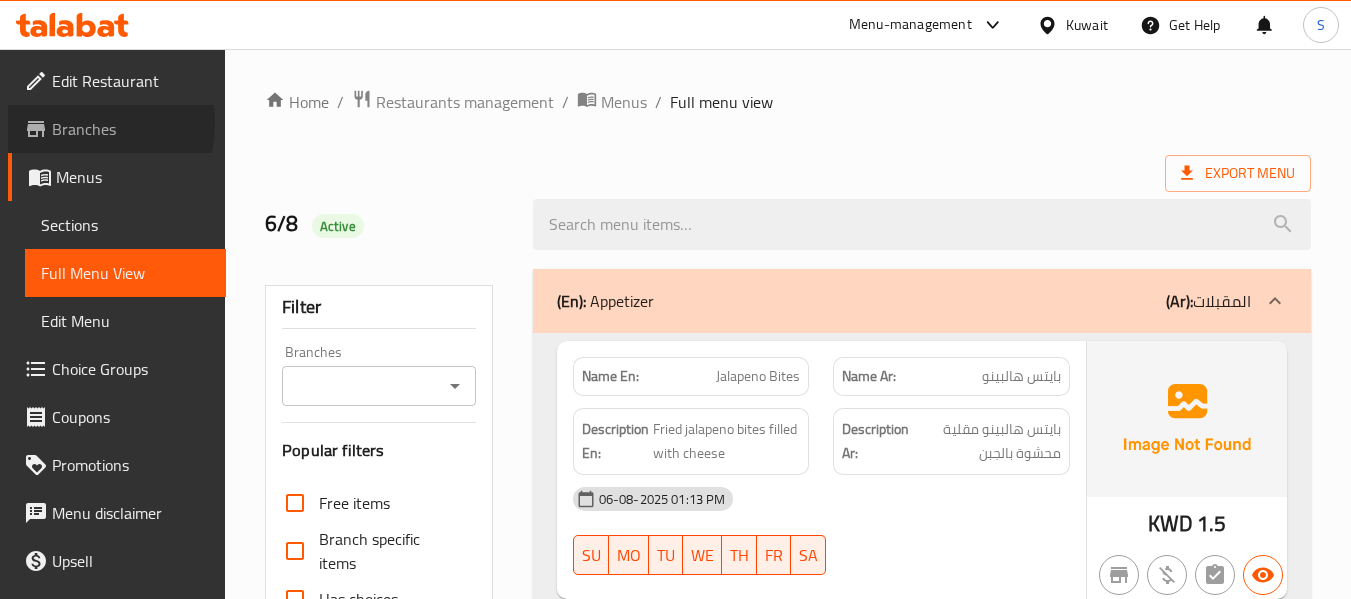 click on "Branches" at bounding box center [131, 129] 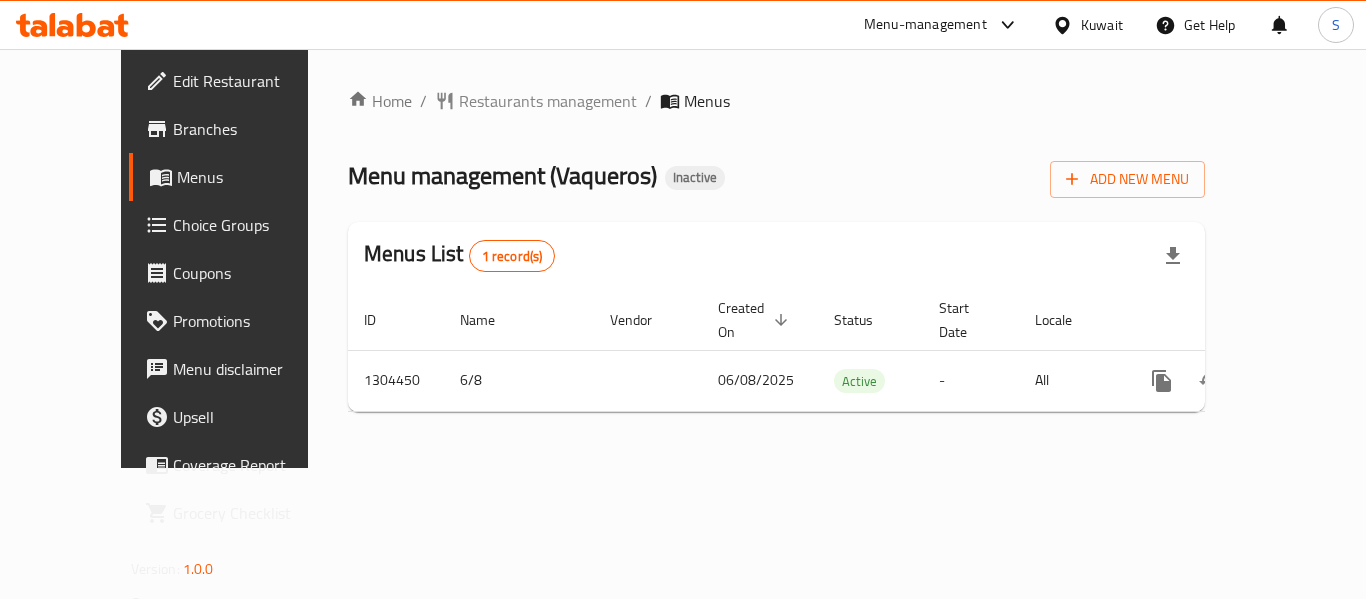 scroll, scrollTop: 0, scrollLeft: 0, axis: both 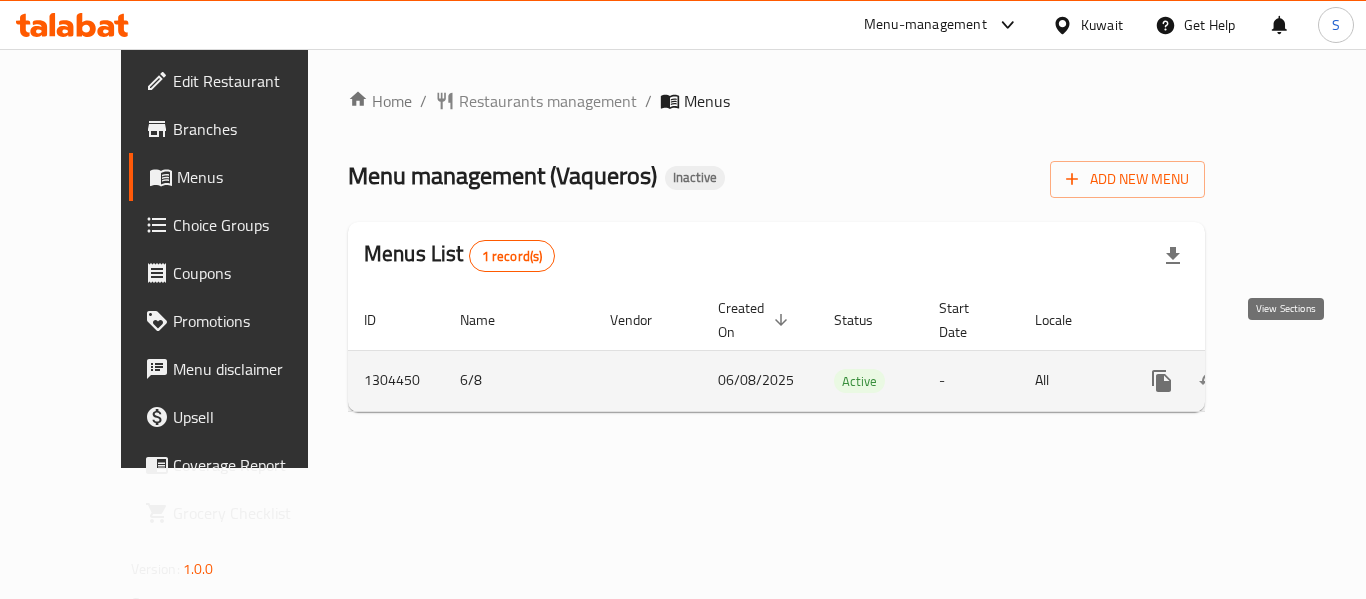 click 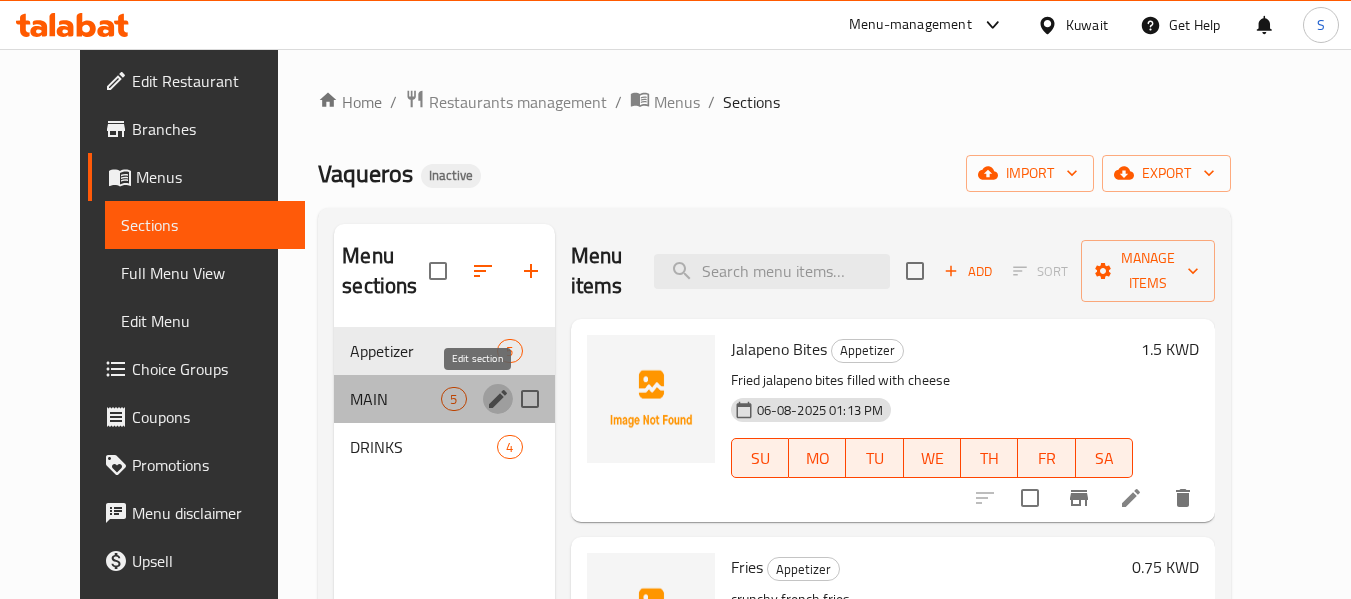 click 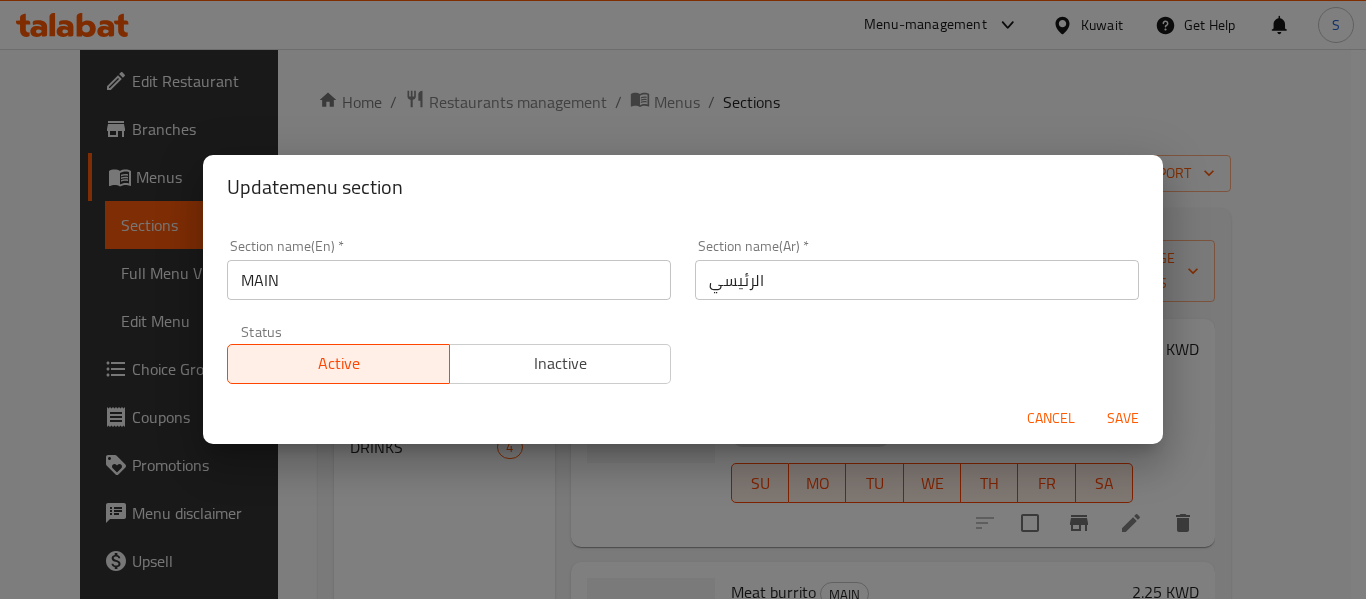click on "الرئيسي" at bounding box center (917, 280) 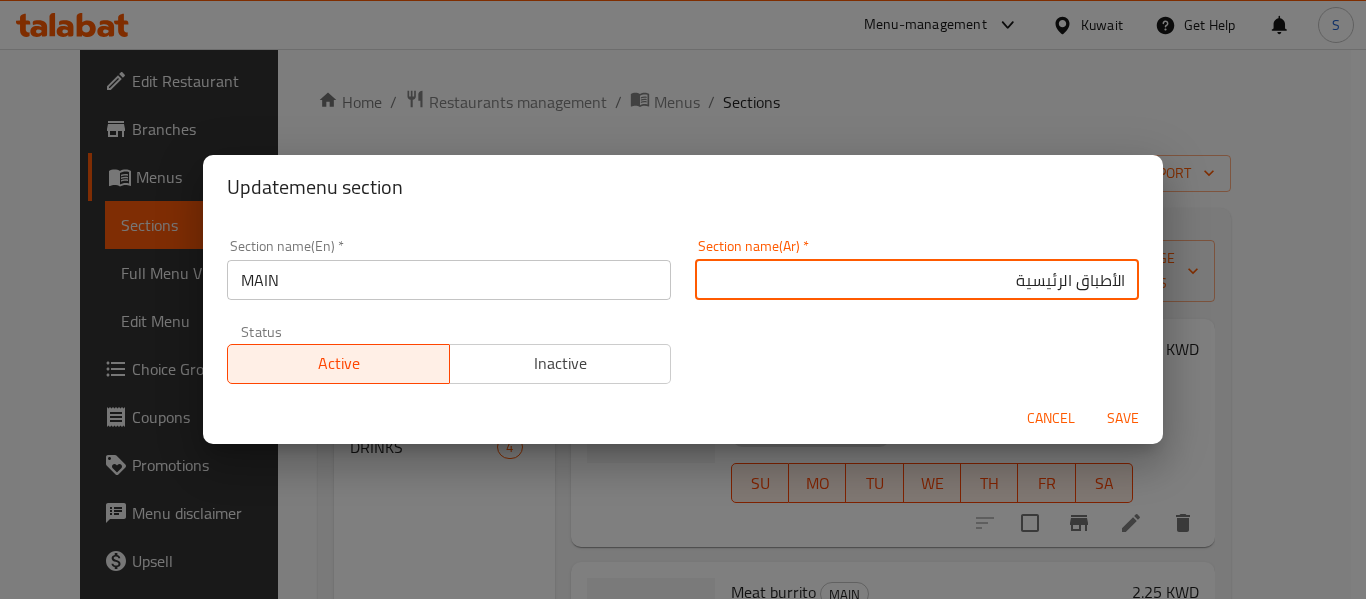 type on "الأطباق الرئيسية" 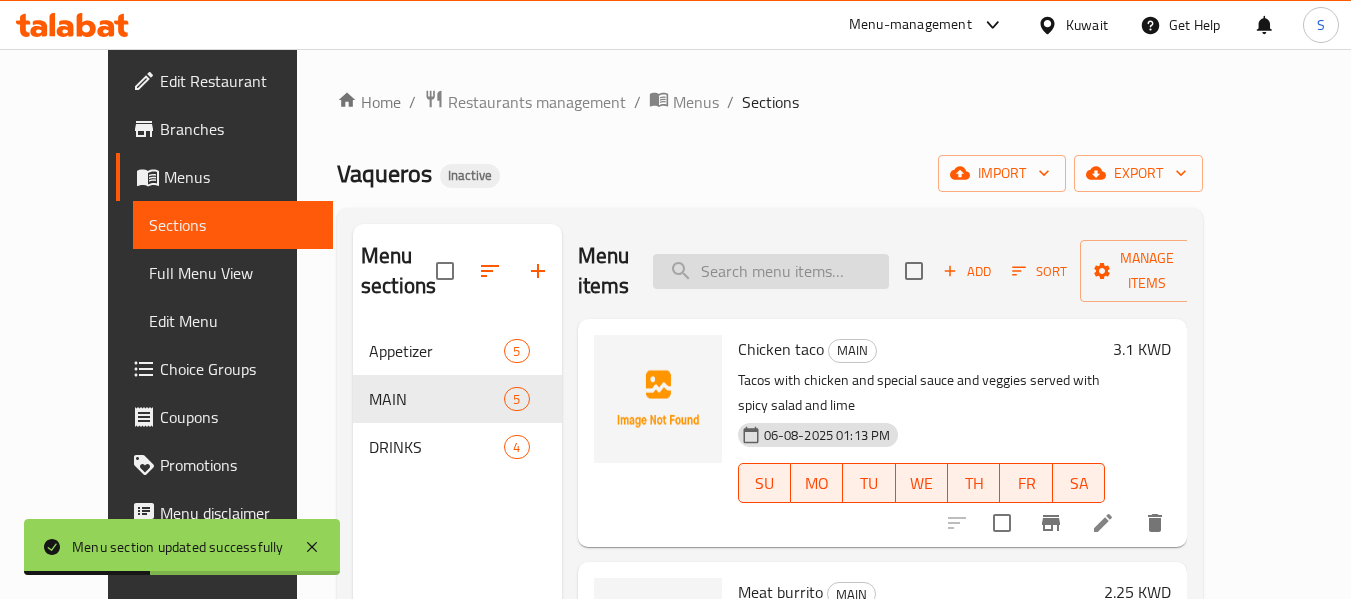 click at bounding box center [771, 271] 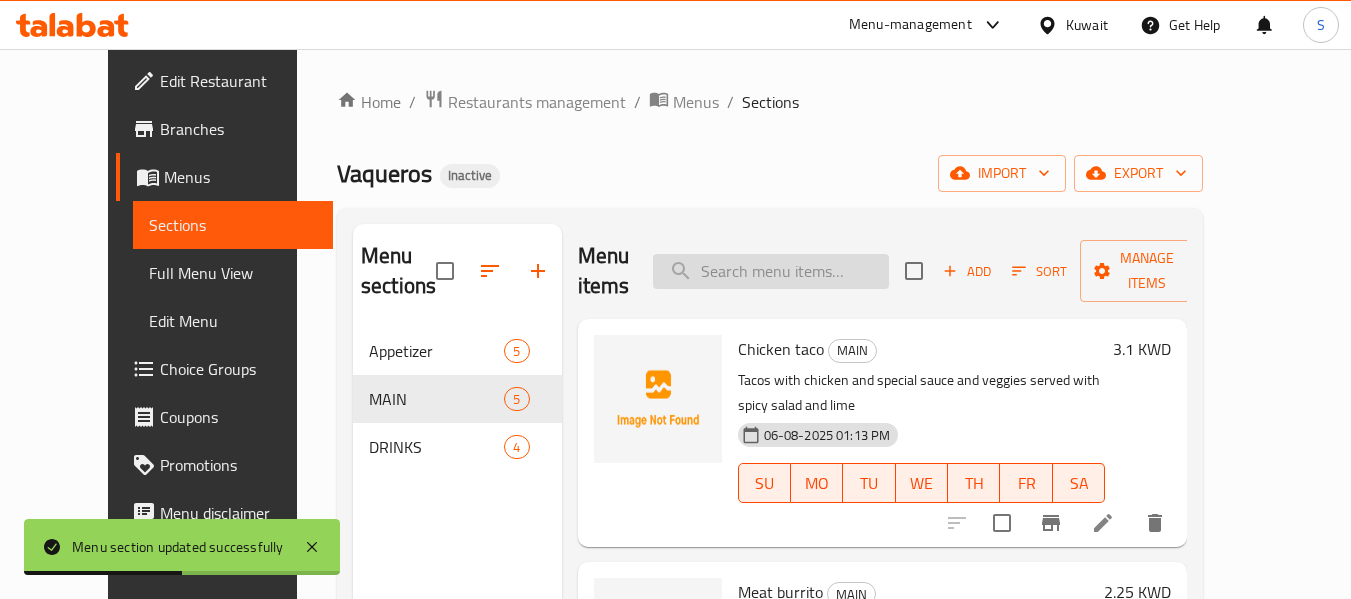 paste on "Chicken taco" 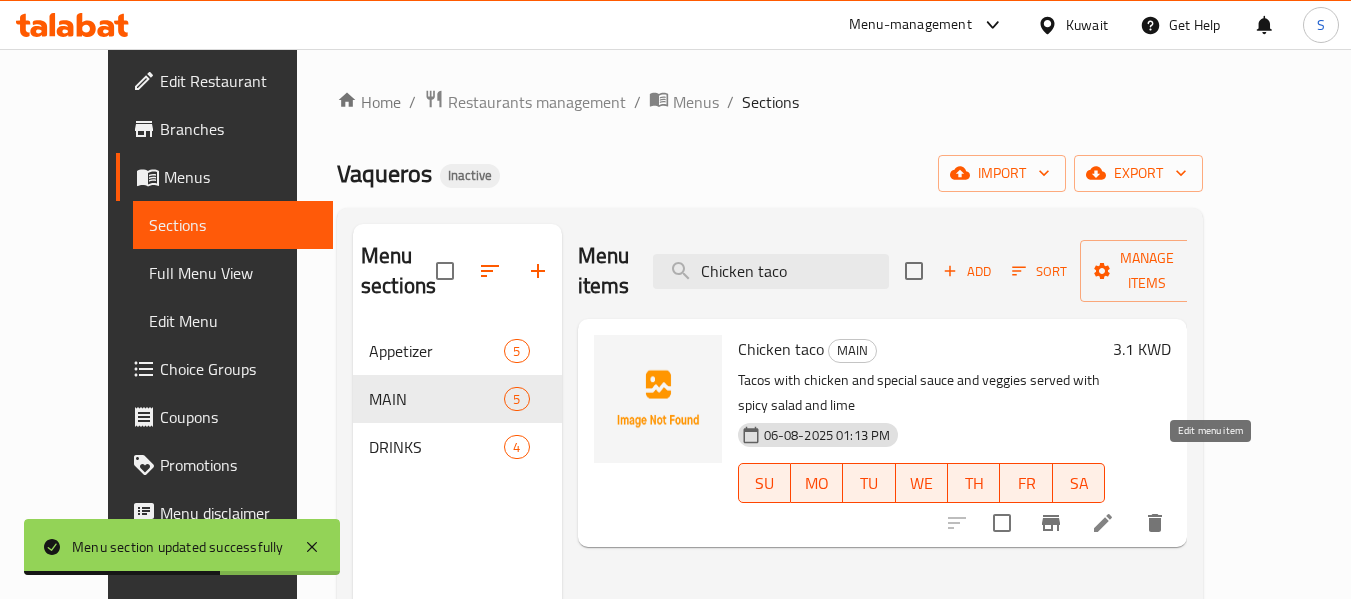 type on "Chicken taco" 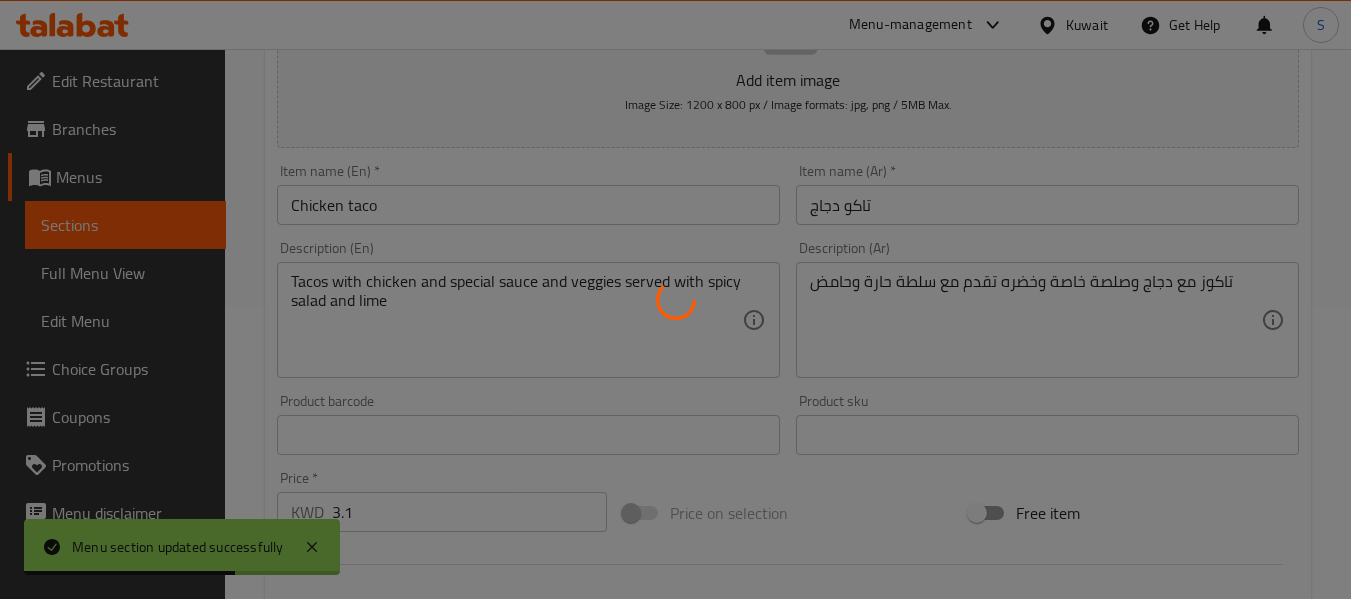 scroll, scrollTop: 300, scrollLeft: 0, axis: vertical 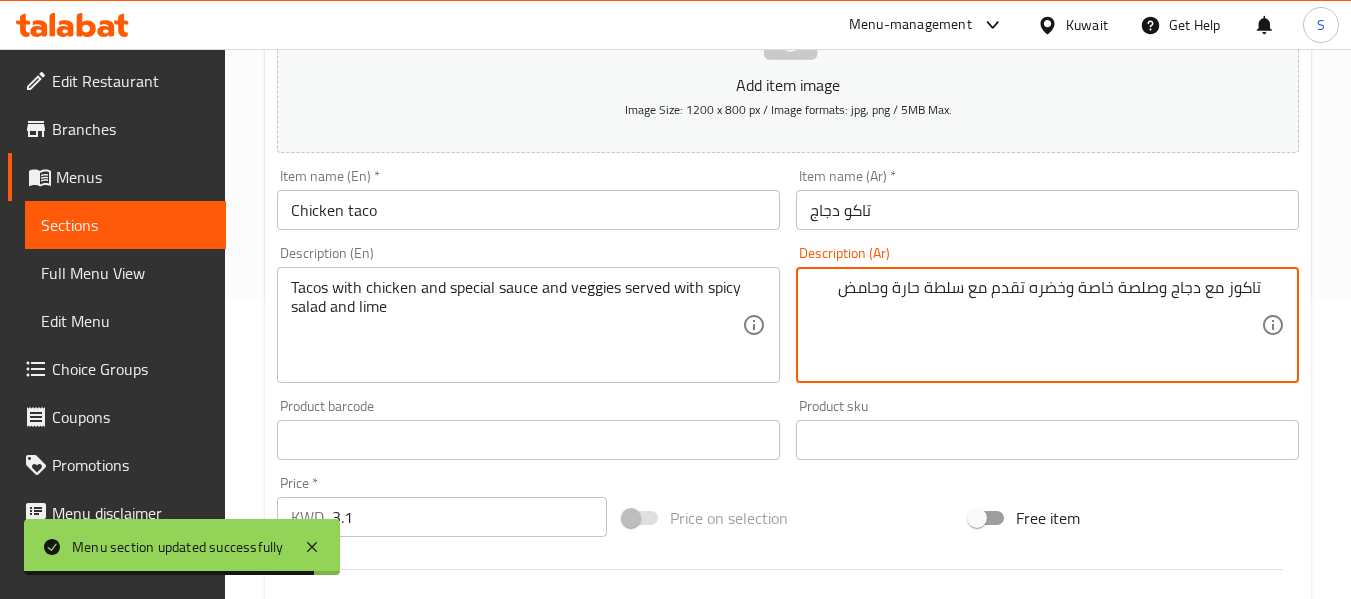 click on "تاكوز مع دجاج وصلصة خاصة وخضره تقدم مع سلطة حارة وحامض" at bounding box center (1035, 325) 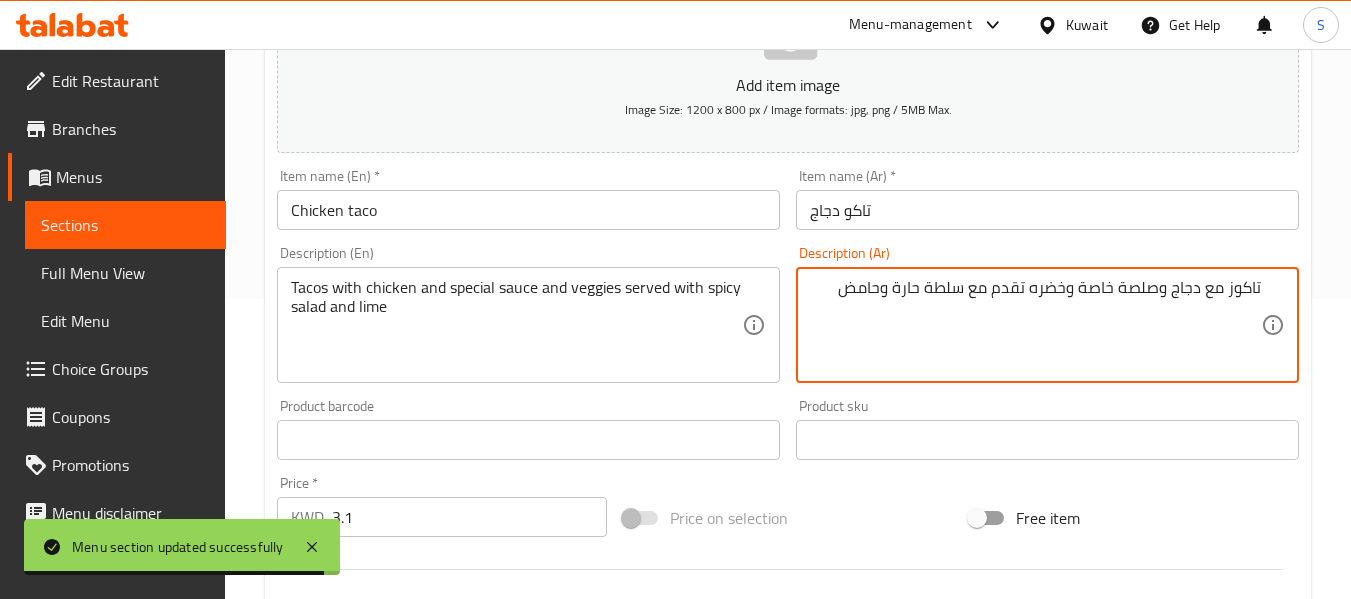click on "تاكوز مع دجاج وصلصة خاصة وخضره تقدم مع سلطة حارة وحامض" at bounding box center [1035, 325] 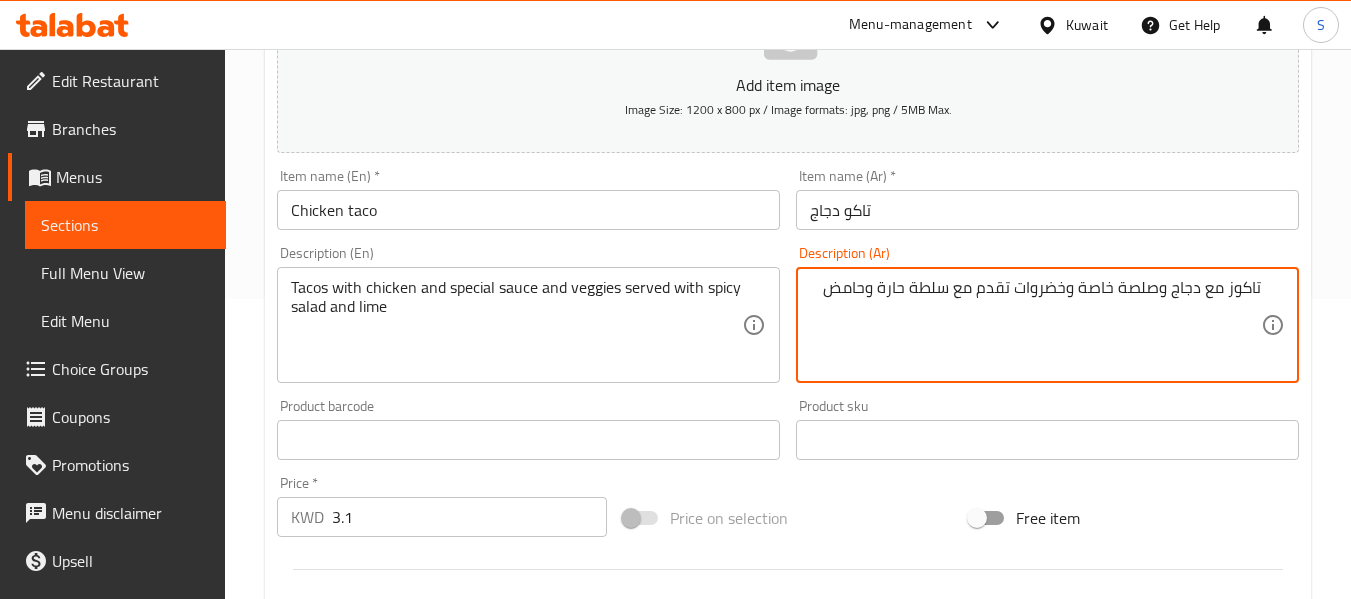 type on "تاكوز مع دجاج وصلصة خاصة وخضروات تقدم مع سلطة حارة وحامض" 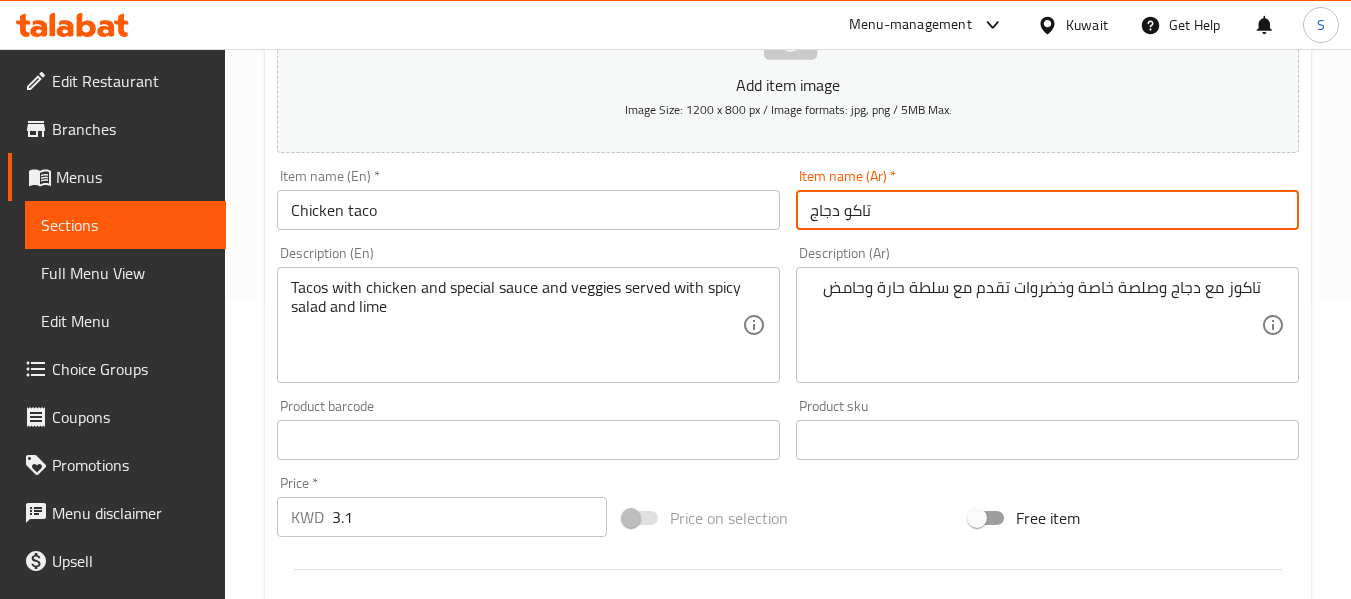 click on "Update" at bounding box center [398, 1026] 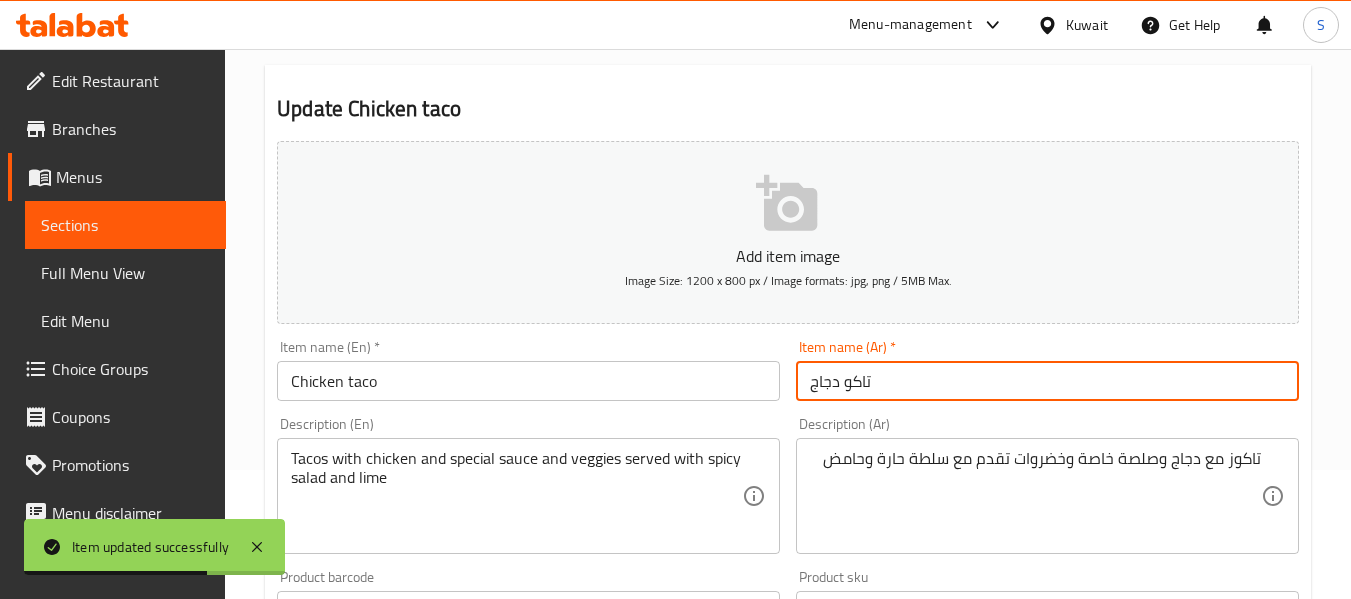 scroll, scrollTop: 0, scrollLeft: 0, axis: both 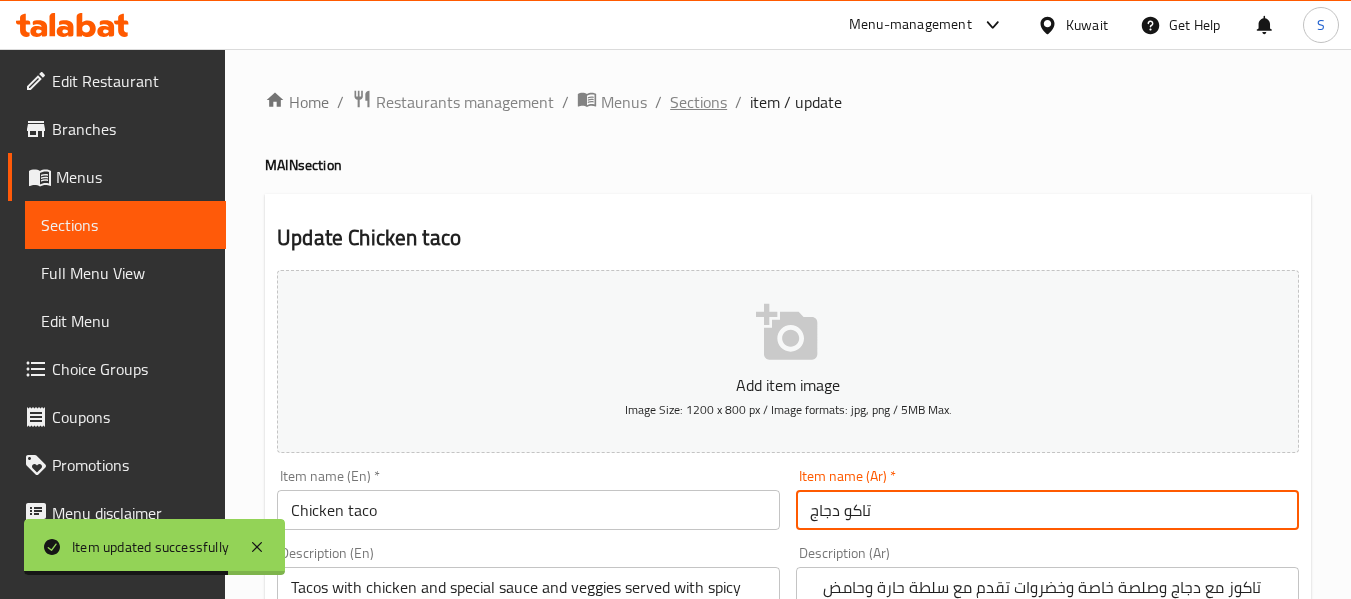 click on "Sections" at bounding box center [698, 102] 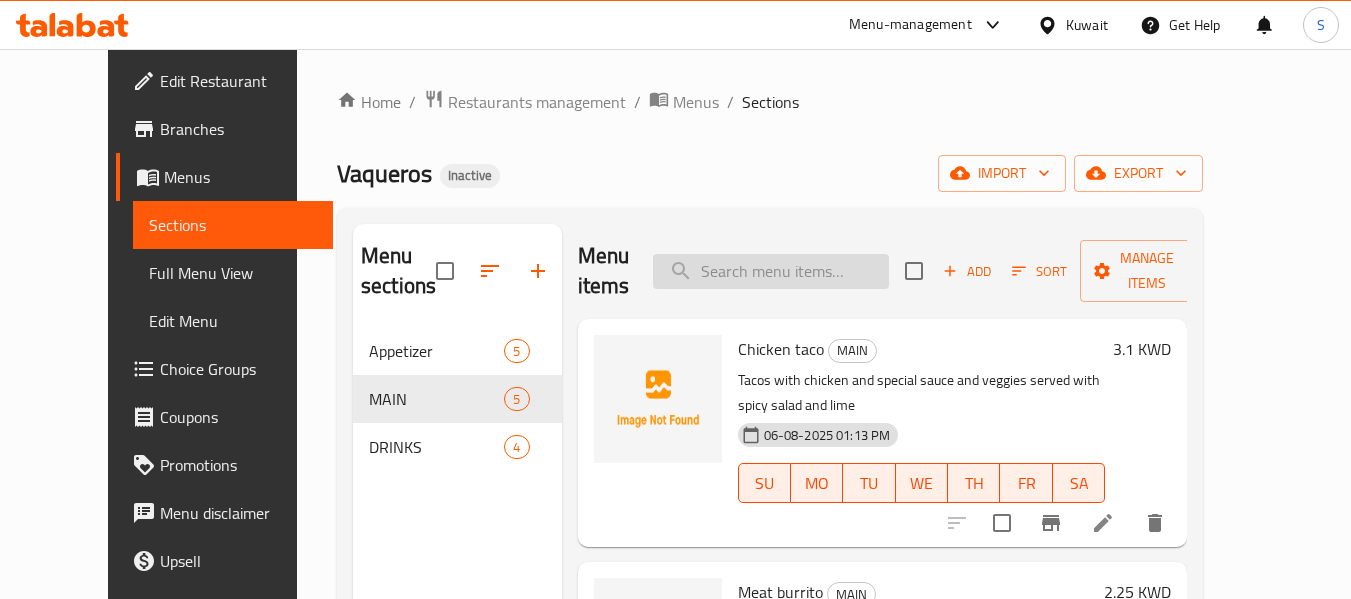 click at bounding box center [771, 271] 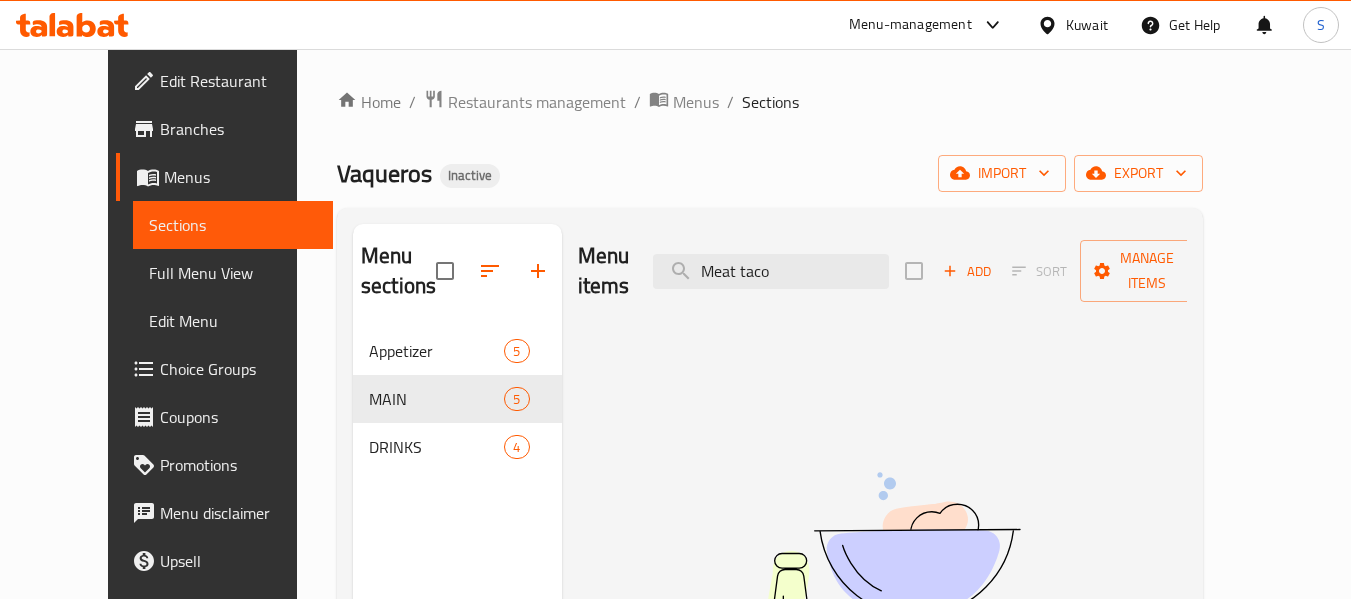 type on "Meat taco" 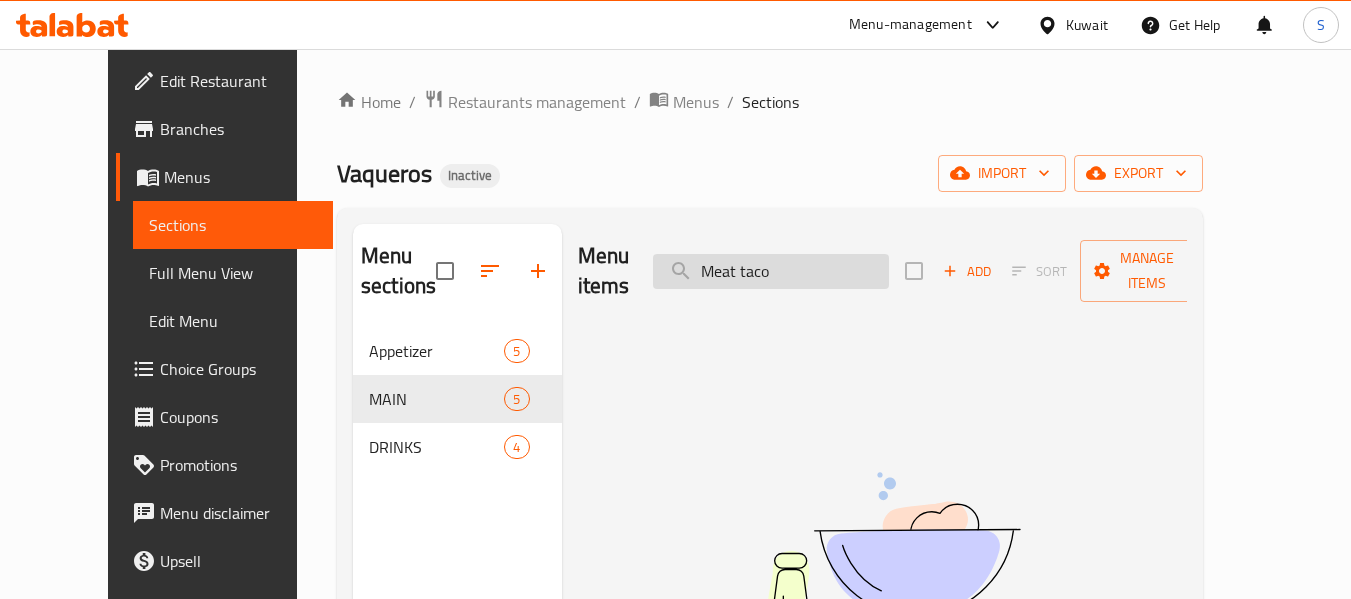 click on "Meat taco" at bounding box center [771, 271] 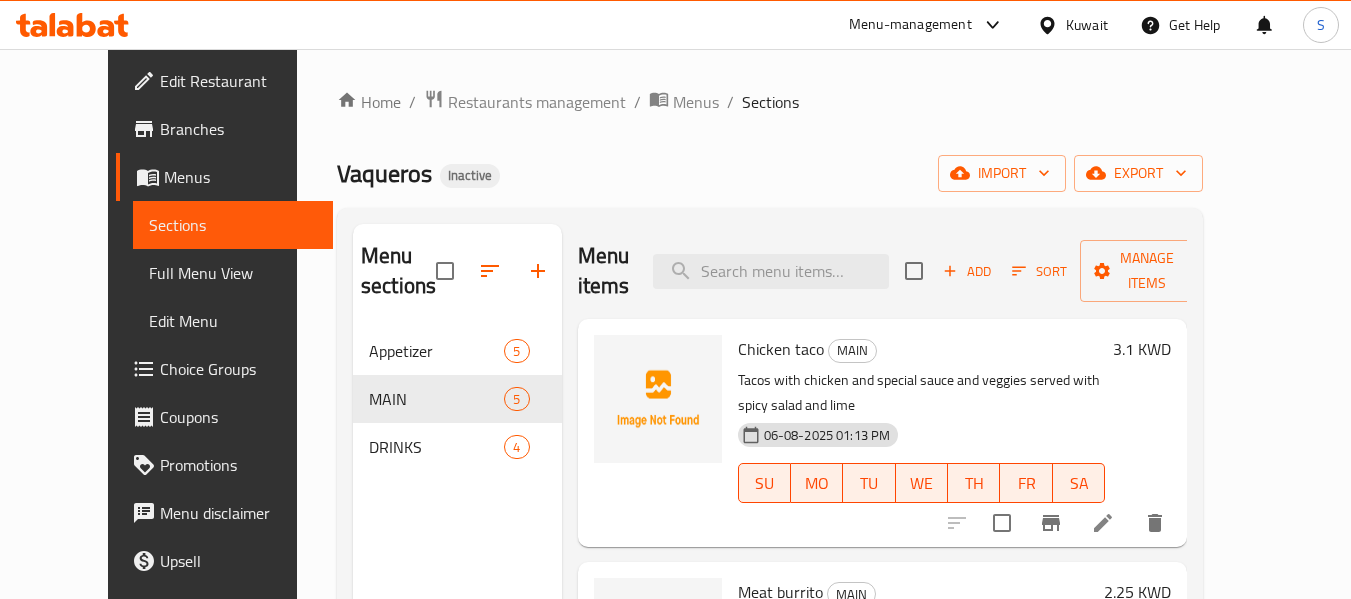 type 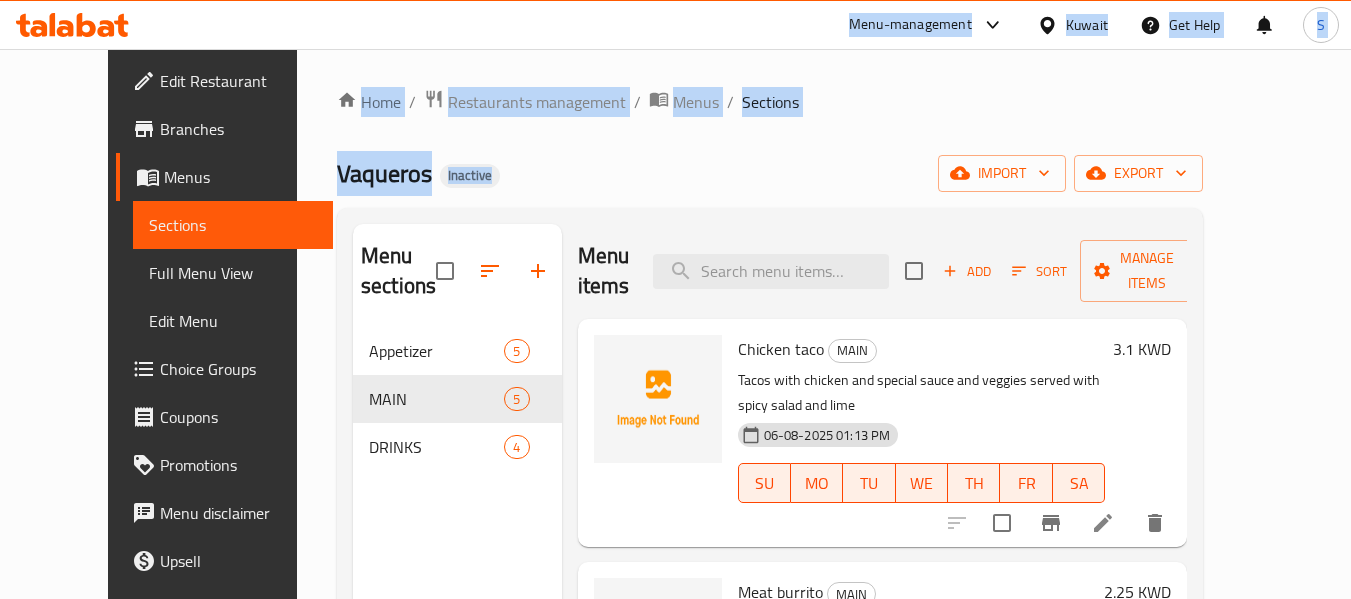 click on "Home / Restaurants management / Menus / Sections Vaqueros Inactive import export Menu sections Appetizer 5 MAIN 5 DRINKS 4 Menu items Add Sort Manage items Chicken taco   MAIN Tacos with chicken and special sauce and veggies served with spicy salad and lime 06-08-2025 01:13 PM SU MO TU WE TH FR SA 3.1   KWD Meat burrito   MAIN wrapped meat burrito with sauce and cheese served with lime and cheese 06-08-2025 01:13 PM SU MO TU WE TH FR SA 2.25   KWD Meat rice bowl   MAIN White rice with minced meat 06-08-2025 01:13 PM SU MO TU WE TH FR SA 2.8   KWD Chicken rice bowl   MAIN White rice with Chicken pieces 06-08-2025 01:13 PM SU MO TU WE TH FR SA 2.8   KWD Burger   MAIN 2 smashed patties with spicy sauce and cheese 06-08-2025 01:13 PM SU MO TU WE TH FR SA 2.75   KWD" at bounding box center [770, 464] 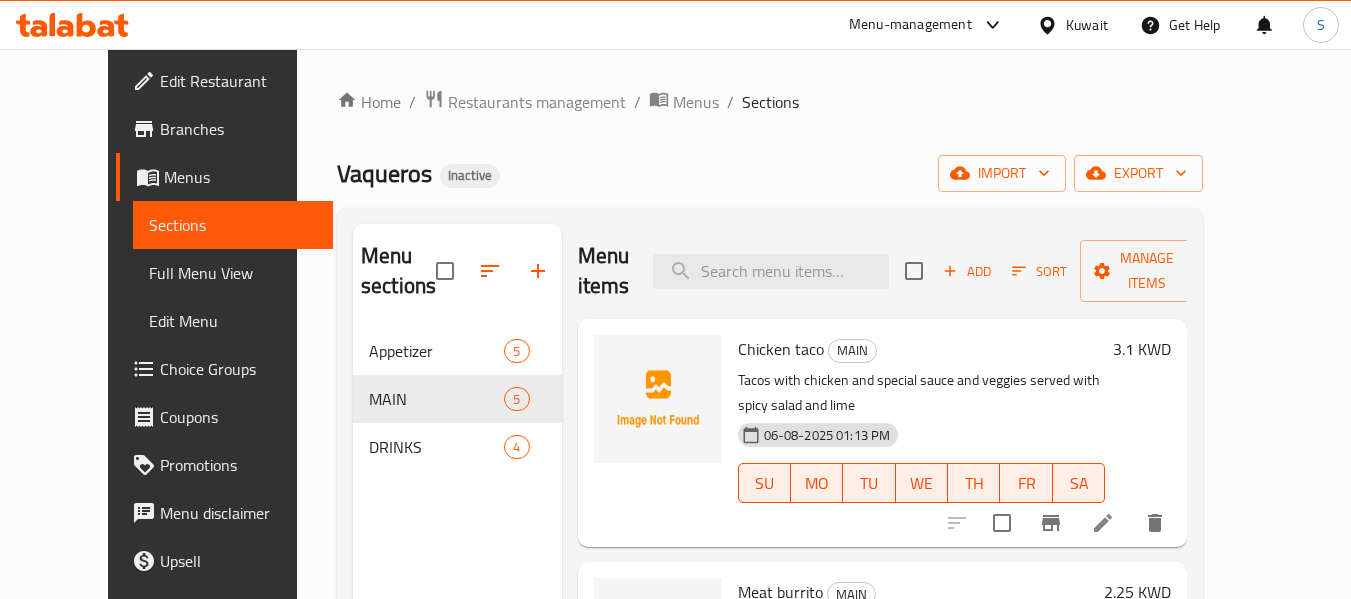 drag, startPoint x: 896, startPoint y: 106, endPoint x: 902, endPoint y: 9, distance: 97.18539 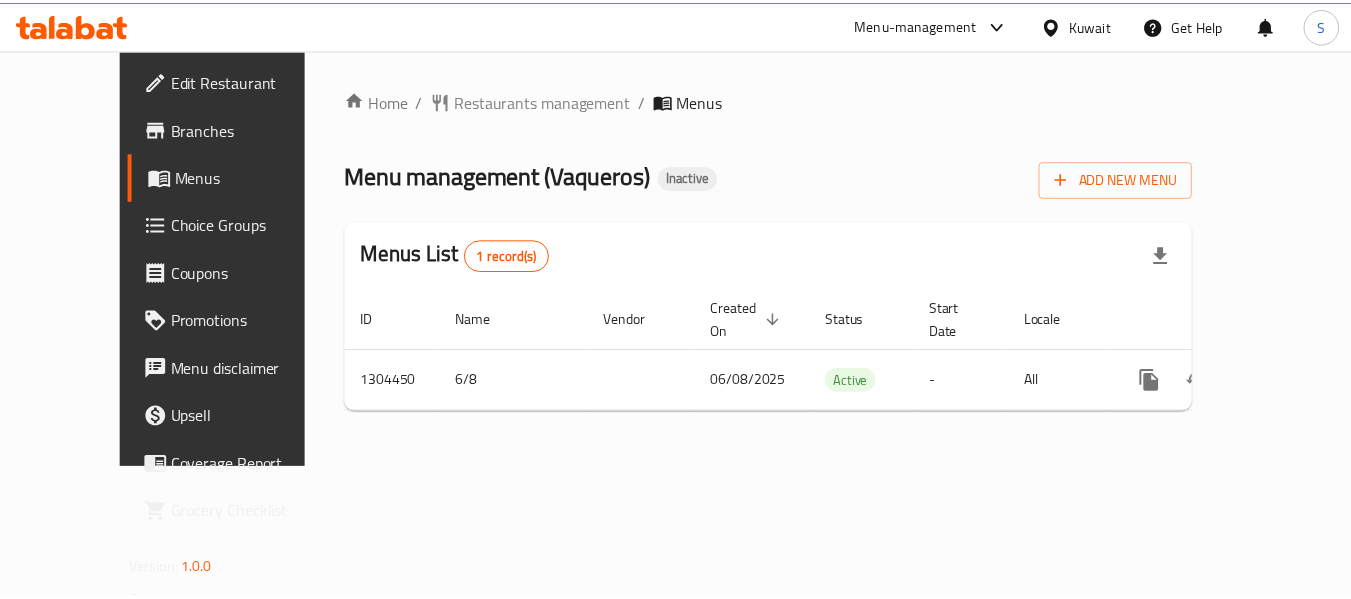 scroll, scrollTop: 0, scrollLeft: 0, axis: both 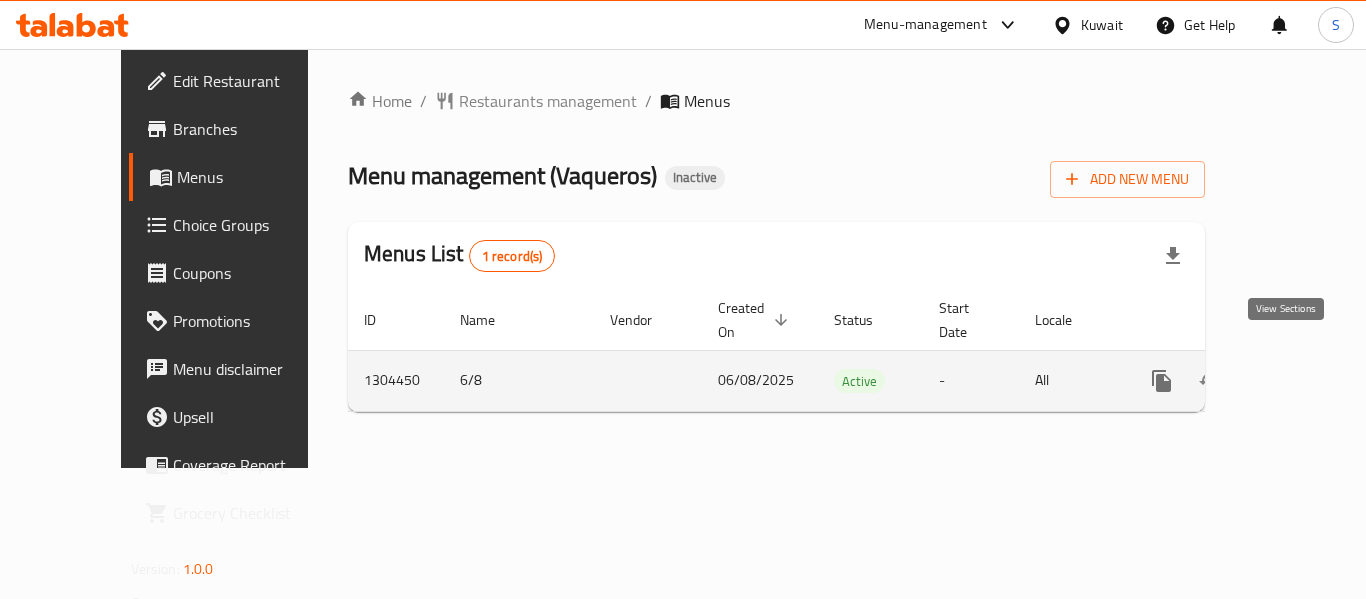 click 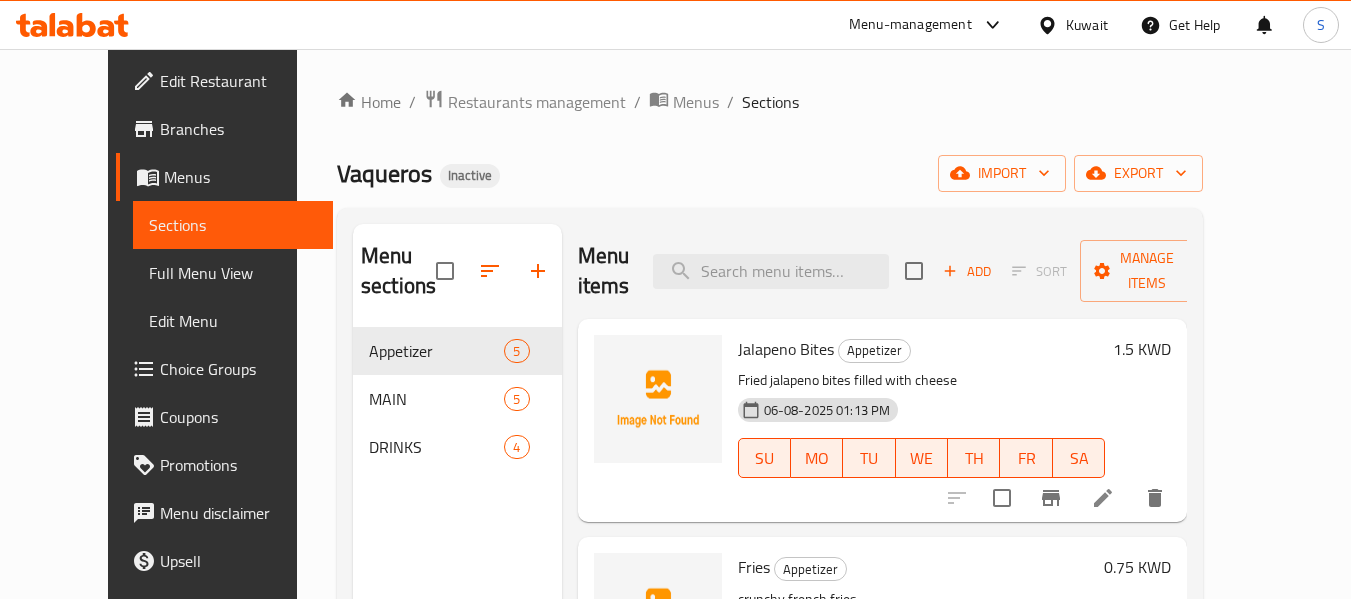 click on "Home / Restaurants management / Menus / Sections" at bounding box center [770, 102] 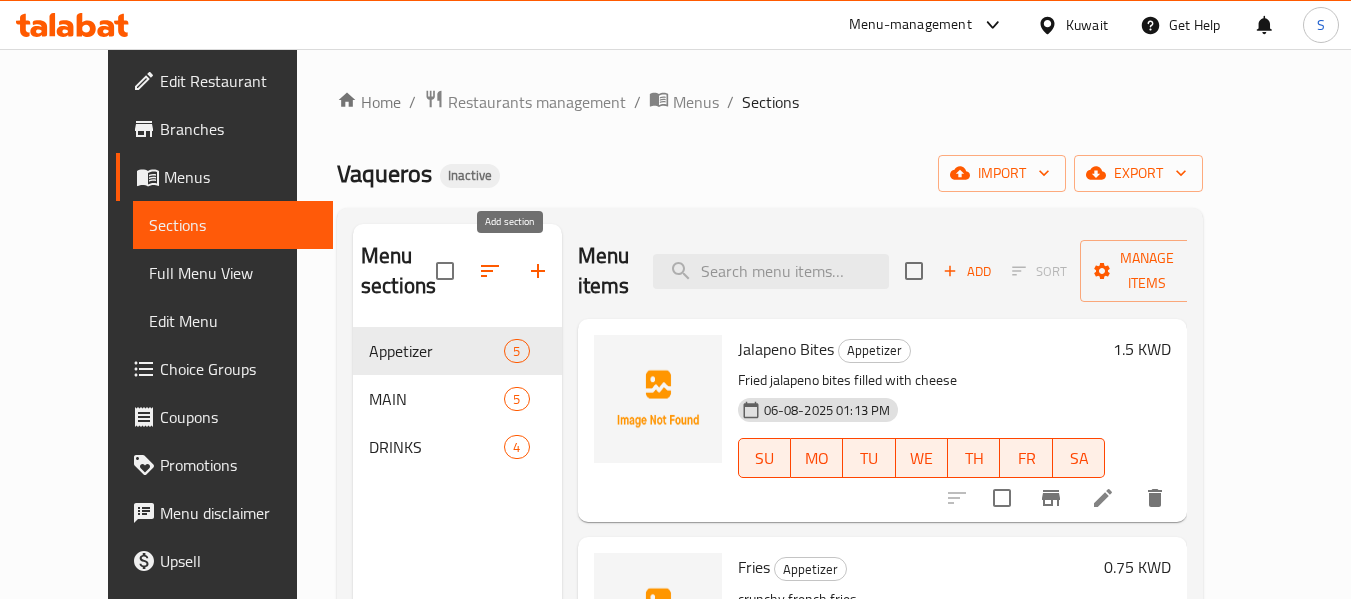 click 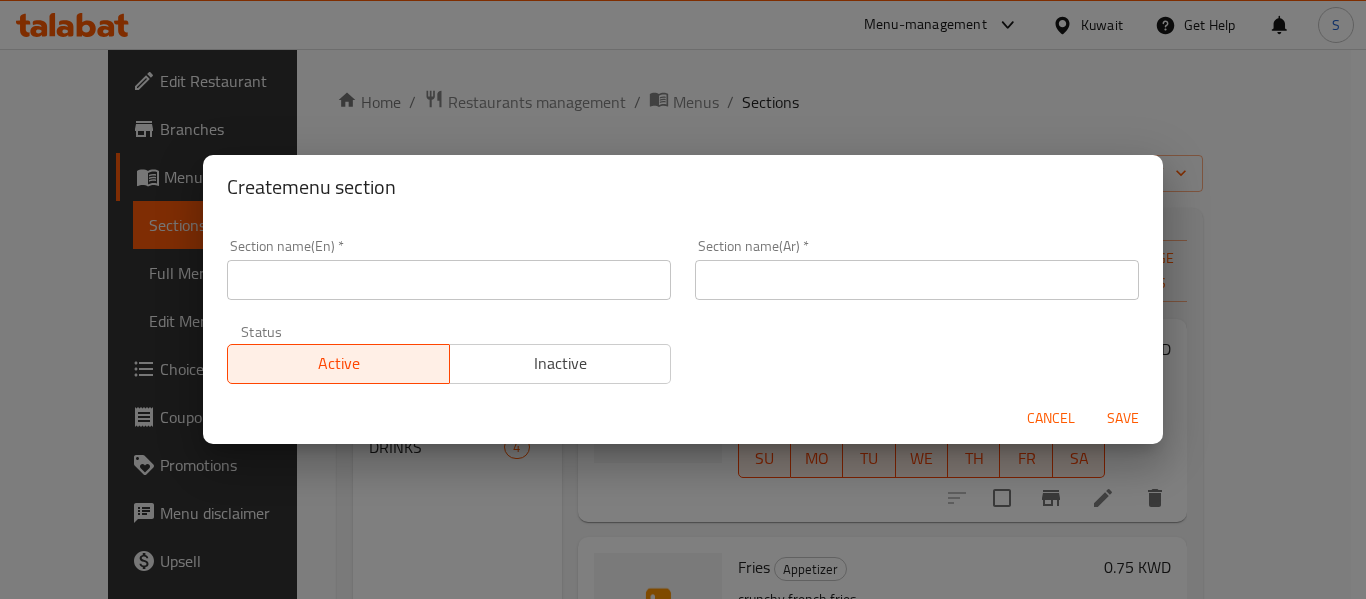 click at bounding box center [449, 280] 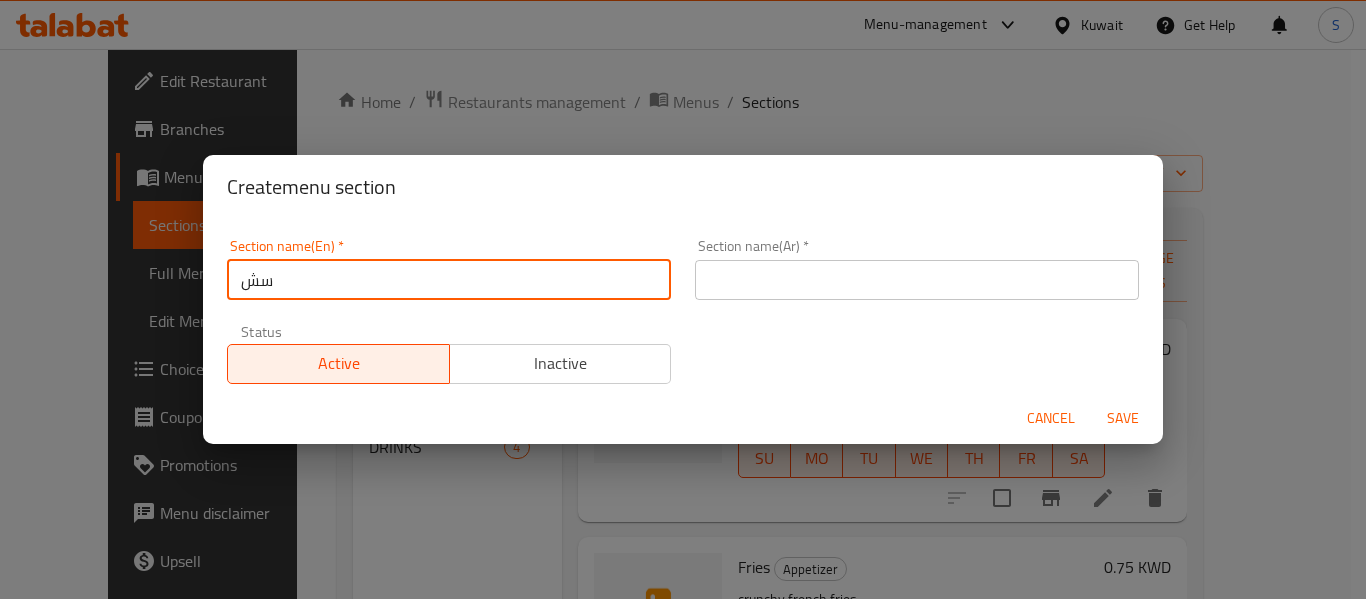 type on "س" 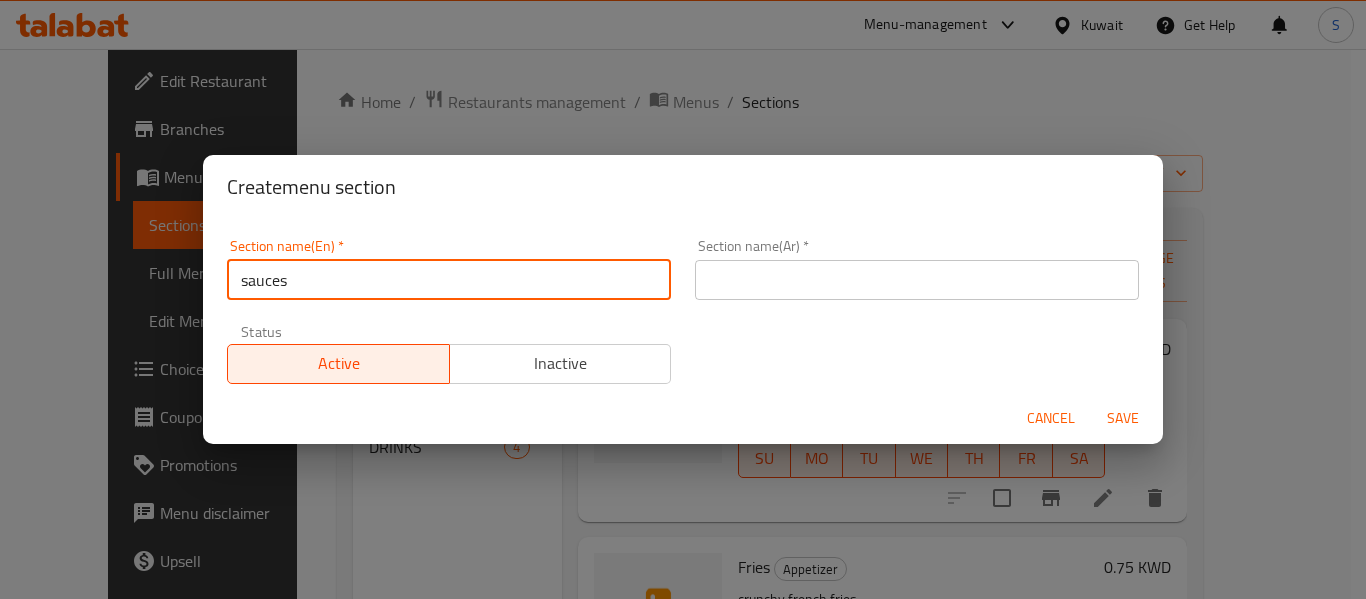 type on "sauces" 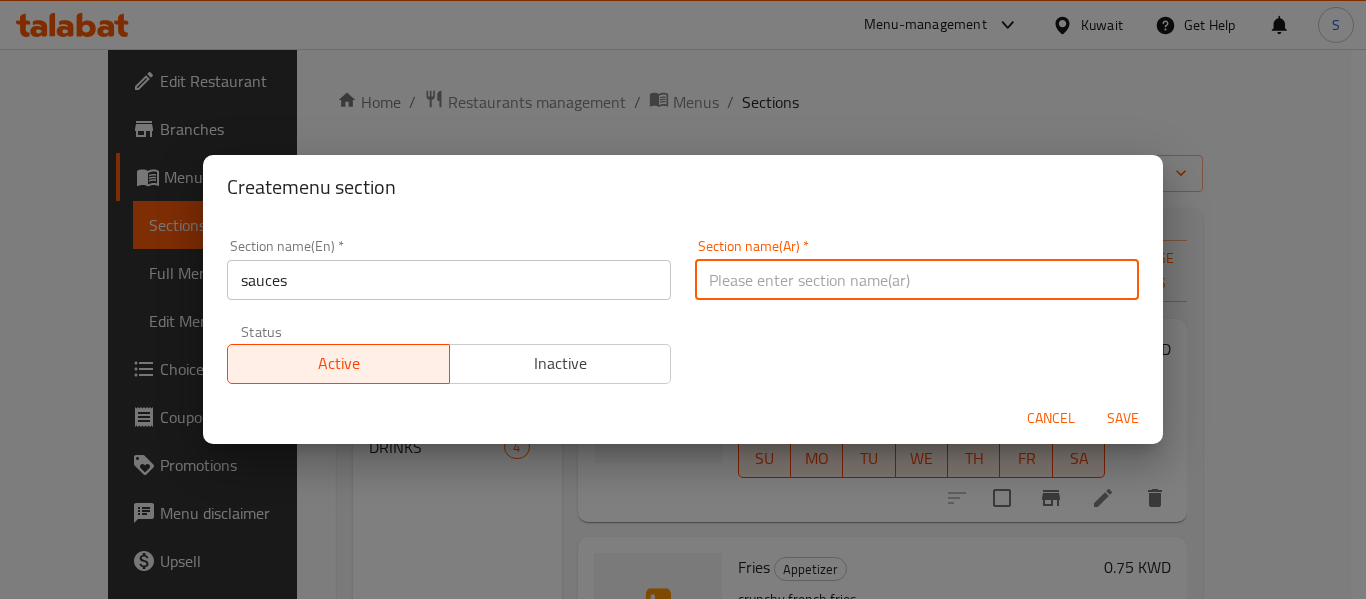 click at bounding box center (917, 280) 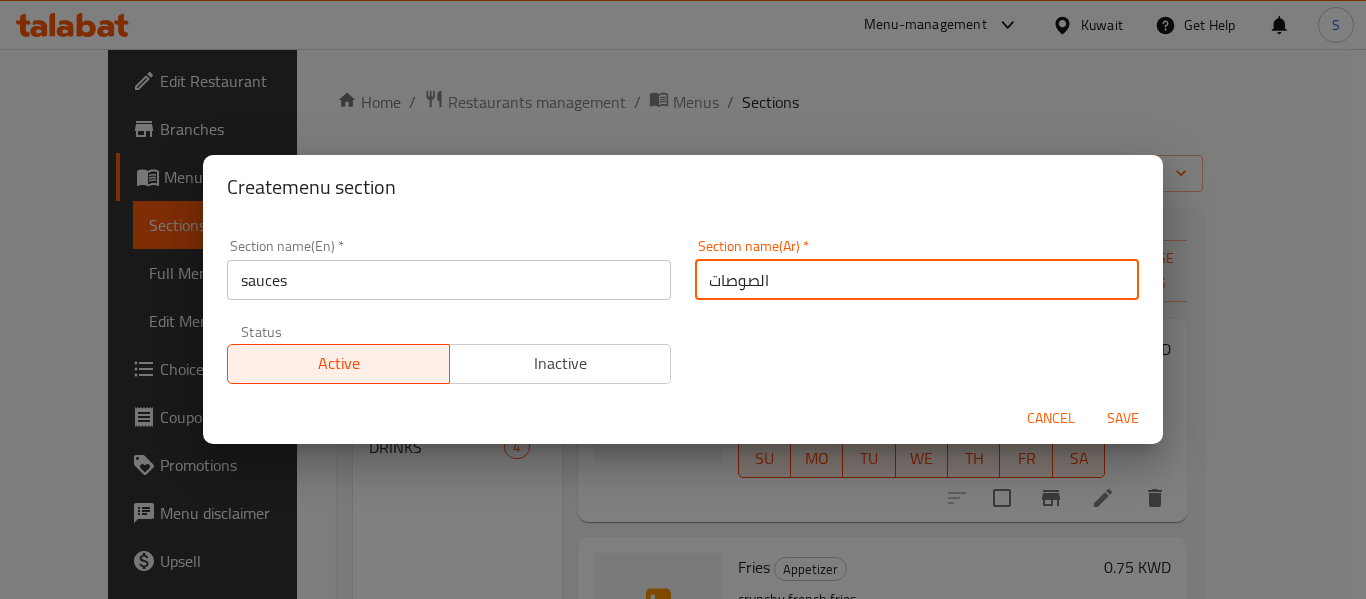 type on "الصوصات" 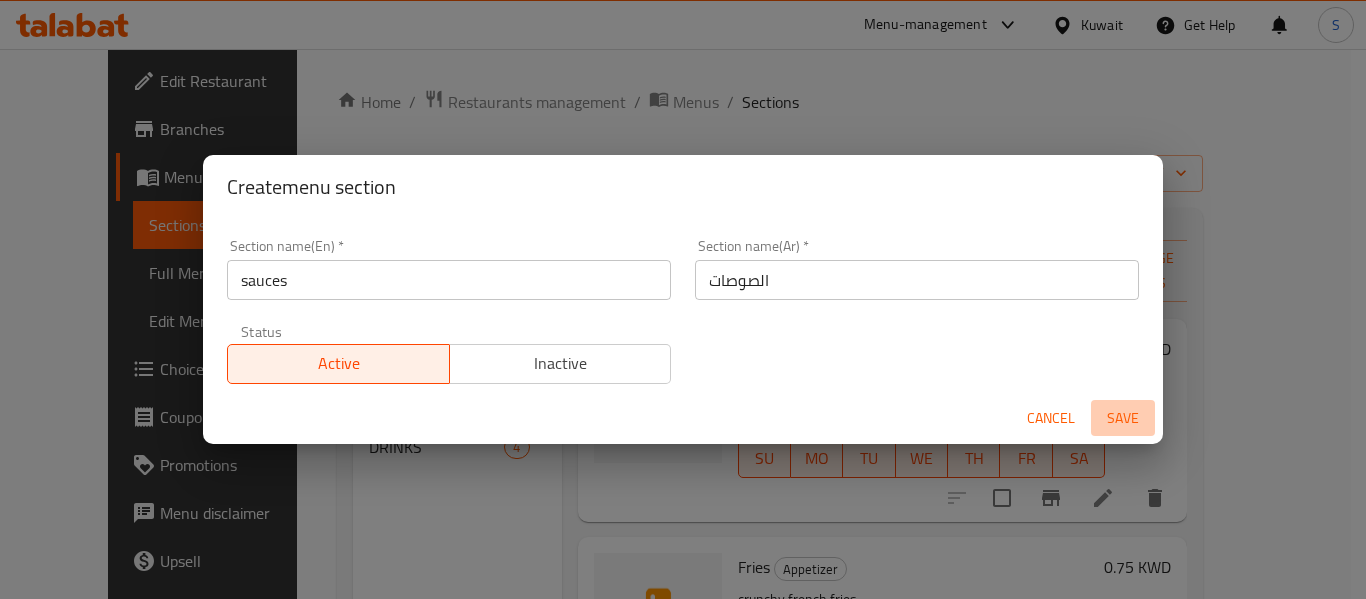 click on "Save" at bounding box center [1123, 418] 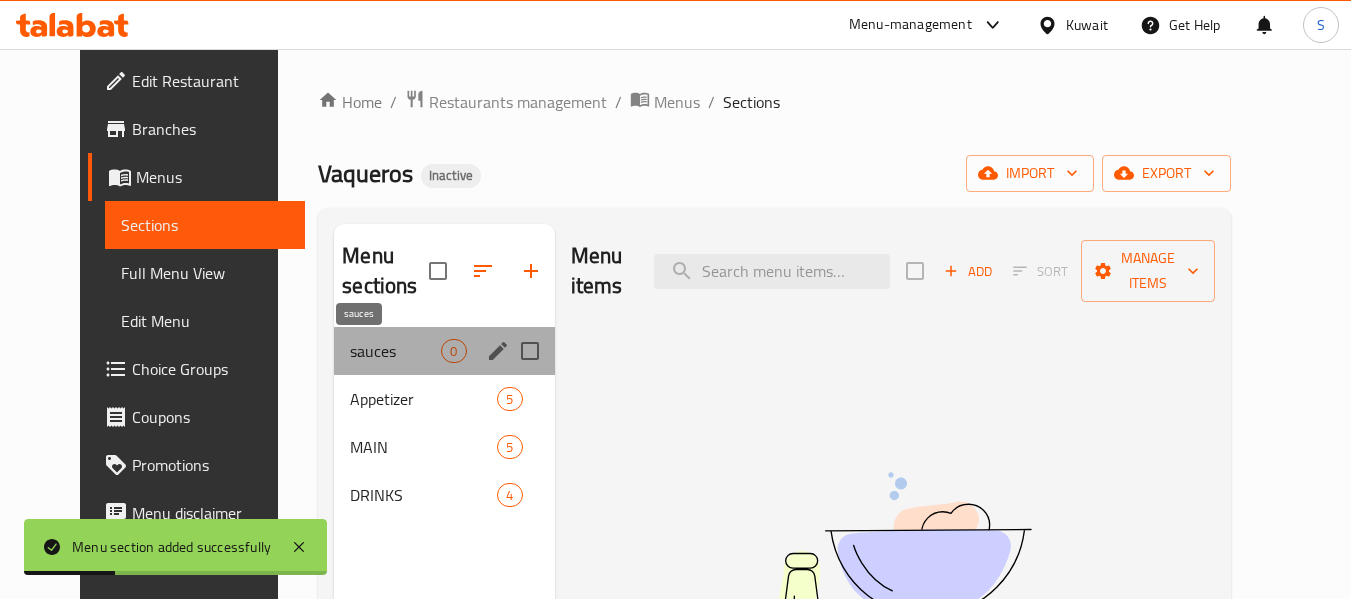 click on "sauces" at bounding box center (395, 351) 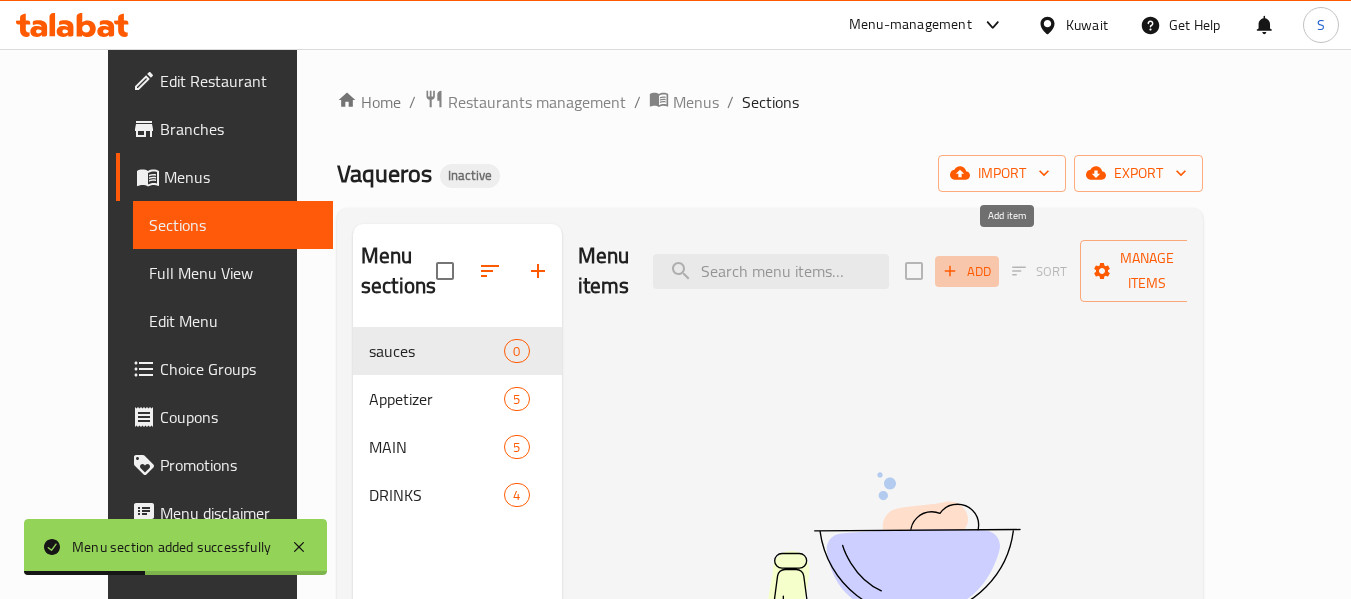 click 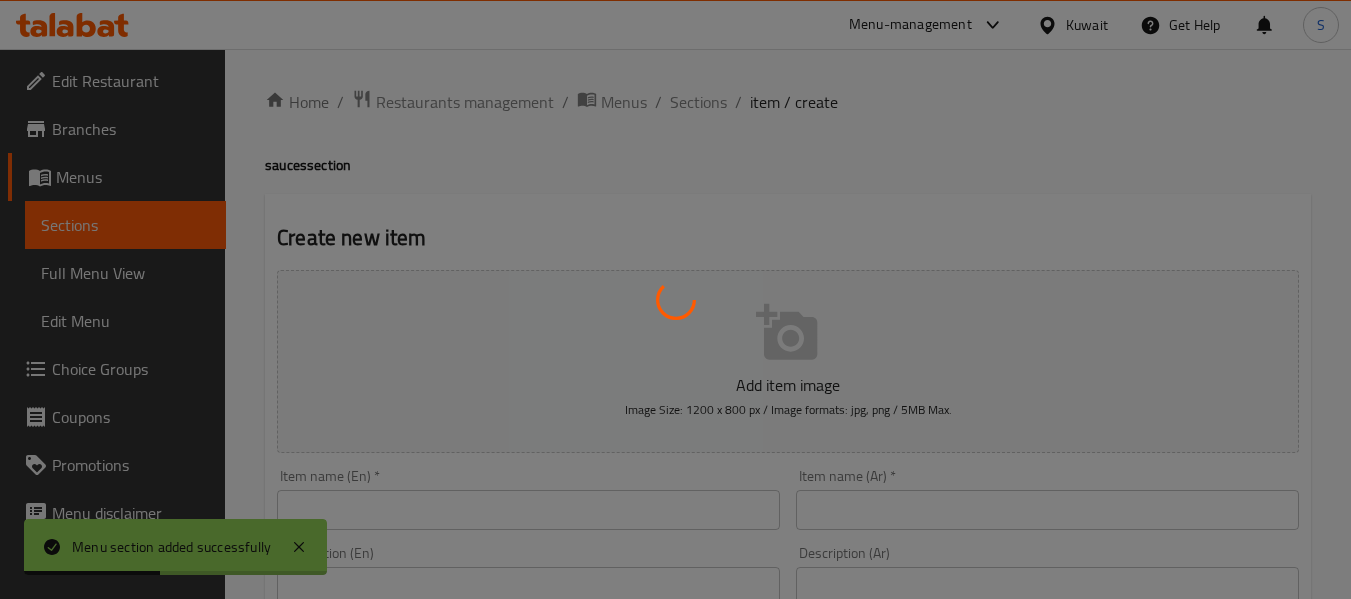 click at bounding box center [675, 299] 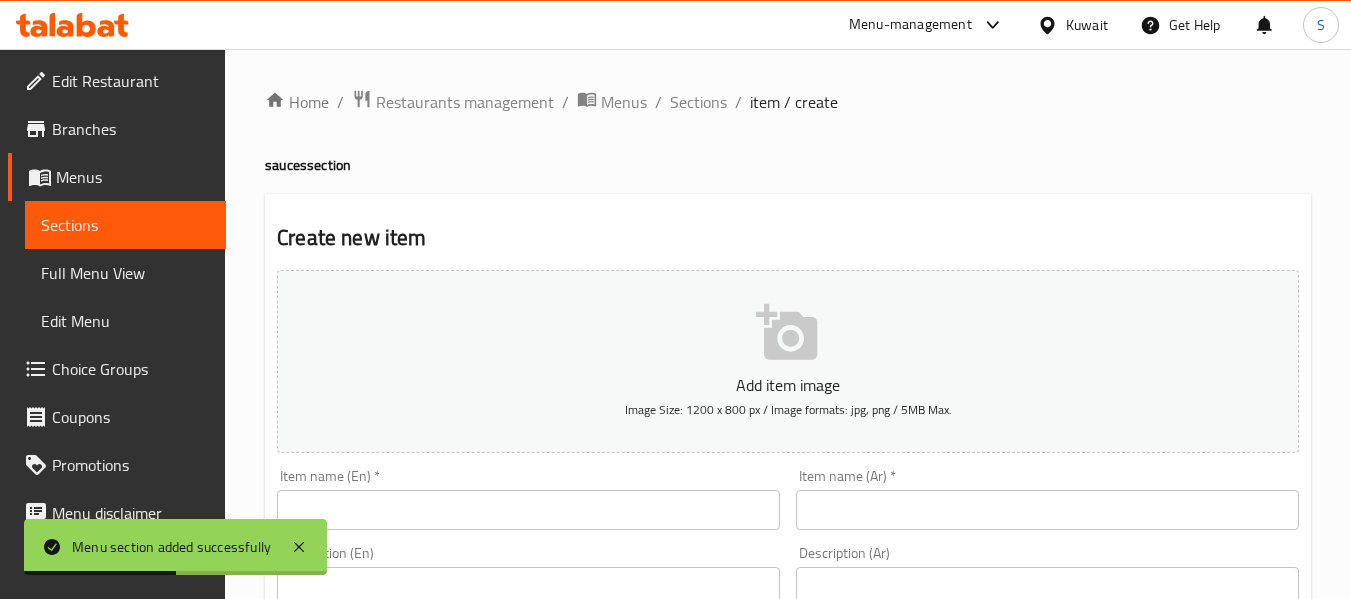 click on "Home / Restaurants management / Menus / Sections / item / create sauces  section Create new item Add item image Image Size: 1200 x 800 px / Image formats: jpg, png / 5MB Max. Item name (En)   * Item name (En)  * Item name (Ar)   * Item name (Ar)  * Description (En) Description (En) Description (Ar) Description (Ar) Product barcode Product barcode Product sku Product sku Price   * KWD 0 Price  * Price on selection Free item Start Date Start Date End Date End Date Available Days SU MO TU WE TH FR SA Available from ​ ​ Available to ​ ​ Status Active Inactive Exclude from GEM Variations & Choices Add variant ASSIGN CHOICE GROUP Create" at bounding box center [788, 731] 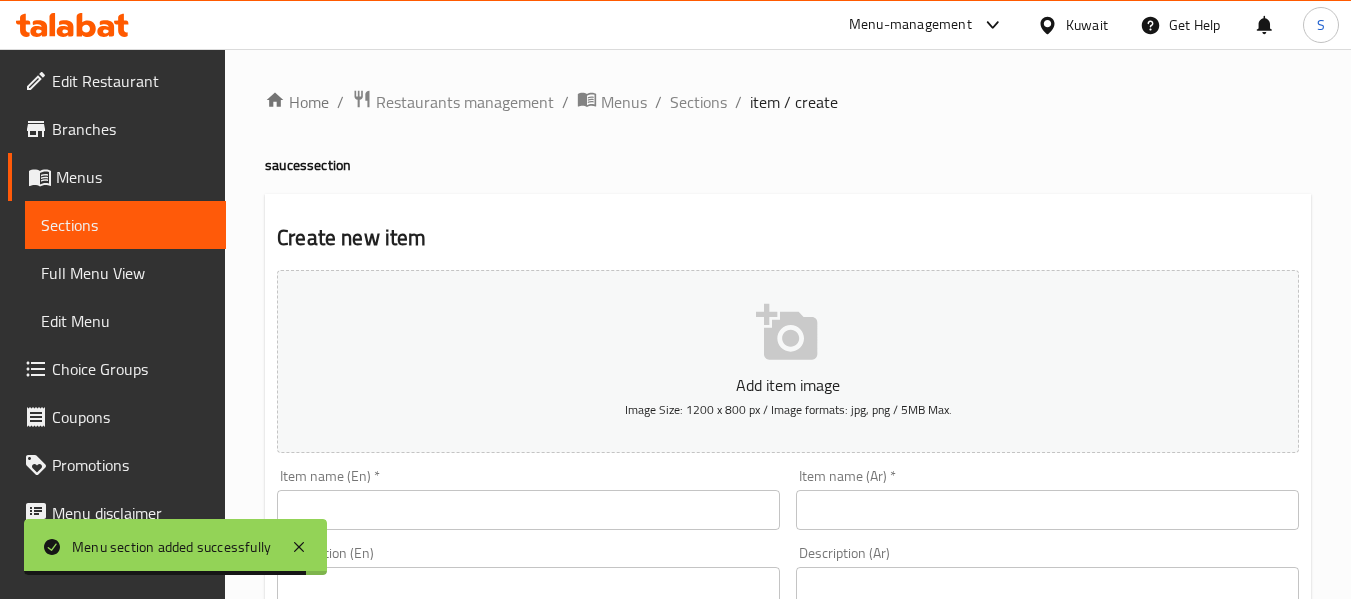 click on "Create new item" at bounding box center (788, 238) 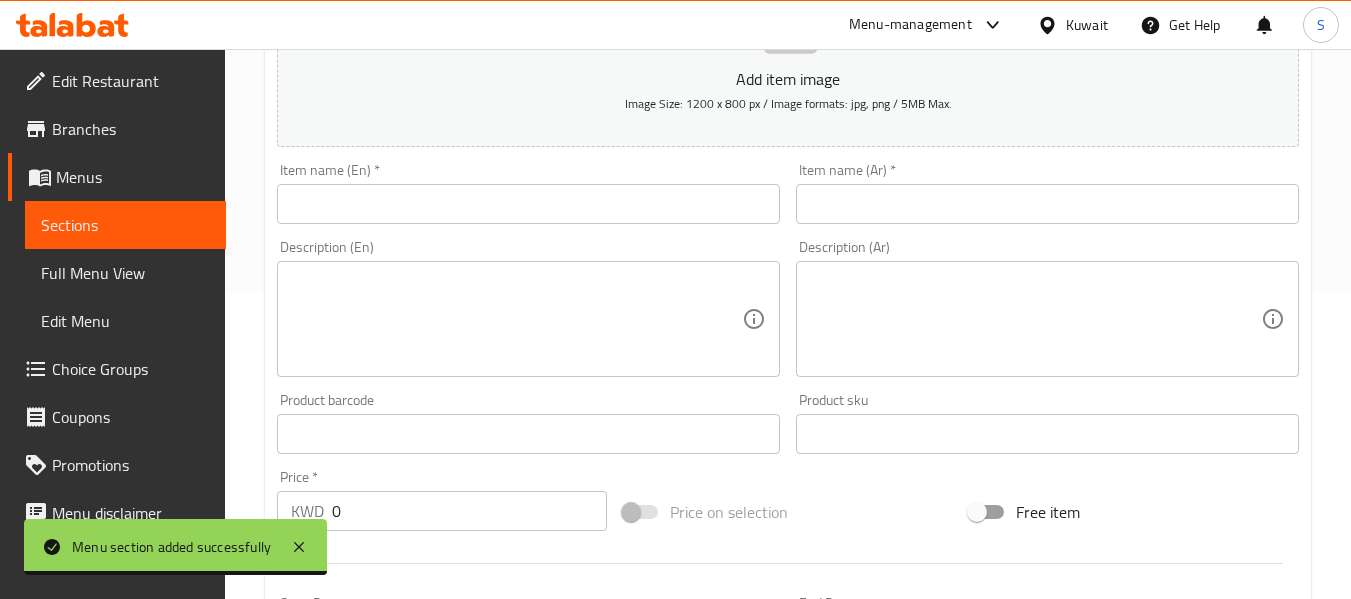 scroll, scrollTop: 500, scrollLeft: 0, axis: vertical 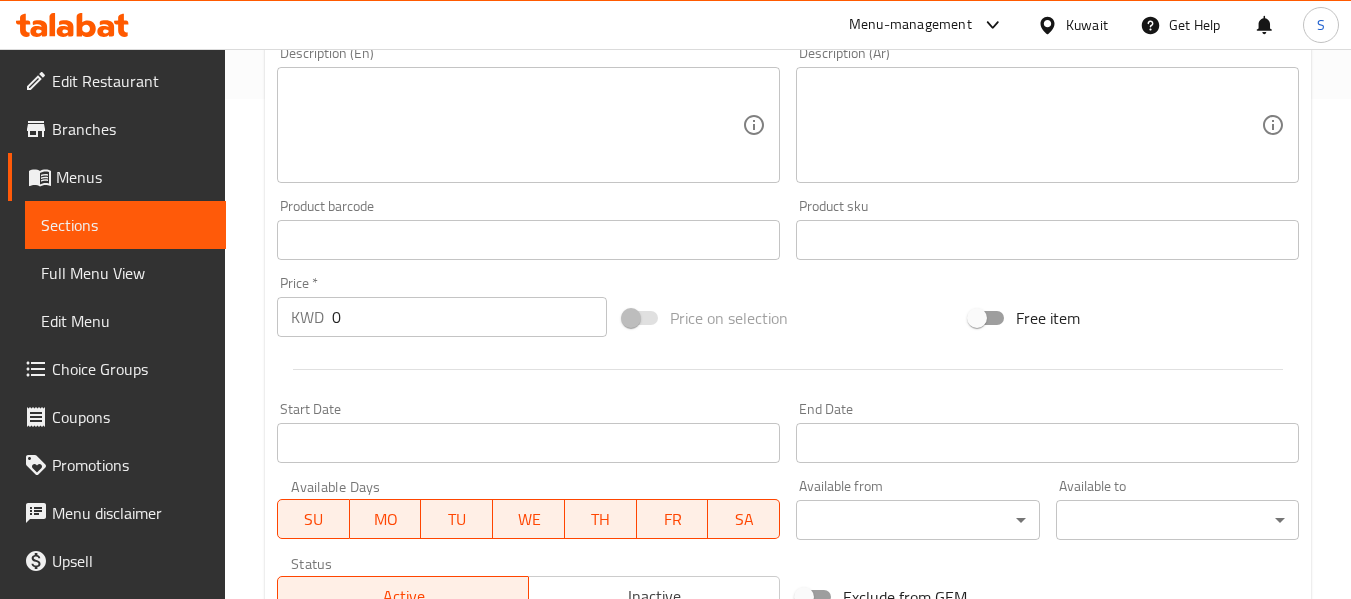 click at bounding box center (788, 369) 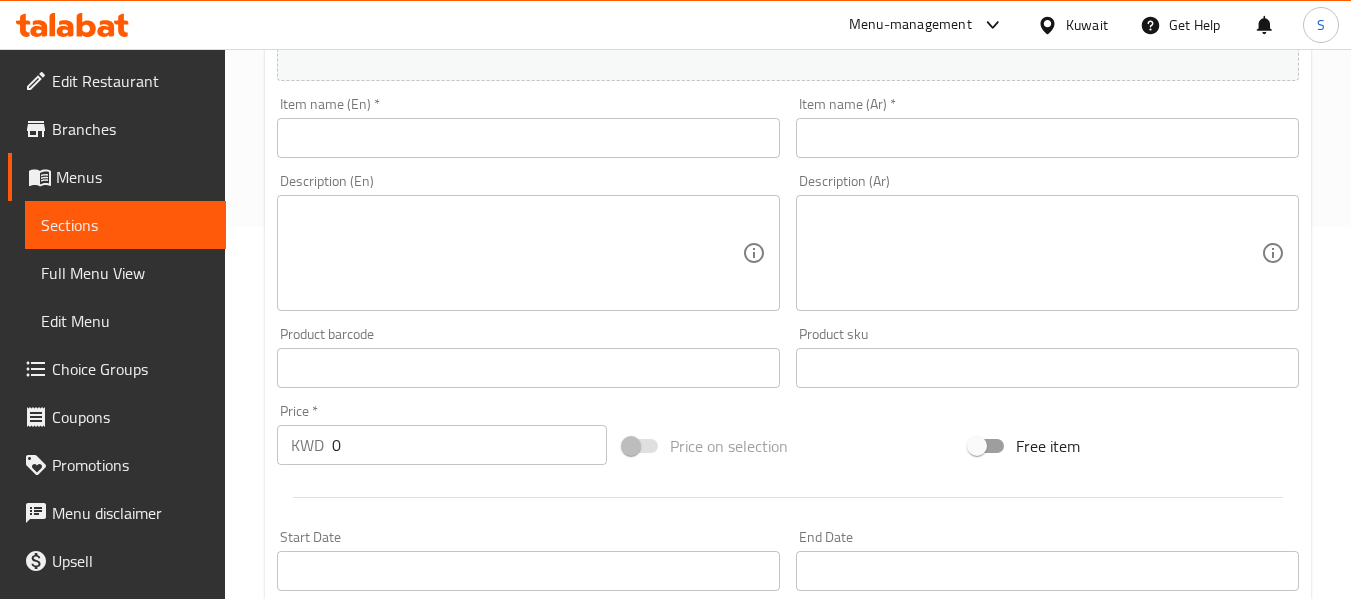 scroll, scrollTop: 200, scrollLeft: 0, axis: vertical 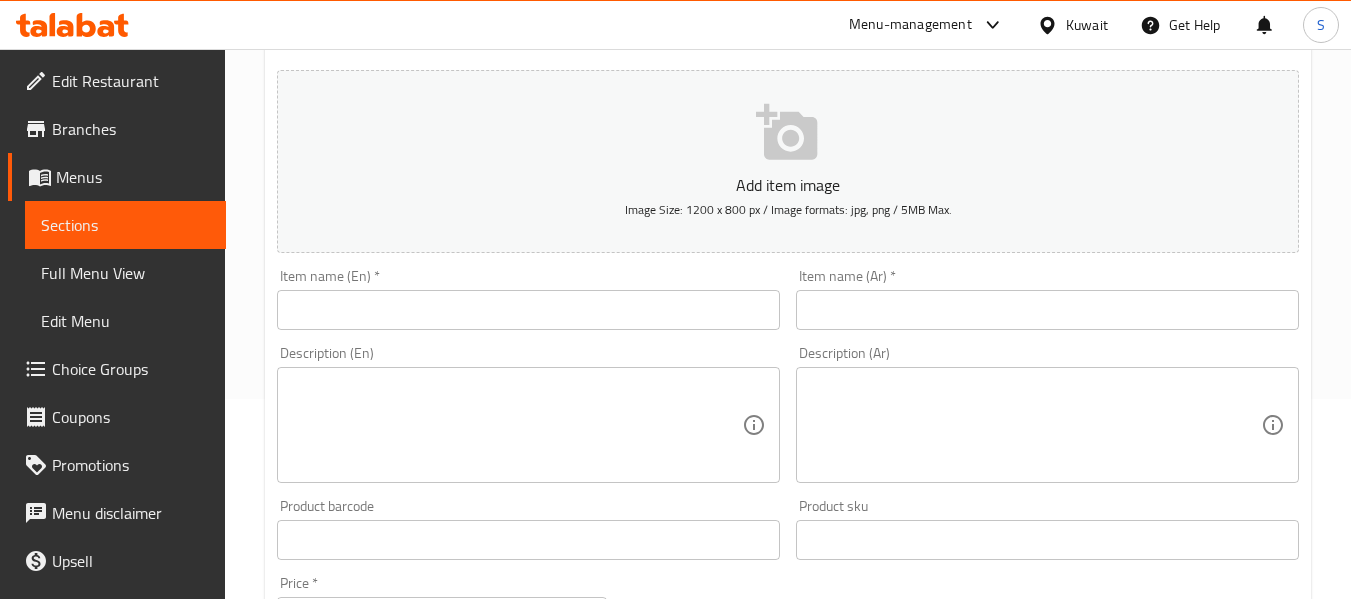 click at bounding box center [528, 310] 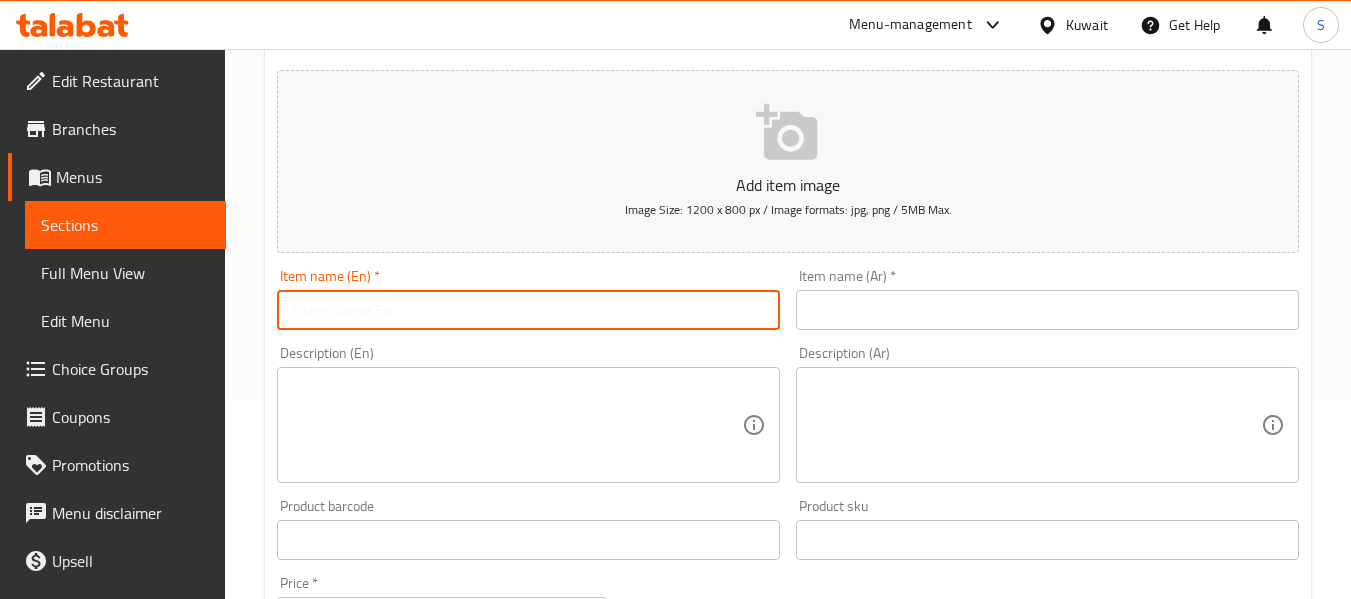 paste on "Chipotle" 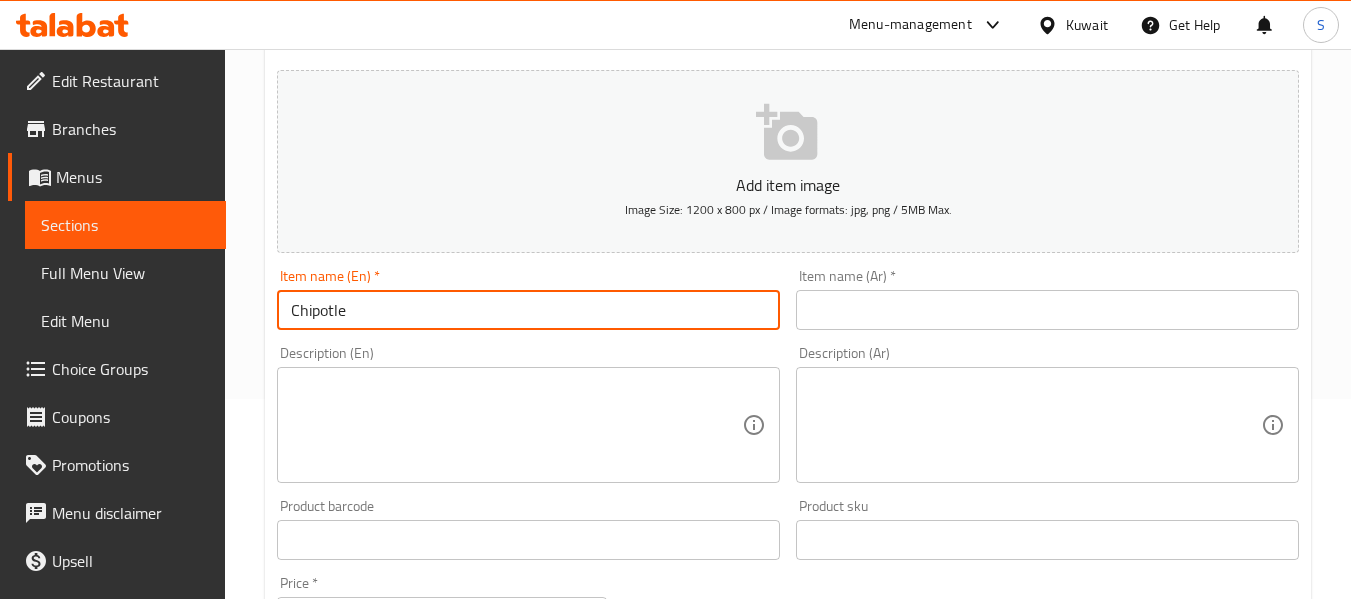 type on "Chipotle" 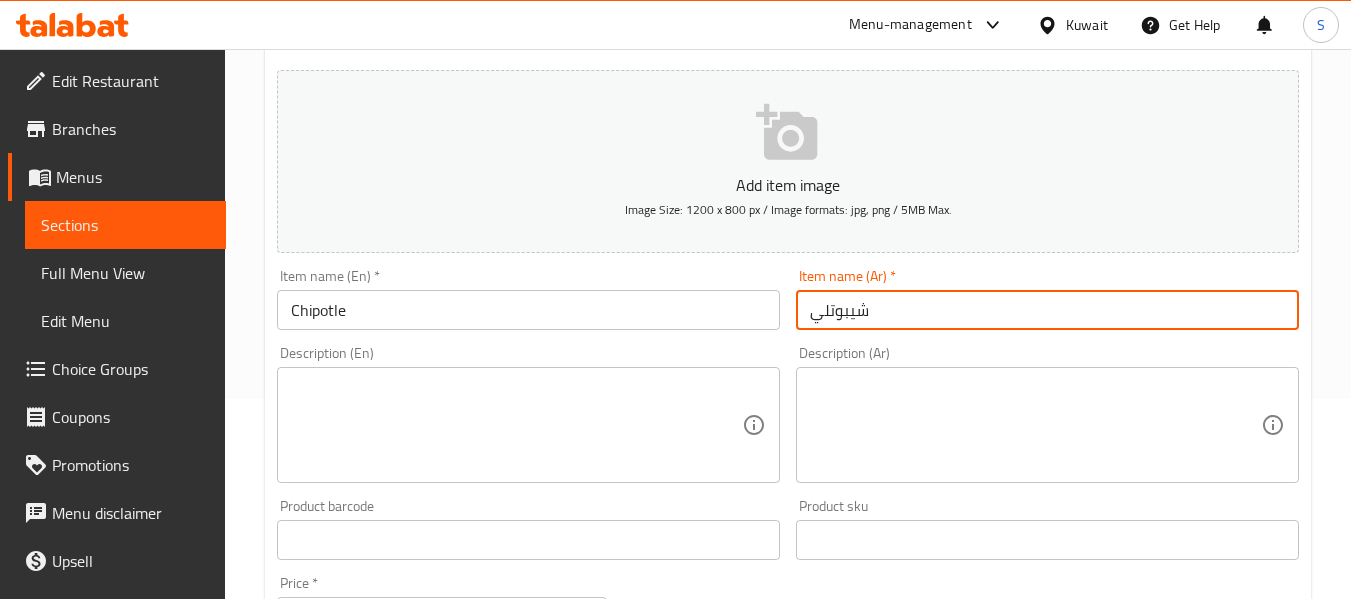 click on "شيبوتلي" at bounding box center [1047, 310] 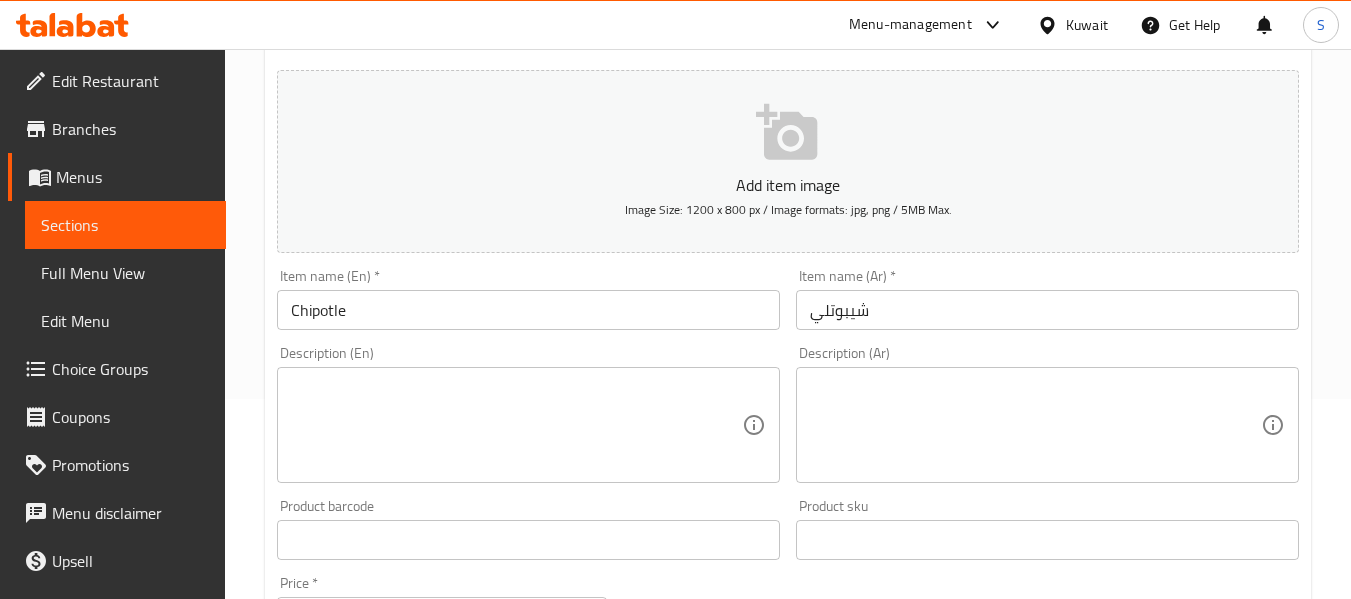 click on "Chipotle" at bounding box center (528, 310) 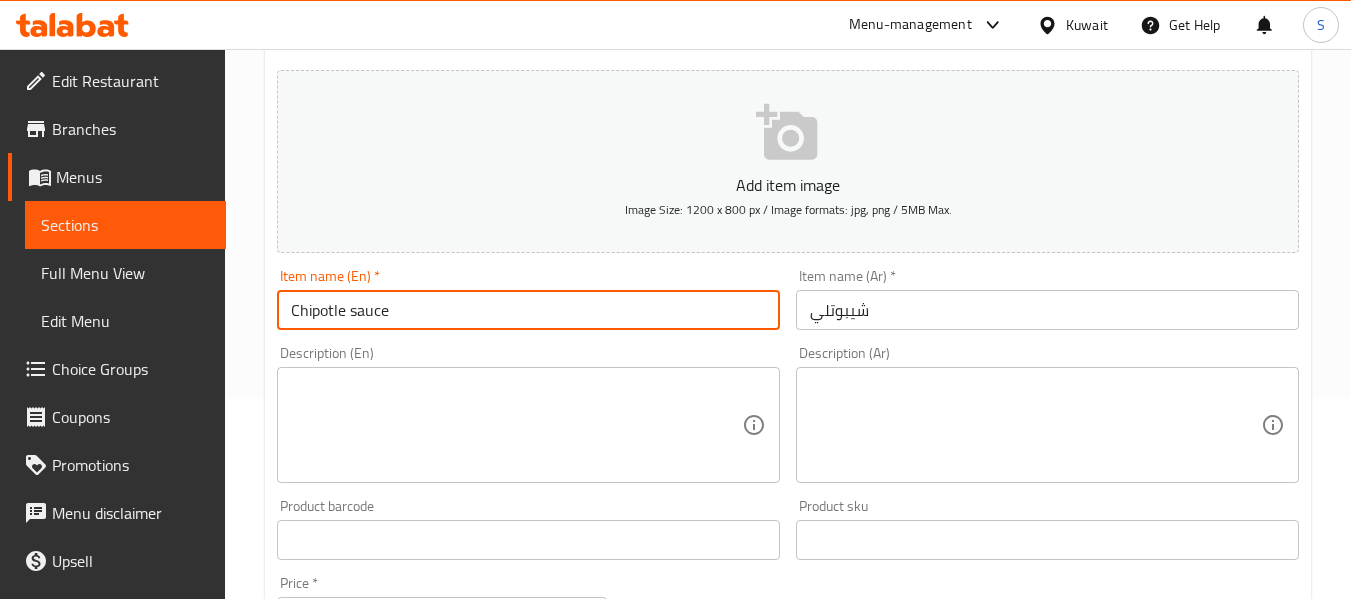 type on "Chipotle sauce" 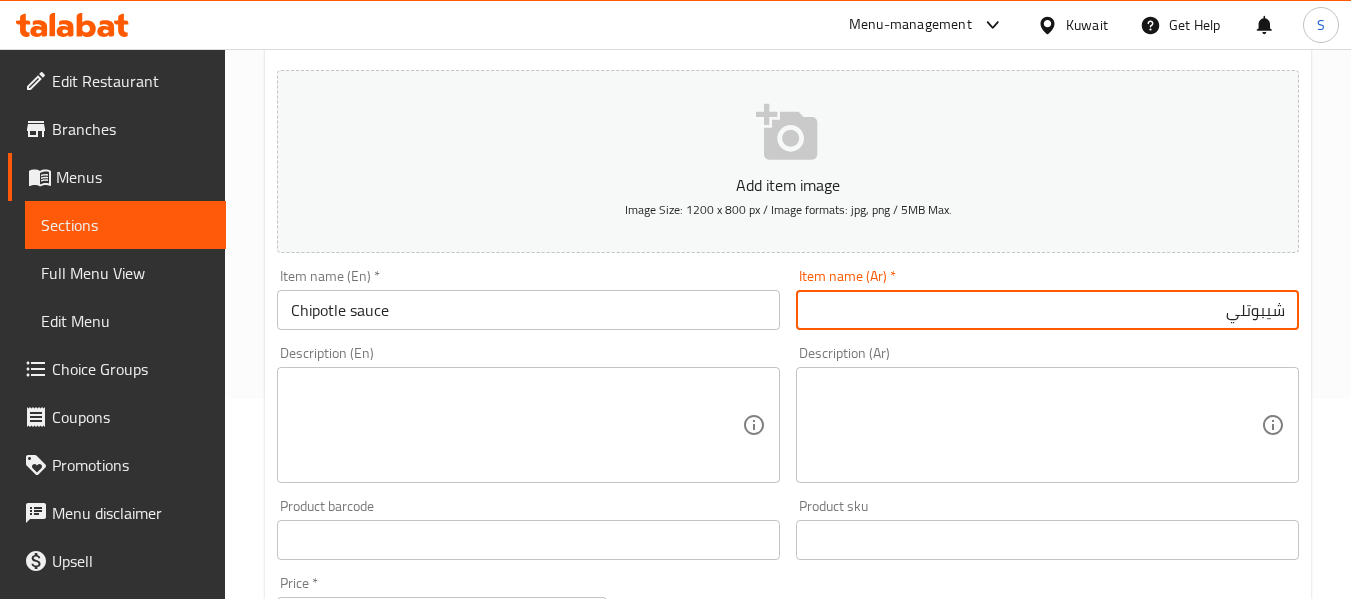click on "شيبوتلي" at bounding box center (1047, 310) 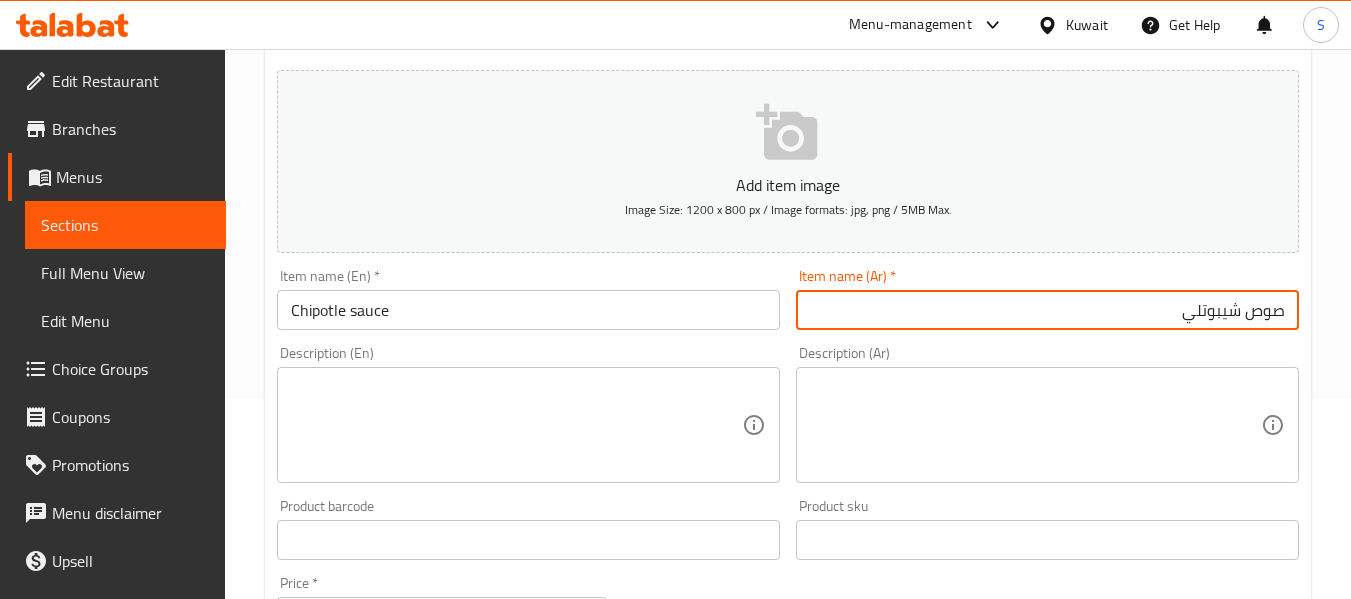 type on "صوص شيبوتلي" 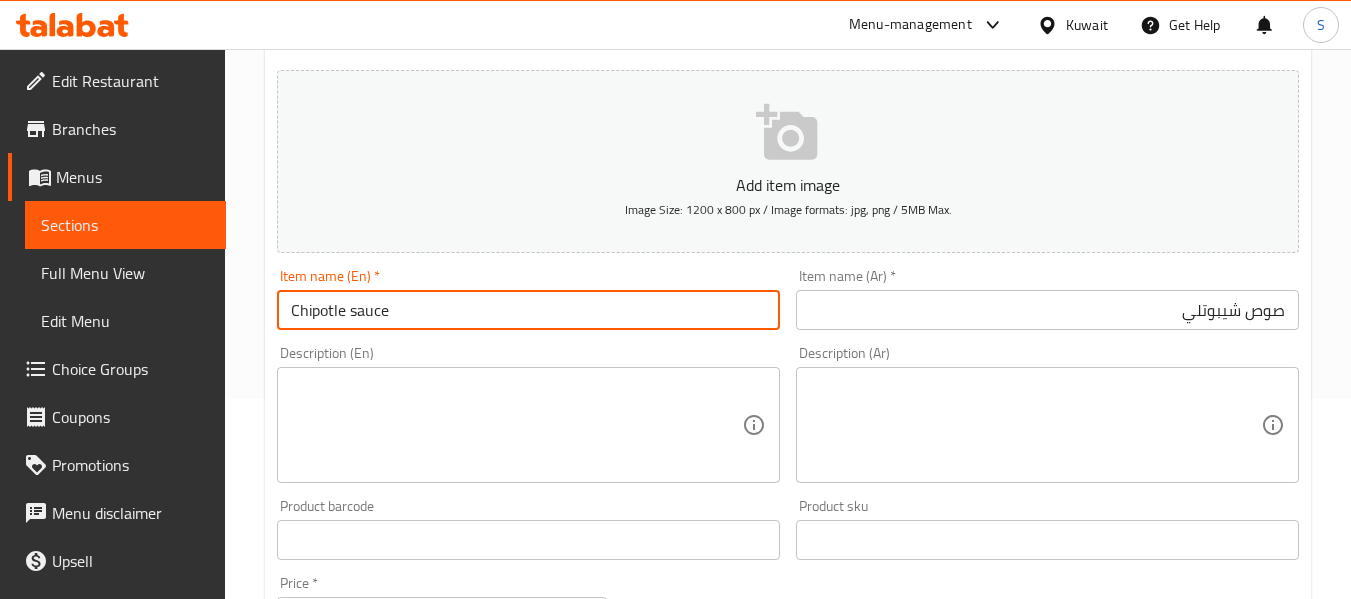 click on "Chipotle sauce" at bounding box center (528, 310) 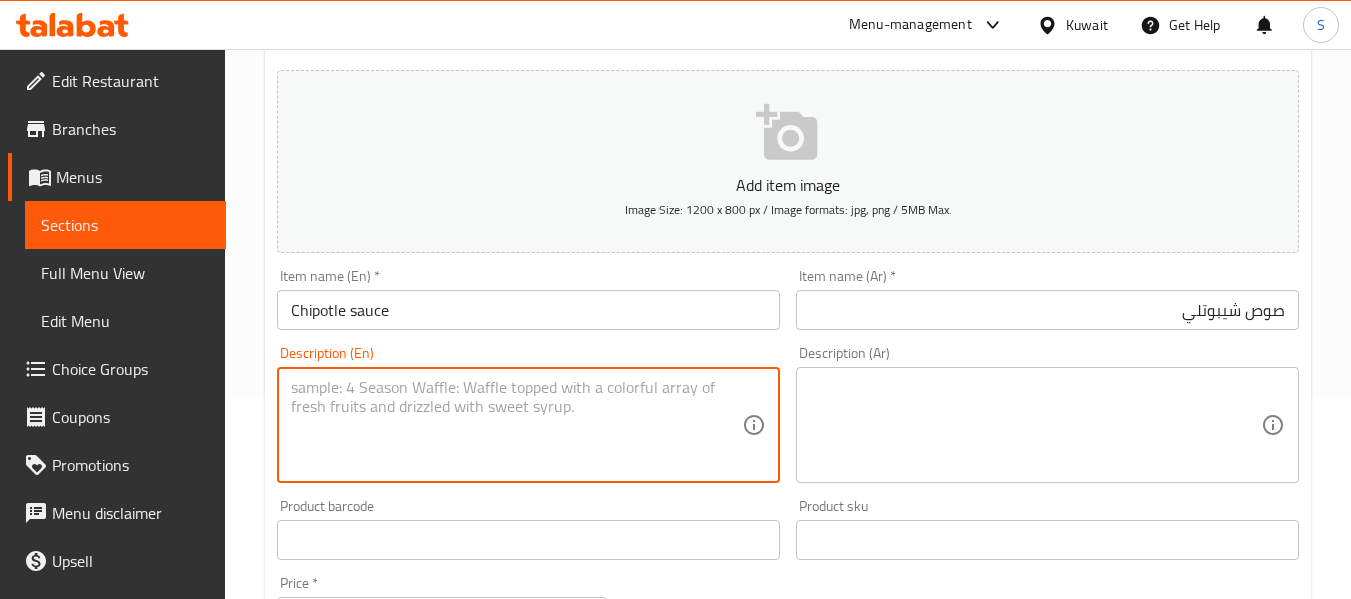 click at bounding box center (516, 425) 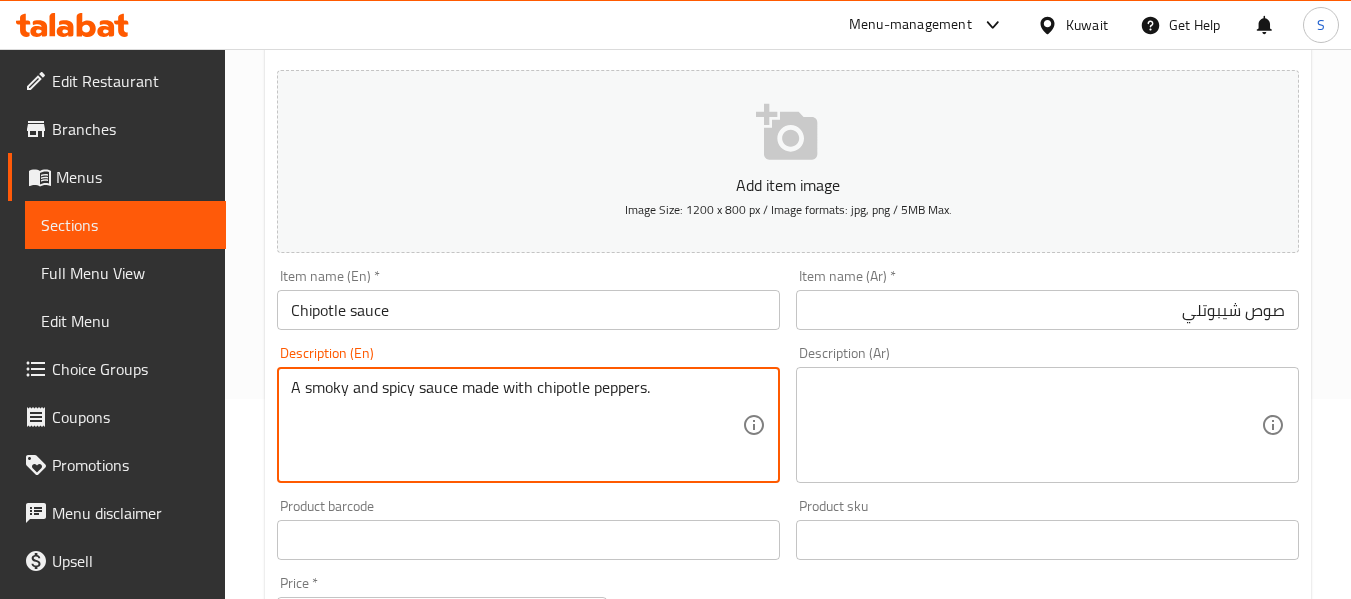 type on "A smoky and spicy sauce made with chipotle peppers." 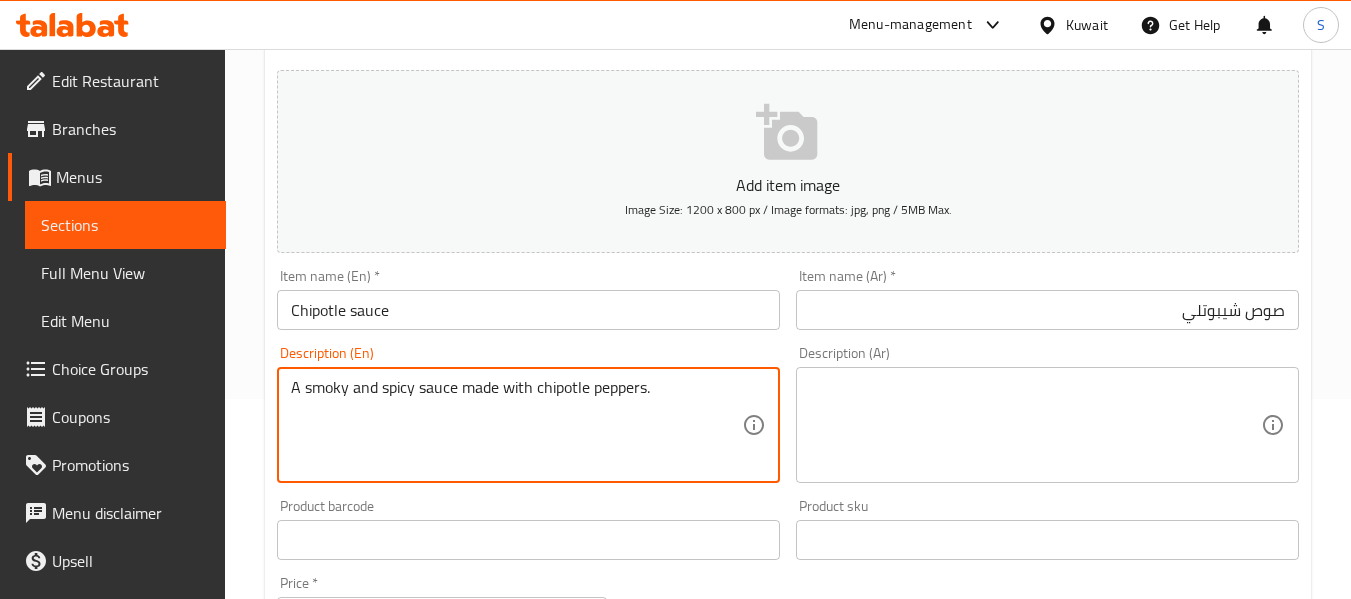 click at bounding box center [1035, 425] 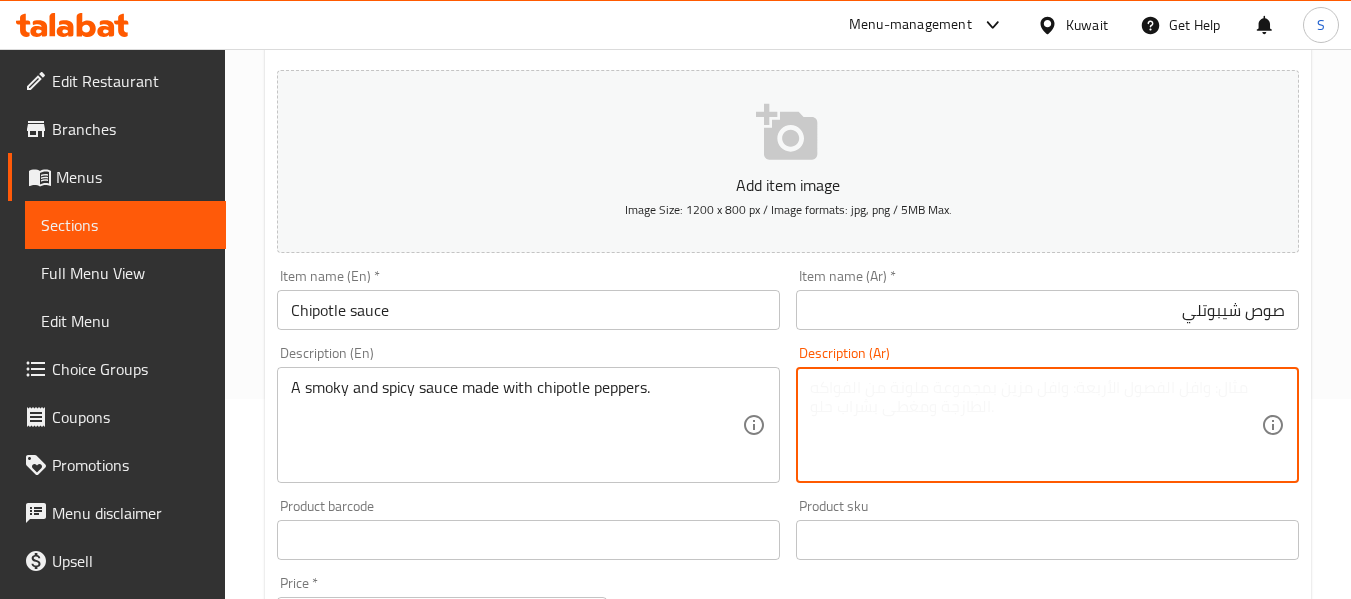 paste on "صلصة مدخنة وحارة مصنوعة من فلفل شيبوتلي." 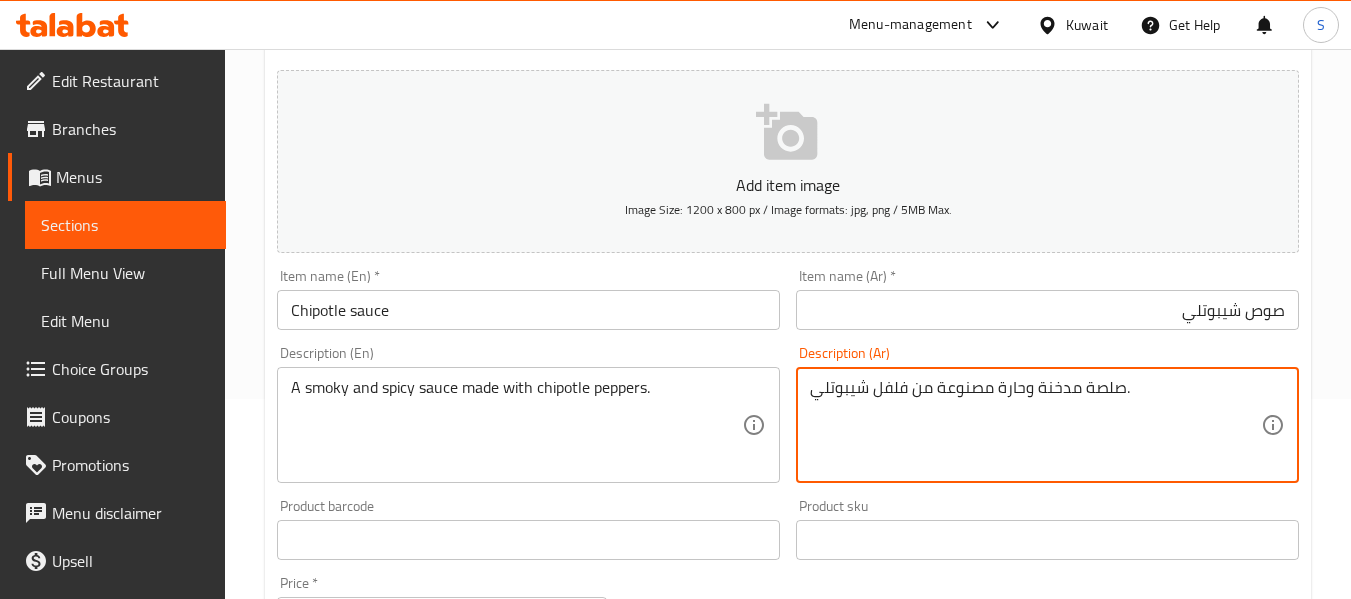 type on "صلصة مدخنة وحارة مصنوعة من فلفل شيبوتلي." 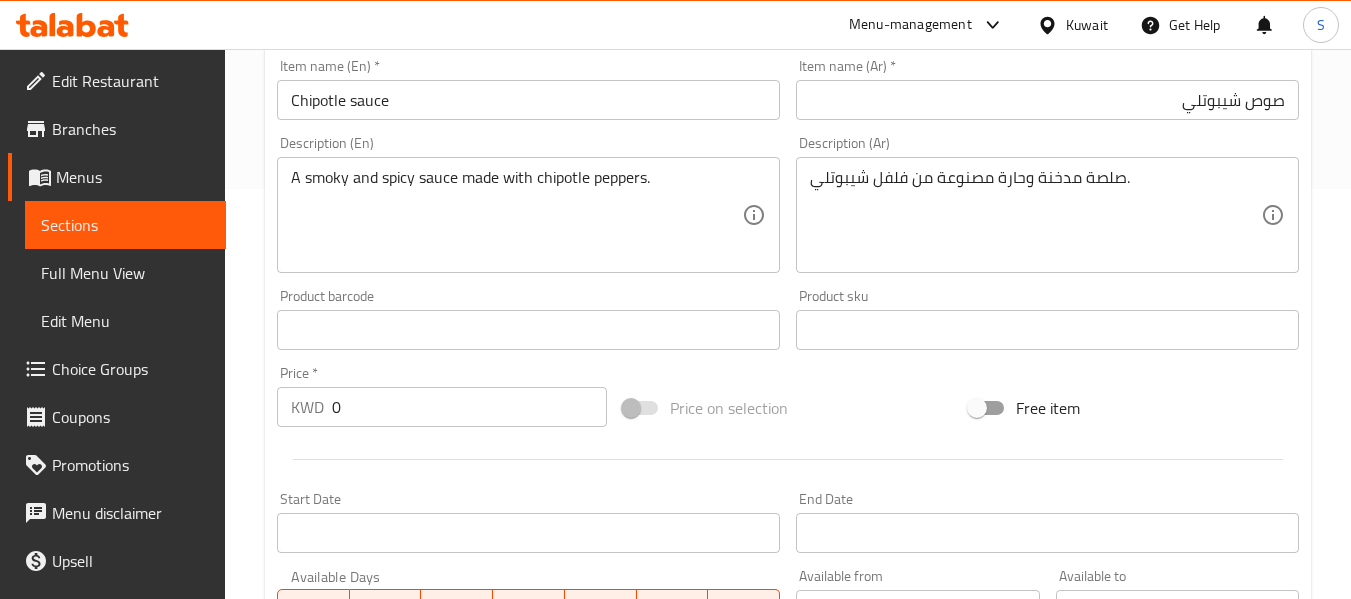scroll, scrollTop: 500, scrollLeft: 0, axis: vertical 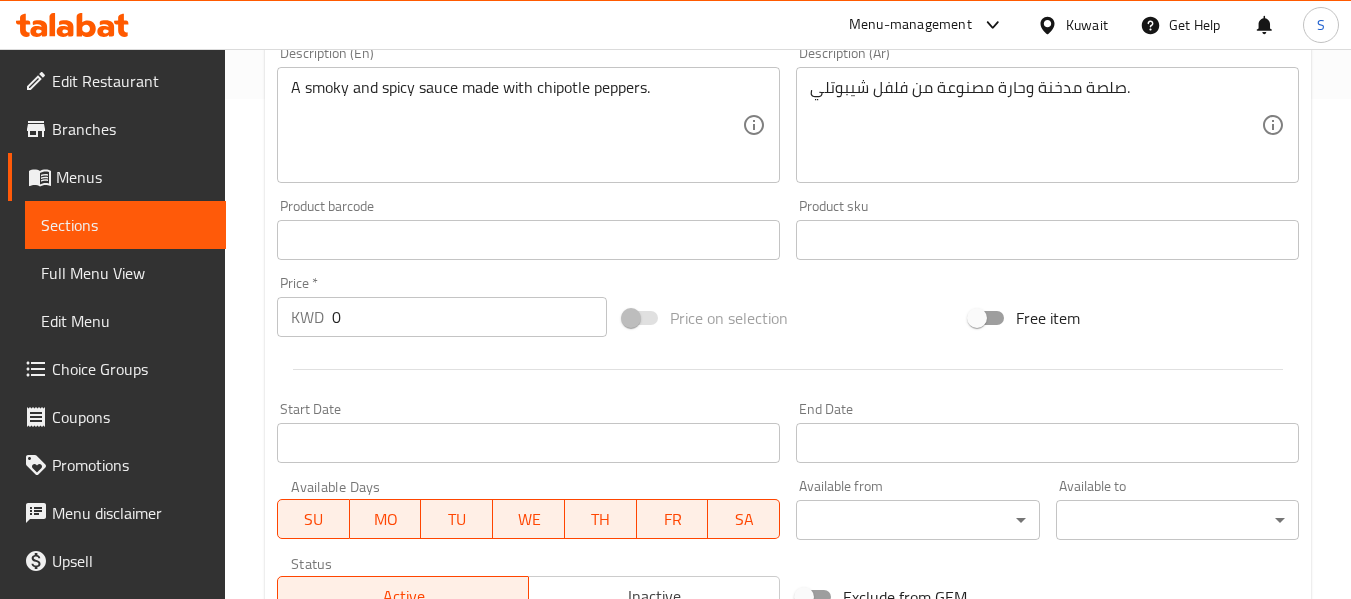 click on "0" at bounding box center [469, 317] 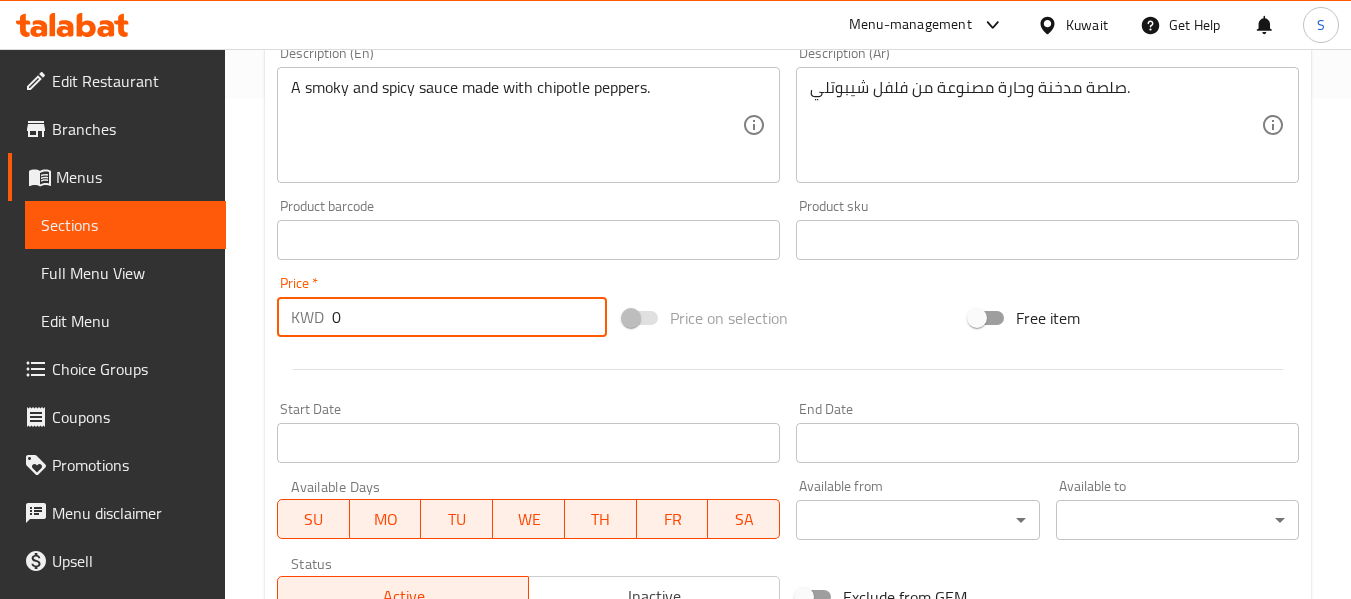 click on "0" at bounding box center [469, 317] 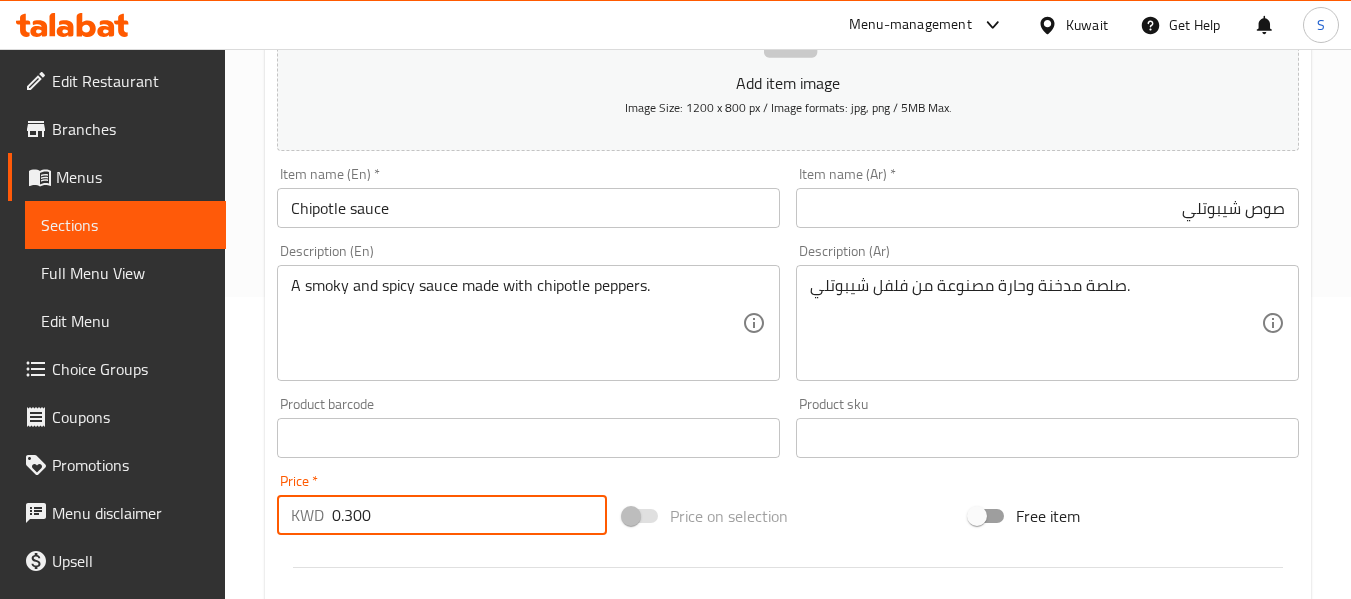 scroll, scrollTop: 300, scrollLeft: 0, axis: vertical 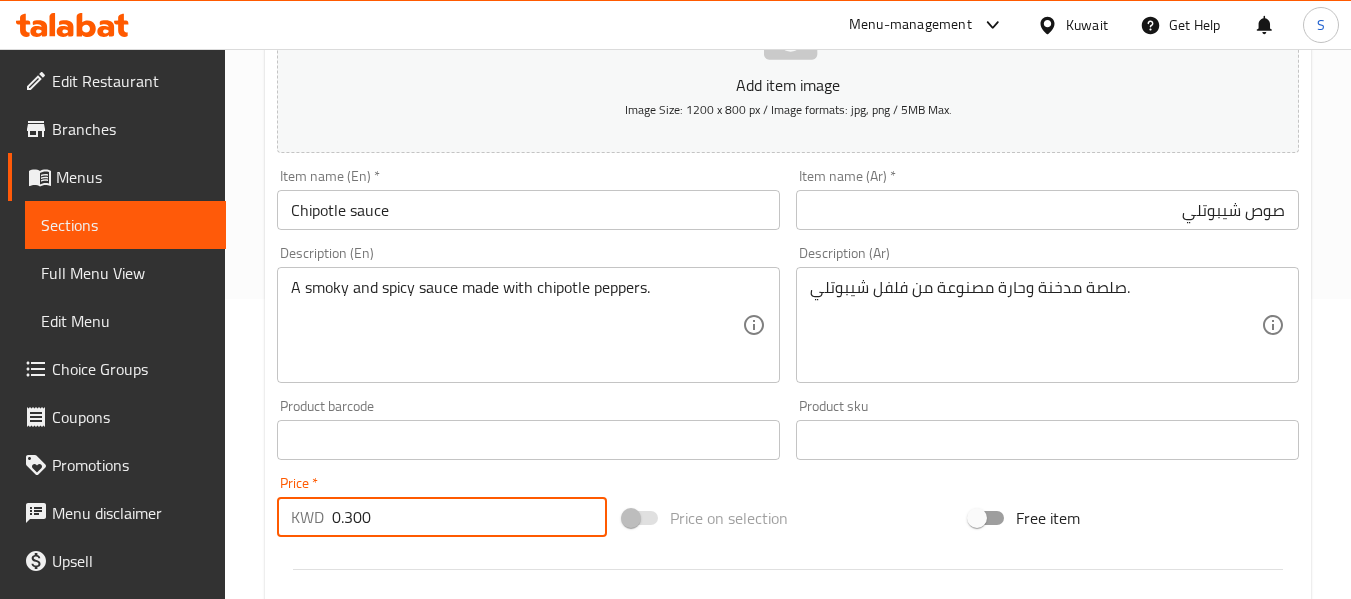 type on "0.300" 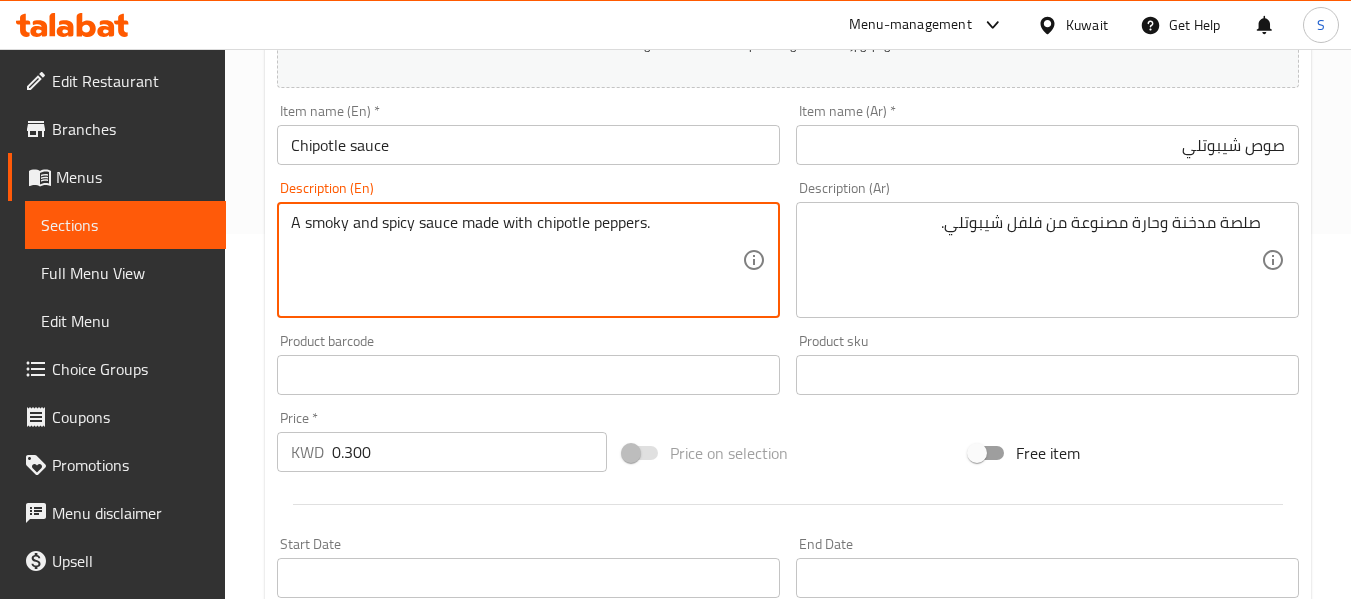 scroll, scrollTop: 400, scrollLeft: 0, axis: vertical 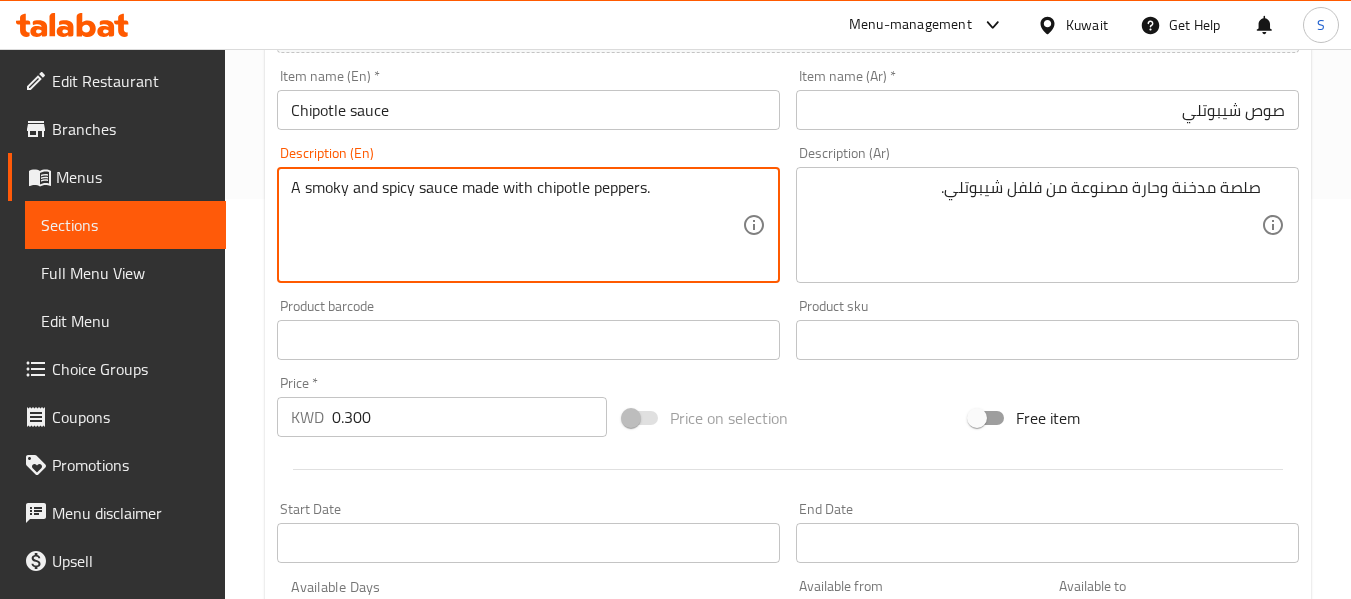 click on "0.300" at bounding box center (469, 417) 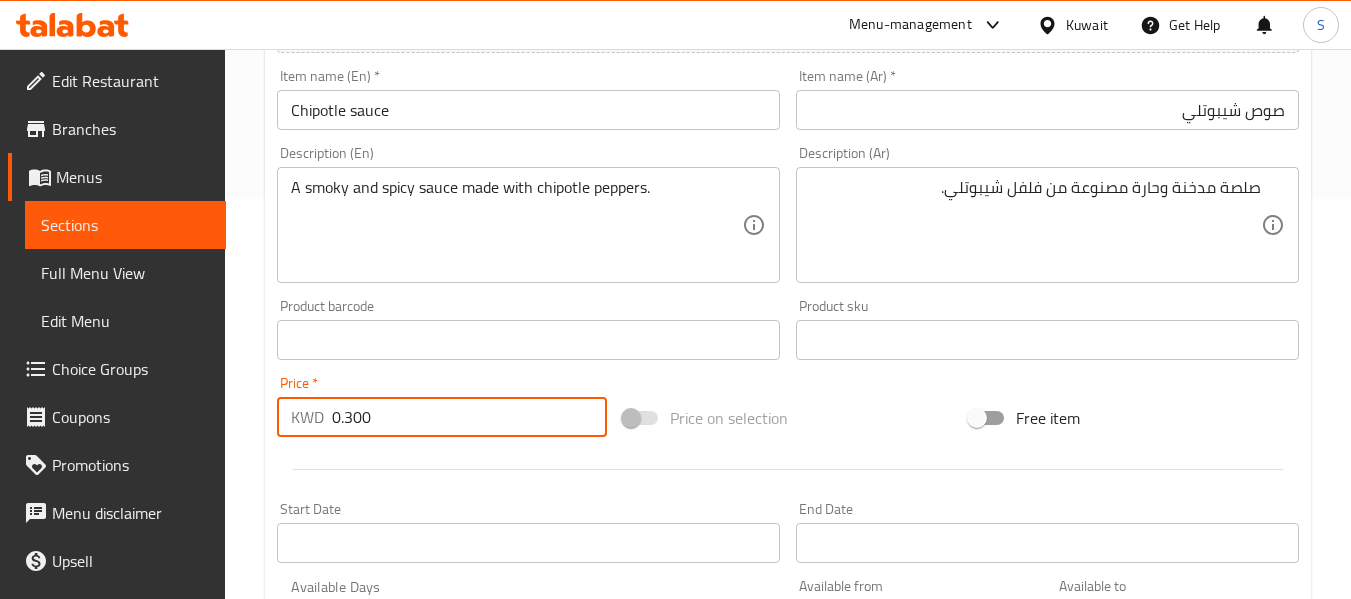 click on "Create" at bounding box center (398, 926) 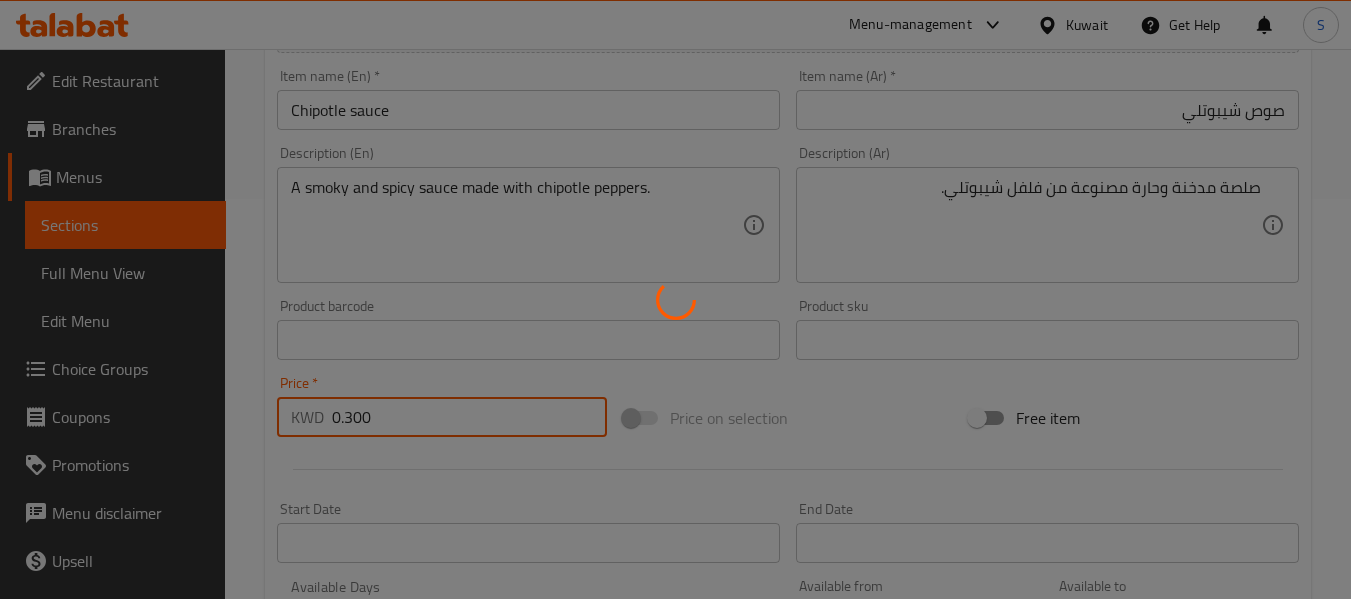 type 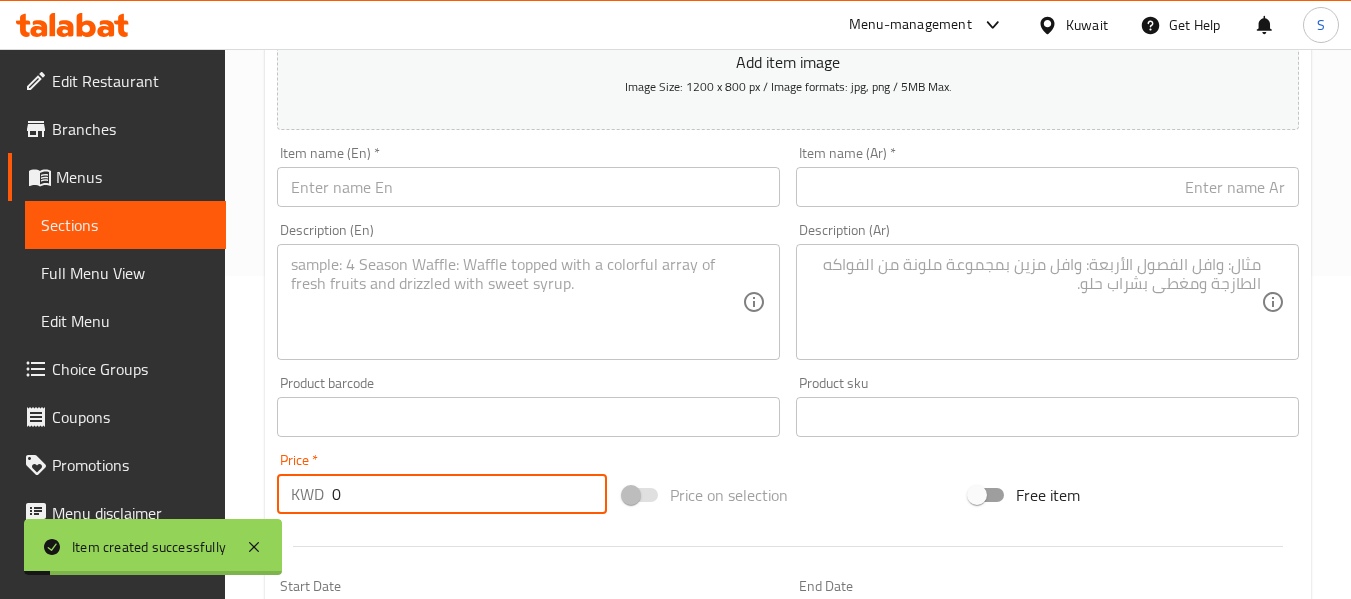 scroll, scrollTop: 300, scrollLeft: 0, axis: vertical 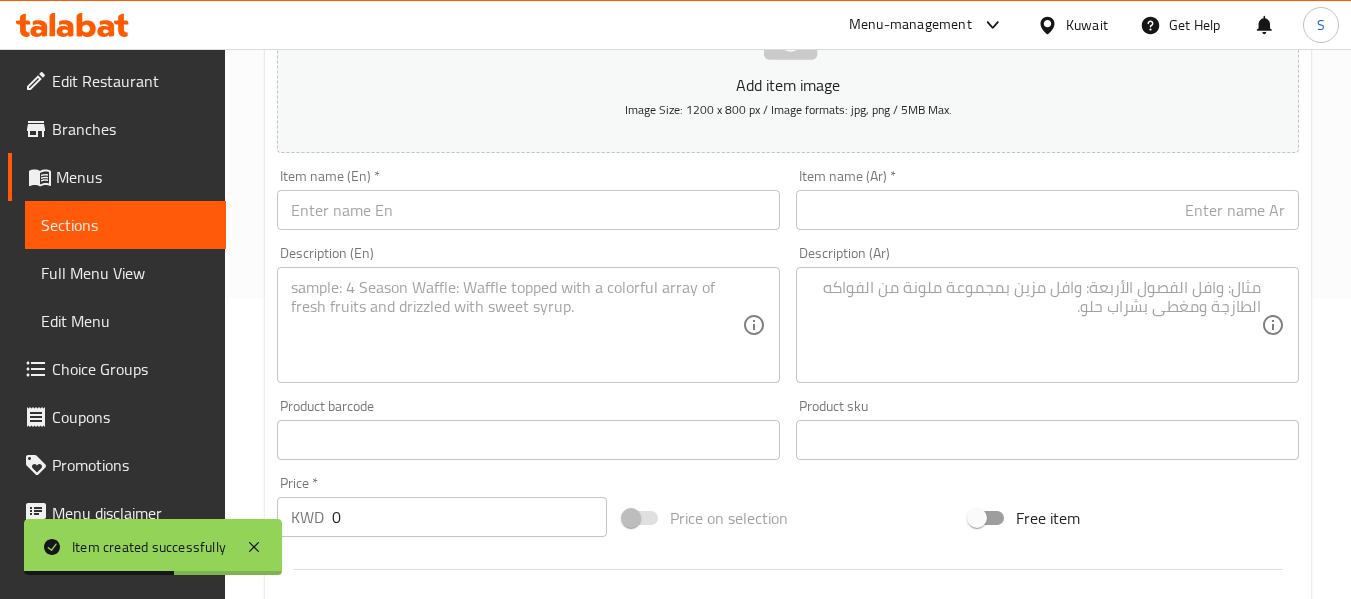 click at bounding box center (528, 210) 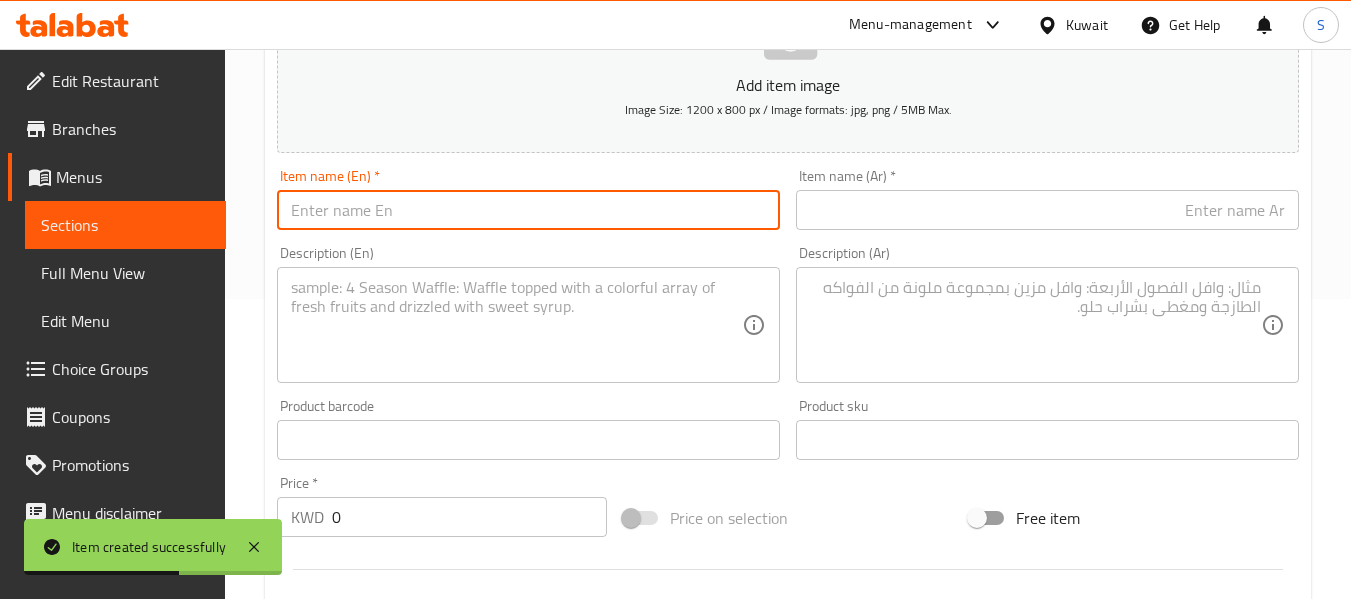 paste on "Cilantro" 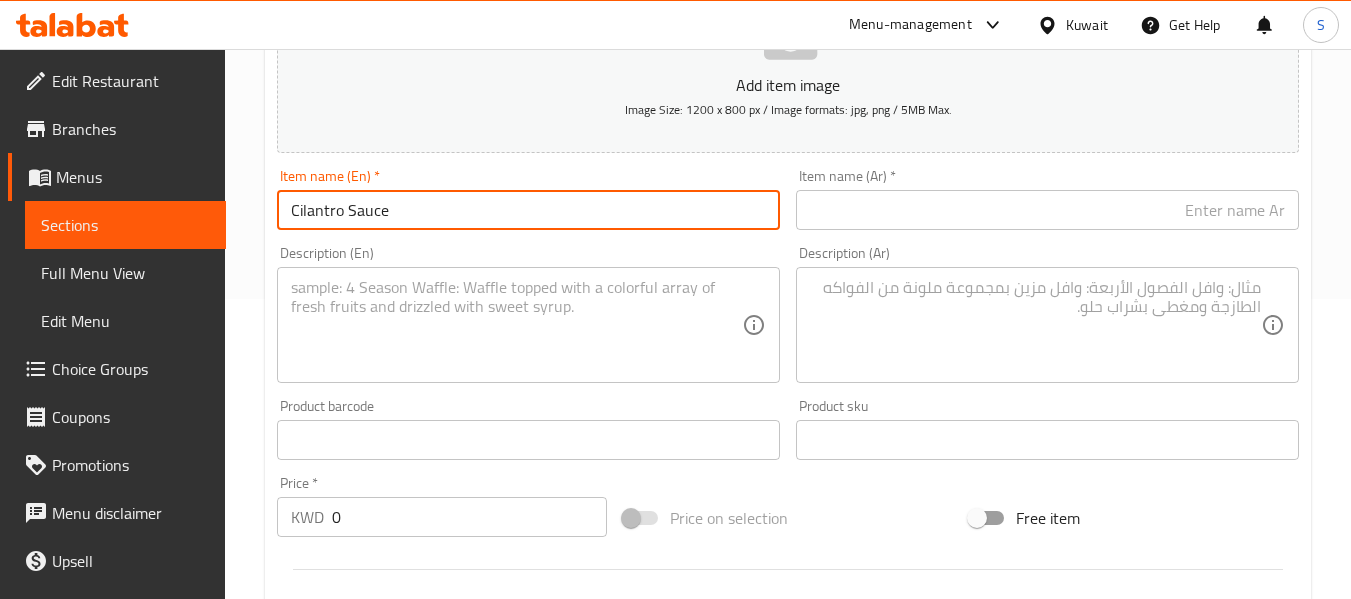 type on "Cilantro Sauce" 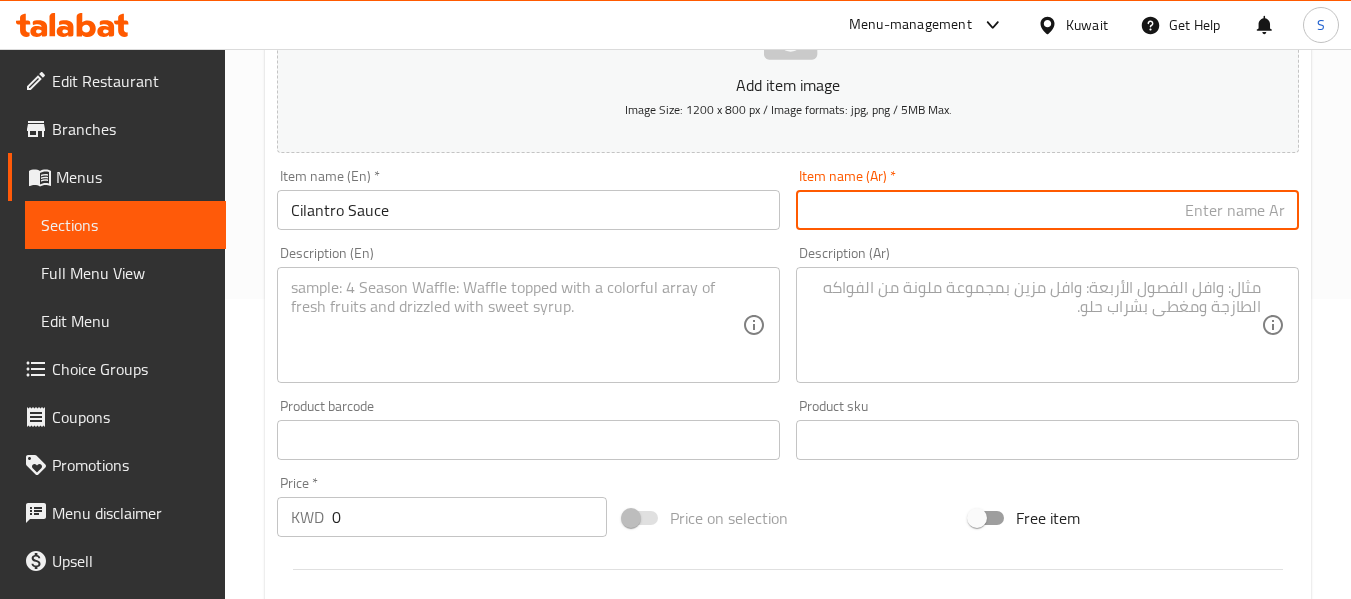 click at bounding box center [1047, 210] 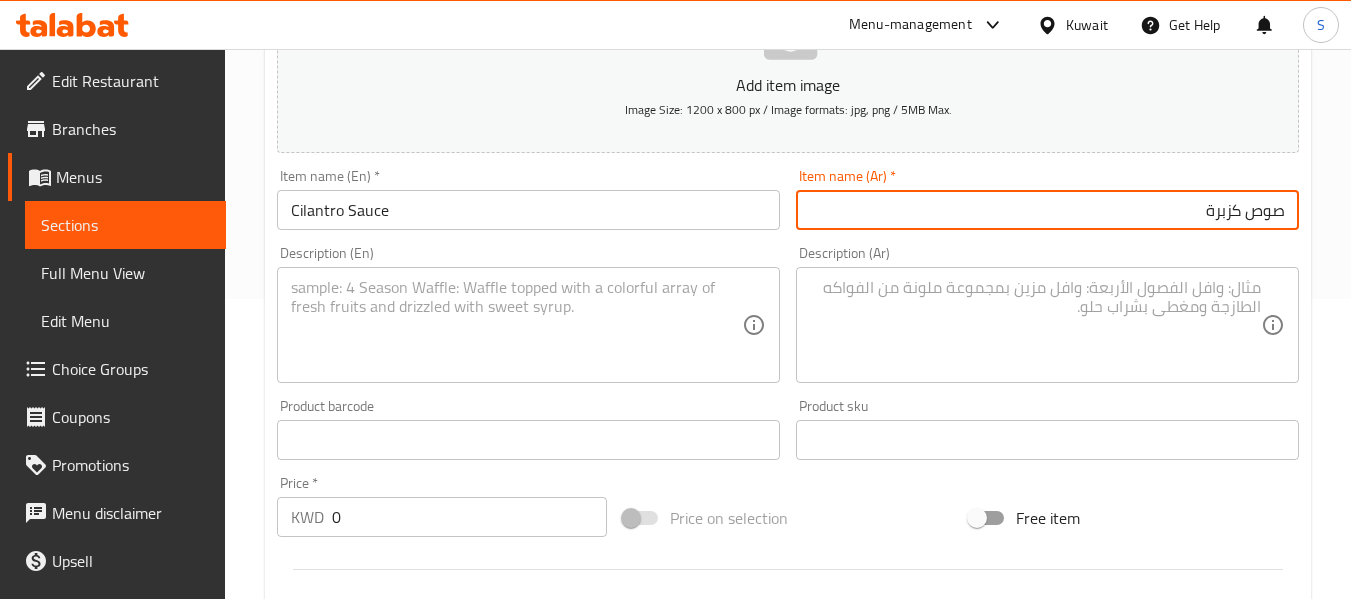type on "صوص كزبرة" 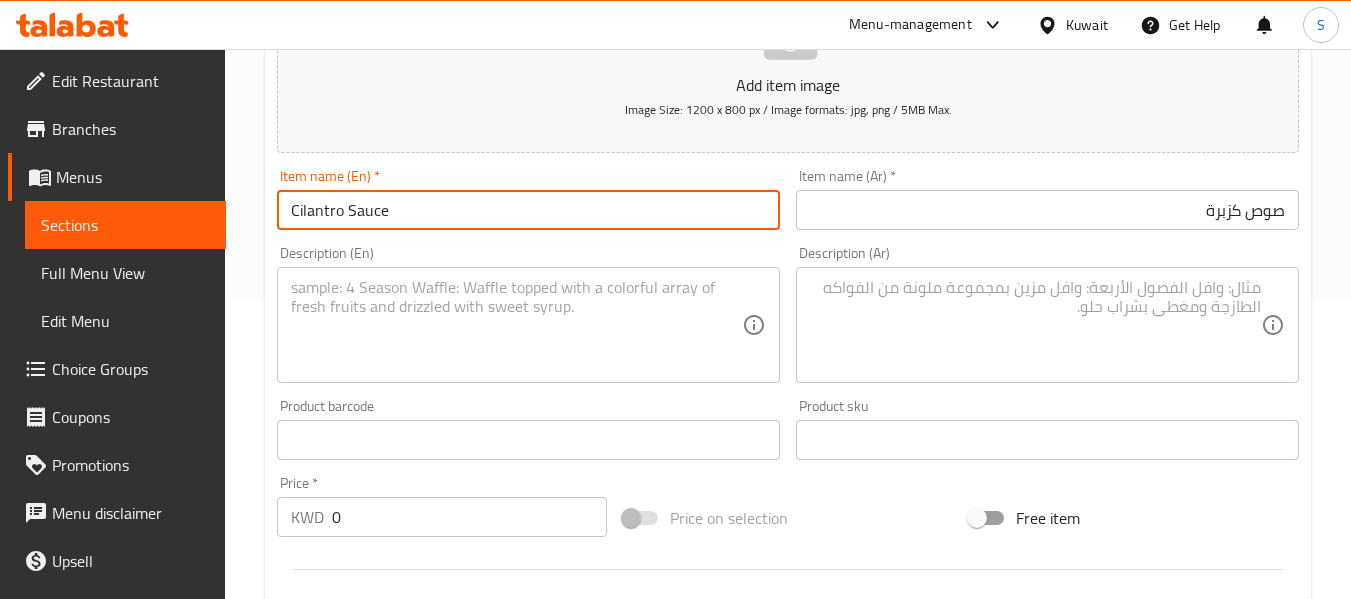 click on "Cilantro Sauce" at bounding box center [528, 210] 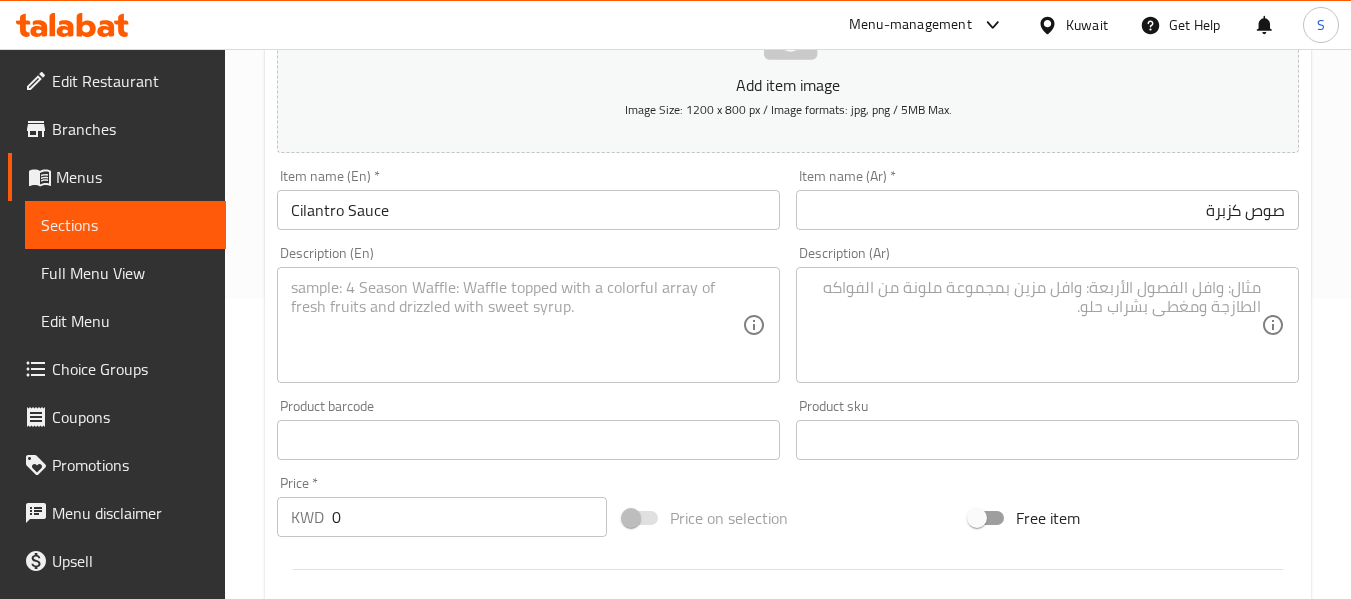 click on "Cilantro Sauce" at bounding box center [528, 210] 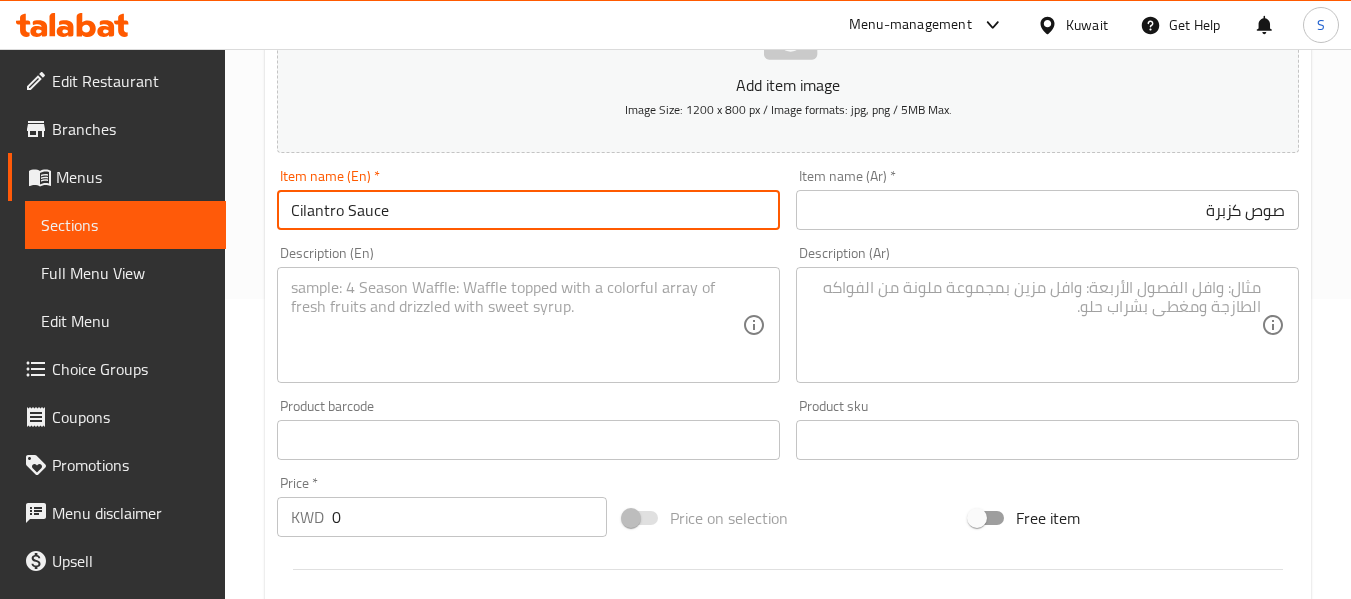 click on "Cilantro Sauce" at bounding box center [528, 210] 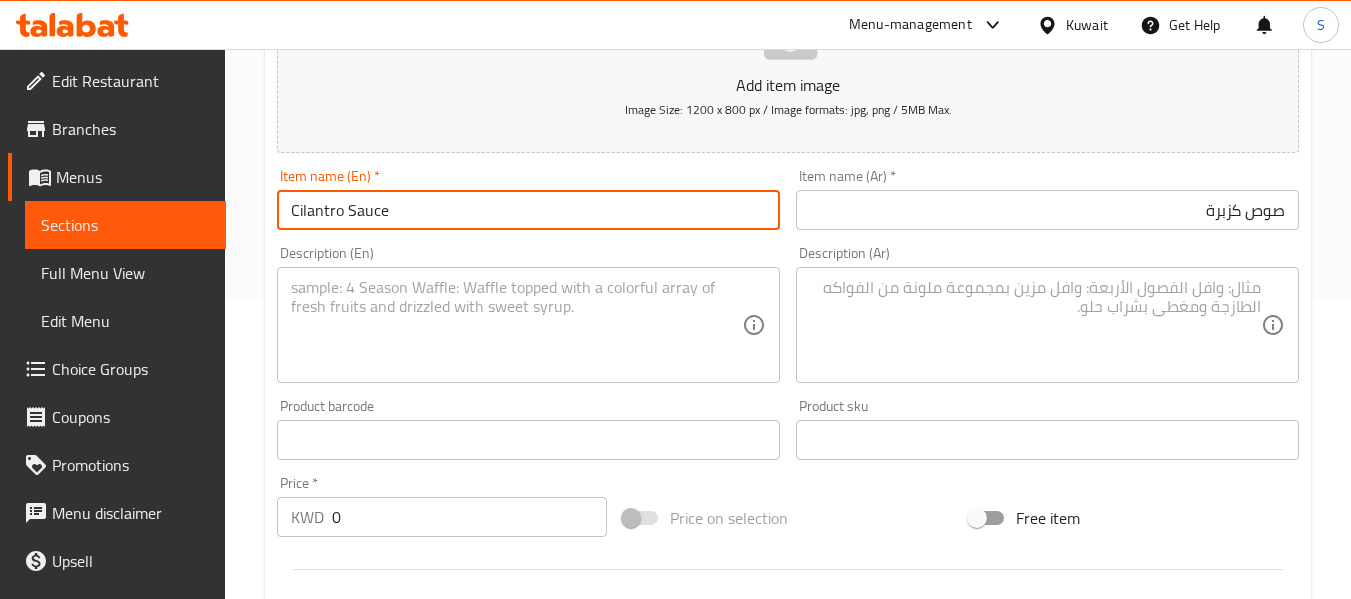 click on "Cilantro Sauce" at bounding box center (528, 210) 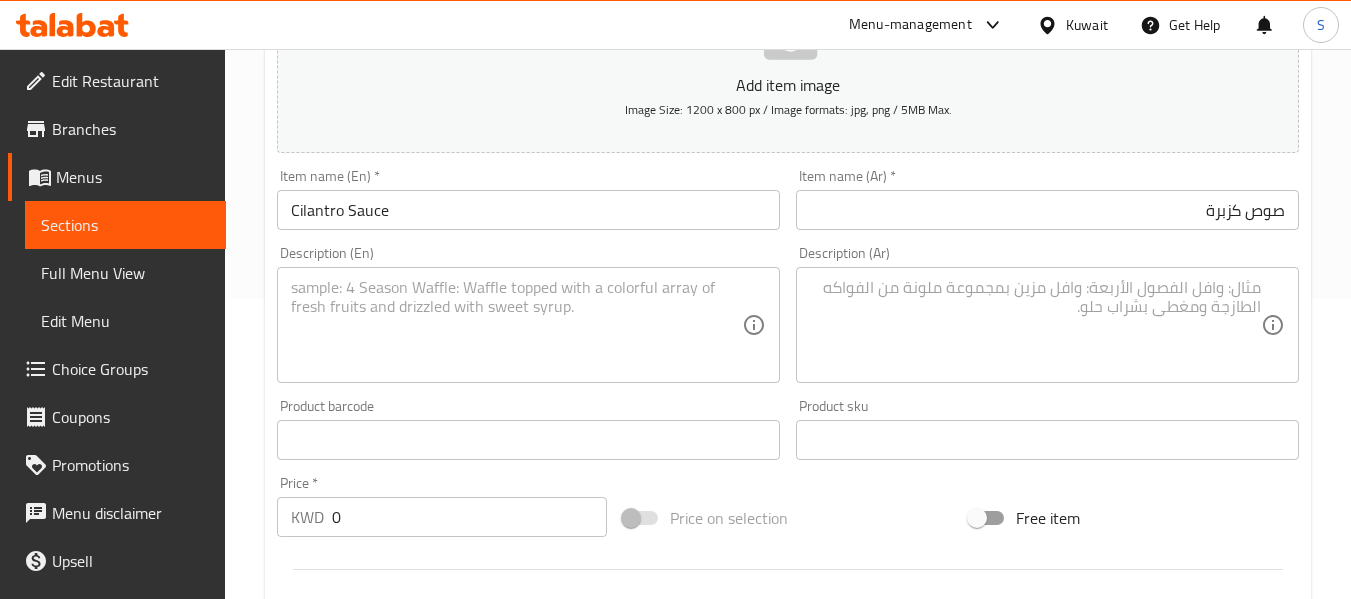 click on "0" at bounding box center [469, 517] 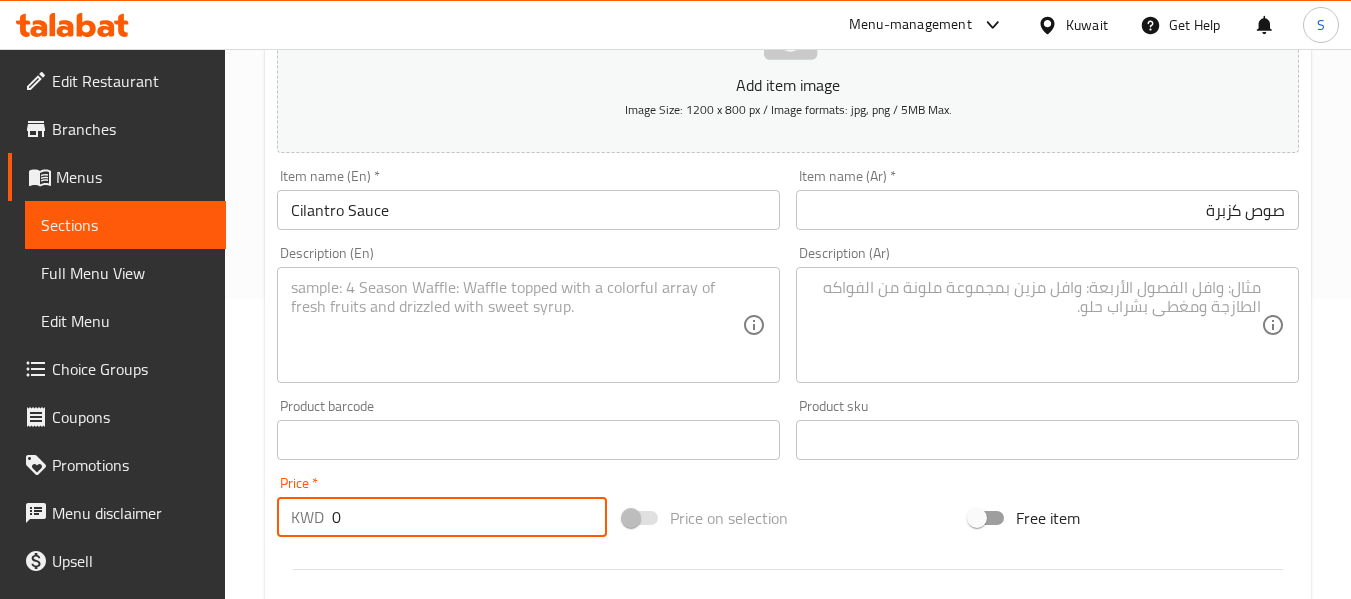 click on "0" at bounding box center (469, 517) 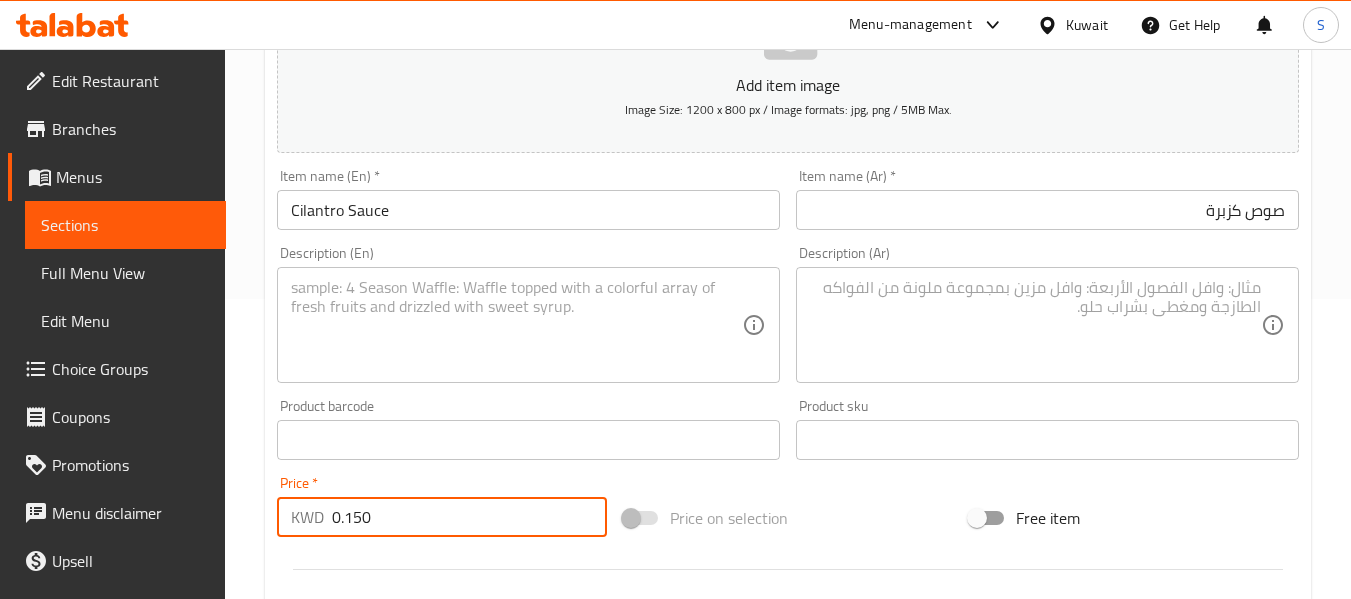 type on "0.150" 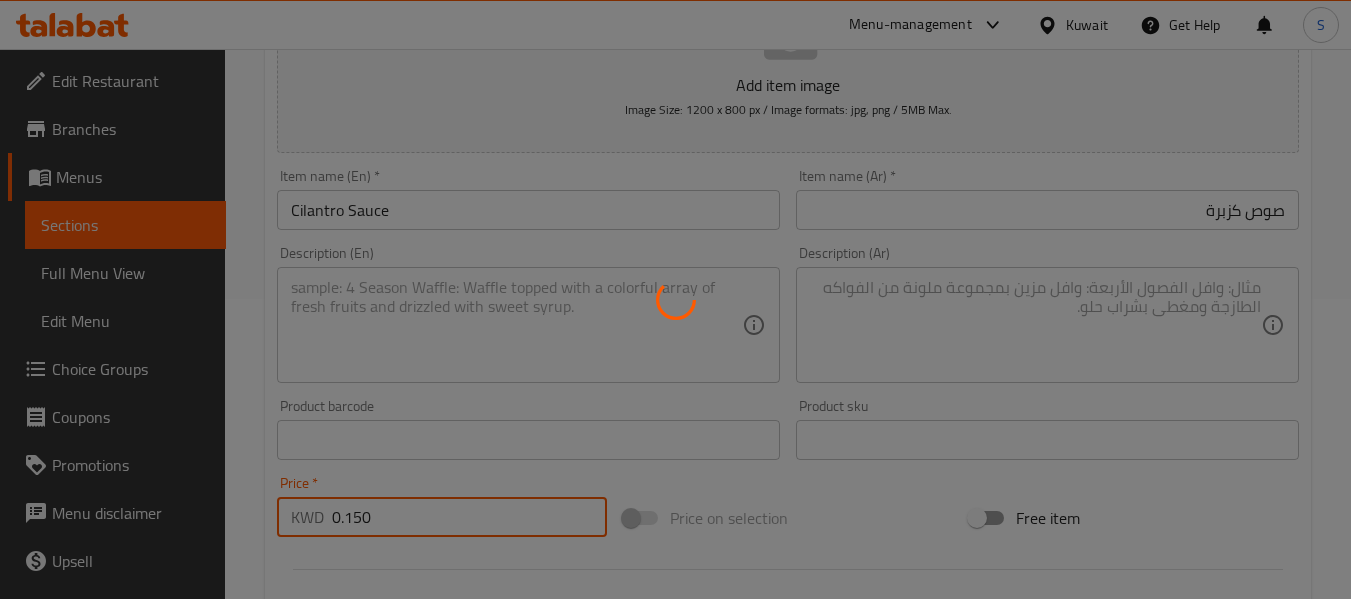 type 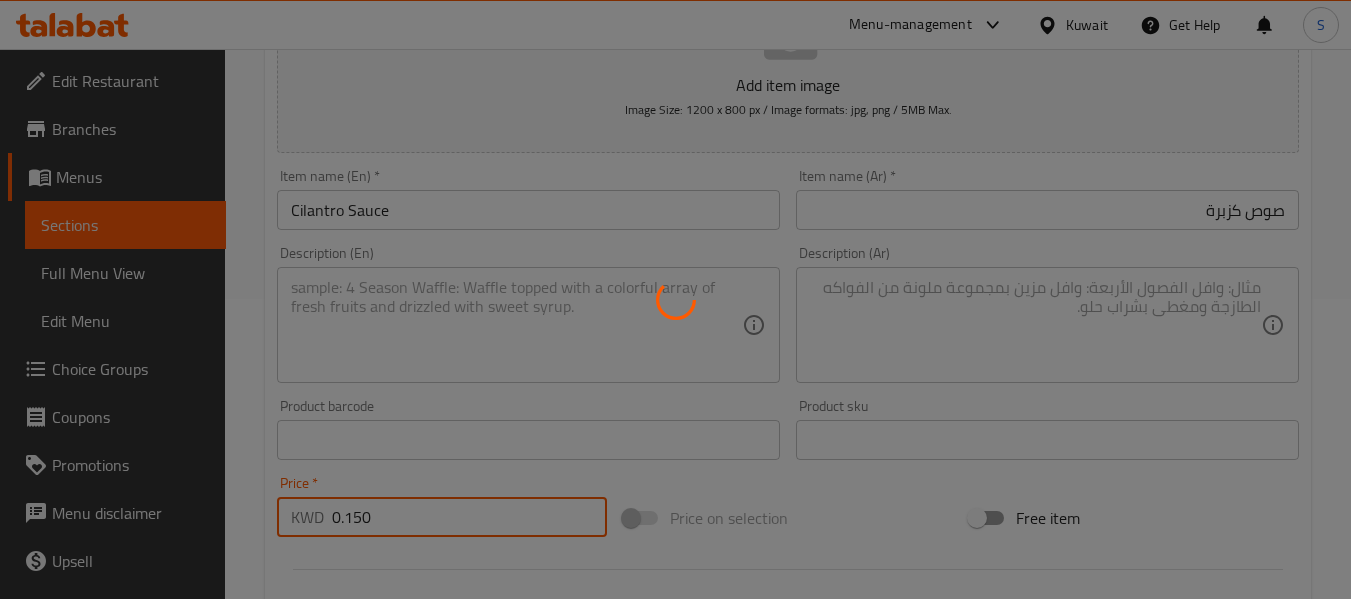 type 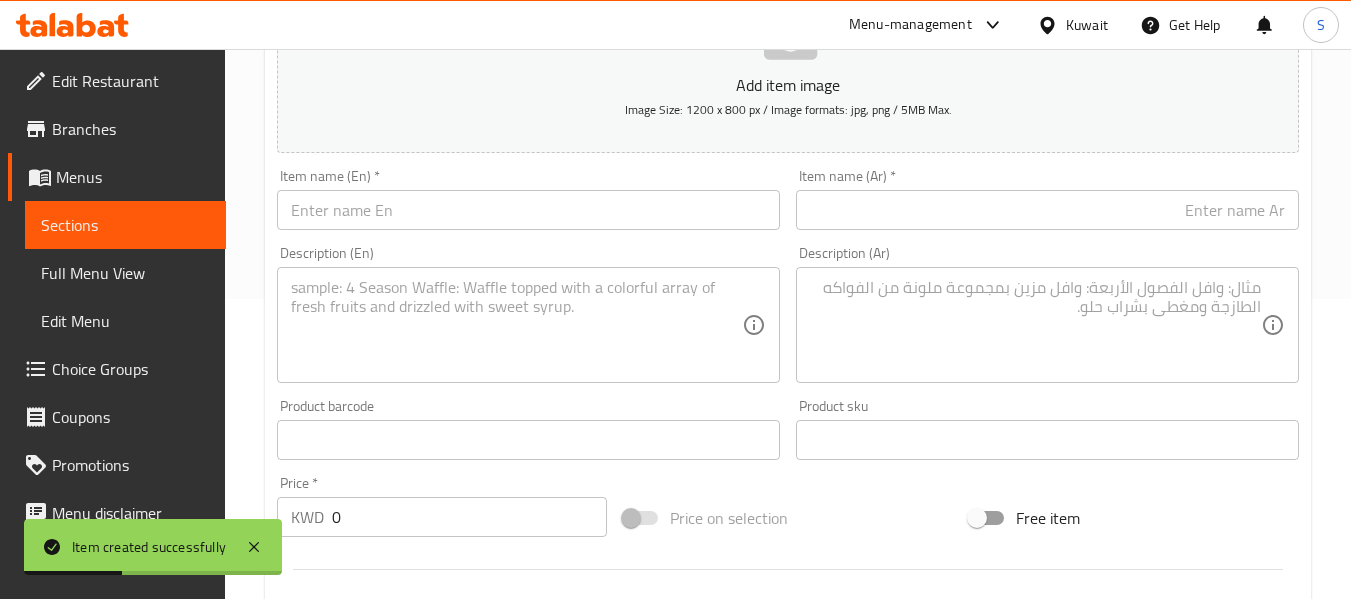 click at bounding box center (528, 210) 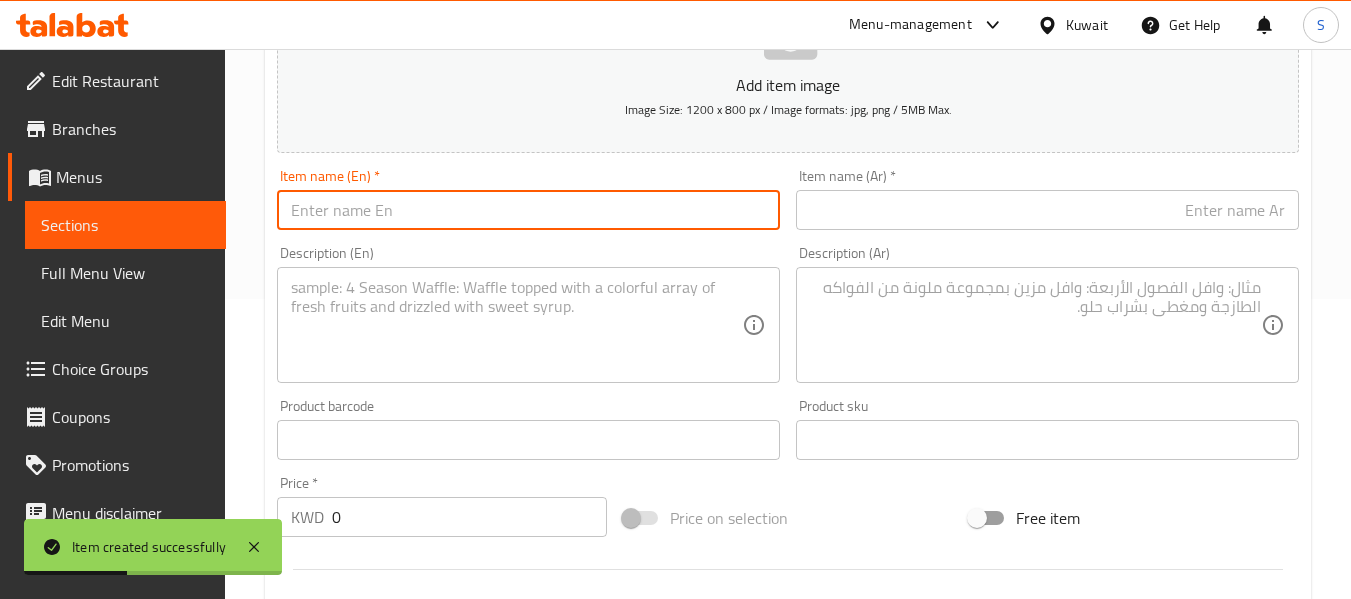 paste on "Avocado sause" 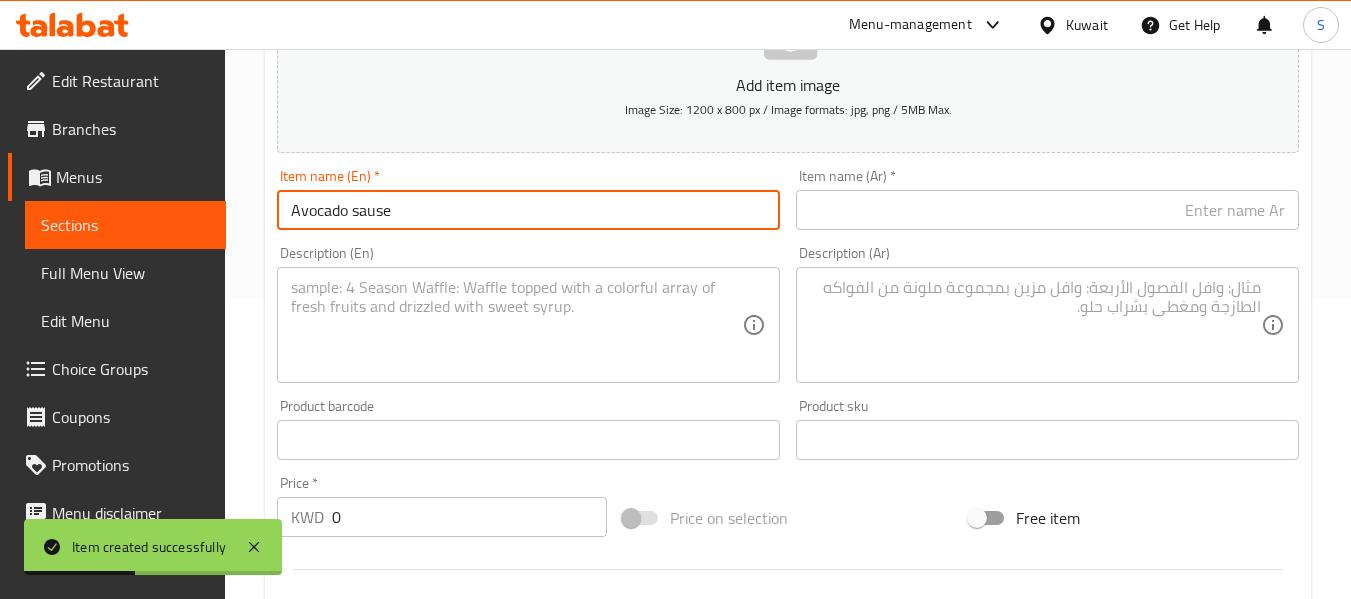 type on "Avocado sause" 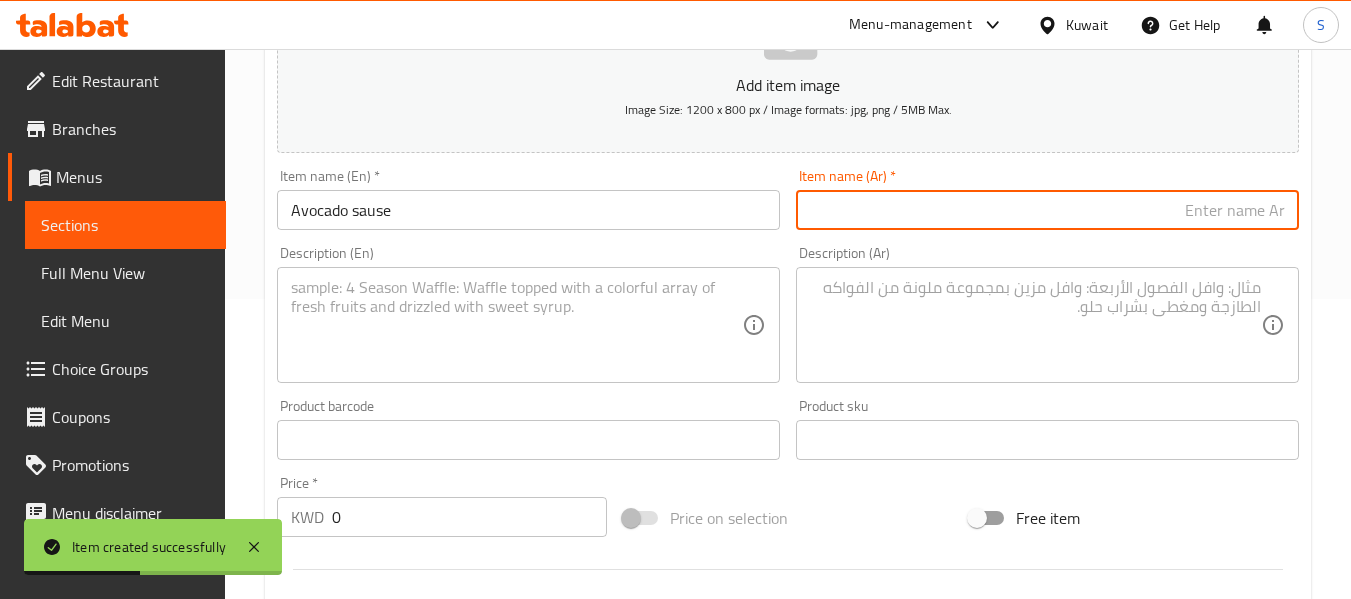 click at bounding box center [1047, 210] 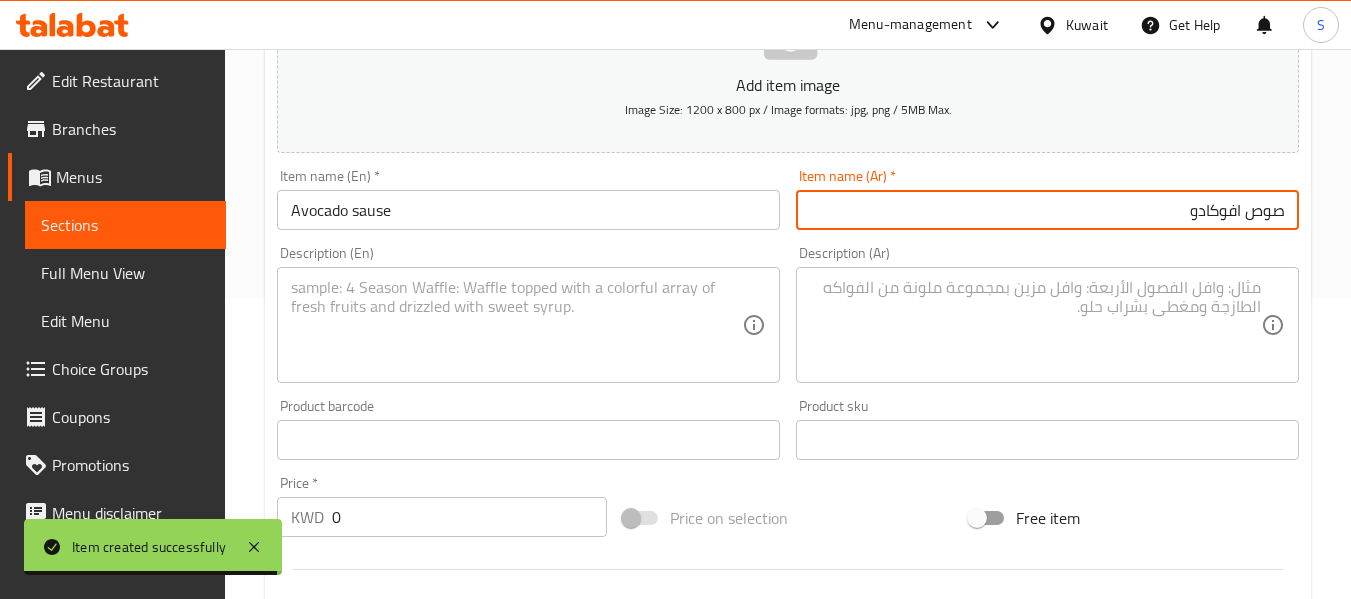 type on "صوص افوكادو" 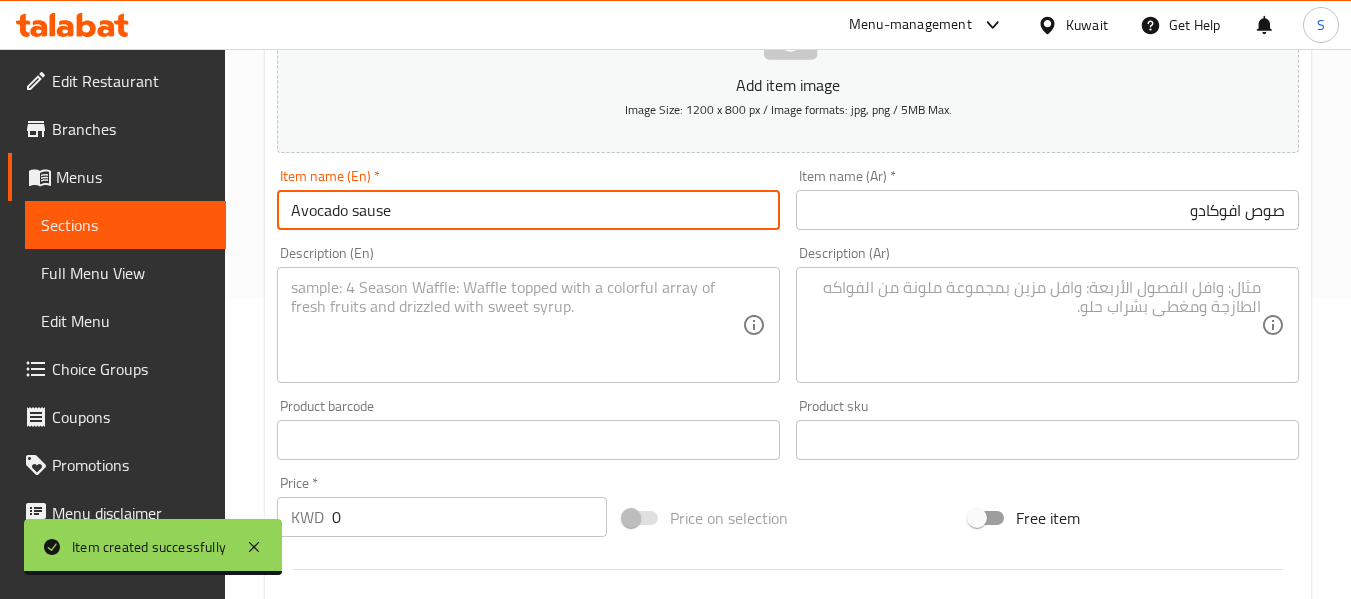 click on "Avocado sause" at bounding box center [528, 210] 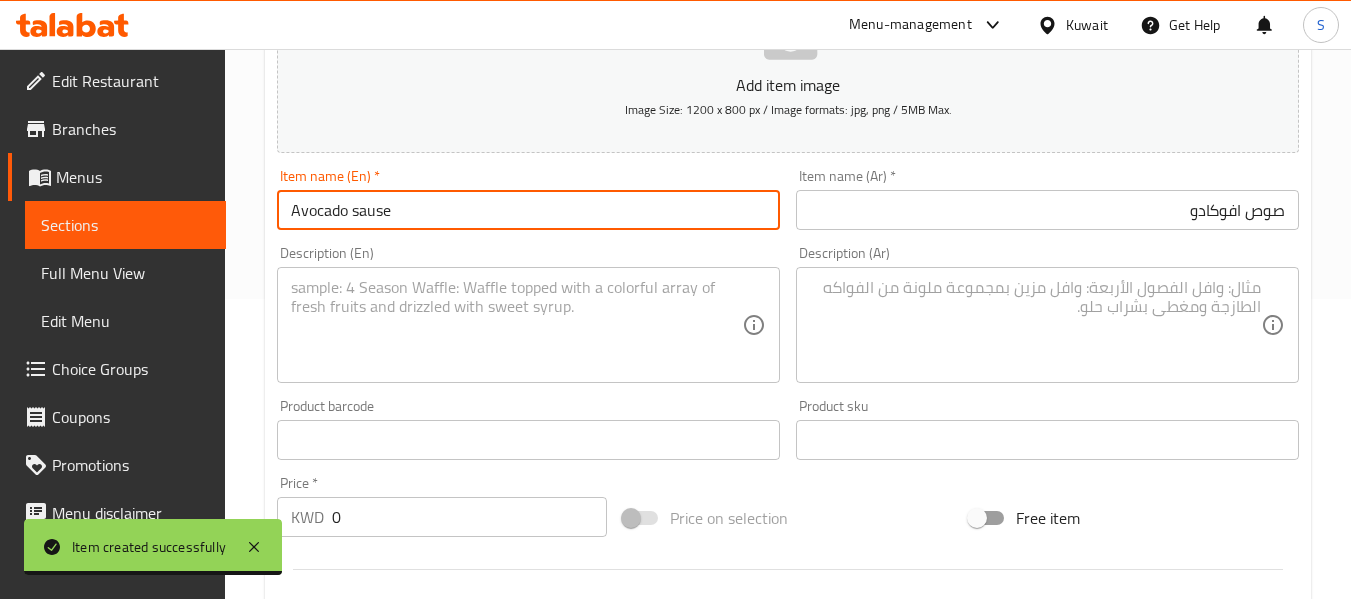 click on "Avocado sause" at bounding box center [528, 210] 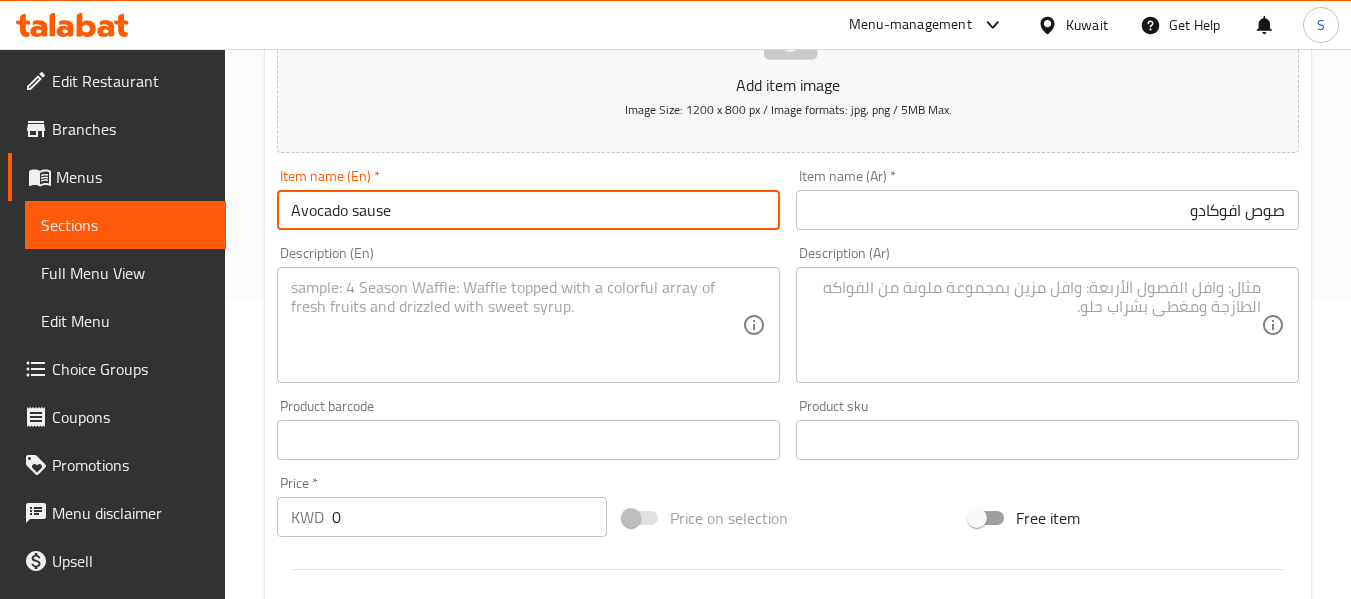 click on "Avocado sause" at bounding box center (528, 210) 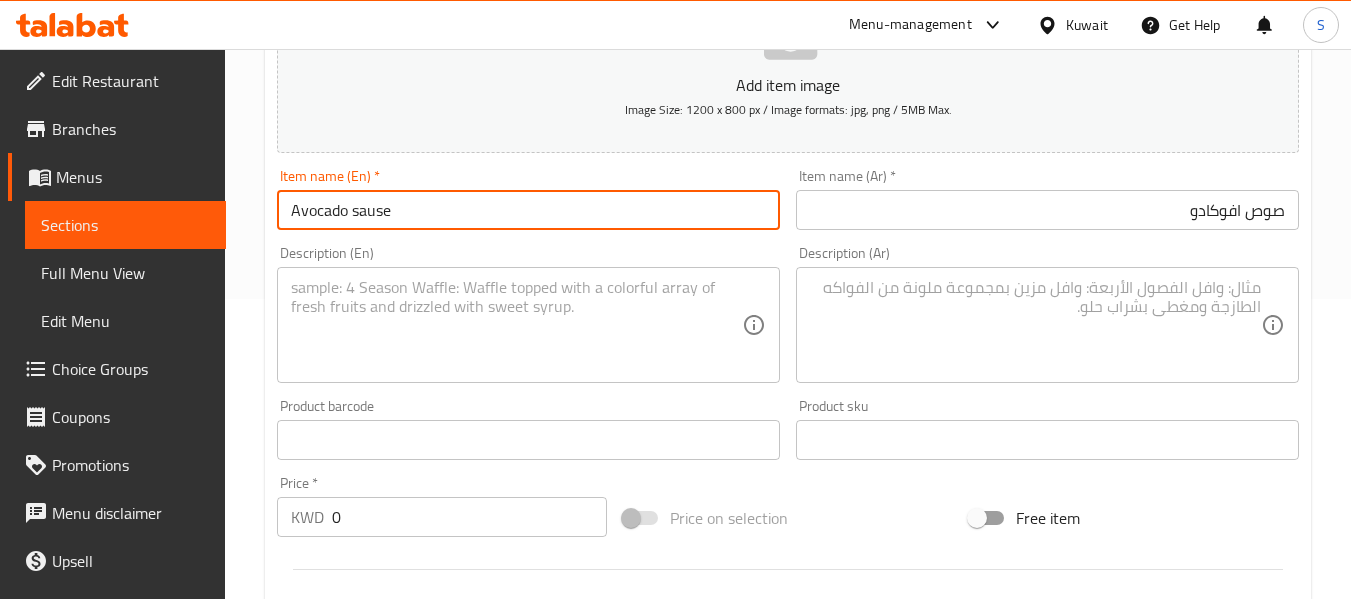 click on "Avocado sause" at bounding box center (528, 210) 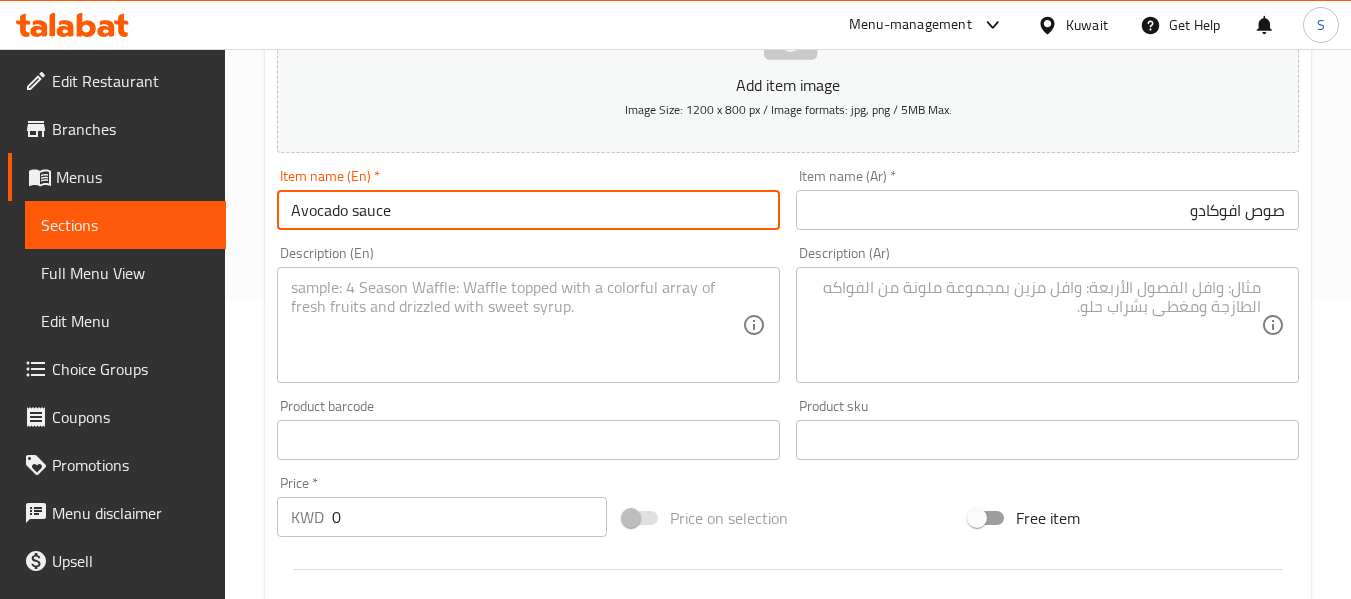 type on "Avocado sauce" 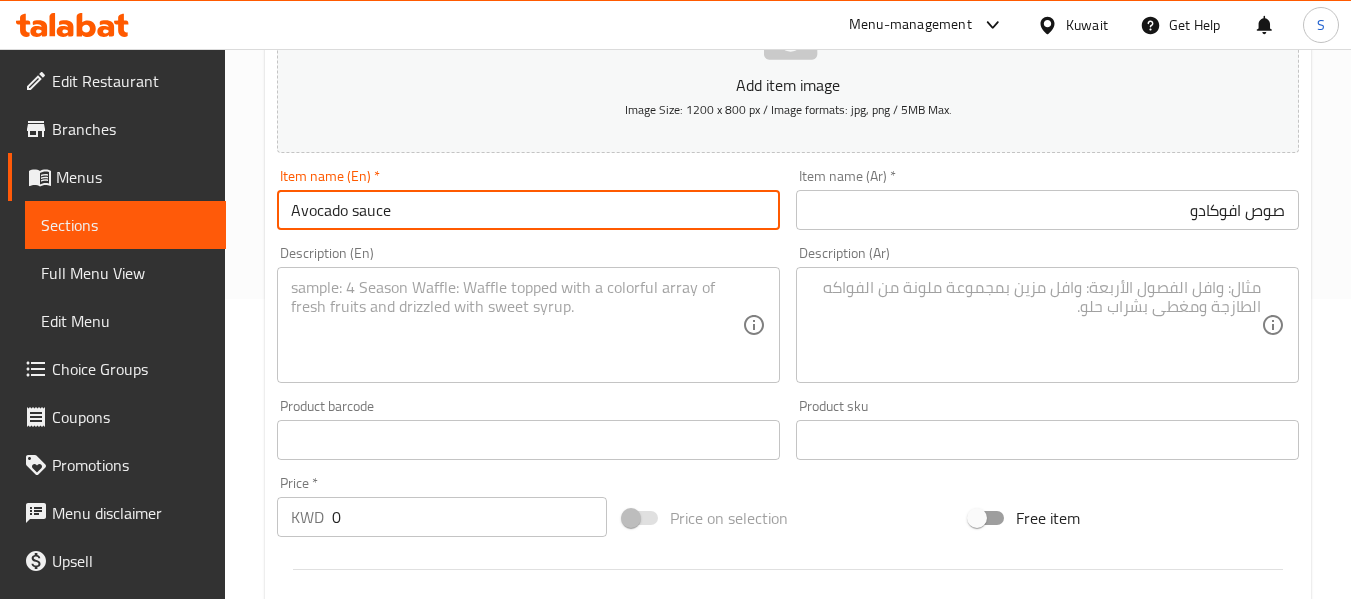 click at bounding box center [516, 325] 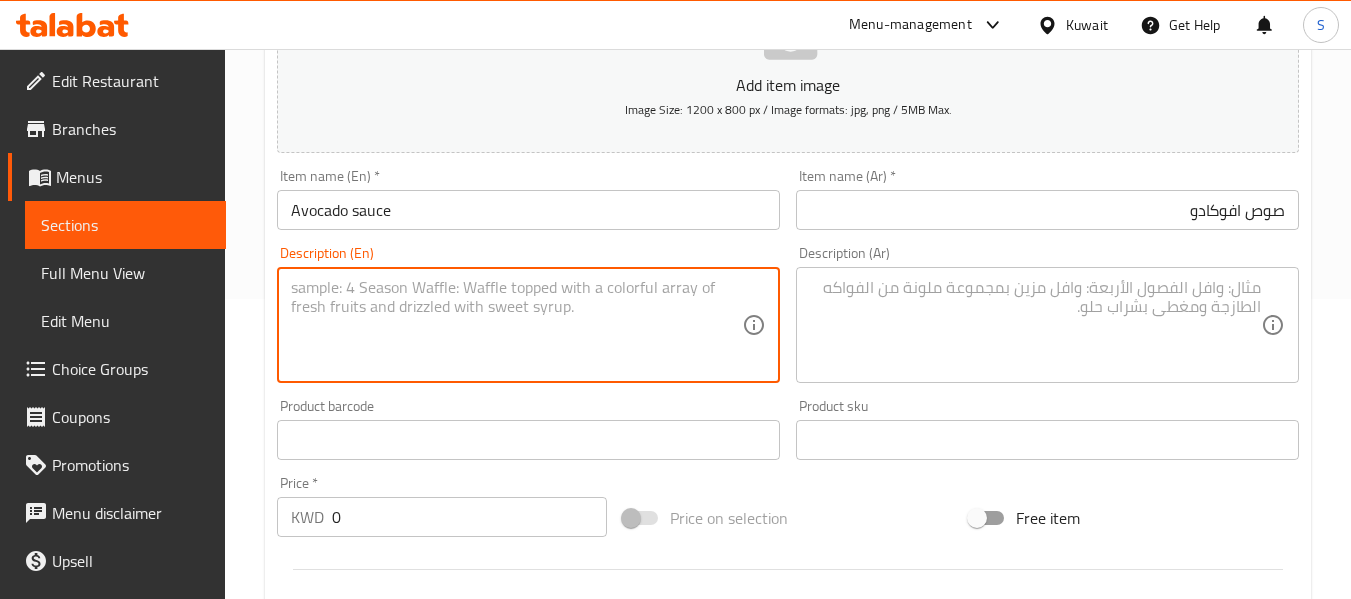 paste on "A creamy sauce made with avocado as the main ingredient" 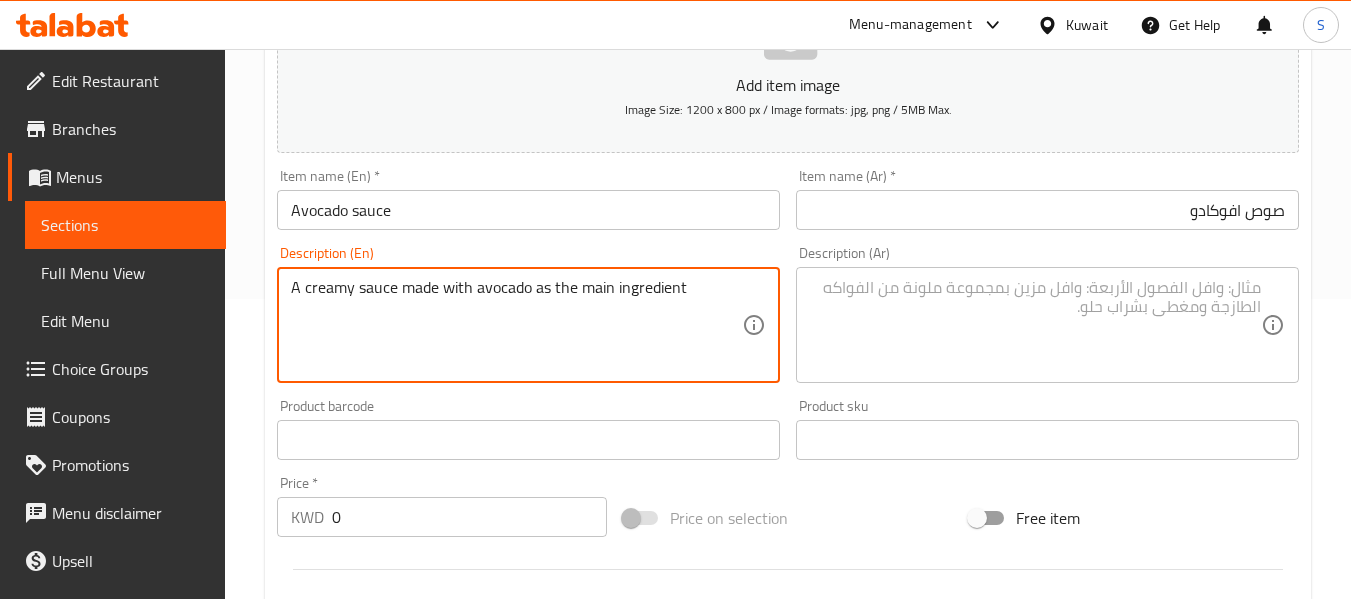 type on "A creamy sauce made with avocado as the main ingredient" 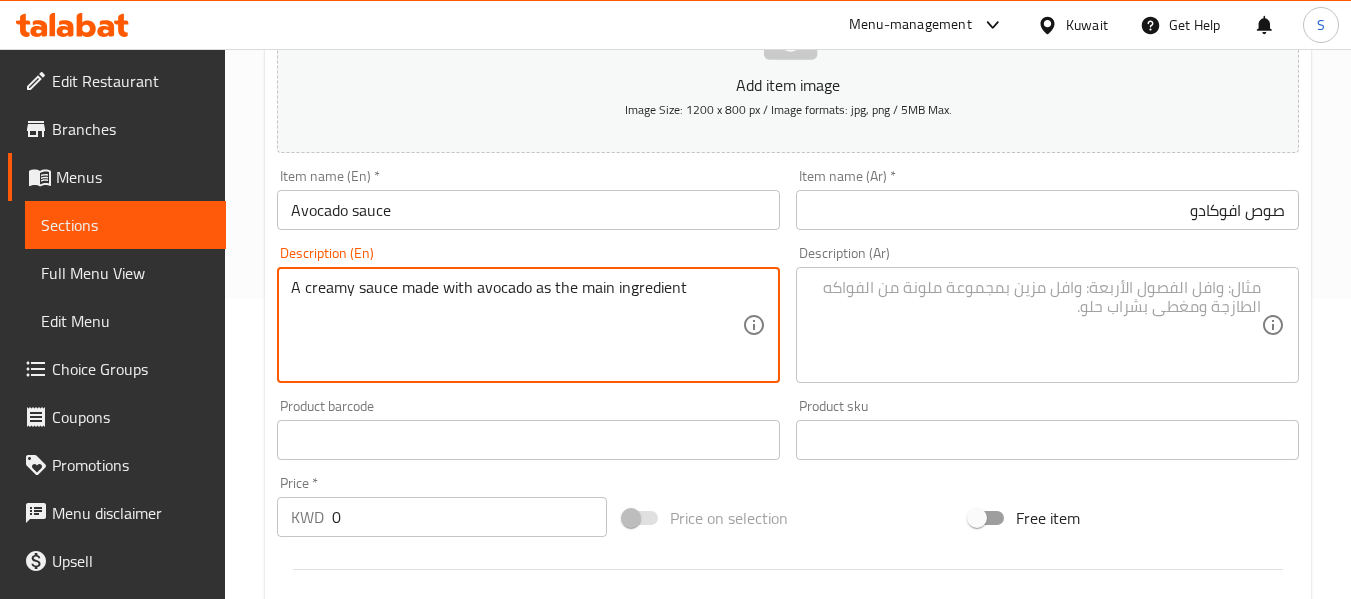 click at bounding box center (1035, 325) 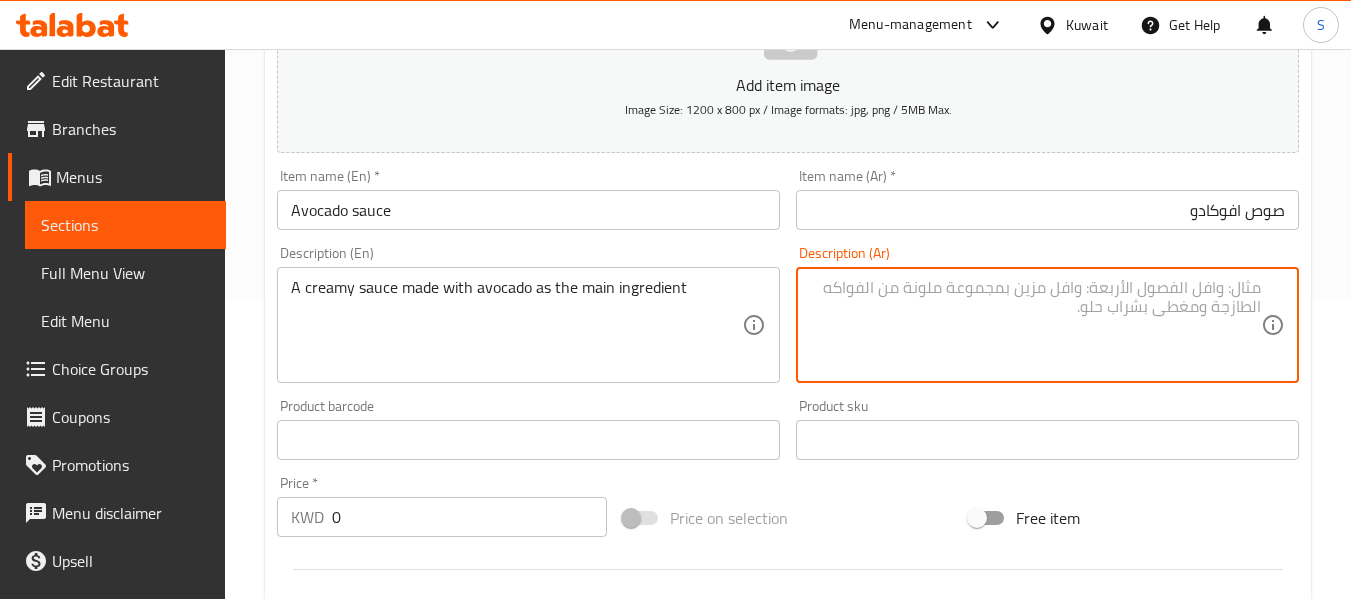 paste on "صلصة كريمية مصنوعة من الأفوكادو كمكون رئيسي" 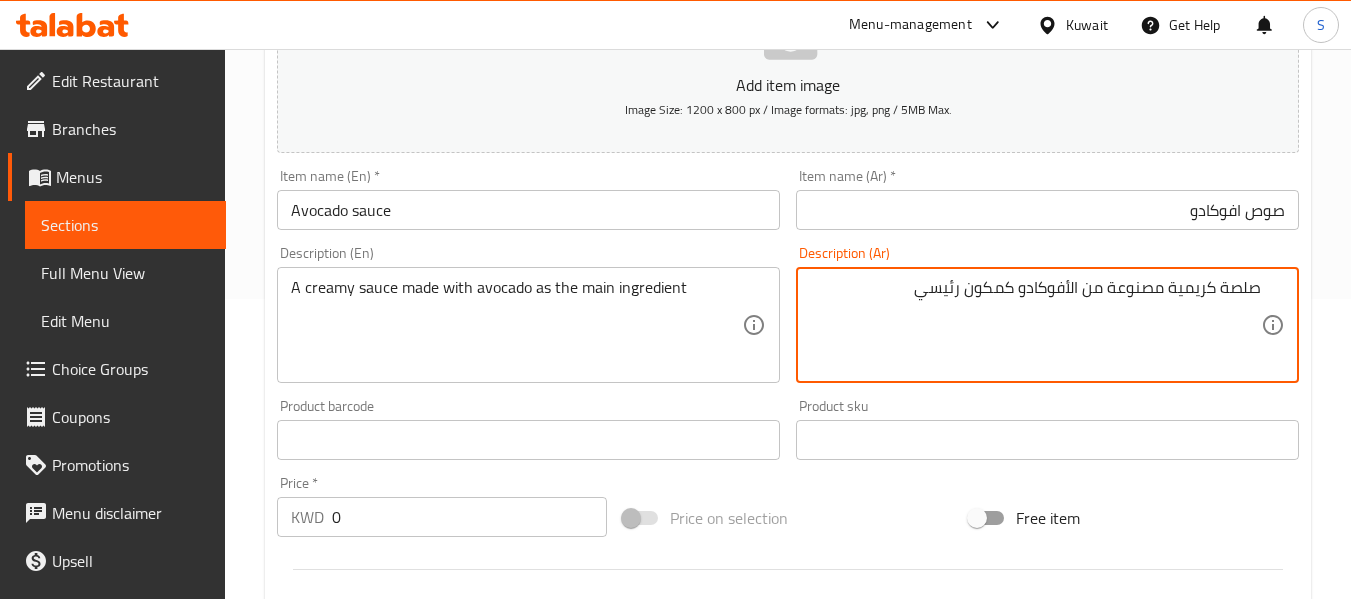 type on "صلصة كريمية مصنوعة من الأفوكادو كمكون رئيسي" 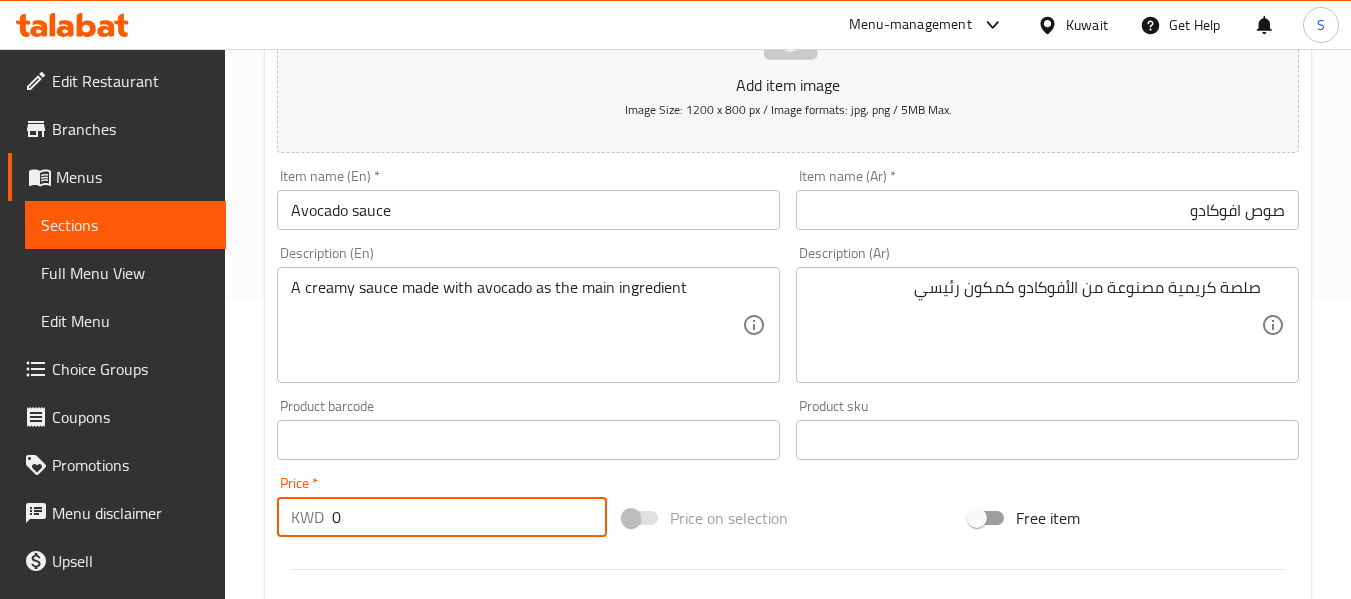 click on "0" at bounding box center [469, 517] 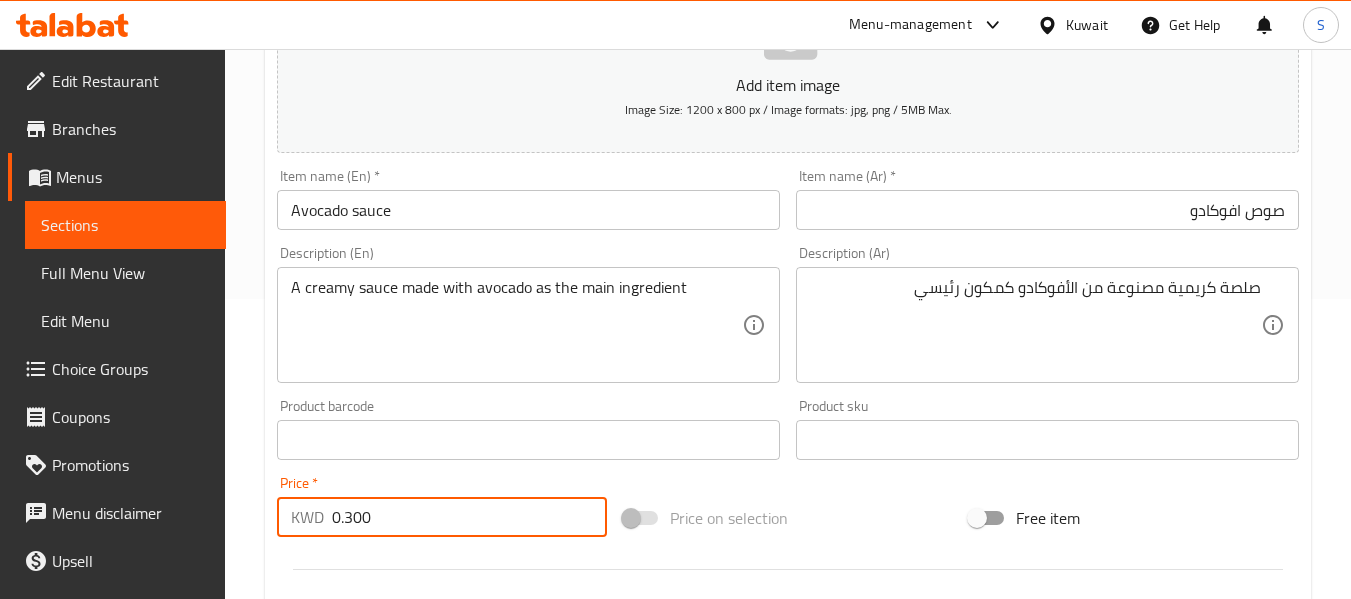type on "0.300" 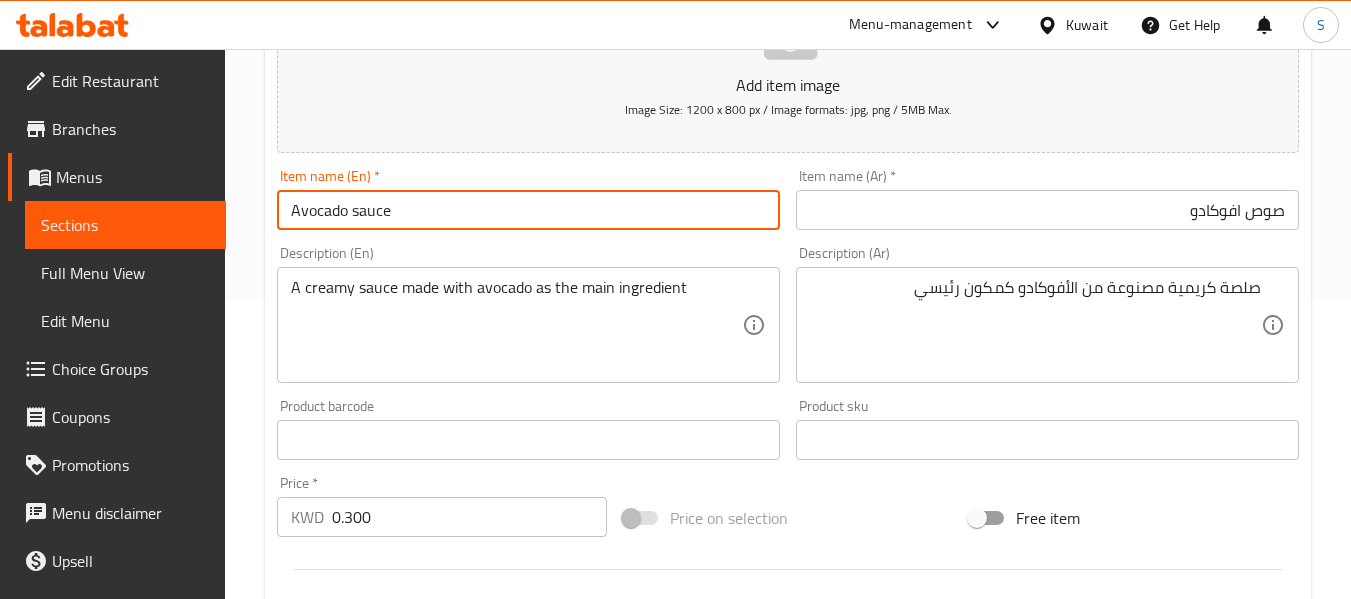 click on "Avocado sauce" at bounding box center (528, 210) 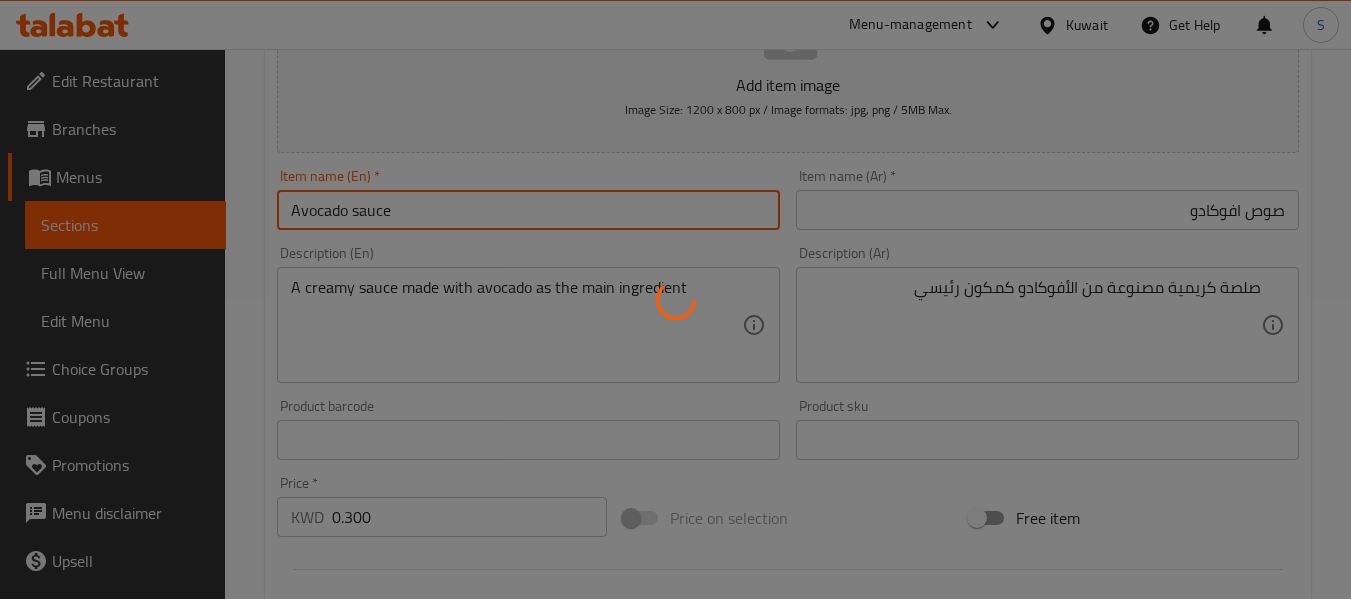 type 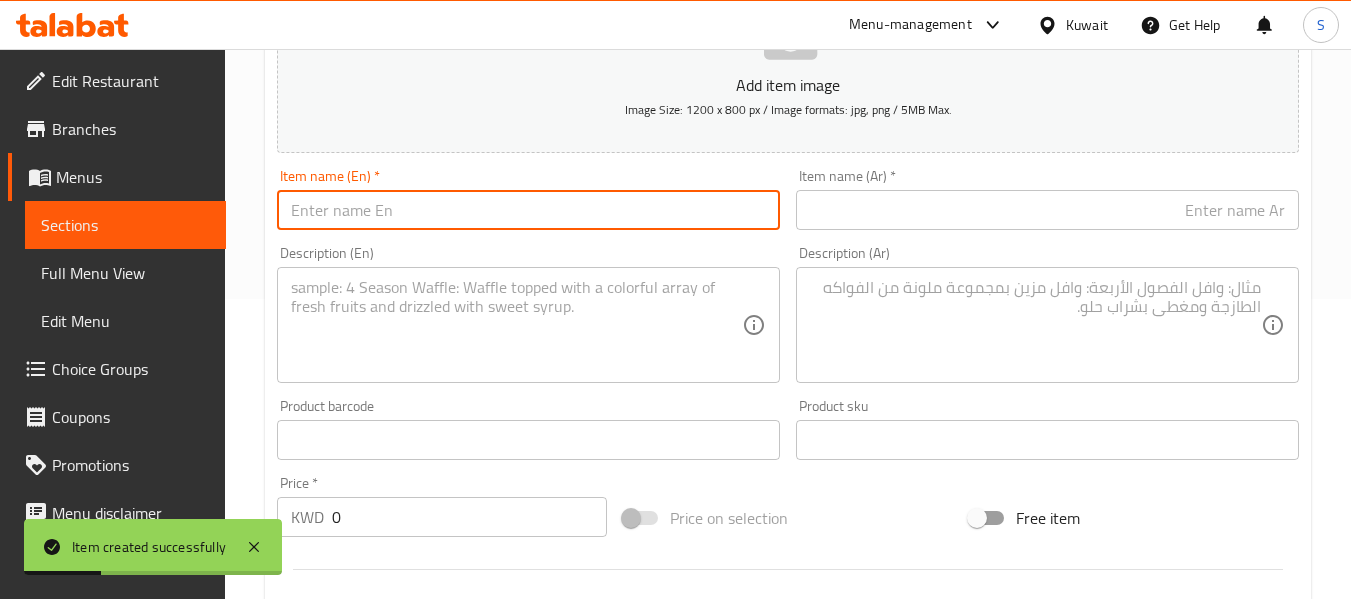 scroll, scrollTop: 0, scrollLeft: 0, axis: both 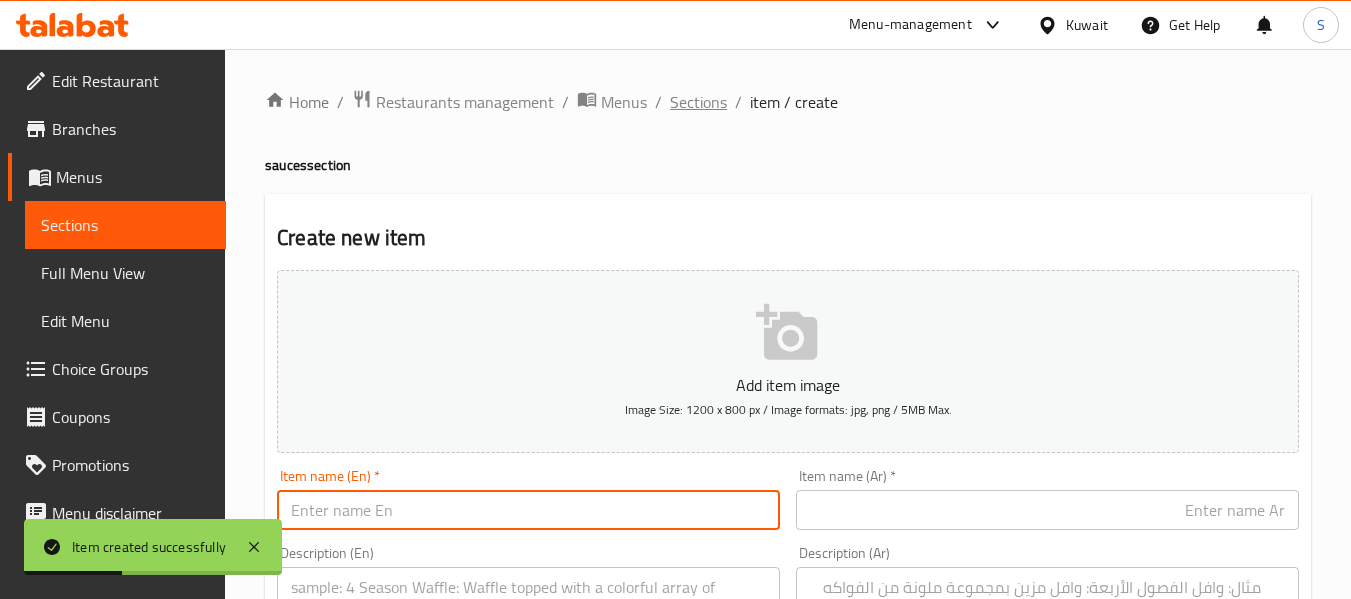 click on "Sections" at bounding box center [698, 102] 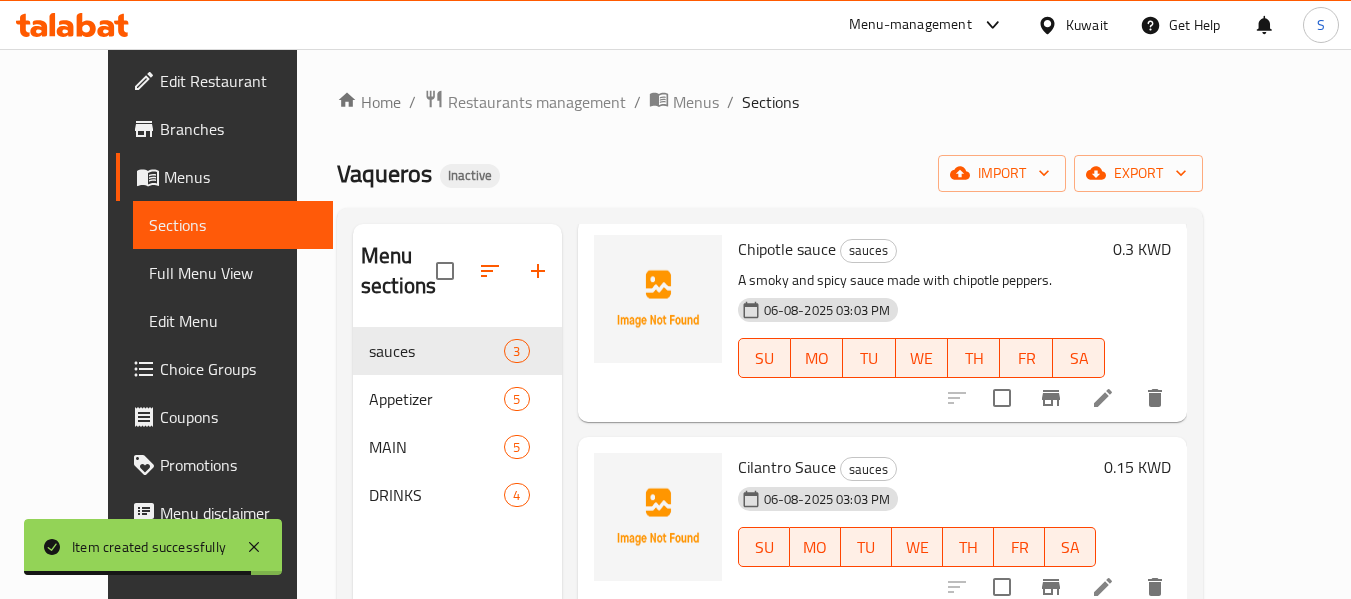 scroll, scrollTop: 106, scrollLeft: 0, axis: vertical 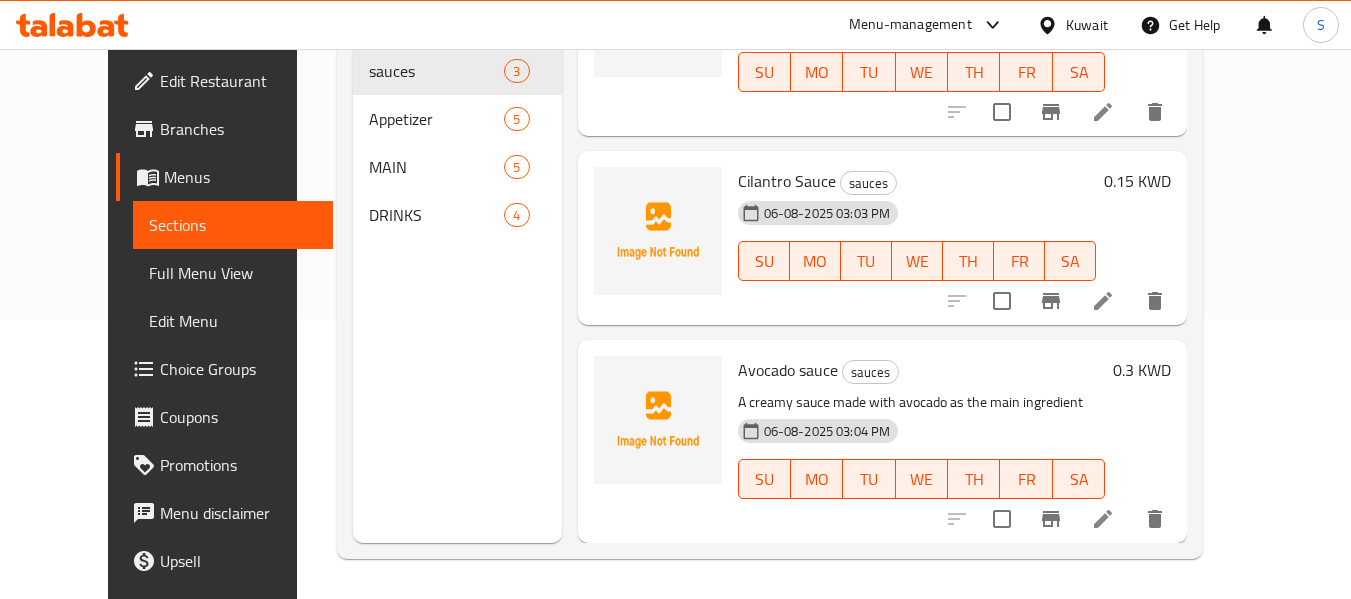 click on "Avocado sauce" at bounding box center (788, 370) 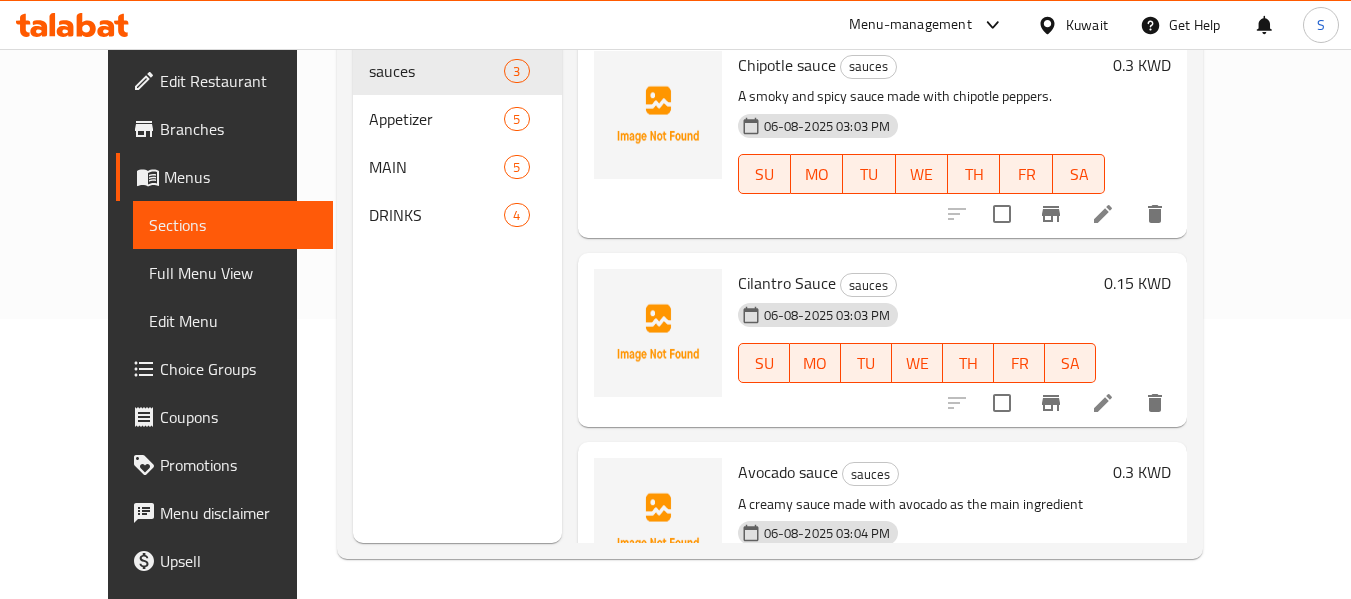 scroll, scrollTop: 0, scrollLeft: 0, axis: both 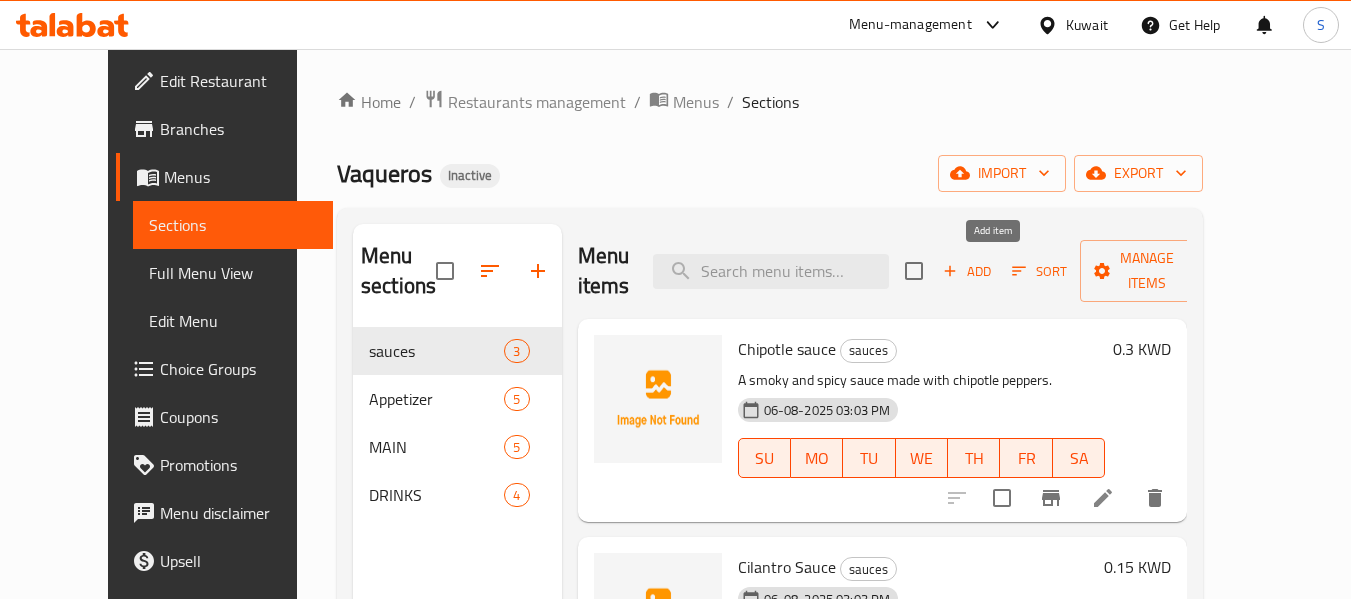 click on "Add" at bounding box center (967, 271) 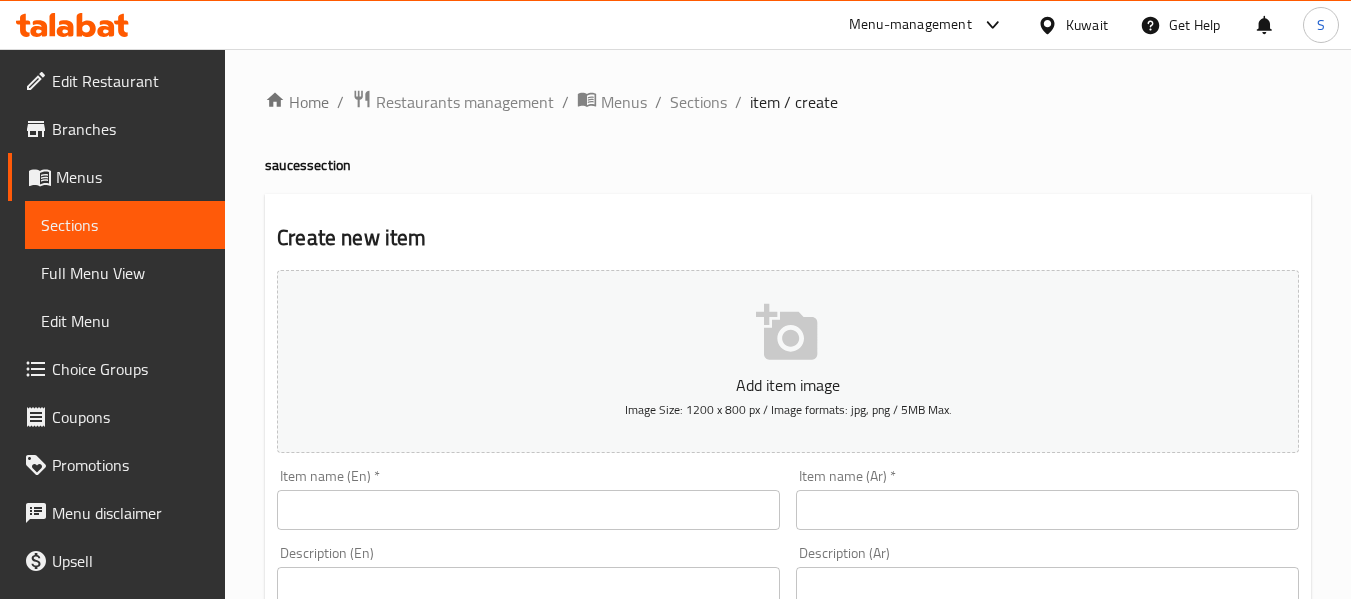 click at bounding box center [528, 510] 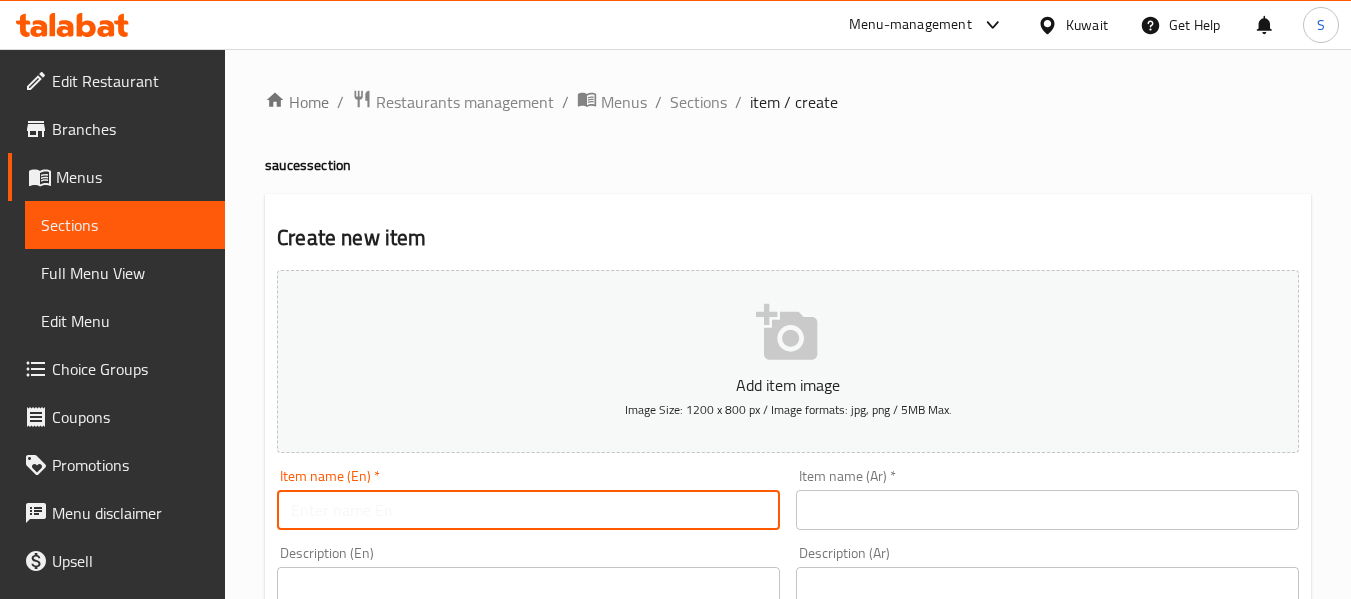 paste on "Table cream sause" 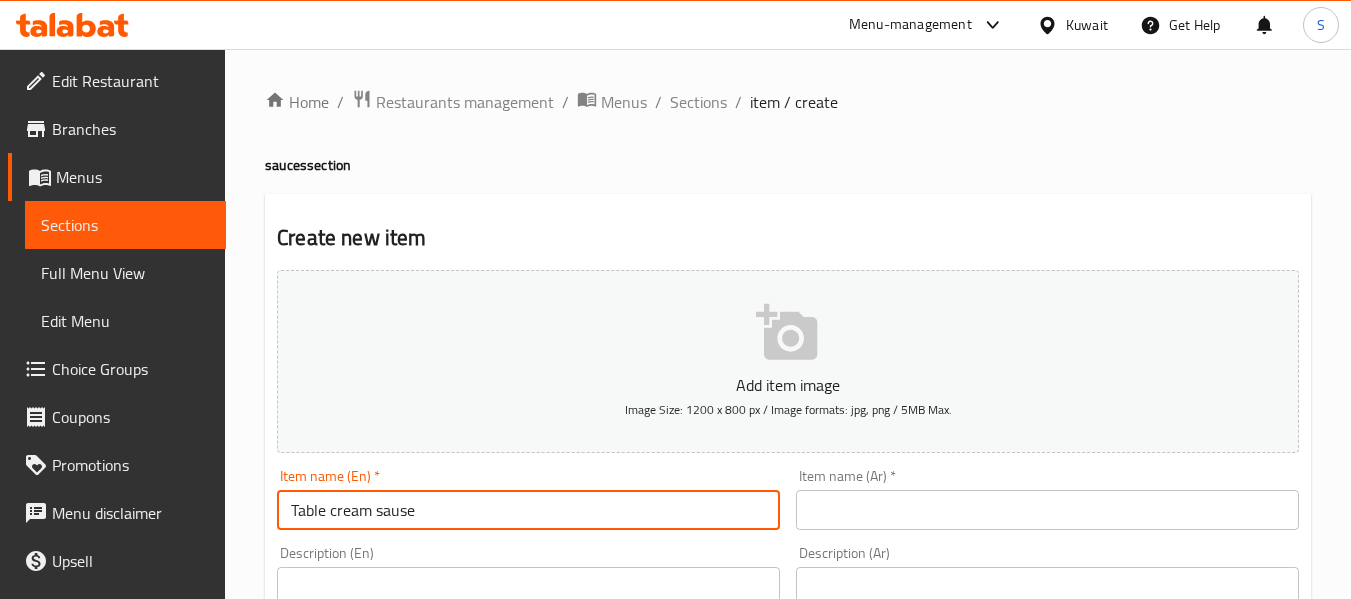 click on "Table cream sause" at bounding box center [528, 510] 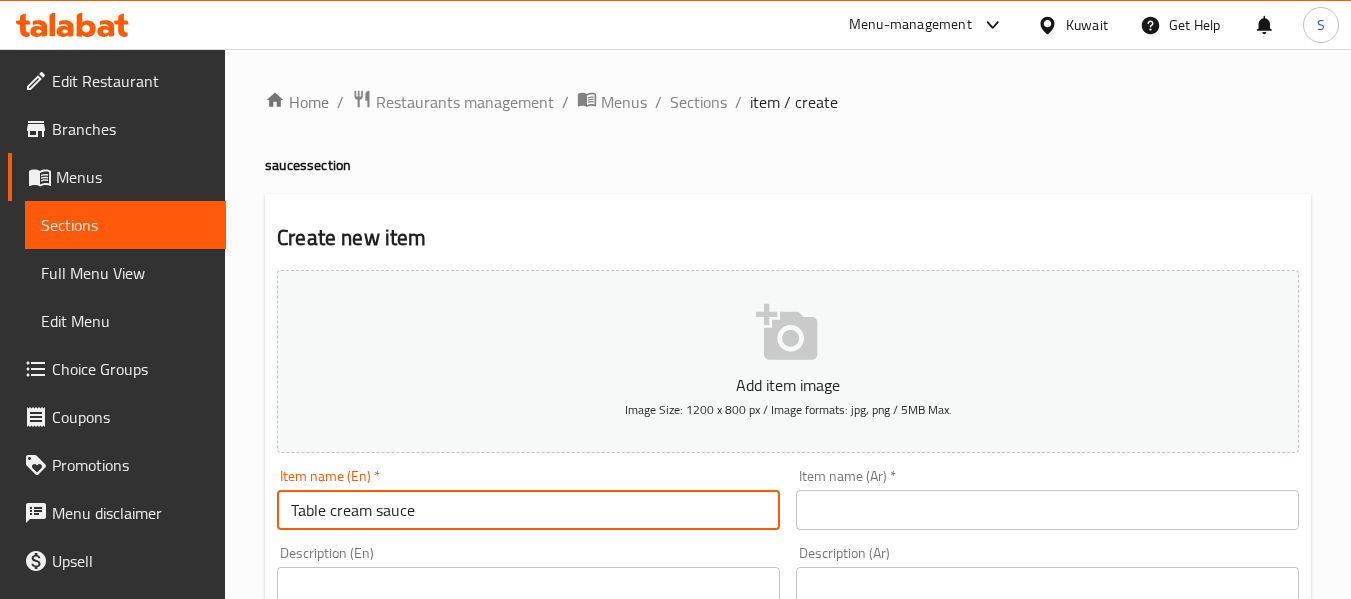 click on "Table cream sauce" at bounding box center (528, 510) 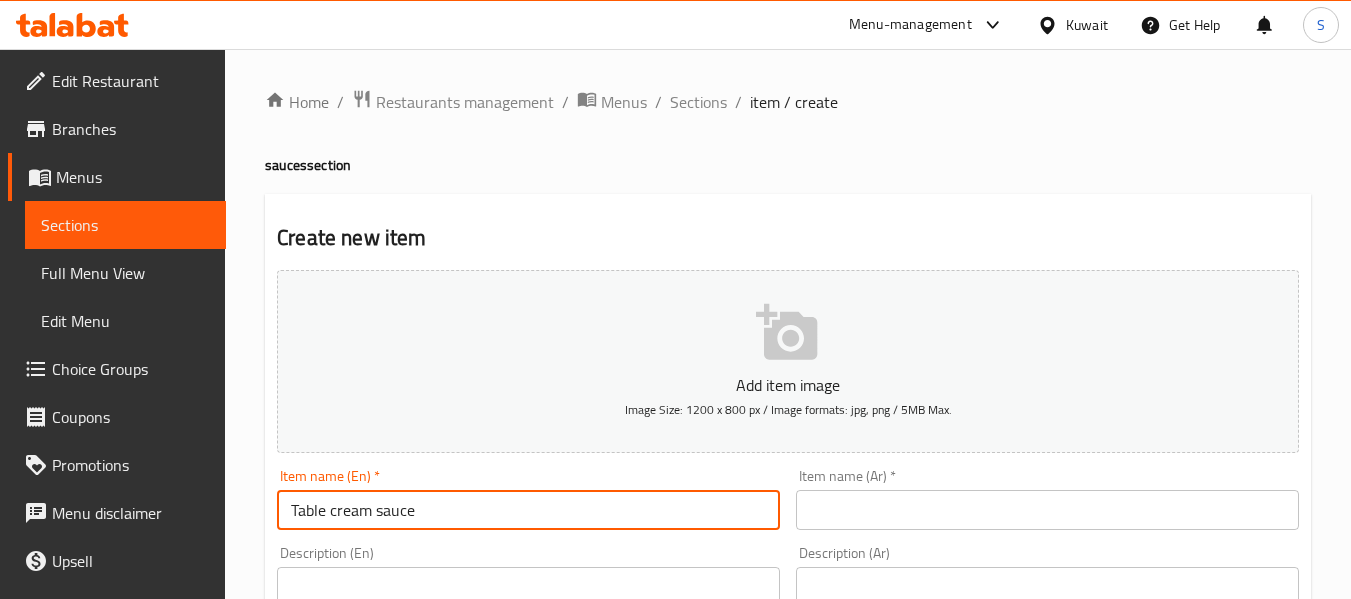 click at bounding box center [1047, 510] 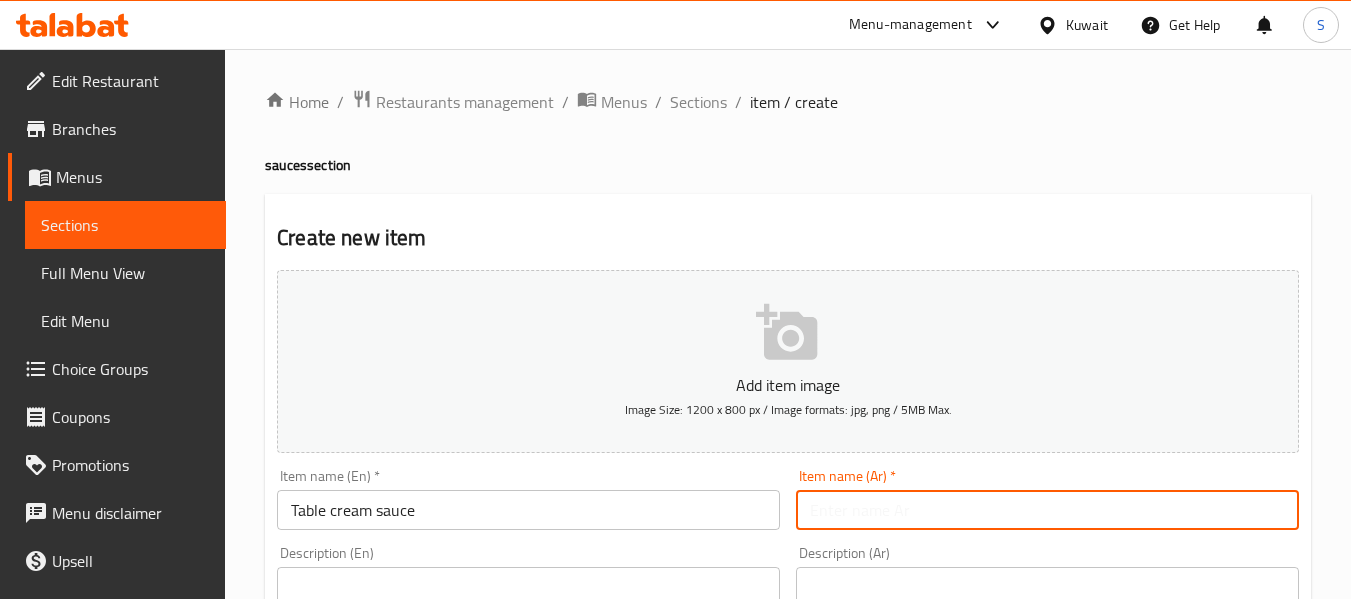 paste on "صلصة الكريمة للمائدة" 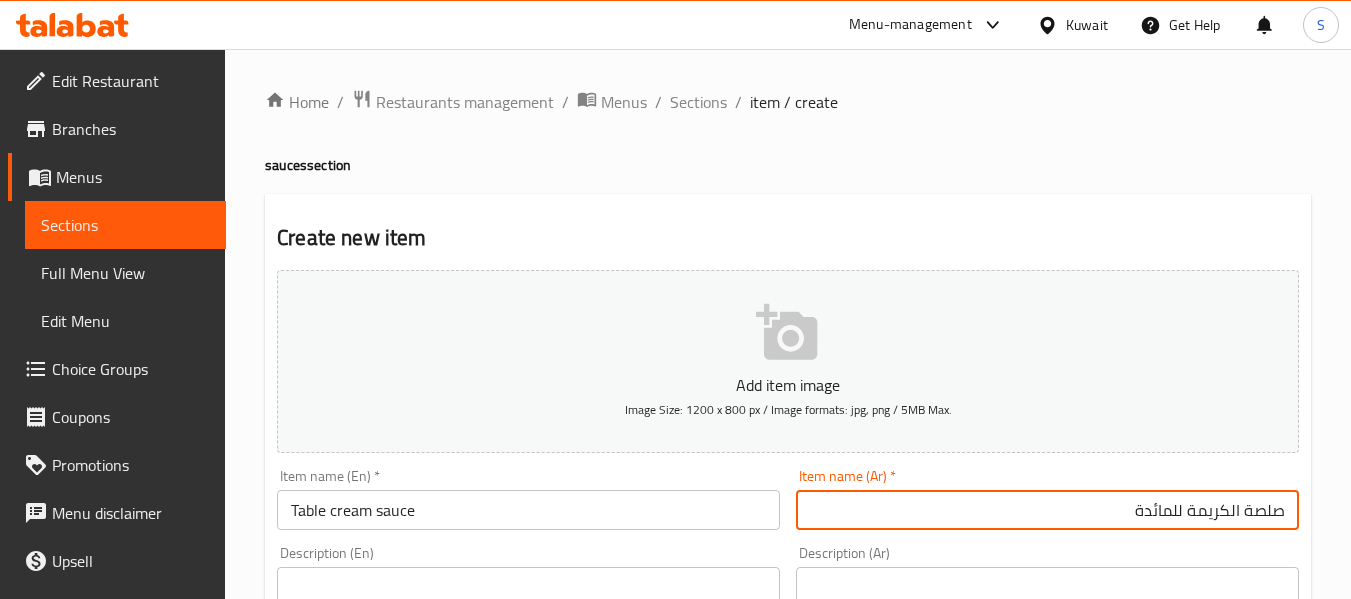click on "صلصة الكريمة للمائدة" at bounding box center [1047, 510] 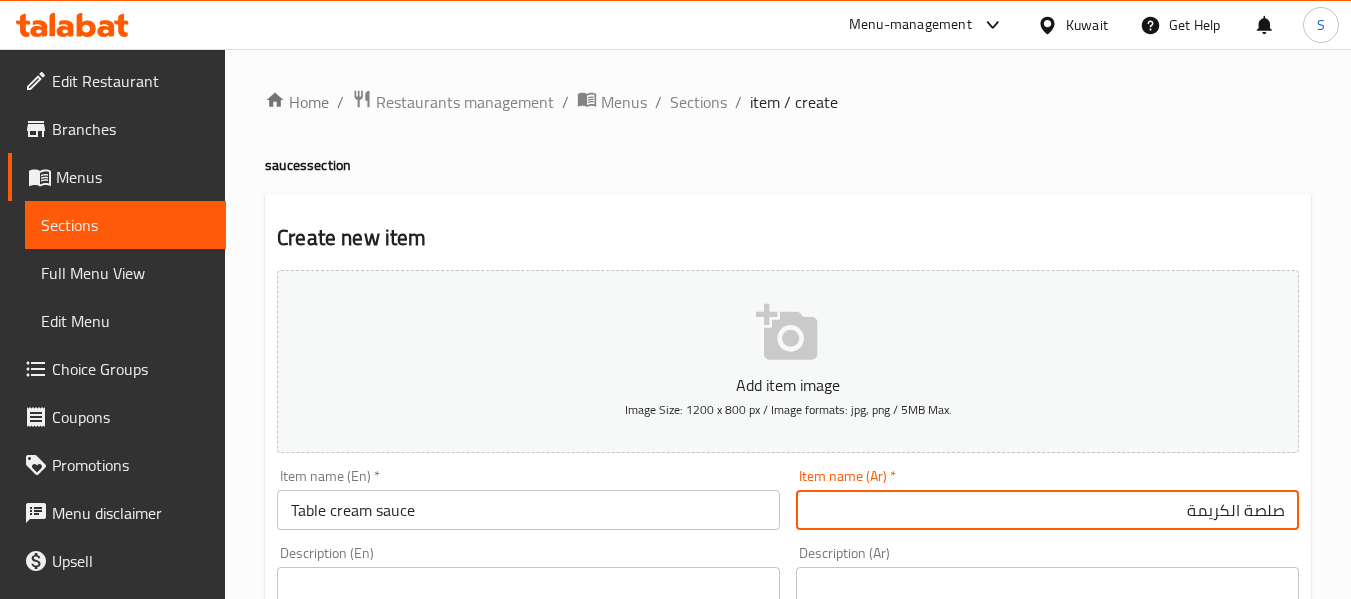 click on "صلصة الكريمة" at bounding box center (1047, 510) 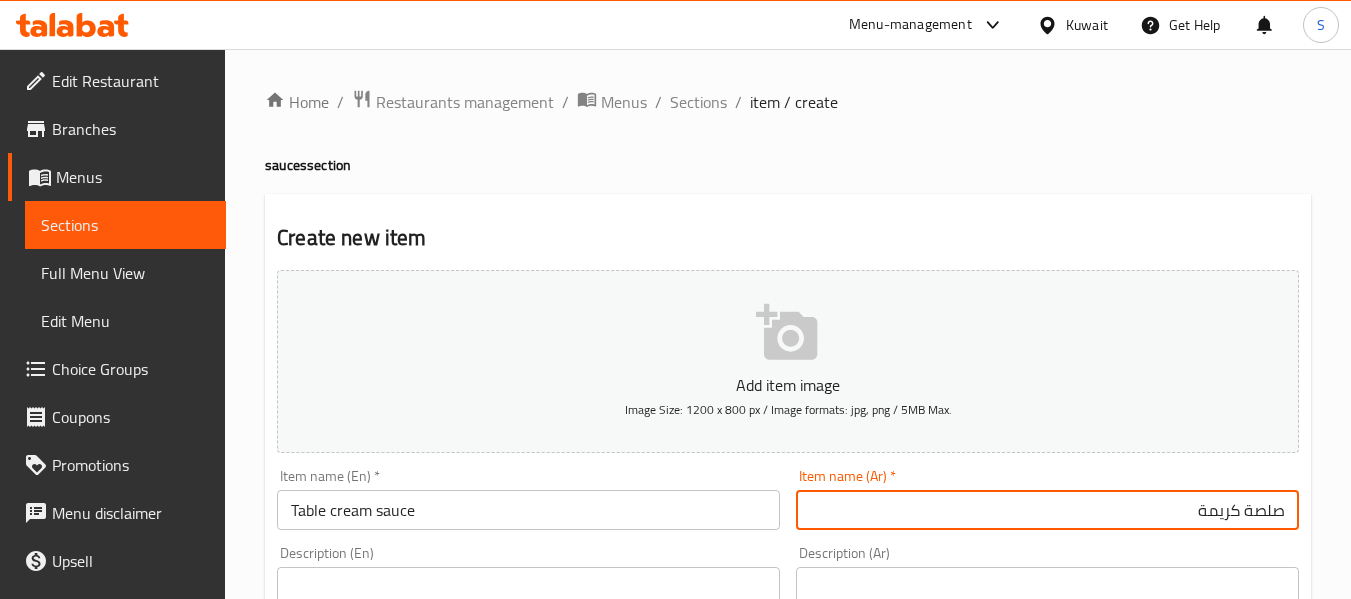 click on "صلصة كريمة" at bounding box center (1047, 510) 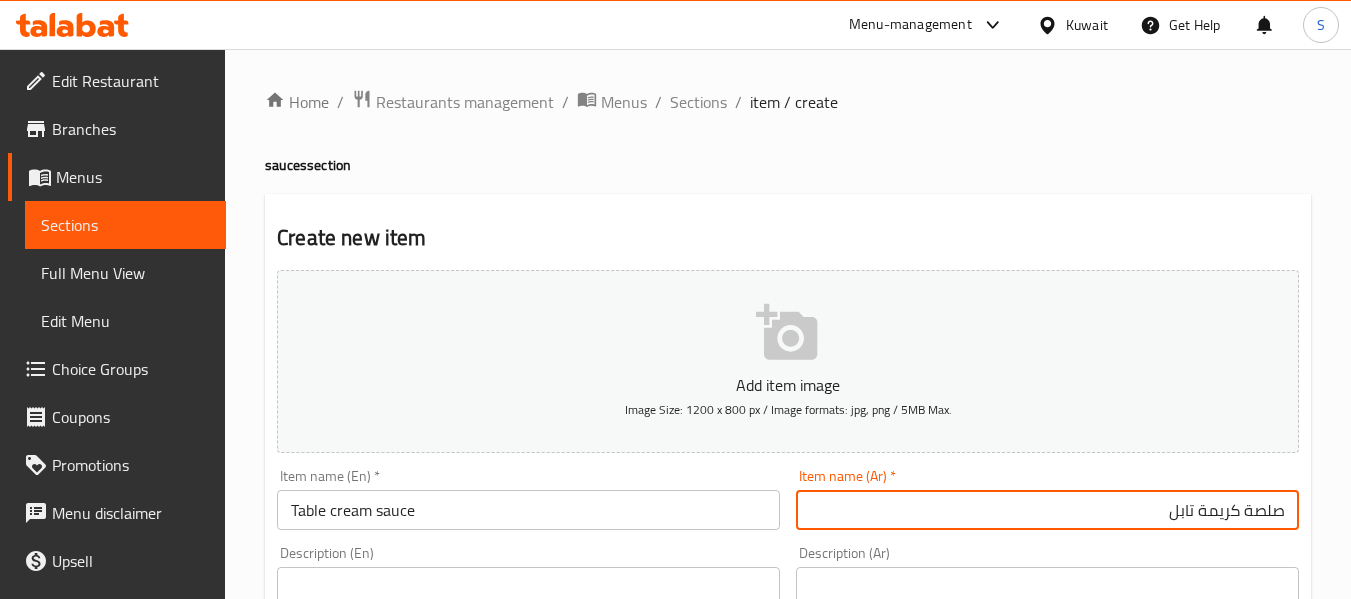 type on "صلصة كريمة تابل" 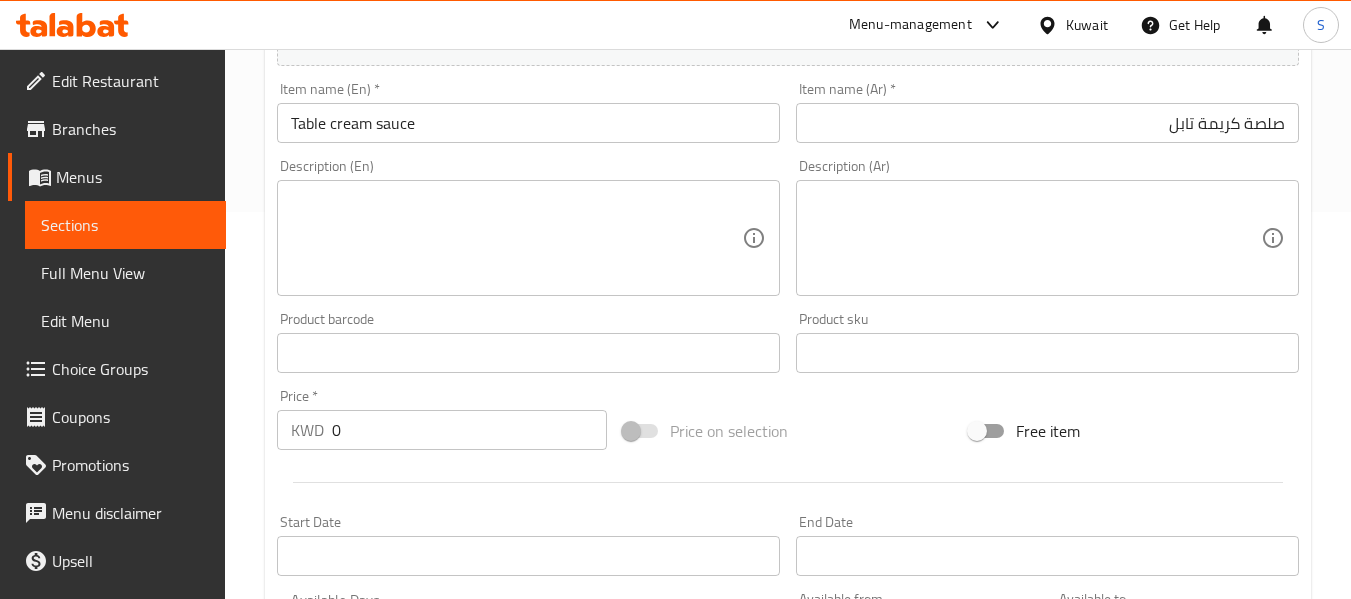 scroll, scrollTop: 400, scrollLeft: 0, axis: vertical 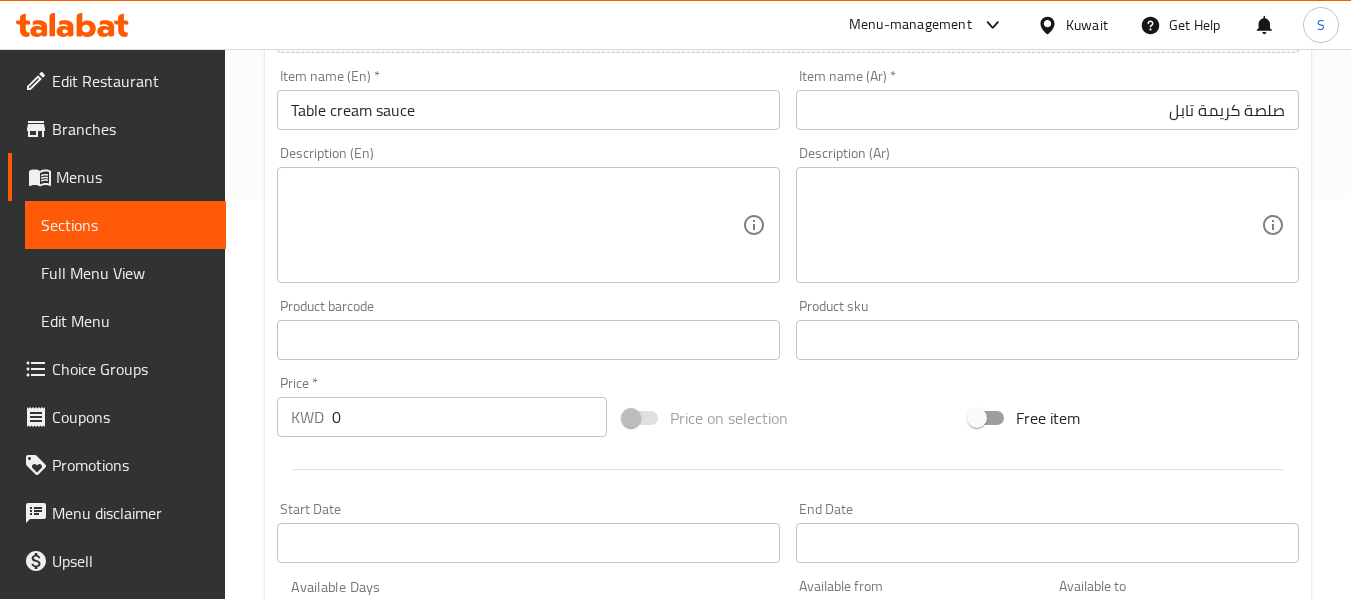 click on "Product barcode Product barcode" at bounding box center [528, 329] 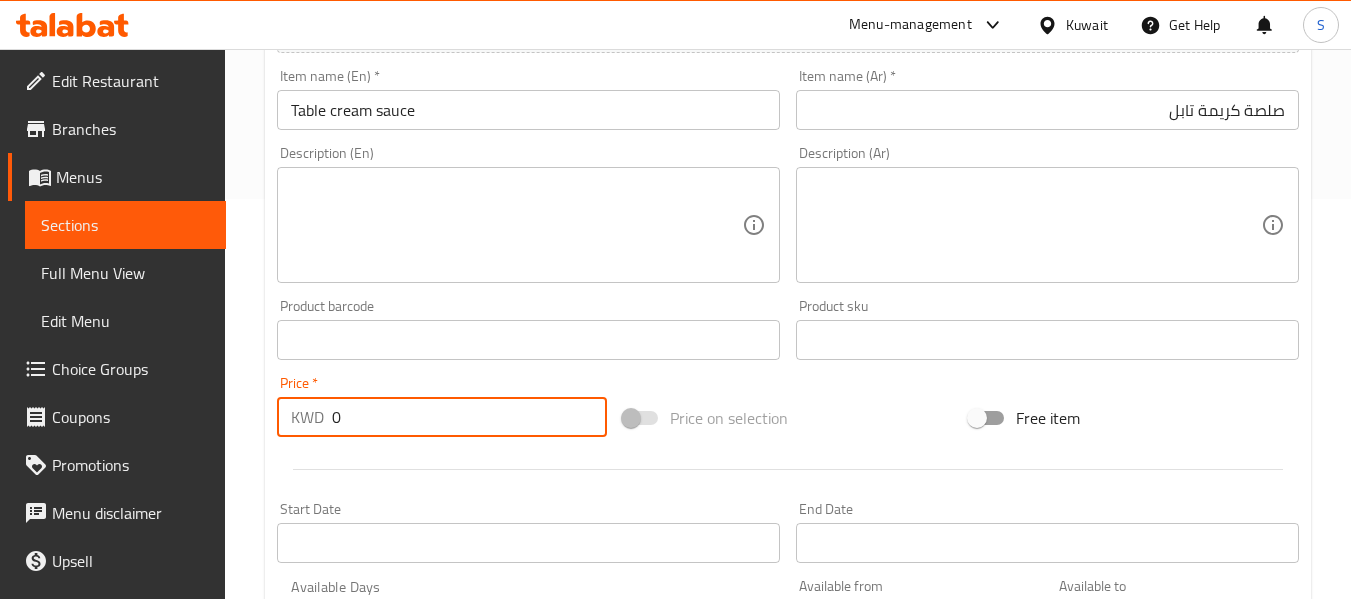 click on "0" at bounding box center [469, 417] 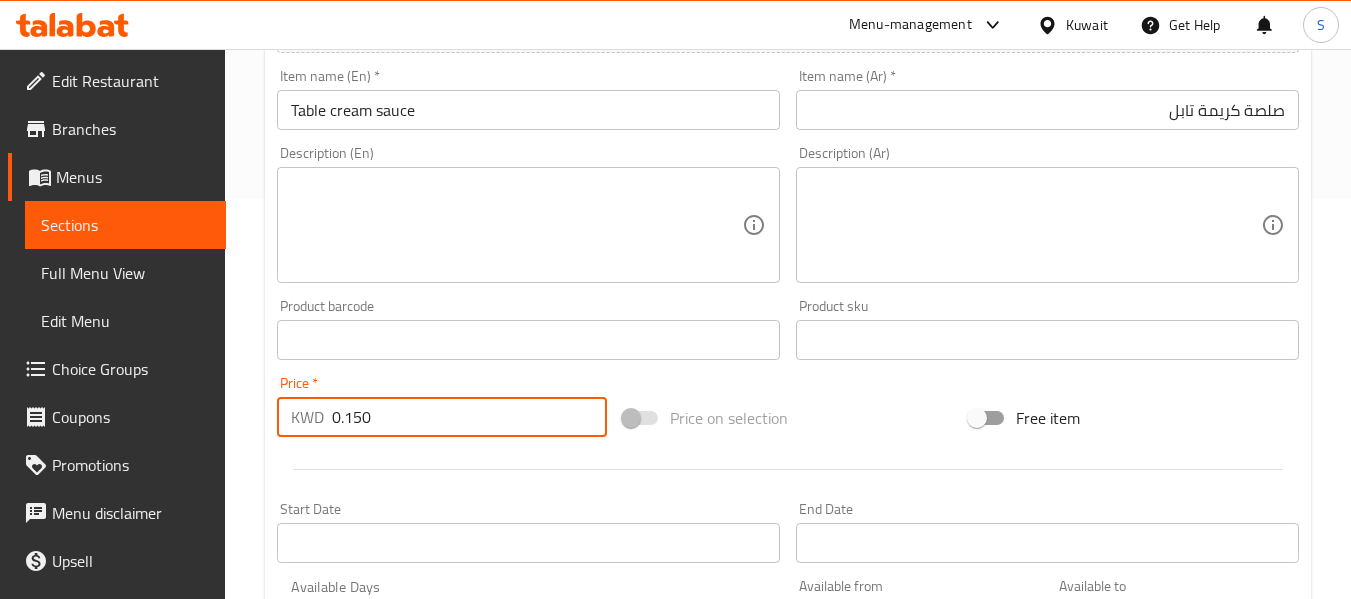 type on "0.150" 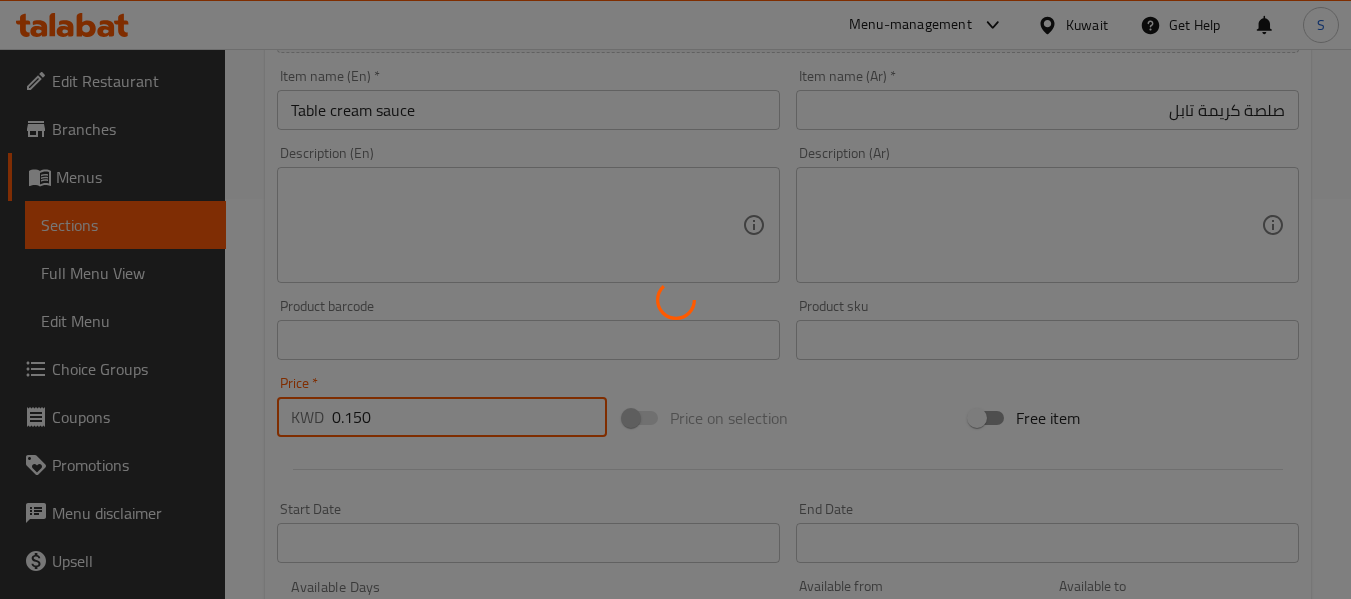 type 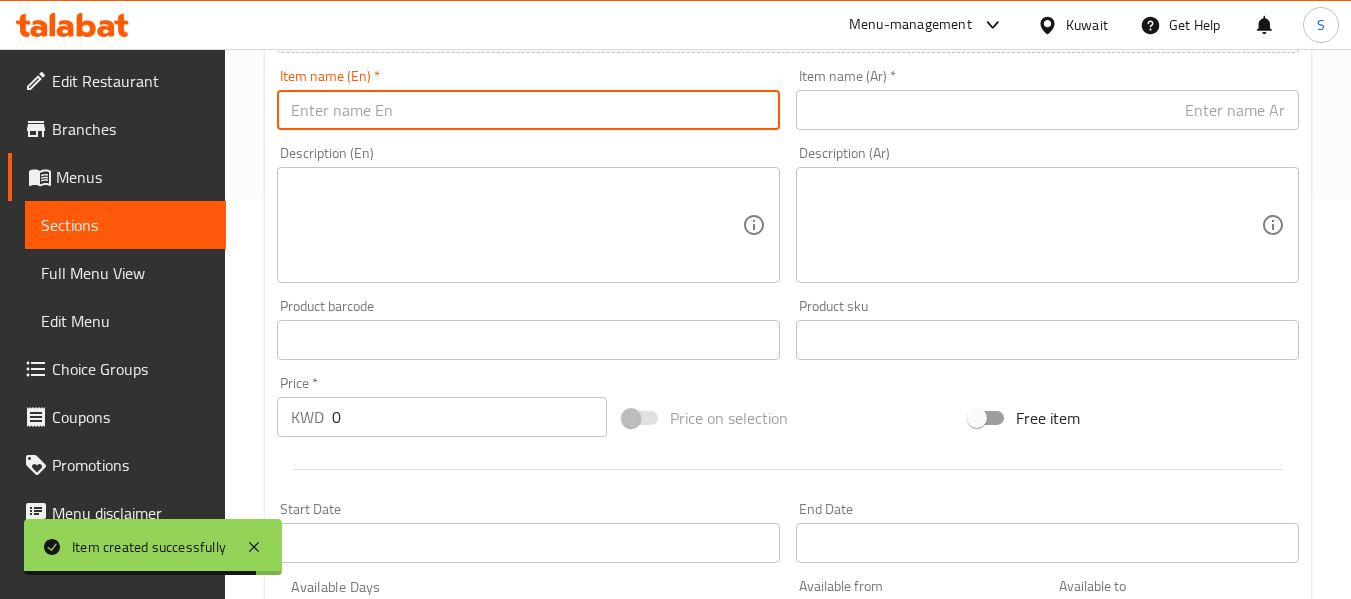 click at bounding box center [528, 110] 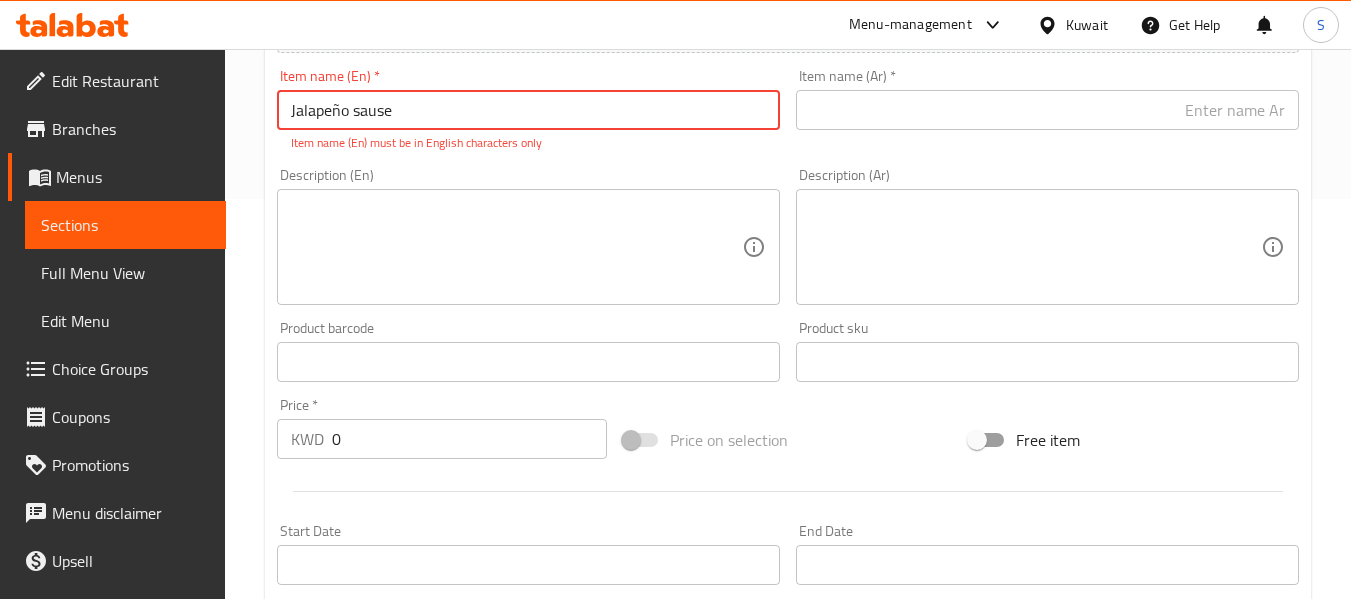 click on "Jalapeño sause" at bounding box center [528, 110] 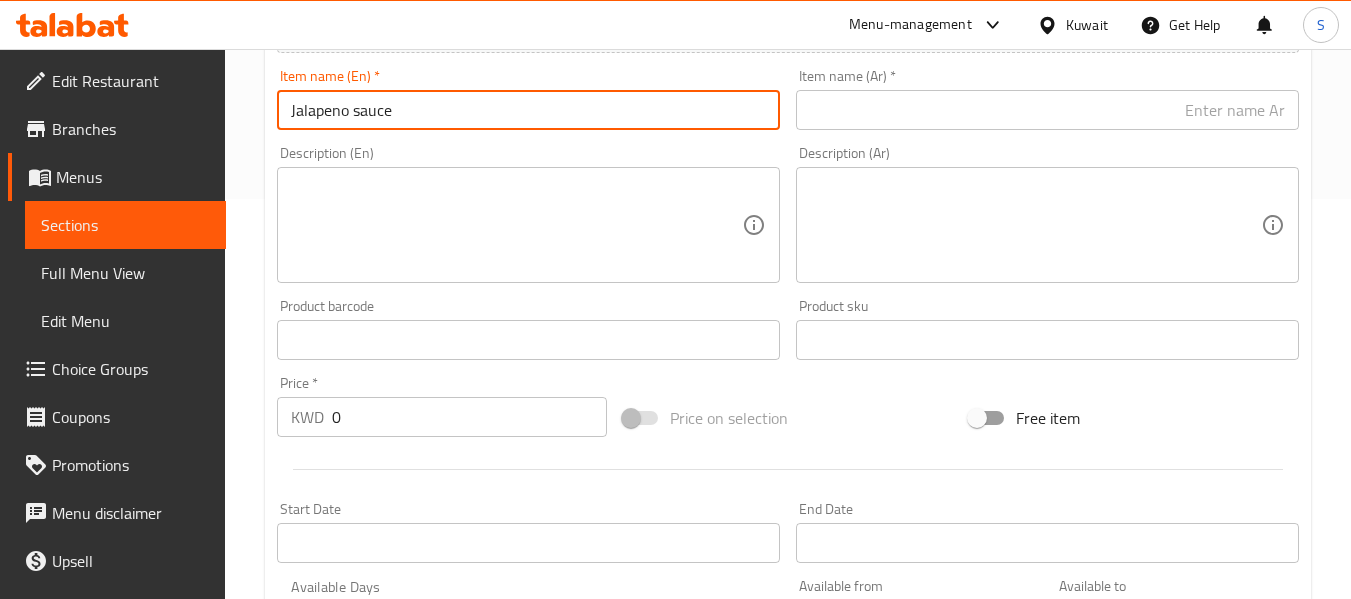 type on "Jalapeno sauce" 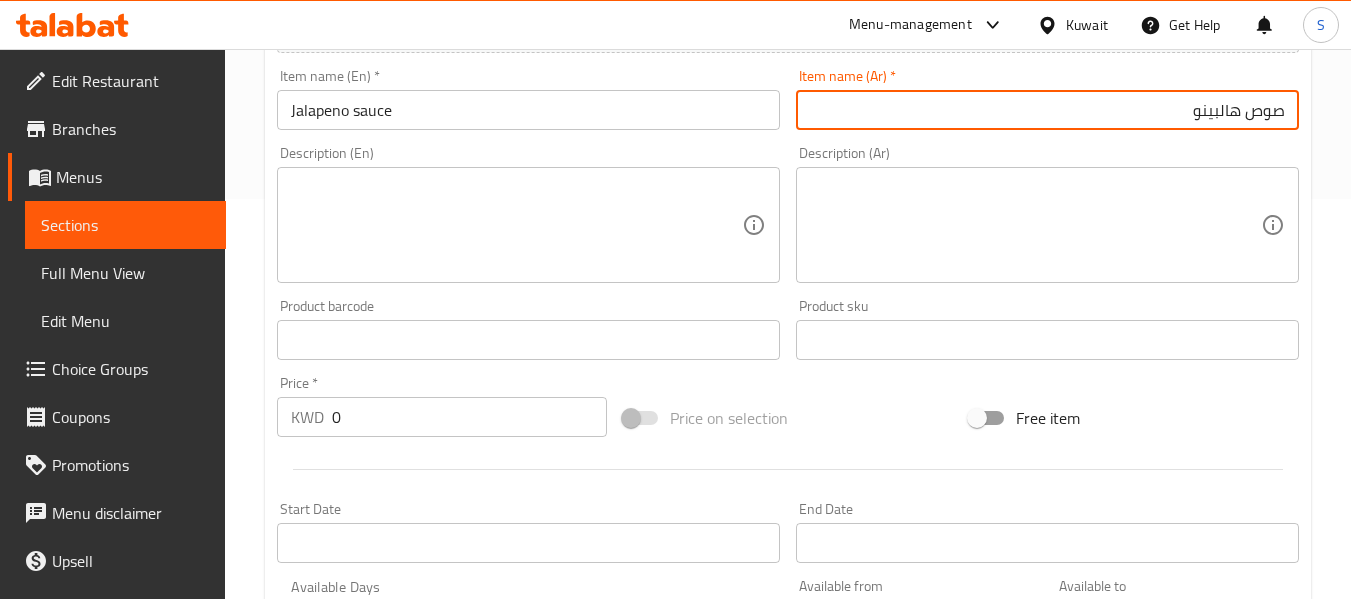 type on "صوص هالبينو" 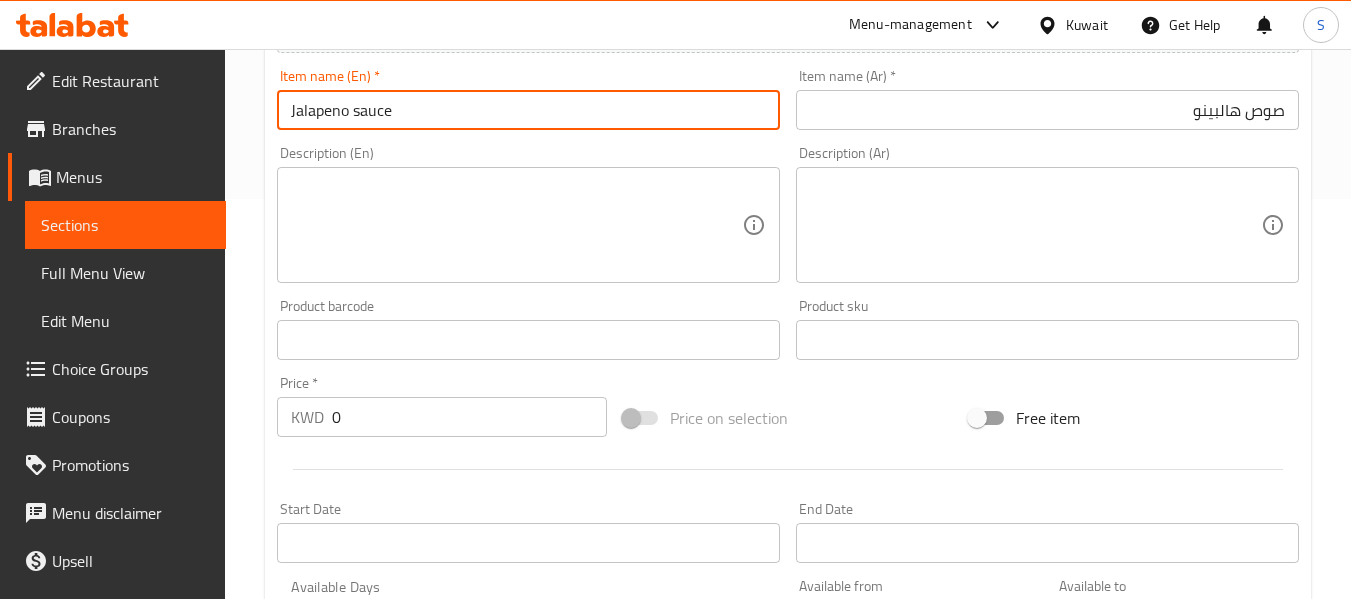 click on "Jalapeno sauce" at bounding box center (528, 110) 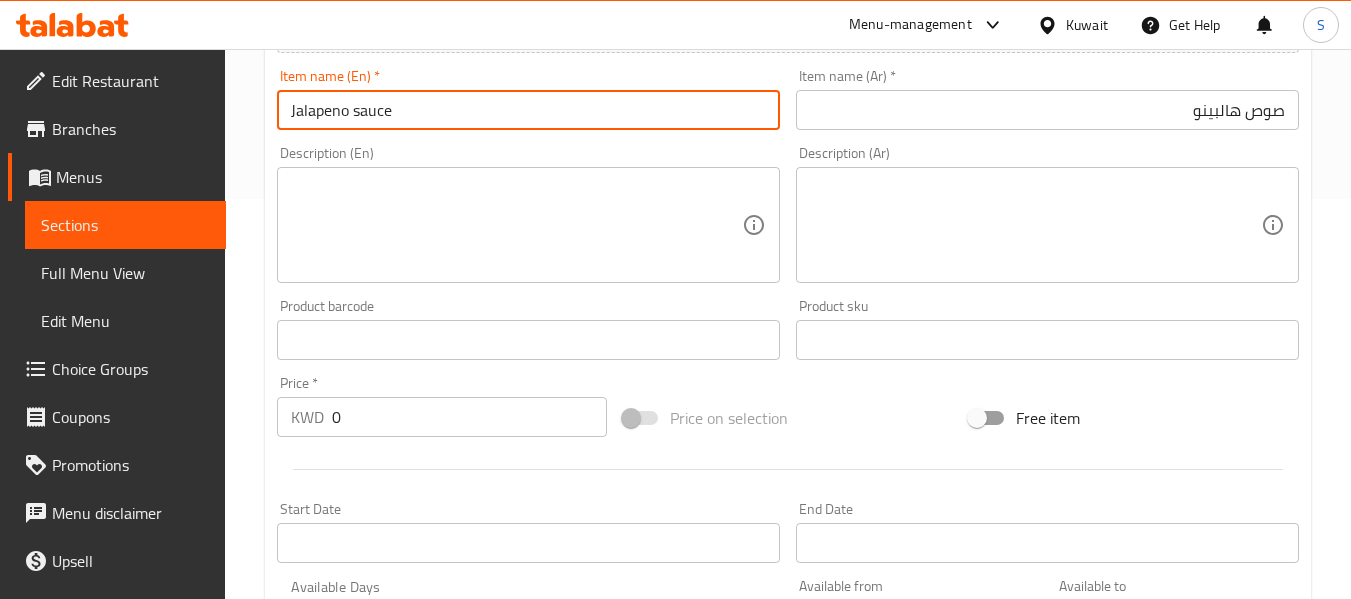 click at bounding box center (516, 225) 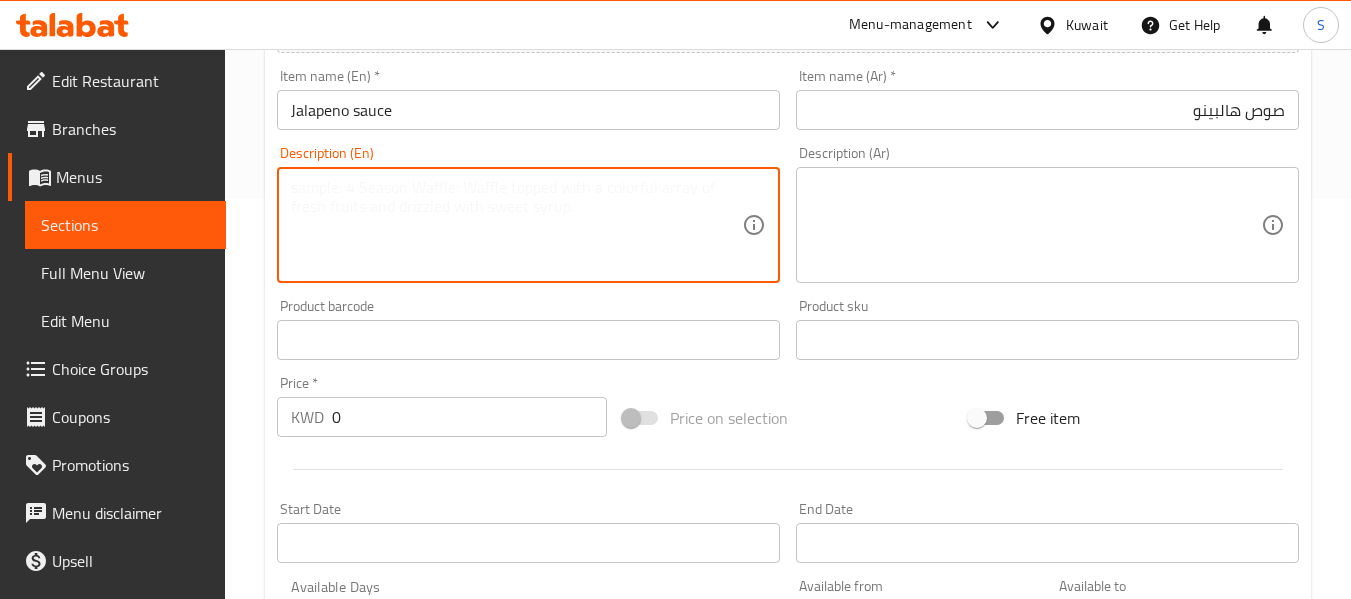 paste on "Sauce featuring the spicy flavor of jalapenos." 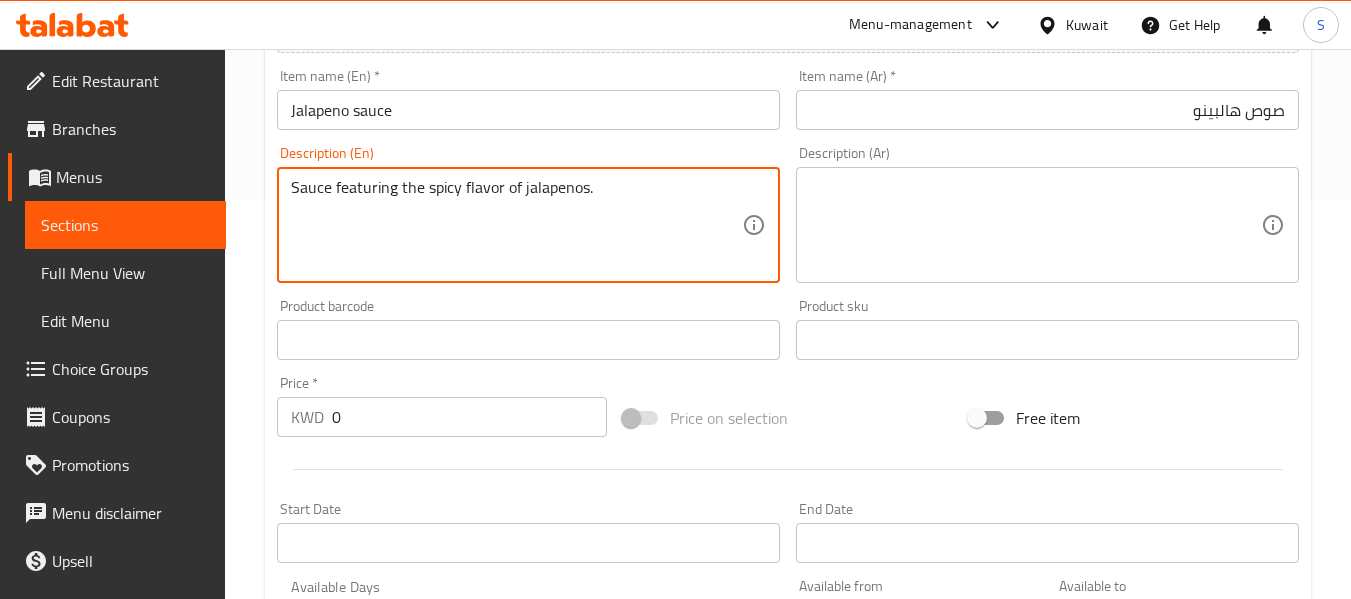 type on "Sauce featuring the spicy flavor of jalapenos." 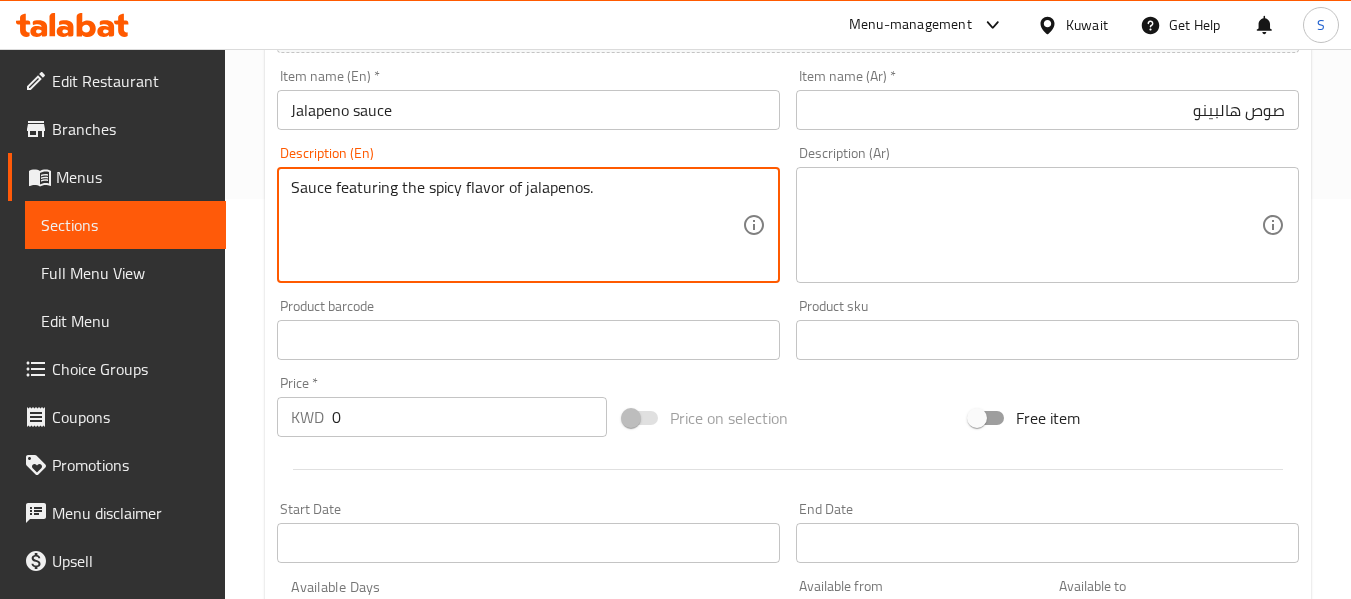 click at bounding box center (1035, 225) 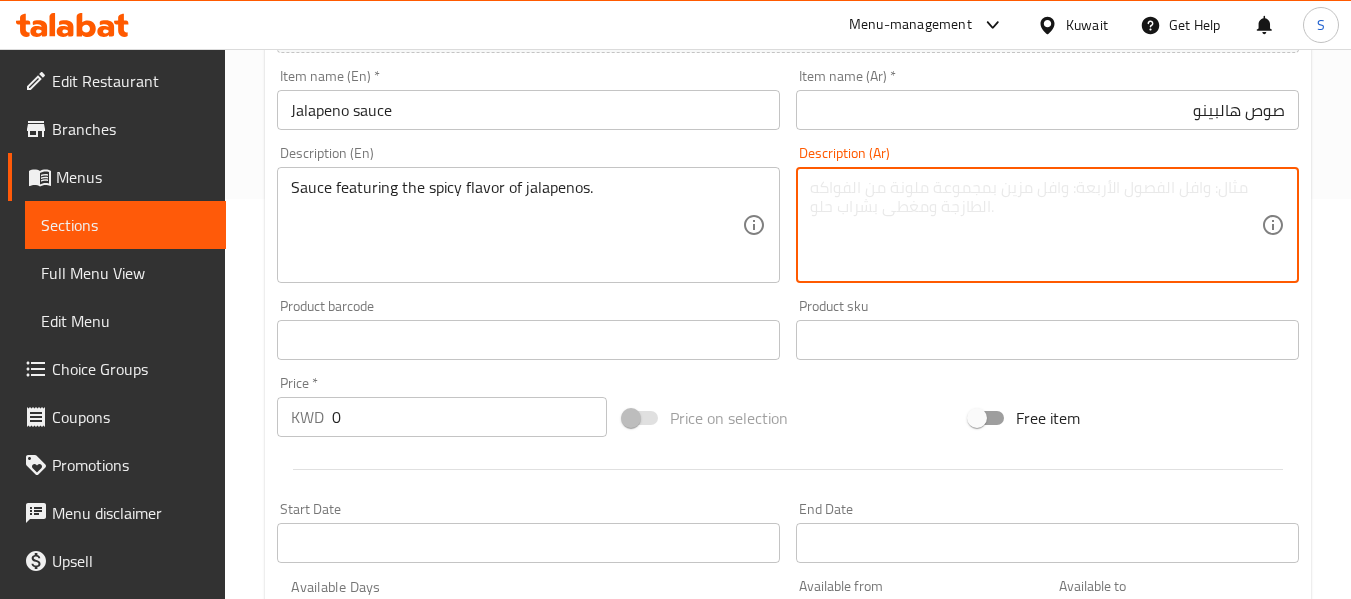 paste on "صلصة تتميز بنكهة الفلفل الحار." 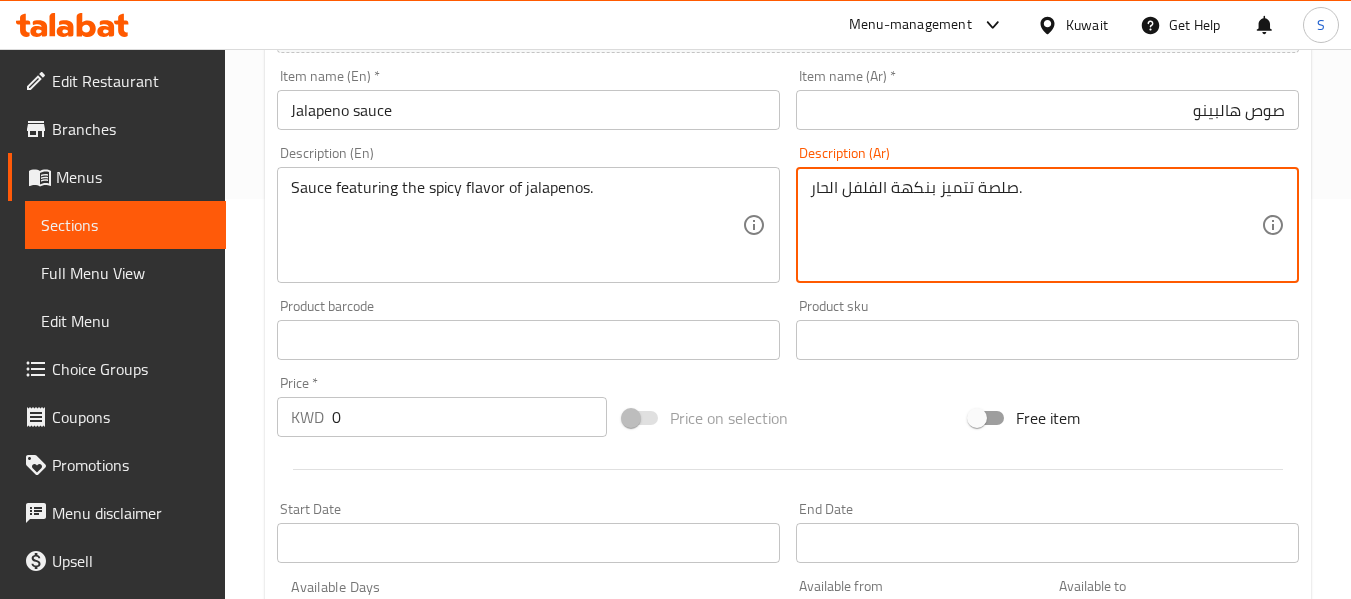 type on "صلصة تتميز بنكهة الفلفل الحار." 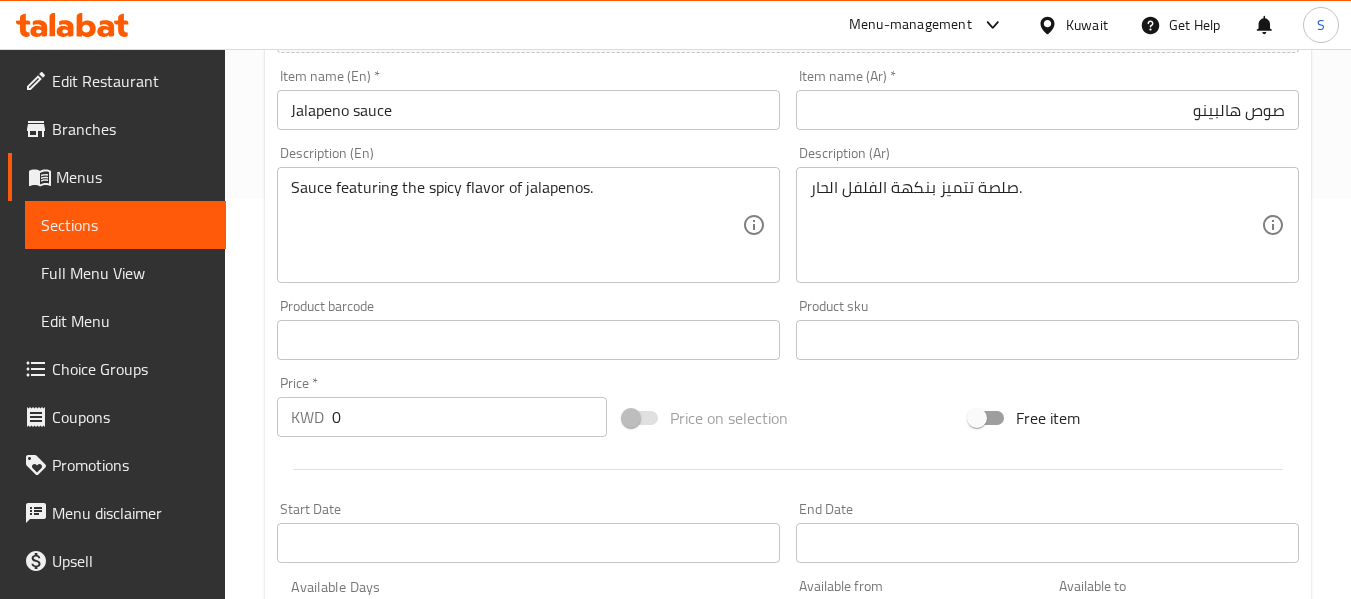 click on "0" at bounding box center [469, 417] 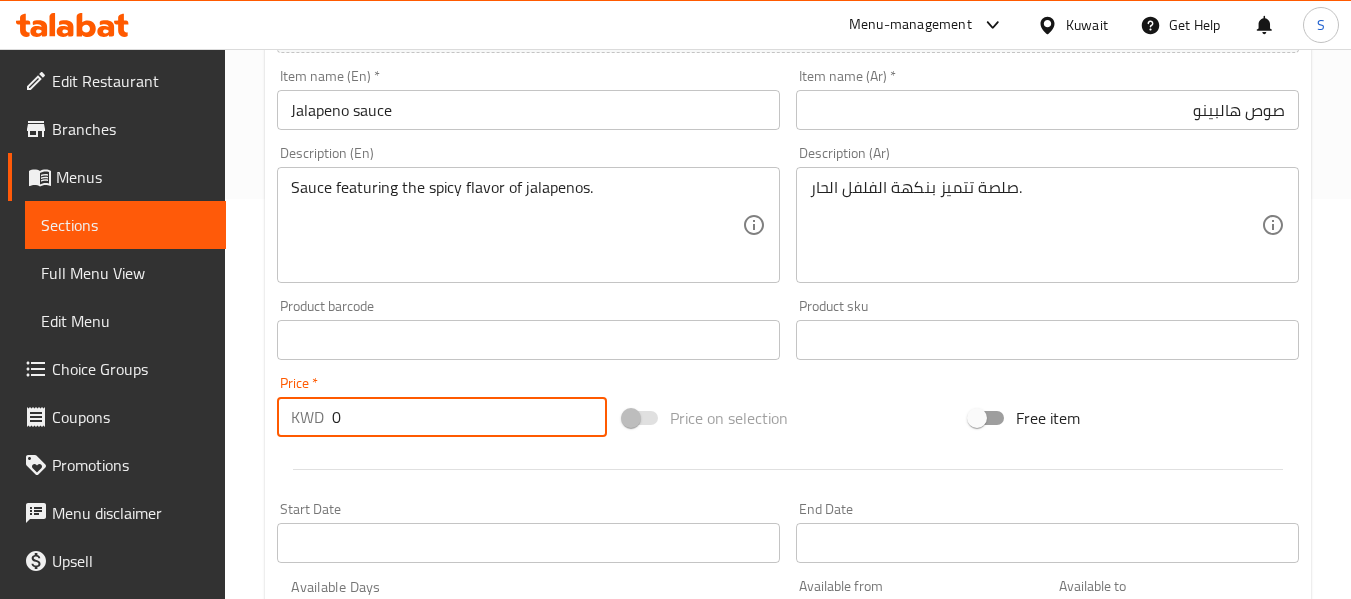 click on "0" at bounding box center (469, 417) 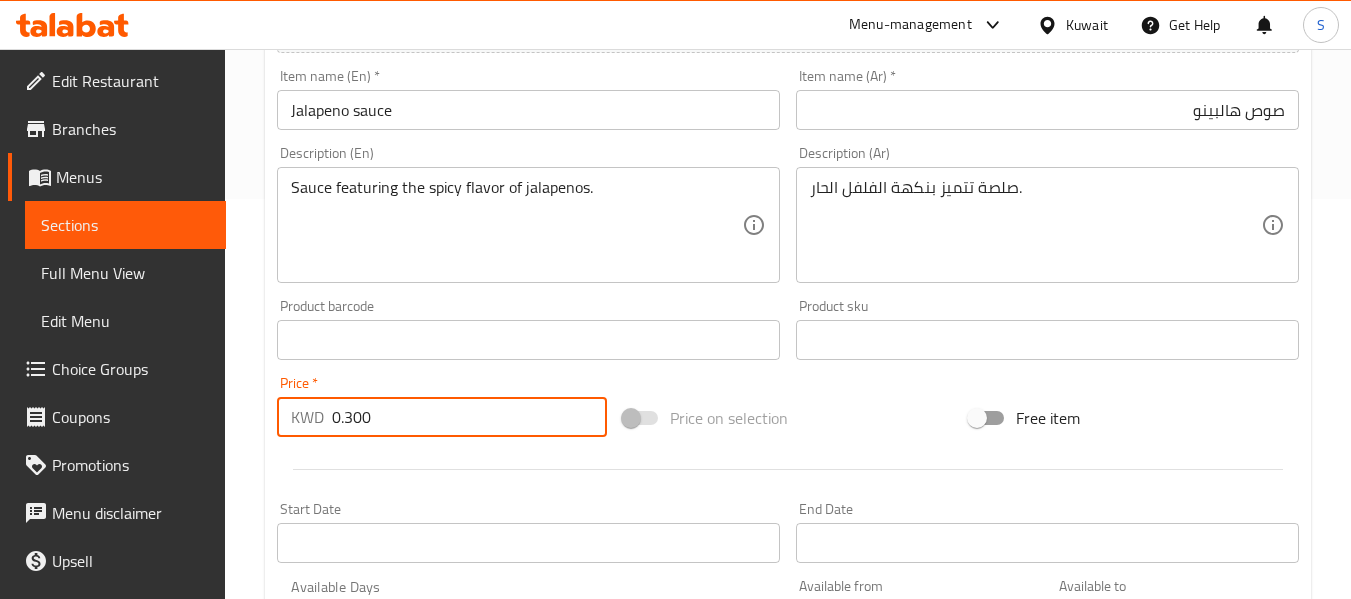 type on "0.300" 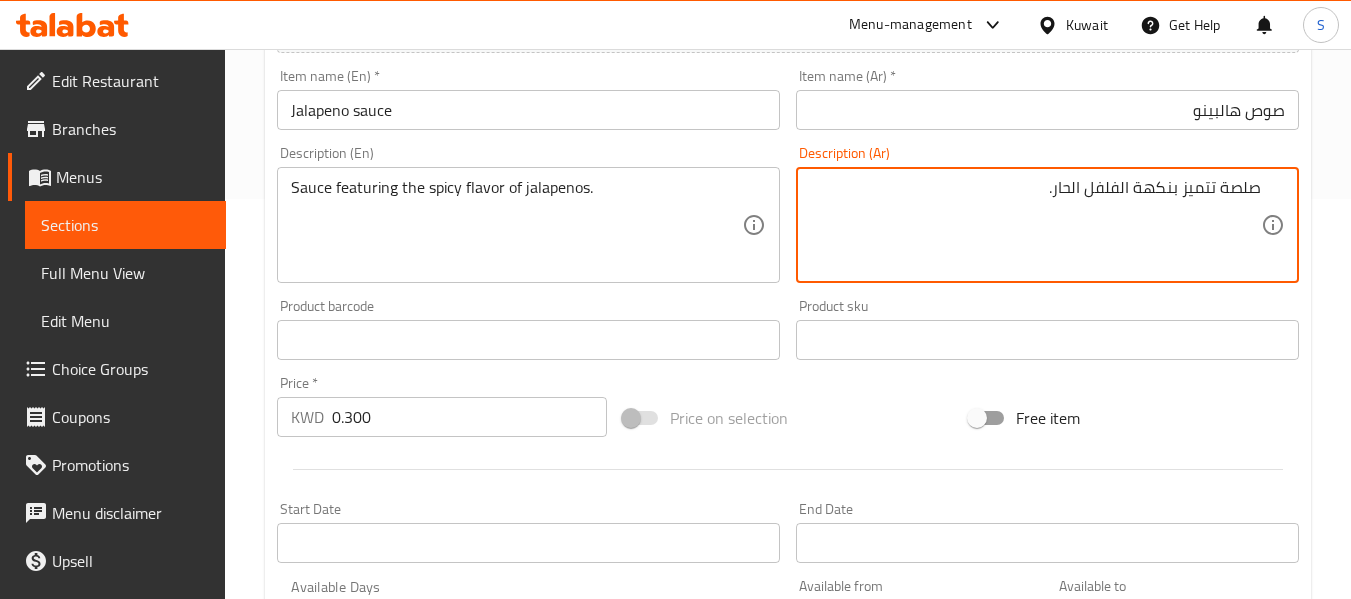 click on "صلصة تتميز بنكهة الفلفل الحار." at bounding box center [1035, 225] 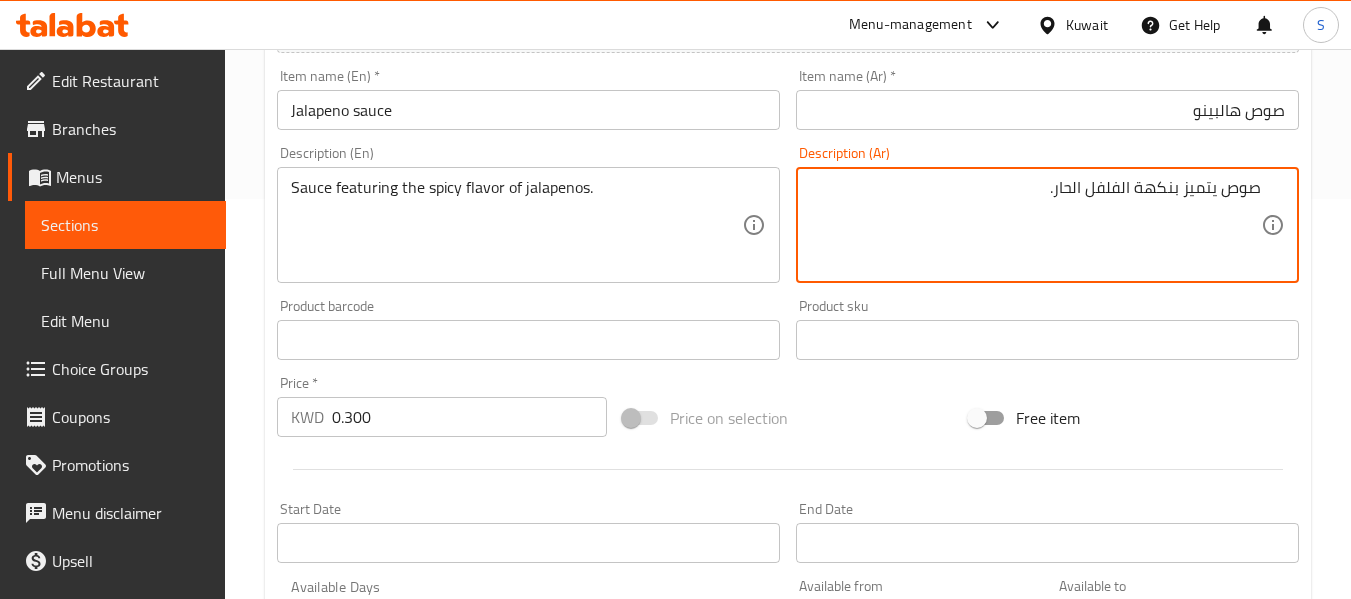 type on "صوص يتميز بنكهة الفلفل الحار." 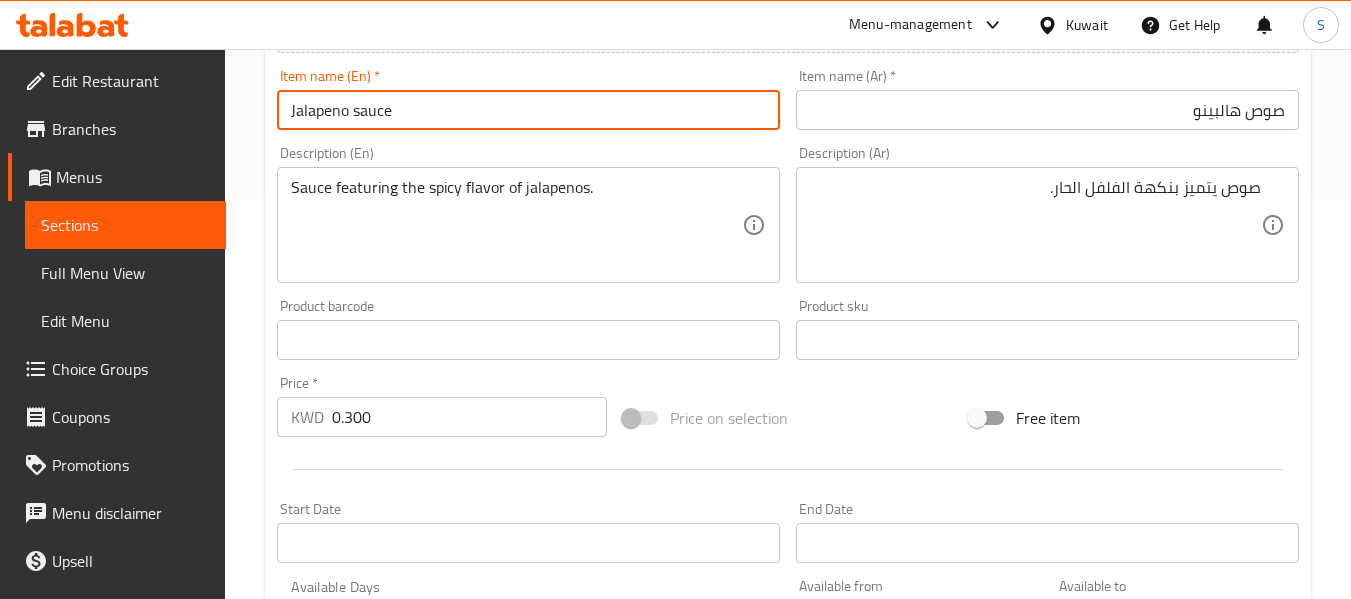 click on "Create" at bounding box center [398, 926] 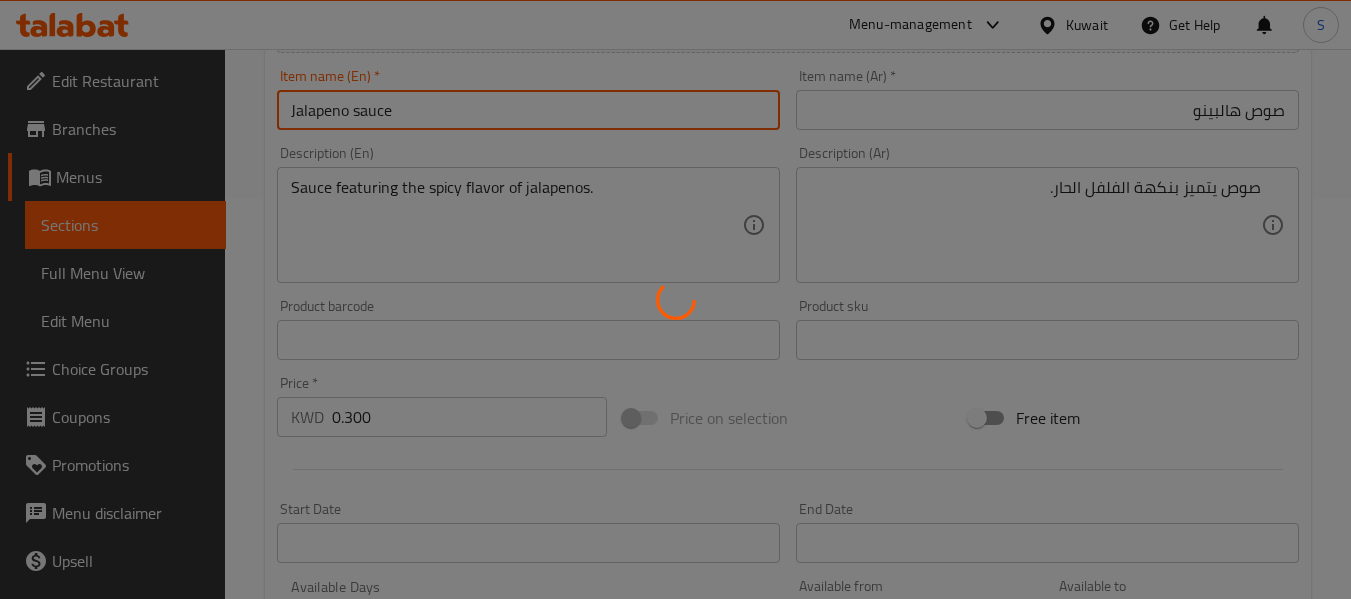 type 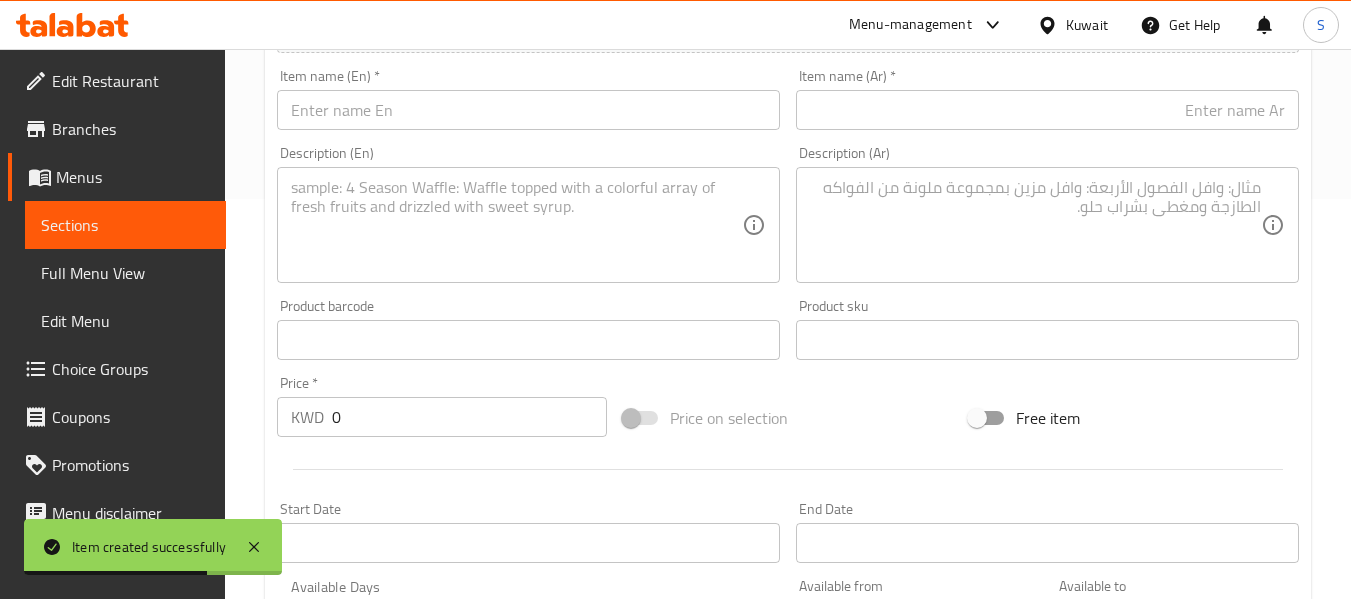 click at bounding box center [528, 110] 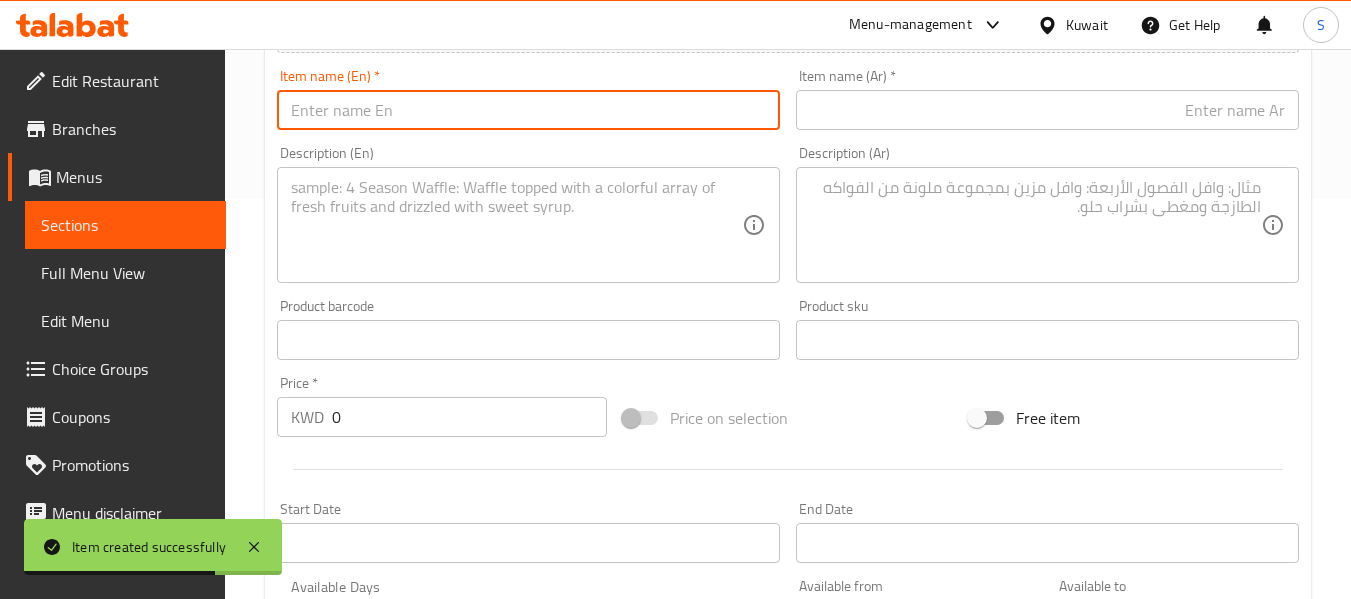 paste on "Arbol sause" 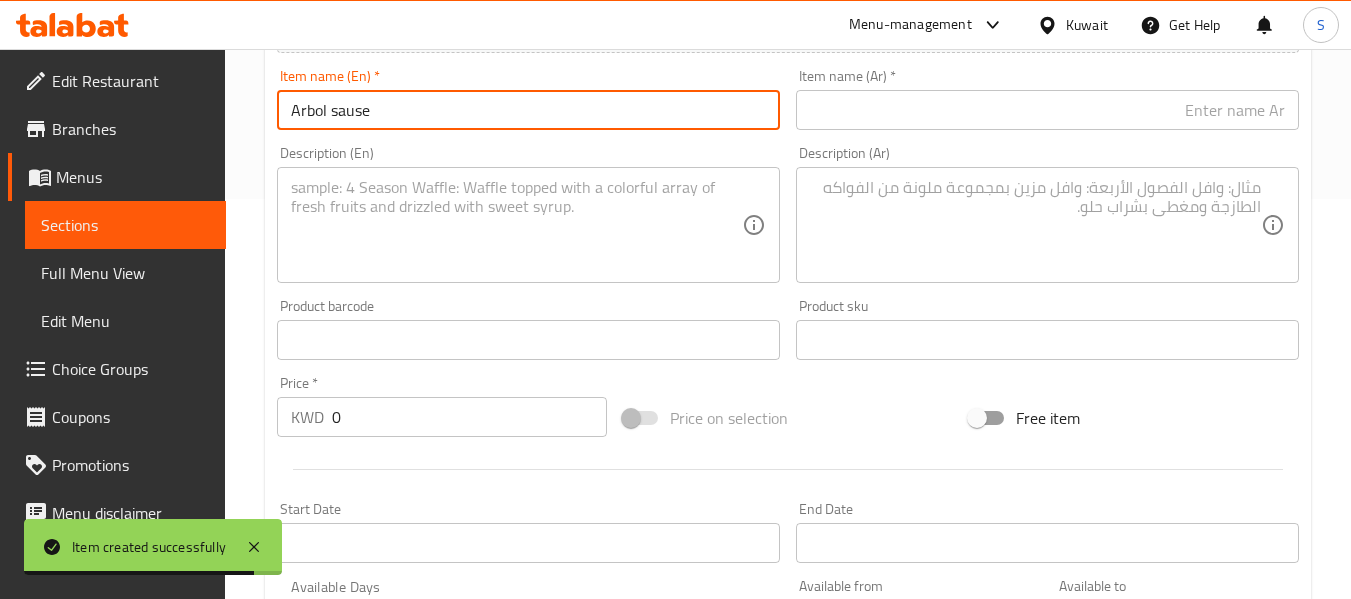 click on "Arbol sause" at bounding box center (528, 110) 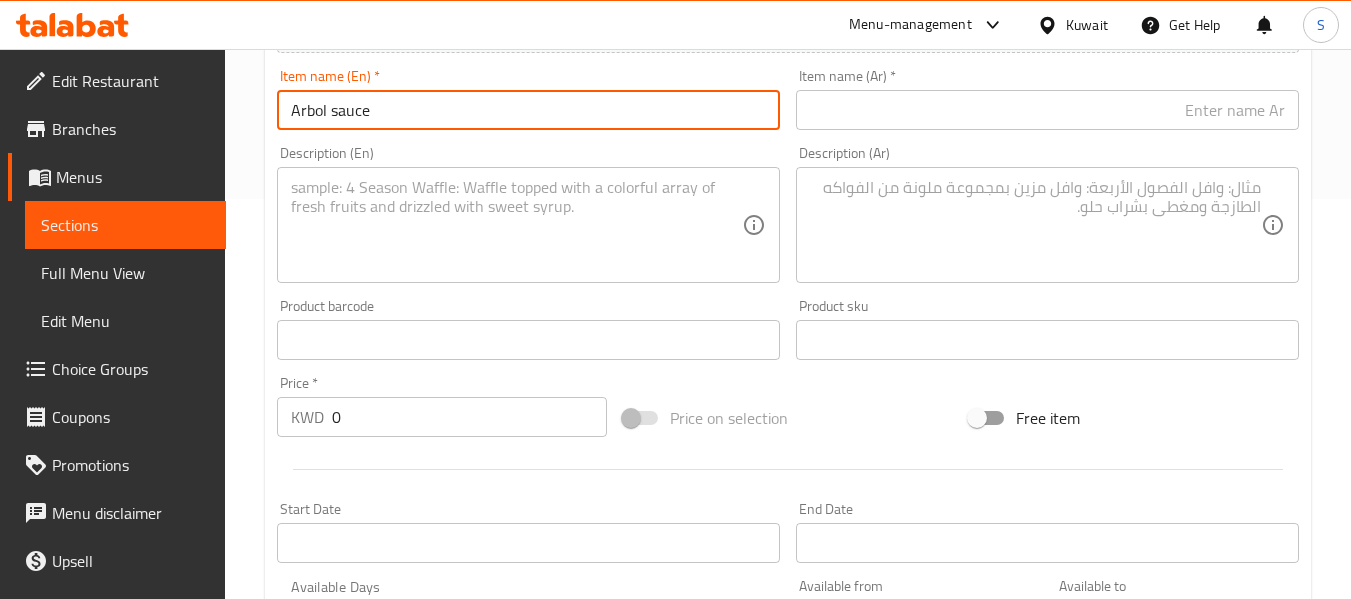 click on "Arbol sauce" at bounding box center [528, 110] 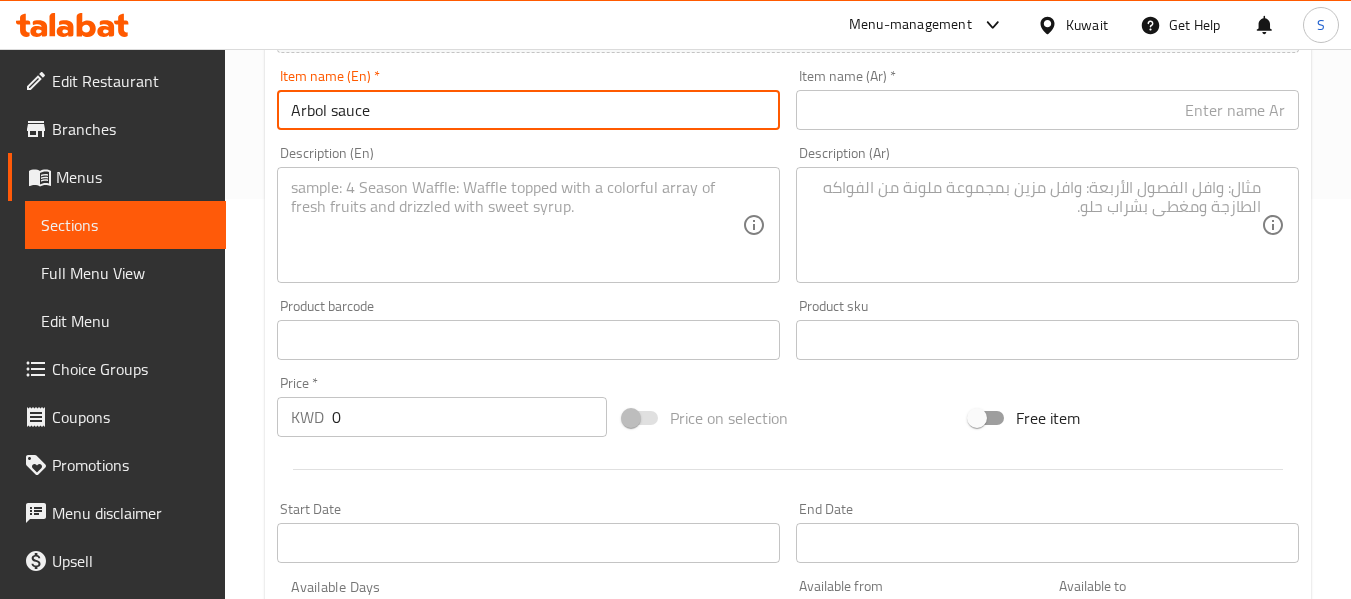 type on "Arbol sauce" 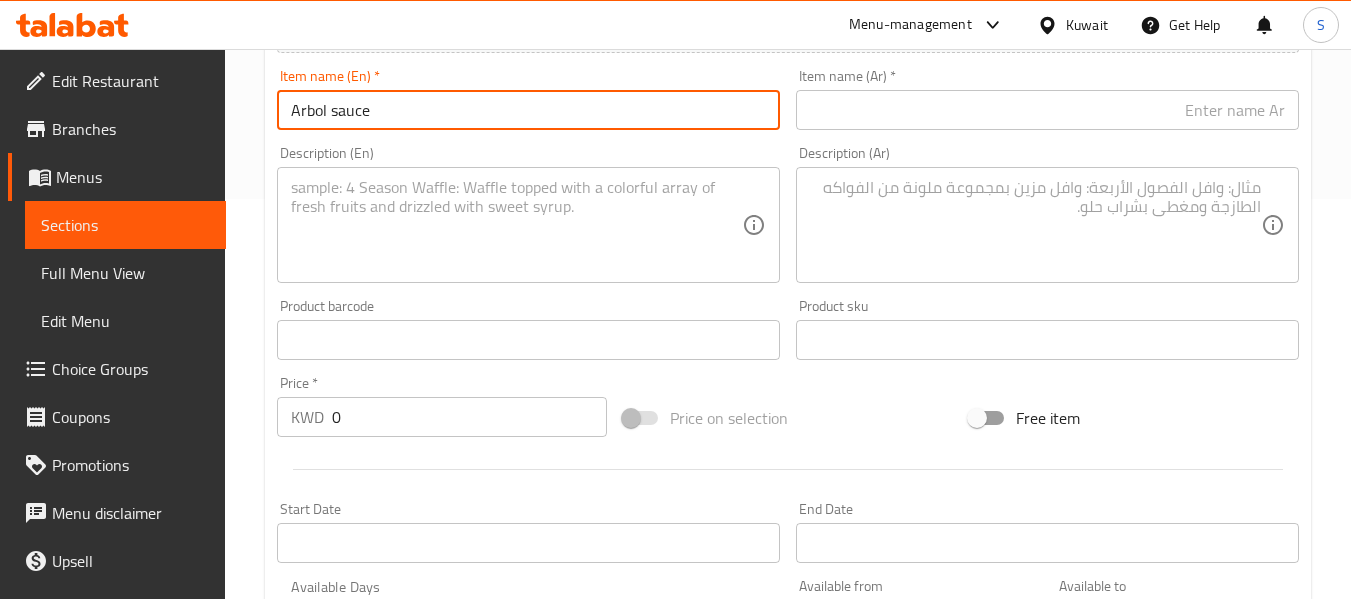 click at bounding box center [1047, 110] 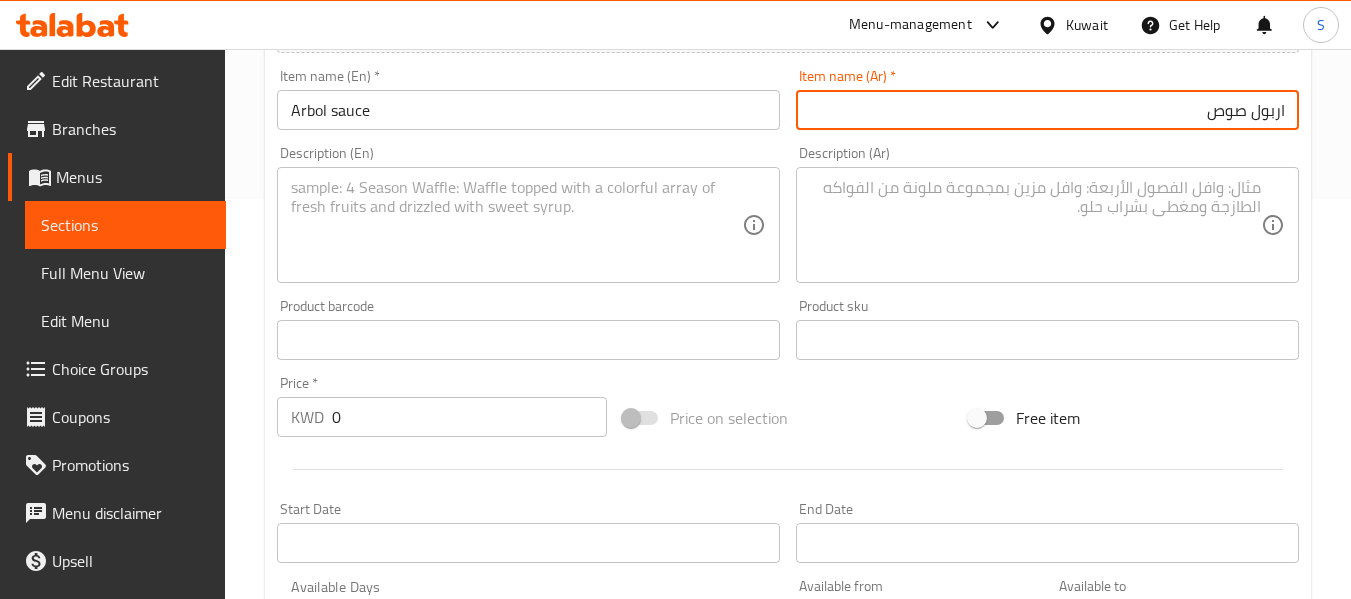 type on "اربول صوص" 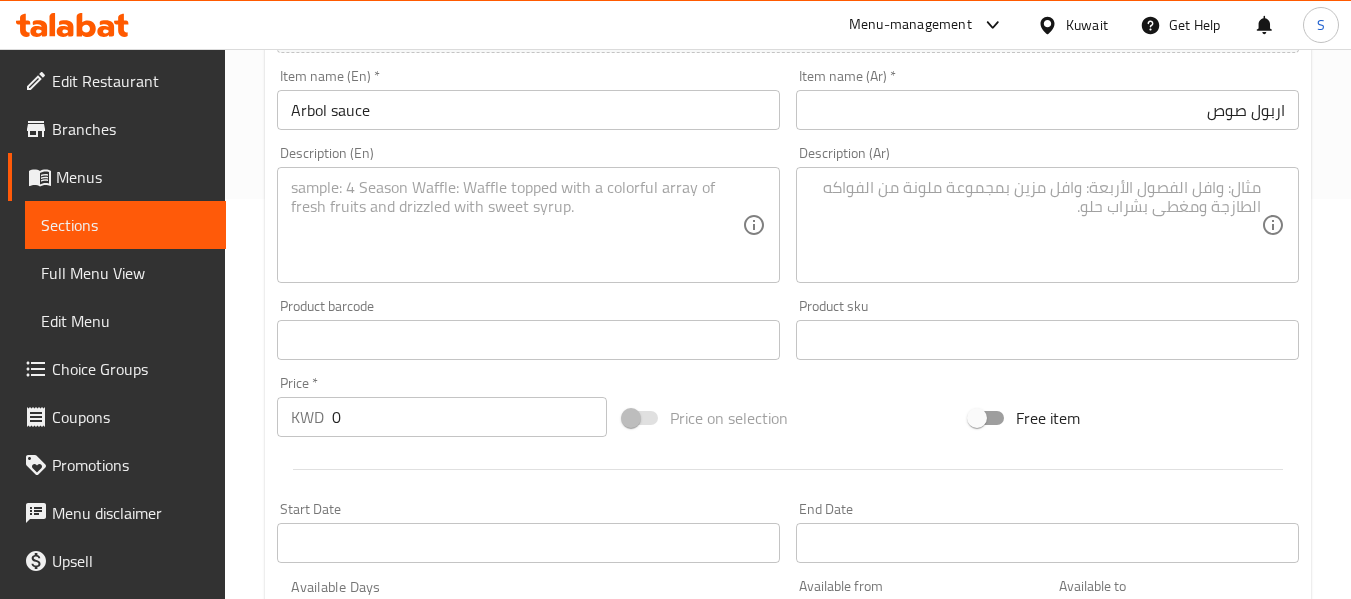 click at bounding box center (516, 225) 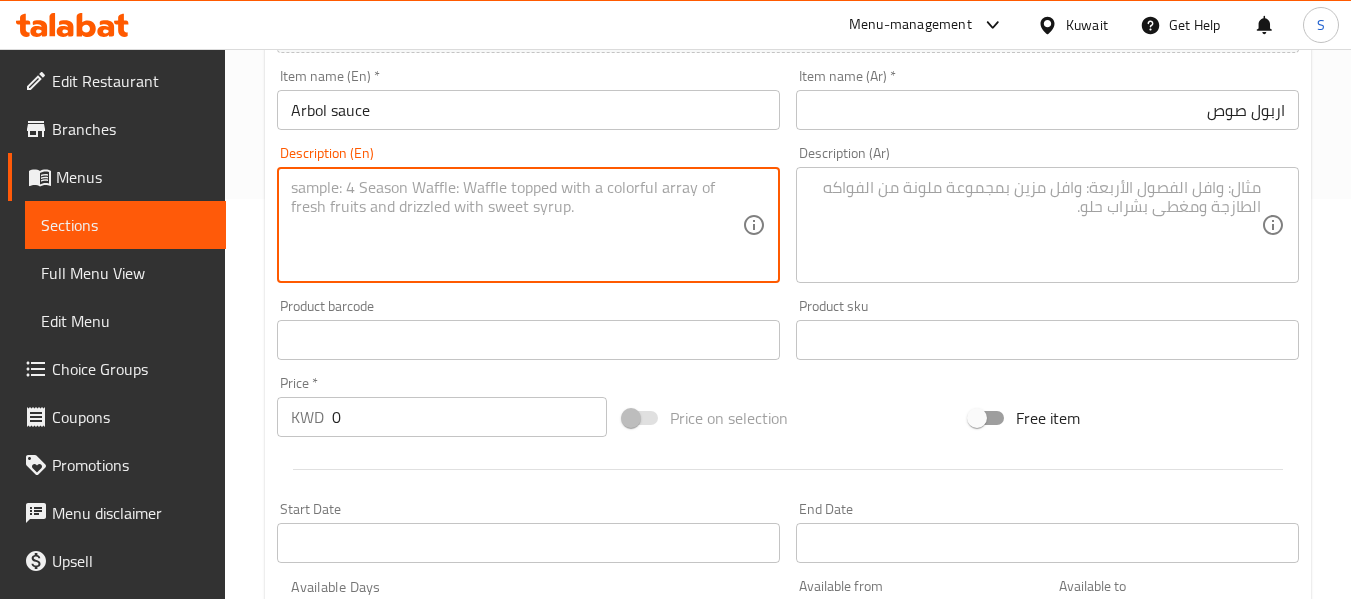 paste on "Our special spicy  Arbol sause" 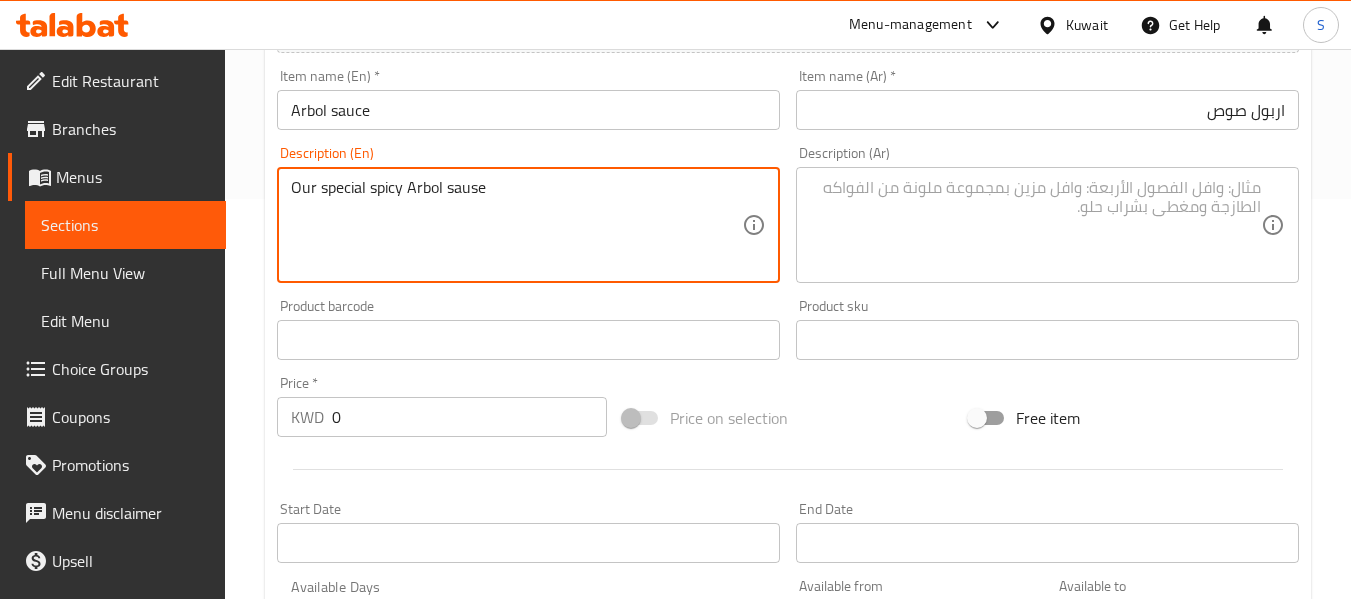 type on "Our special spicy  Arbol sause" 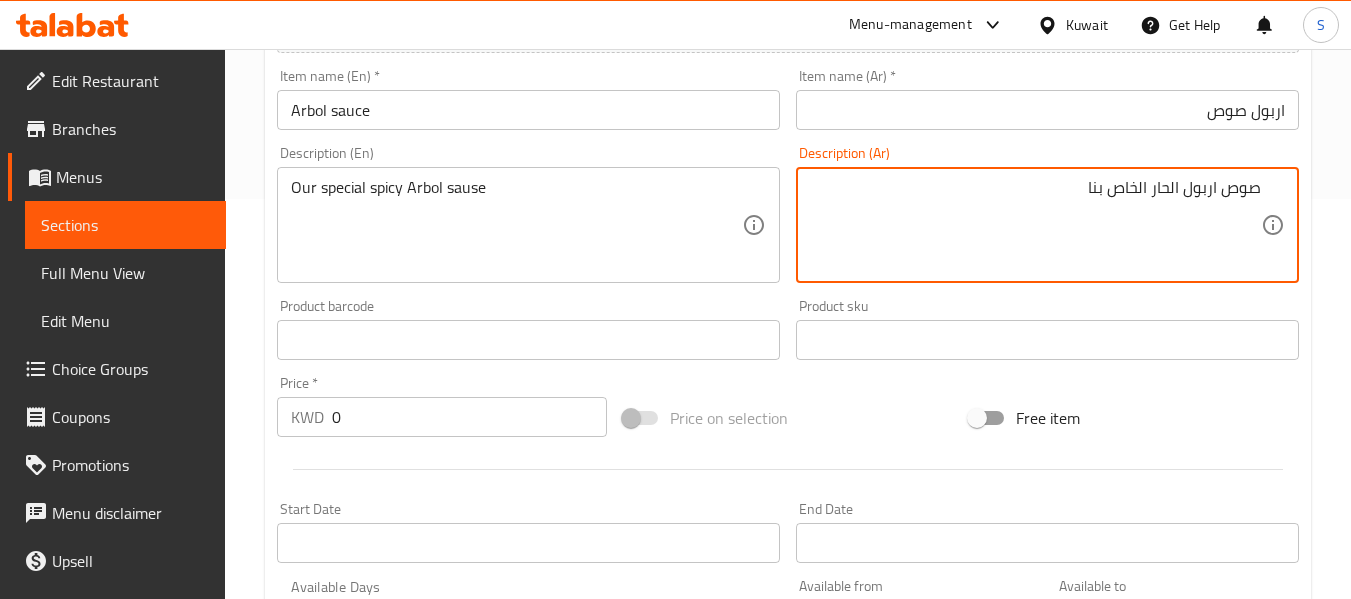 type on "صوص اربول الحار الخاص بنا" 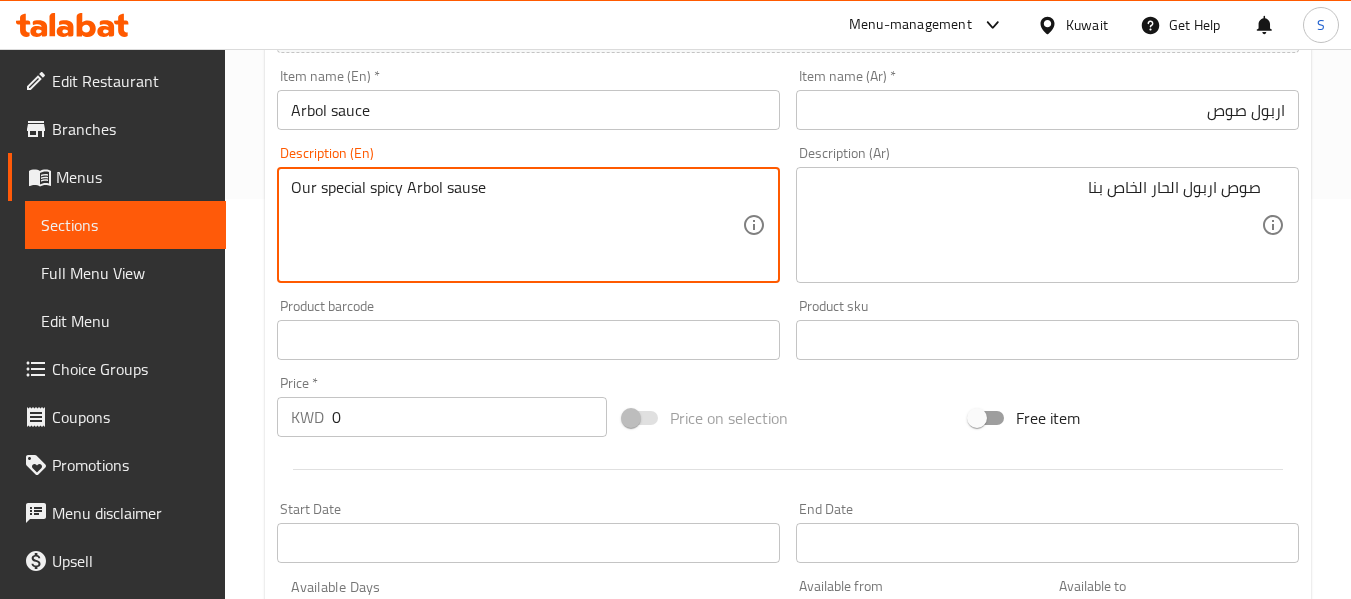 click on "Our special spicy  Arbol sause" at bounding box center [516, 225] 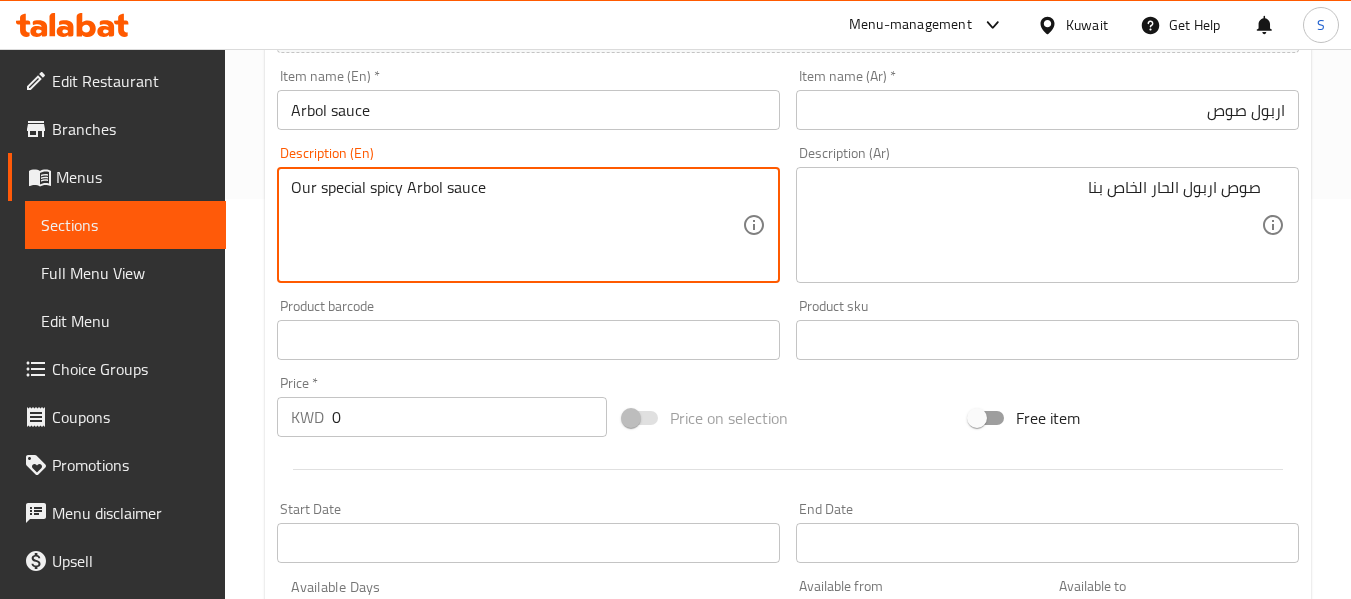type on "Our special spicy  Arbol sauce" 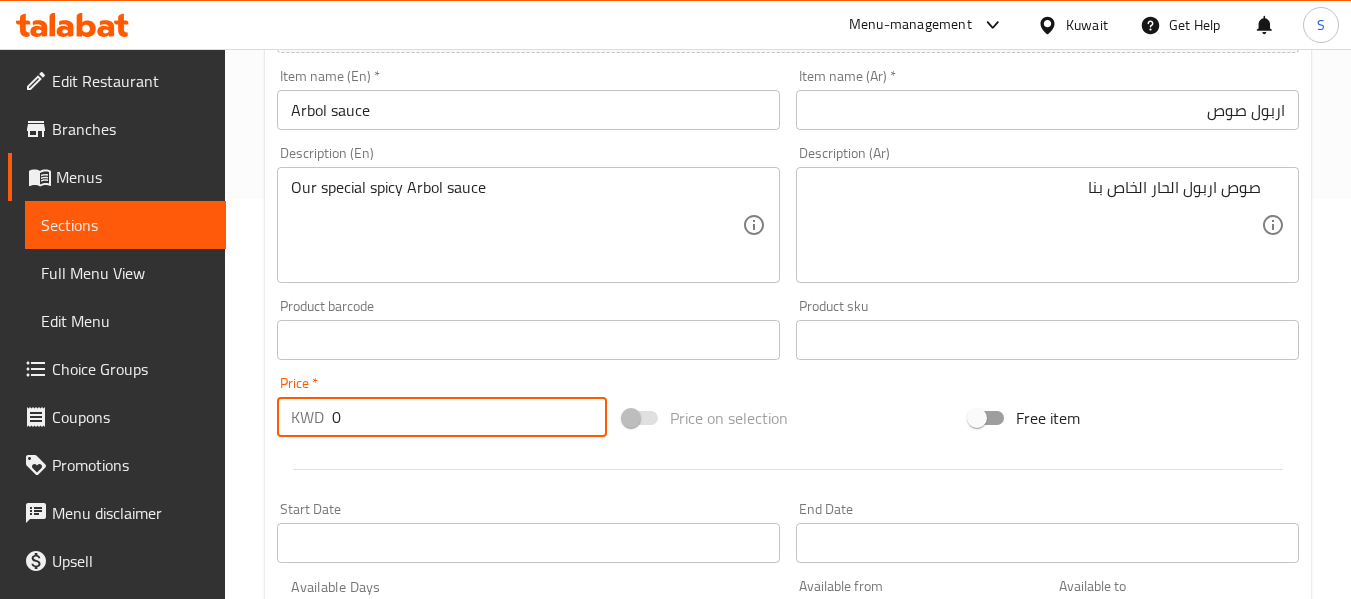 click on "0" at bounding box center [469, 417] 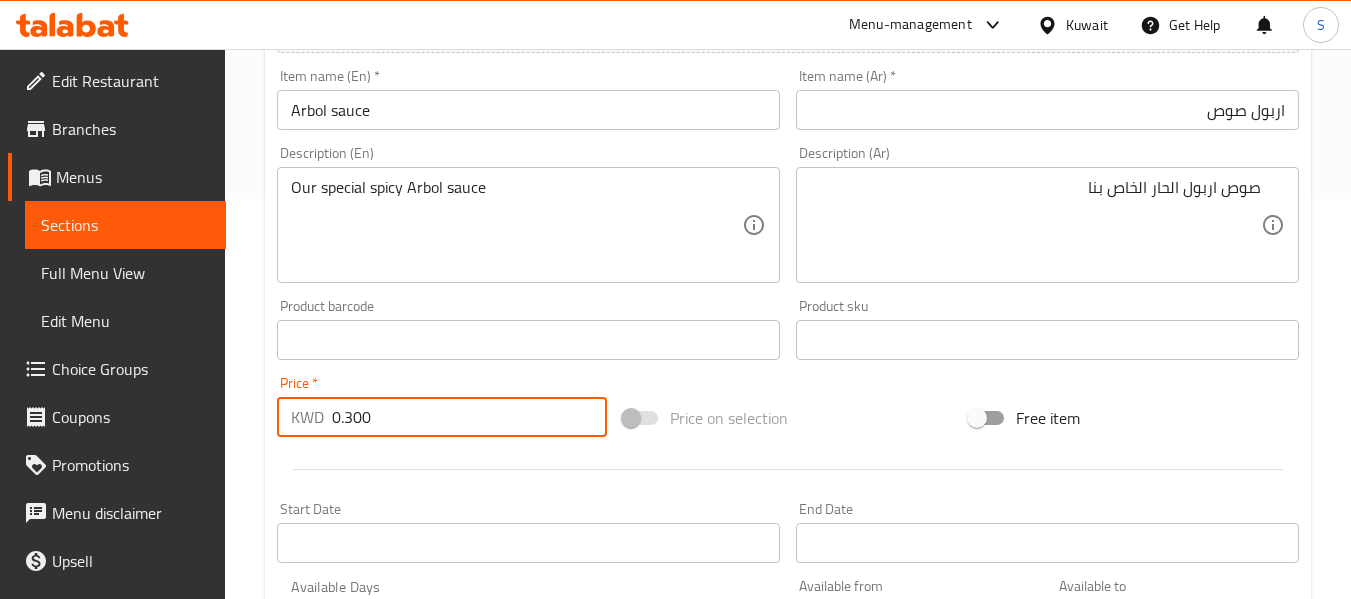 type on "0.300" 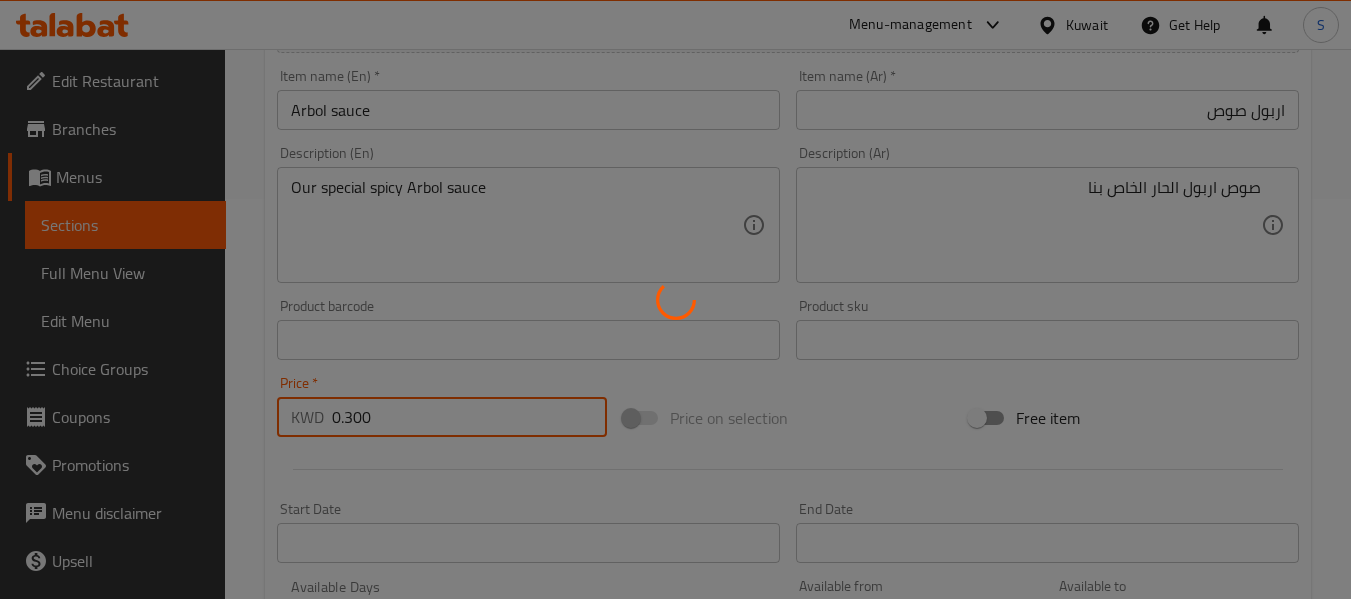 type 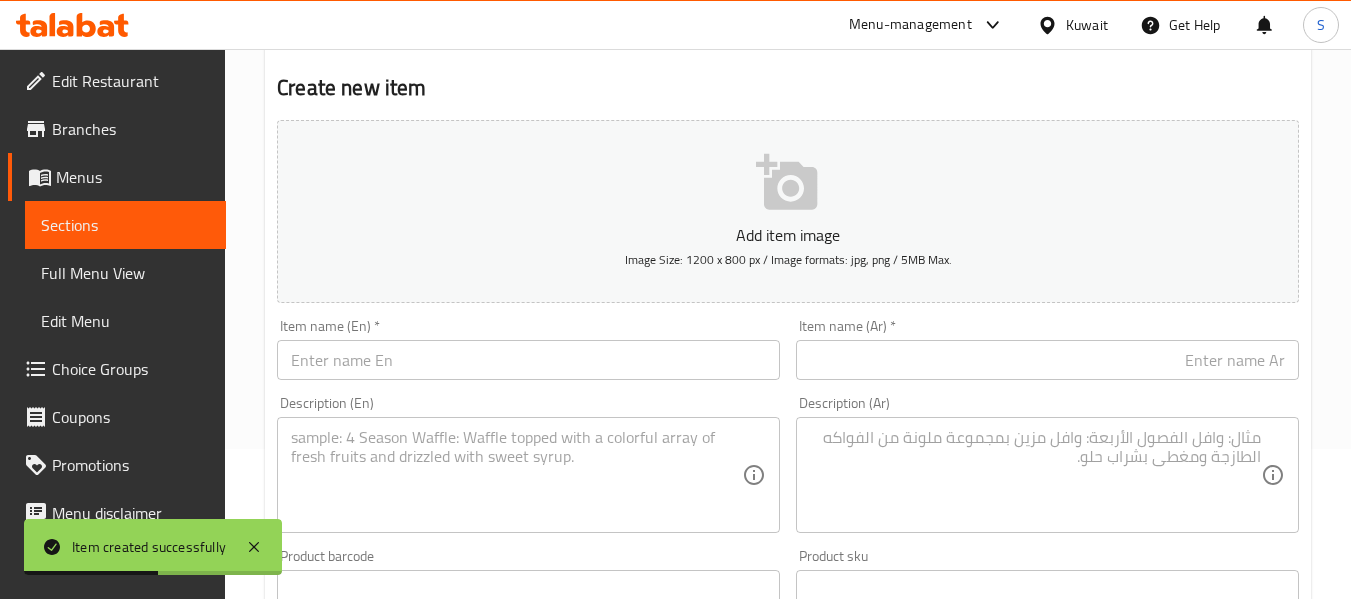 scroll, scrollTop: 0, scrollLeft: 0, axis: both 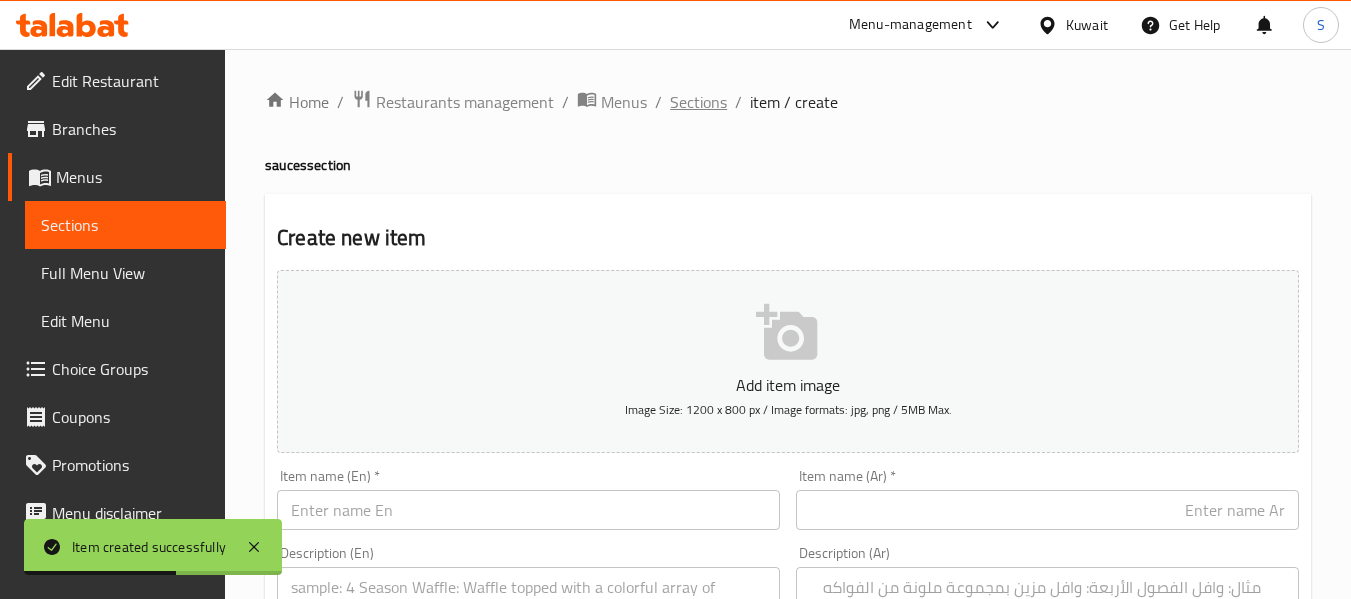 click on "Sections" at bounding box center [698, 102] 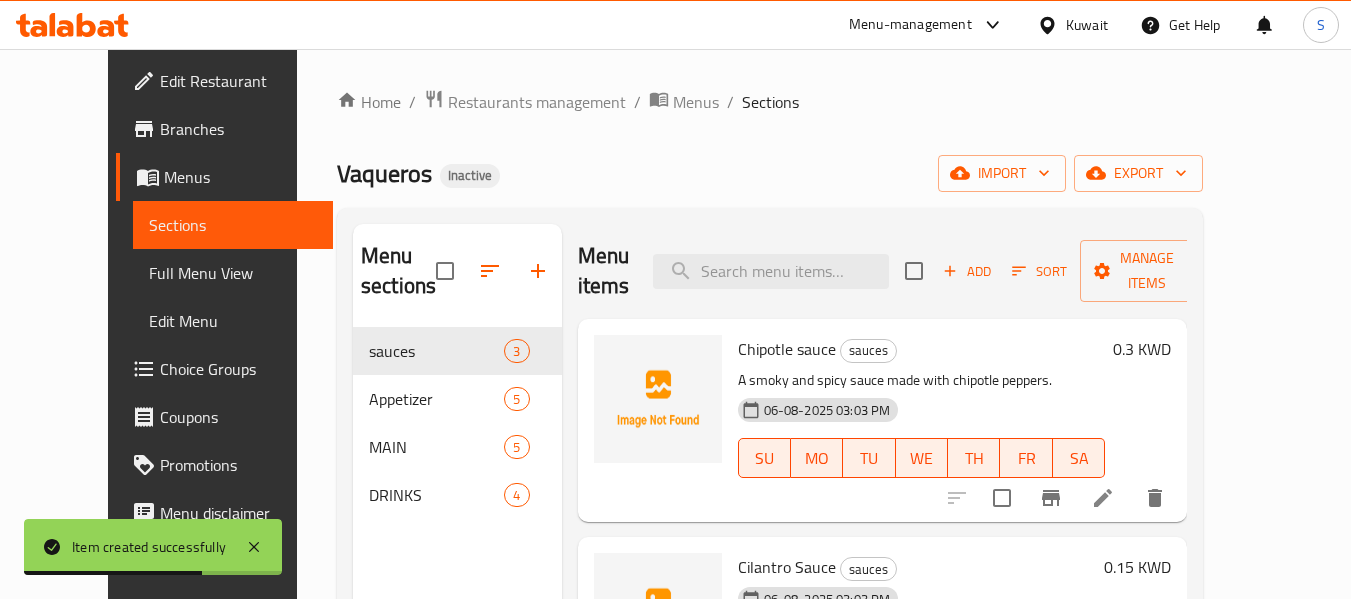 click on "Home / Restaurants management / Menus / Sections Vaqueros Inactive import export Menu sections sauces 3 Appetizer 5 MAIN 5 DRINKS 4 Menu items Add Sort Manage items Chipotle sauce   sauces A smoky and spicy sauce made with chipotle peppers. 06-08-2025 03:03 PM SU MO TU WE TH FR SA 0.3   KWD Cilantro Sauce   sauces 06-08-2025 03:03 PM SU MO TU WE TH FR SA 0.15   KWD Avocado sauce   sauces A creamy sauce made with avocado as the main ingredient 06-08-2025 03:04 PM SU MO TU WE TH FR SA 0.3   KWD" at bounding box center [770, 464] 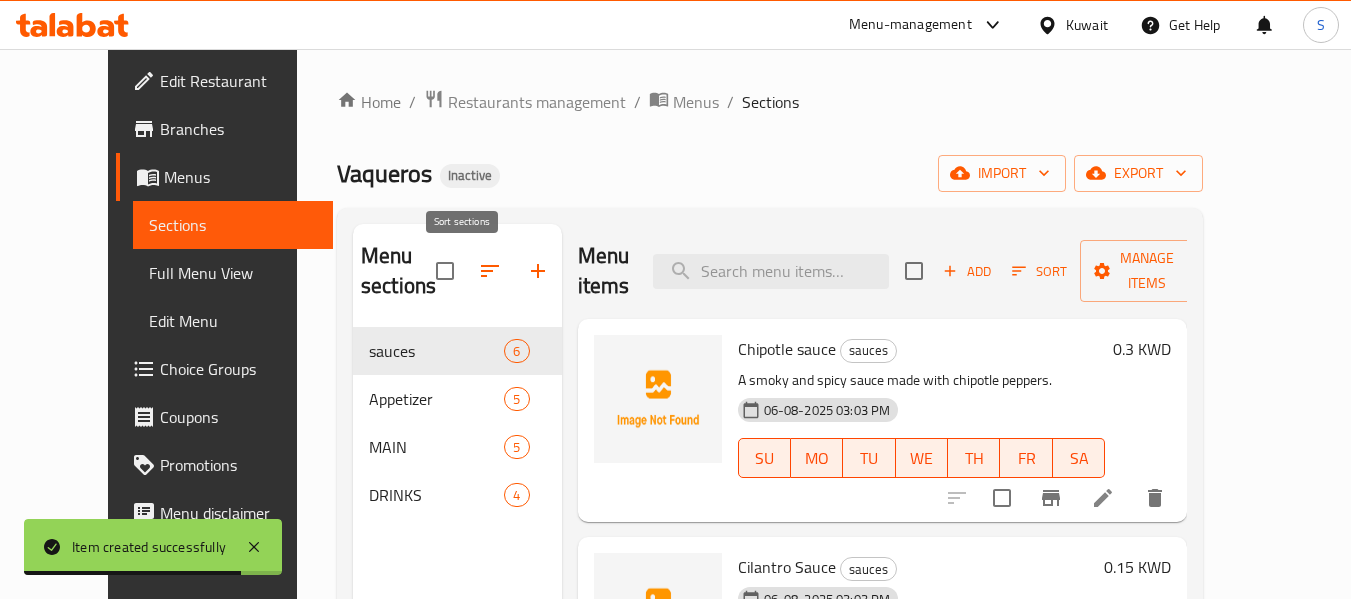 click 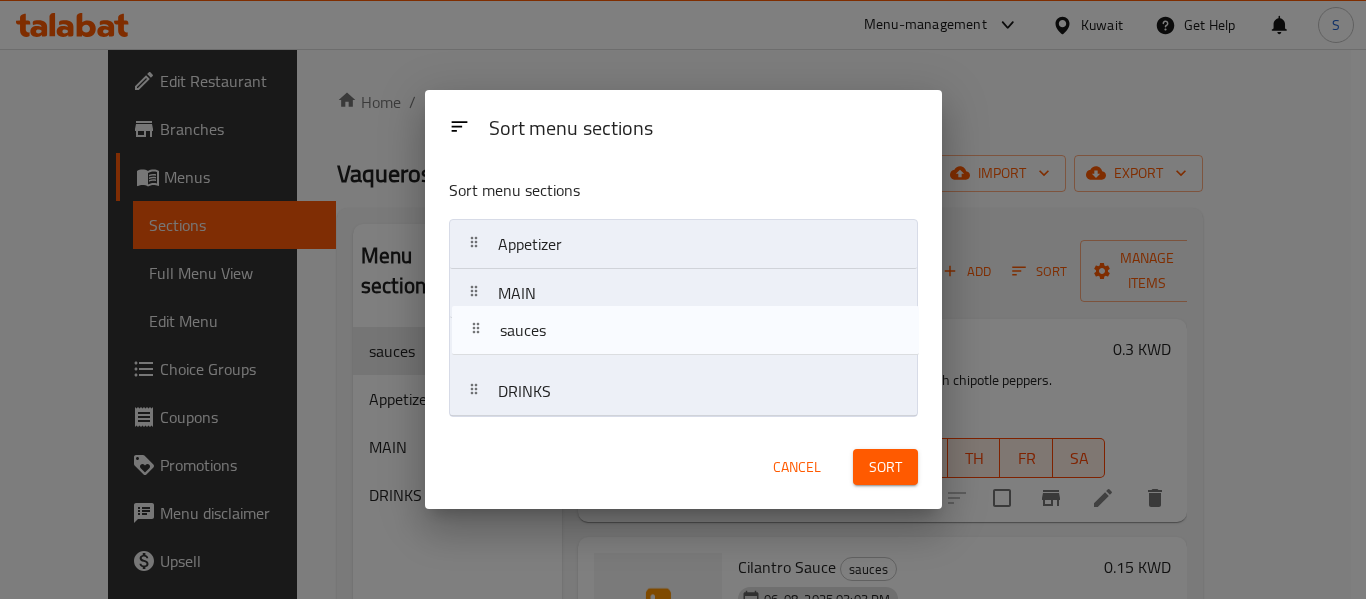 drag, startPoint x: 613, startPoint y: 249, endPoint x: 615, endPoint y: 344, distance: 95.02105 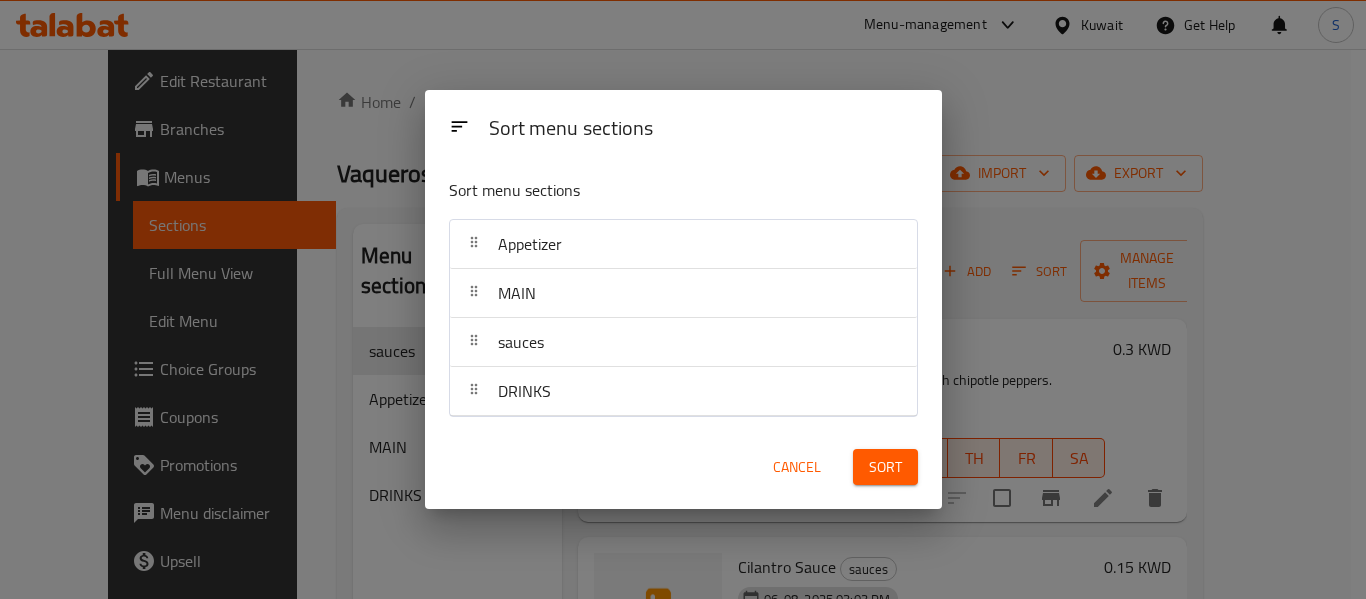 click on "Sort" at bounding box center (885, 467) 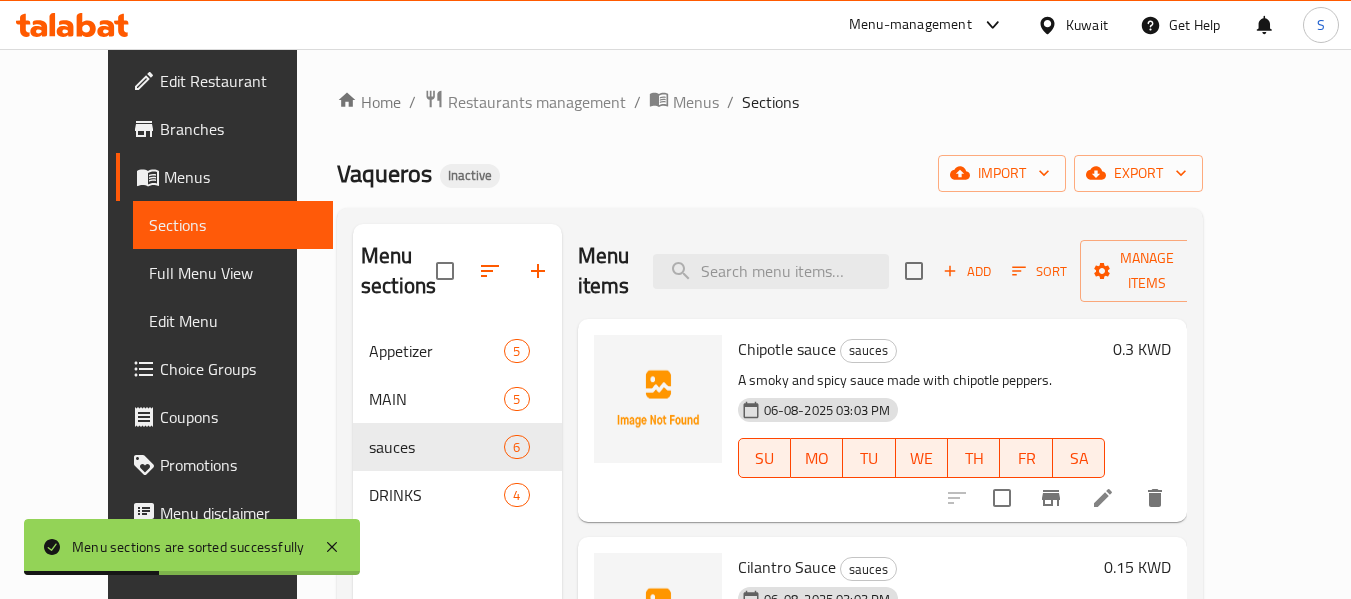 click on "Full Menu View" at bounding box center (233, 273) 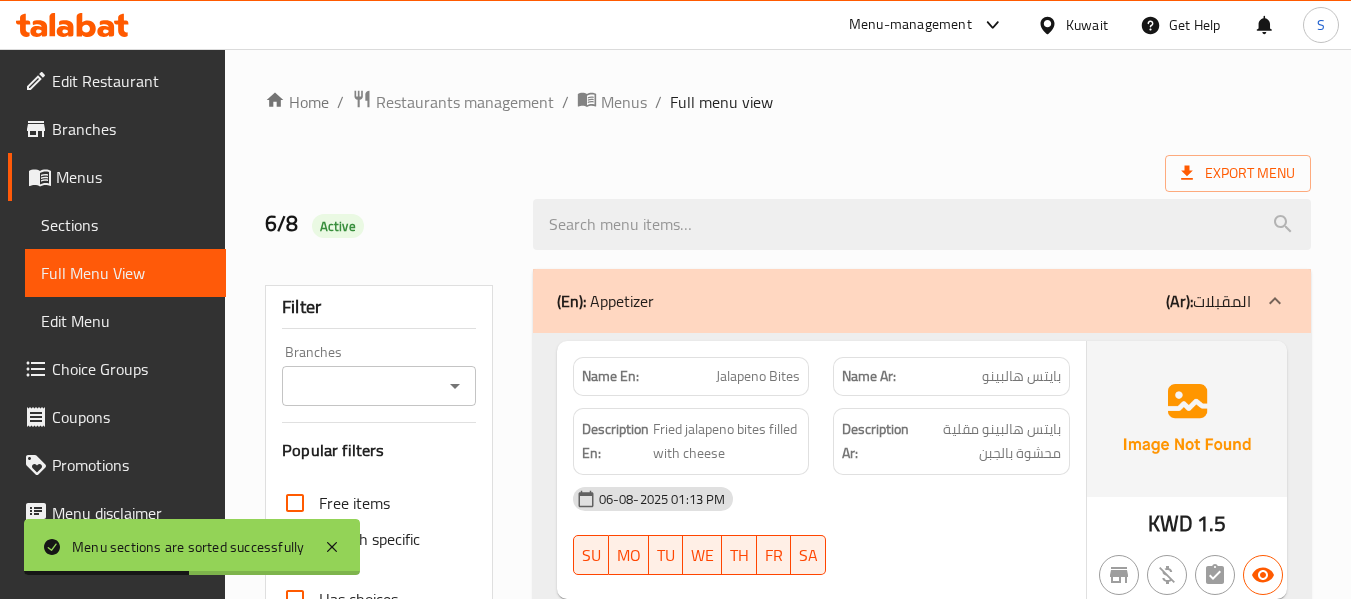 click on "Home / Restaurants management / Menus / Full menu view Export Menu 6/8   Active Filter Branches Branches Popular filters Free items Branch specific items Has choices Upsell items Availability filters Available Not available View filters Collapse sections Collapse categories Collapse Choices (En):   Appetizer (Ar): المقبلات Name En: Jalapeno Bites Name Ar: بايتس هالبينو Description En: Fried jalapeno bites filled with cheese Description Ar: بايتس هالبينو مقلية محشوة بالجبن 06-08-2025 01:13 PM SU MO TU WE TH FR SA KWD 1.5 Name En: Fries Name Ar: بطاطا مقلية Description En: crunchy french fries Description Ar: بطاطا مقلية مقرمشة 06-08-2025 01:13 PM SU MO TU WE TH FR SA KWD 0.75 Name En: Loaded fries Name Ar: لودد فرايز  Description En: French fries topped with cheese , sauce , meat and green chilly Description Ar: بطاطا مقلية مغطاة بالجبن والصوص واللحم والفلفل الحار الأخضر SU MO 3" at bounding box center [788, 3184] 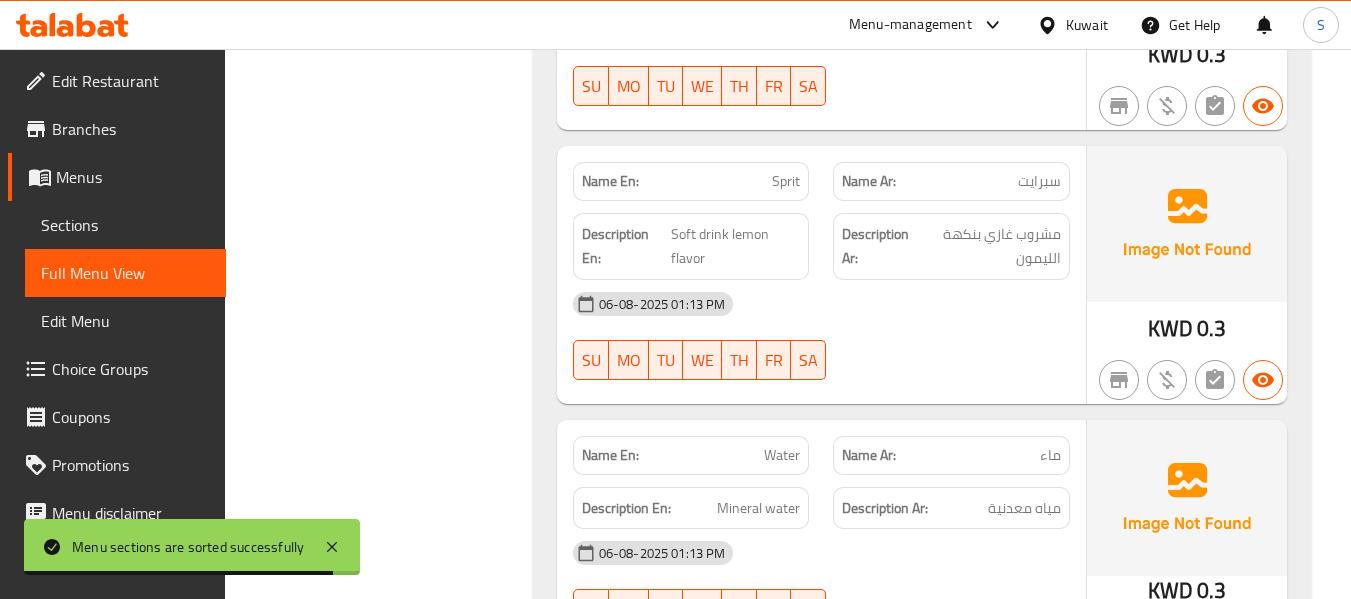 scroll, scrollTop: 5723, scrollLeft: 0, axis: vertical 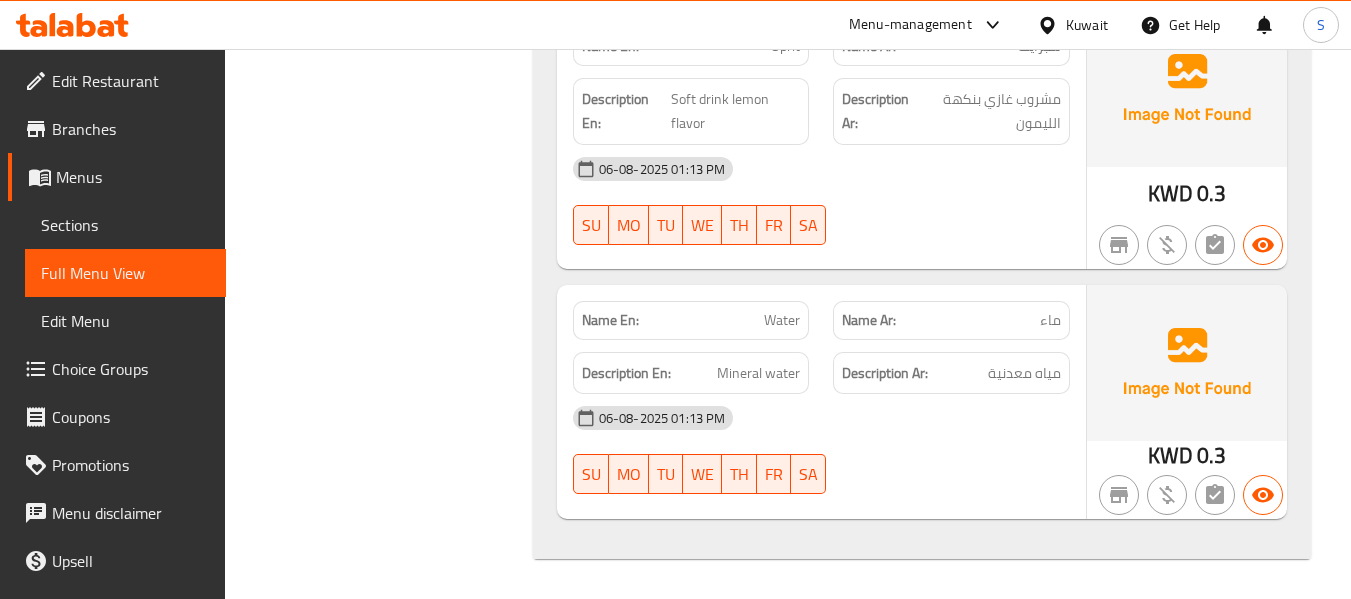 click on "Description Ar: مياه معدنية" at bounding box center (951, -4446) 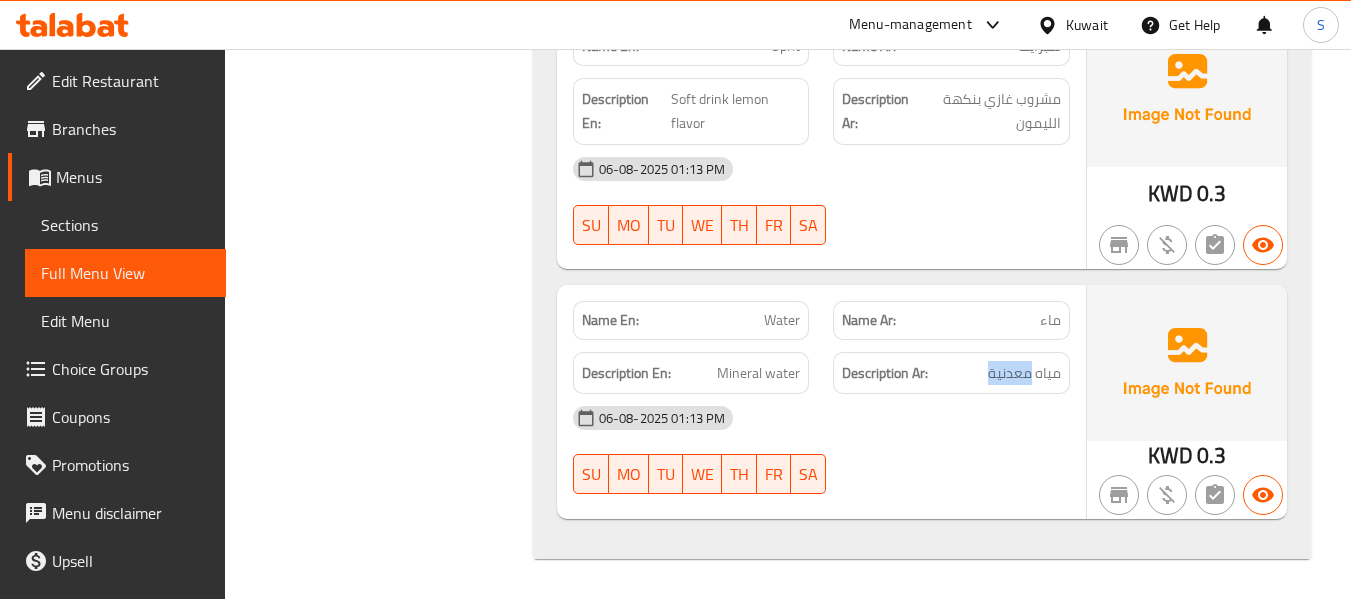click on "Description Ar: مياه معدنية" at bounding box center (951, -4446) 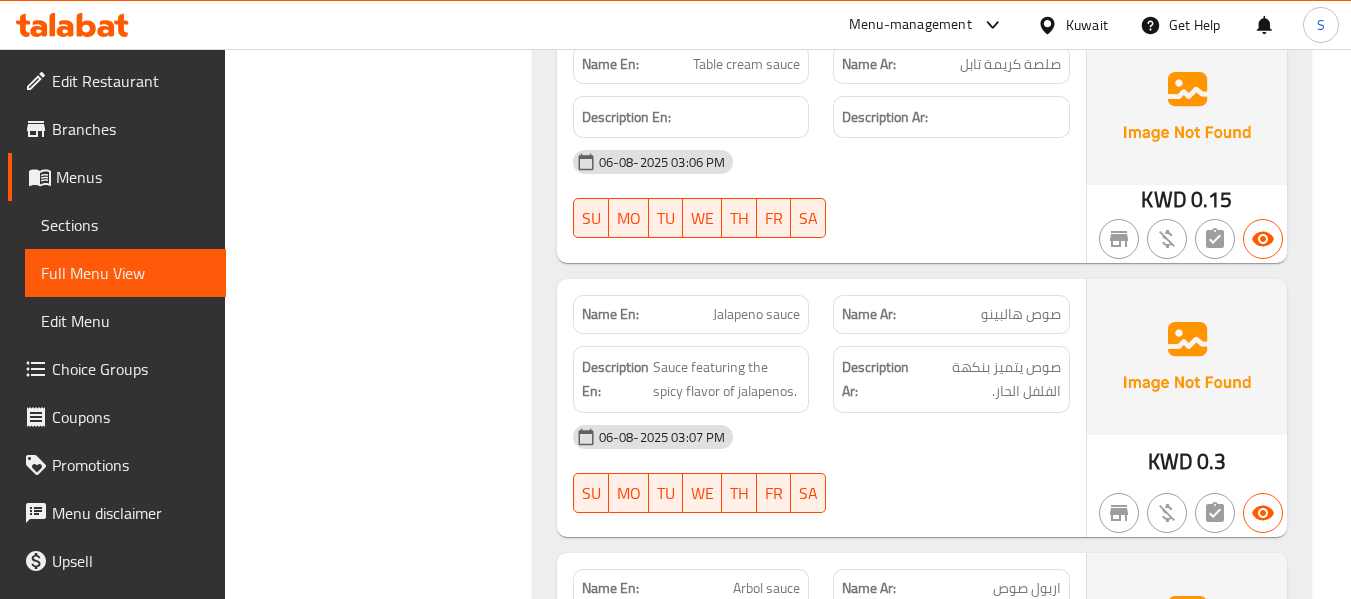 scroll, scrollTop: 4223, scrollLeft: 0, axis: vertical 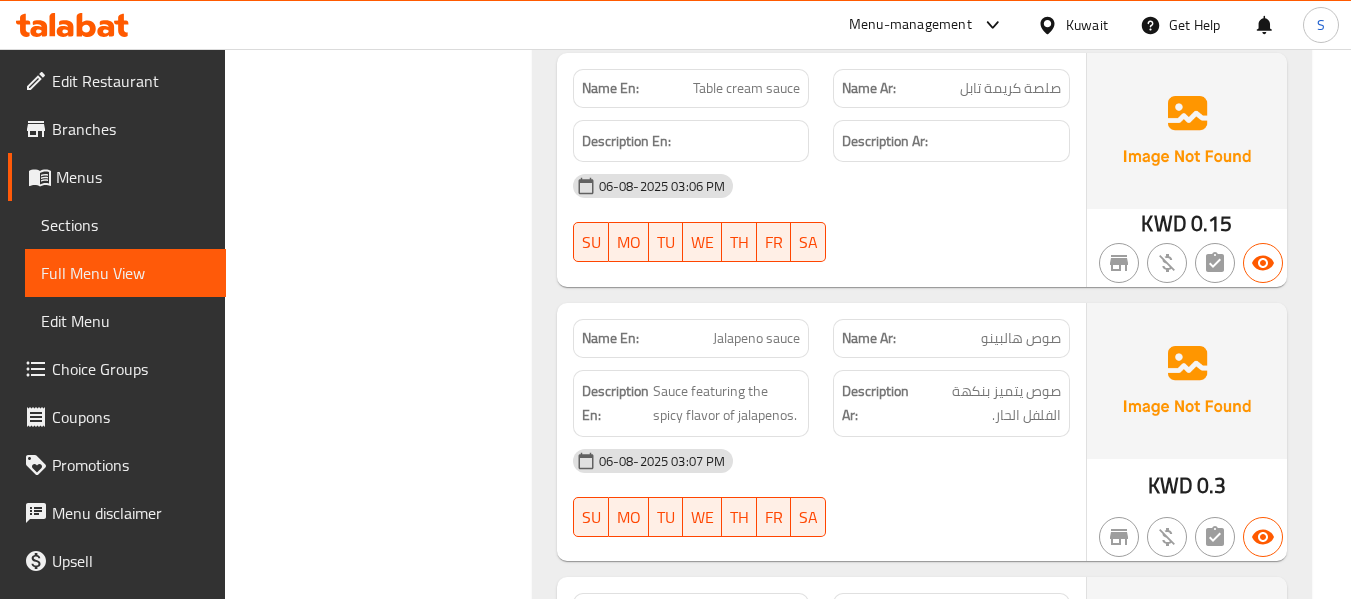 click on "Jalapeno sauce" at bounding box center [778, -2726] 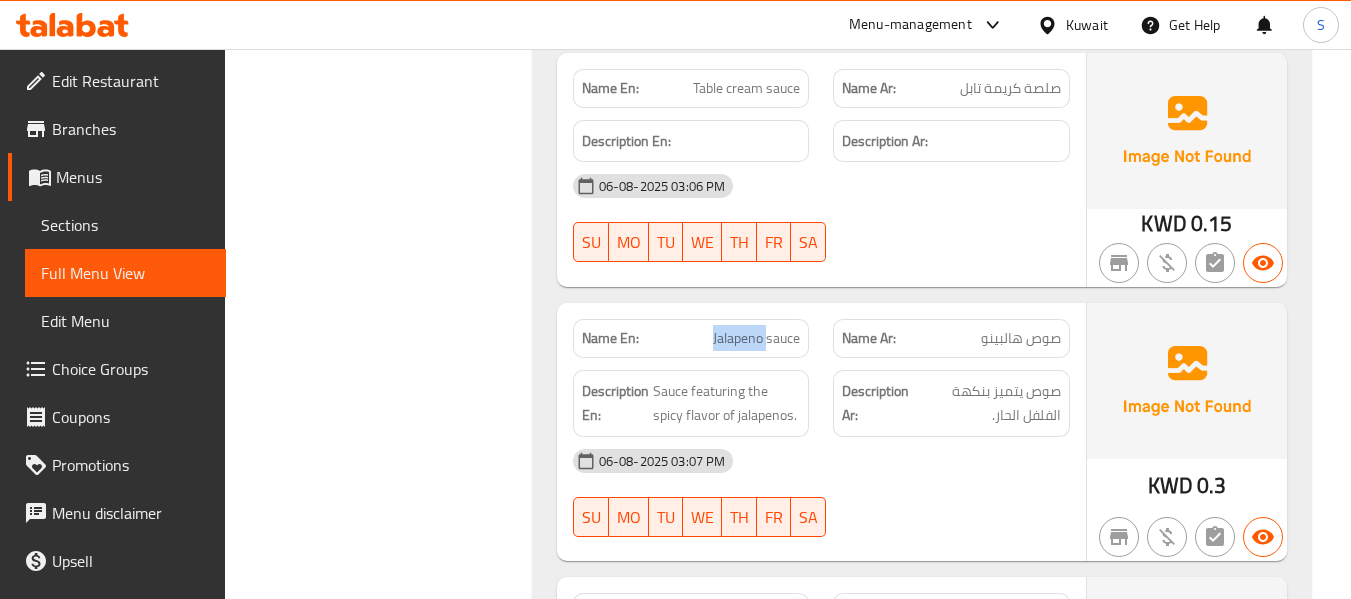 click on "Jalapeno sauce" at bounding box center [778, -2726] 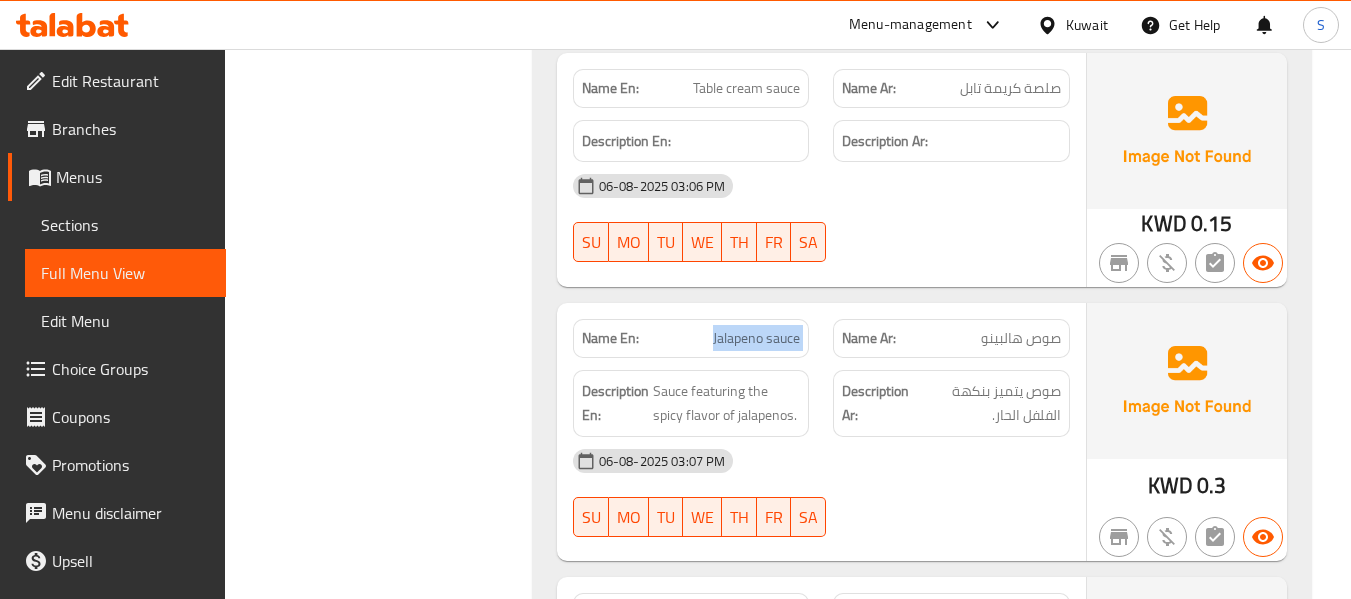 click on "Jalapeno sauce" at bounding box center [778, -2726] 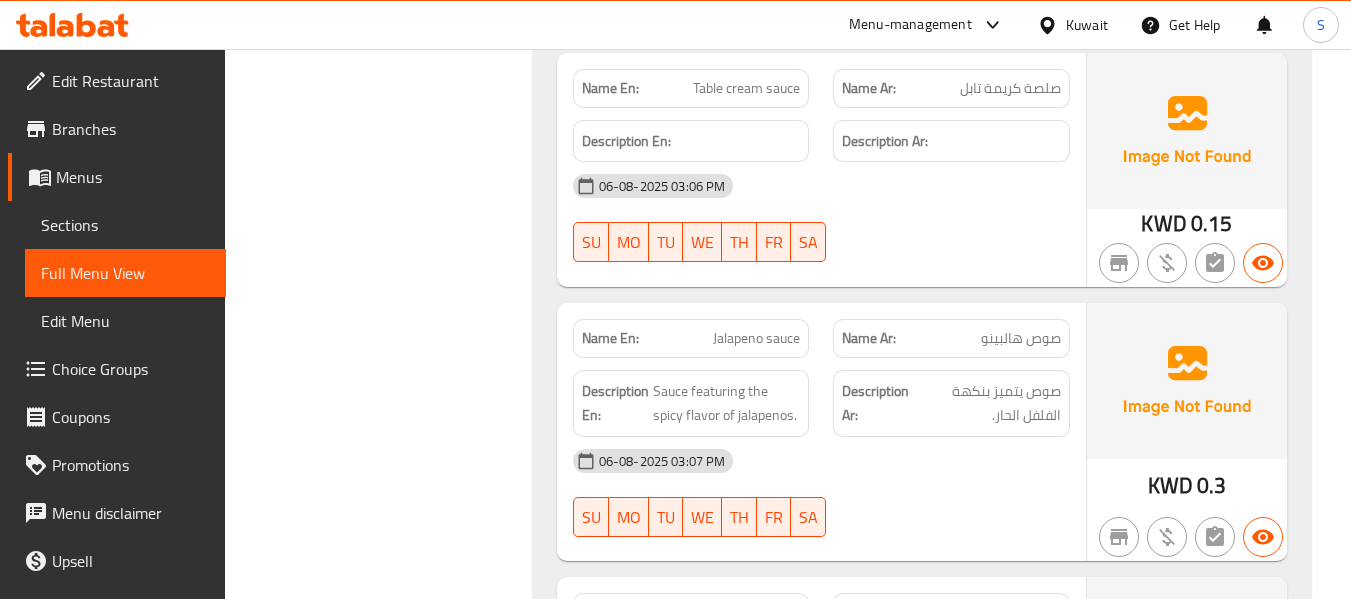 click on "صوص يتميز بنكهة الفلفل الحار." at bounding box center [987, -2661] 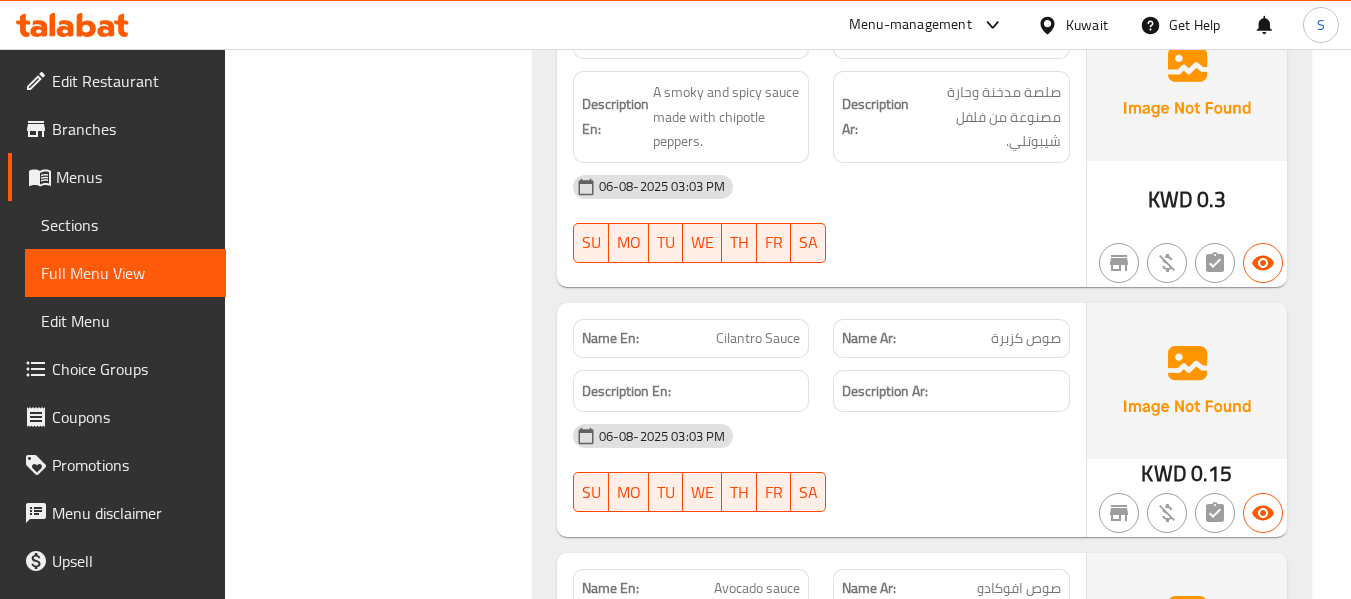 scroll, scrollTop: 3423, scrollLeft: 0, axis: vertical 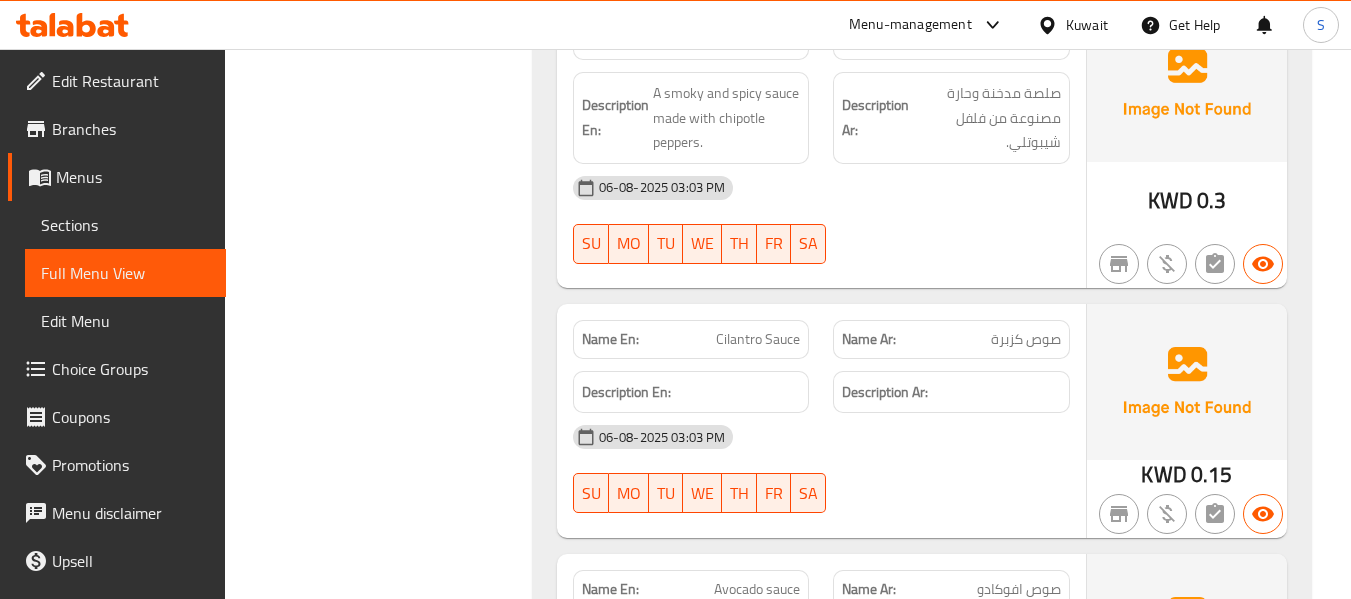 click on "Cilantro Sauce" at bounding box center (785, -2773) 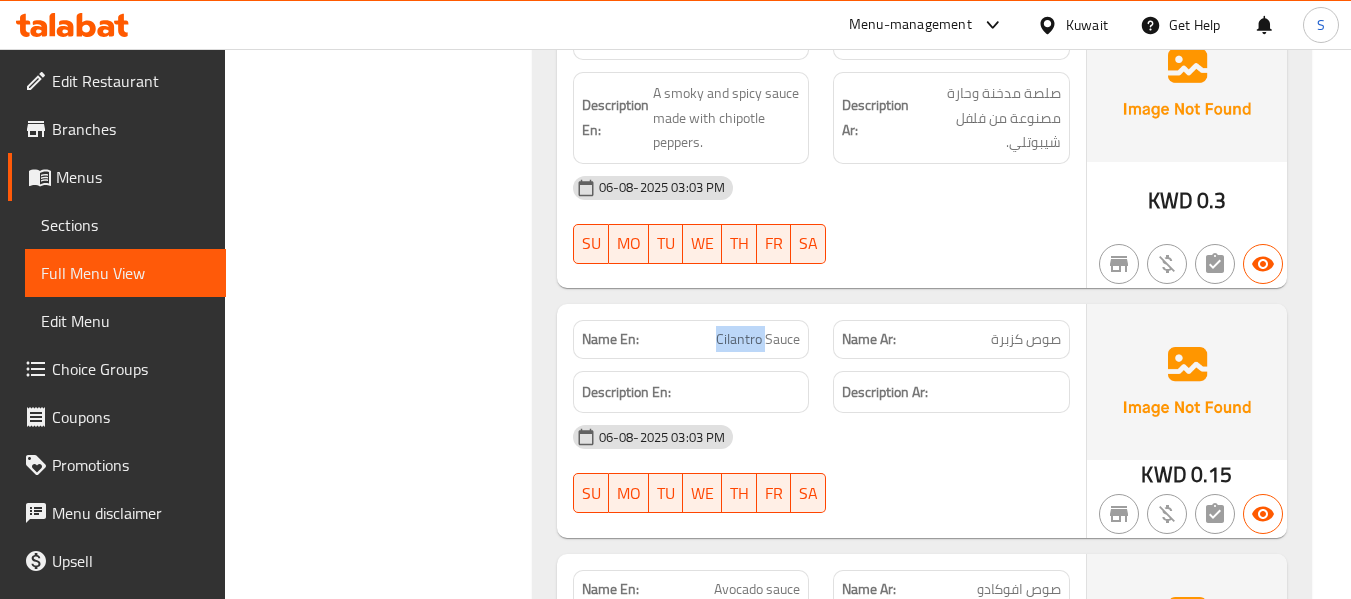 click on "Cilantro Sauce" at bounding box center (785, -2773) 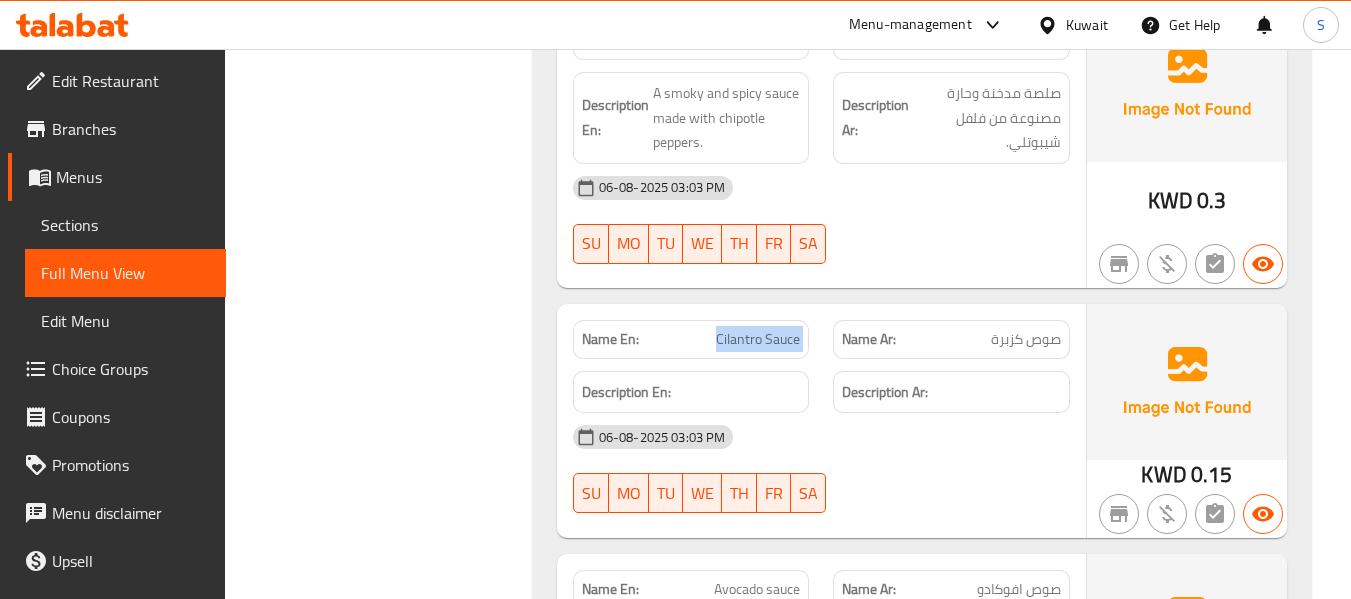 click on "Cilantro Sauce" at bounding box center [785, -2773] 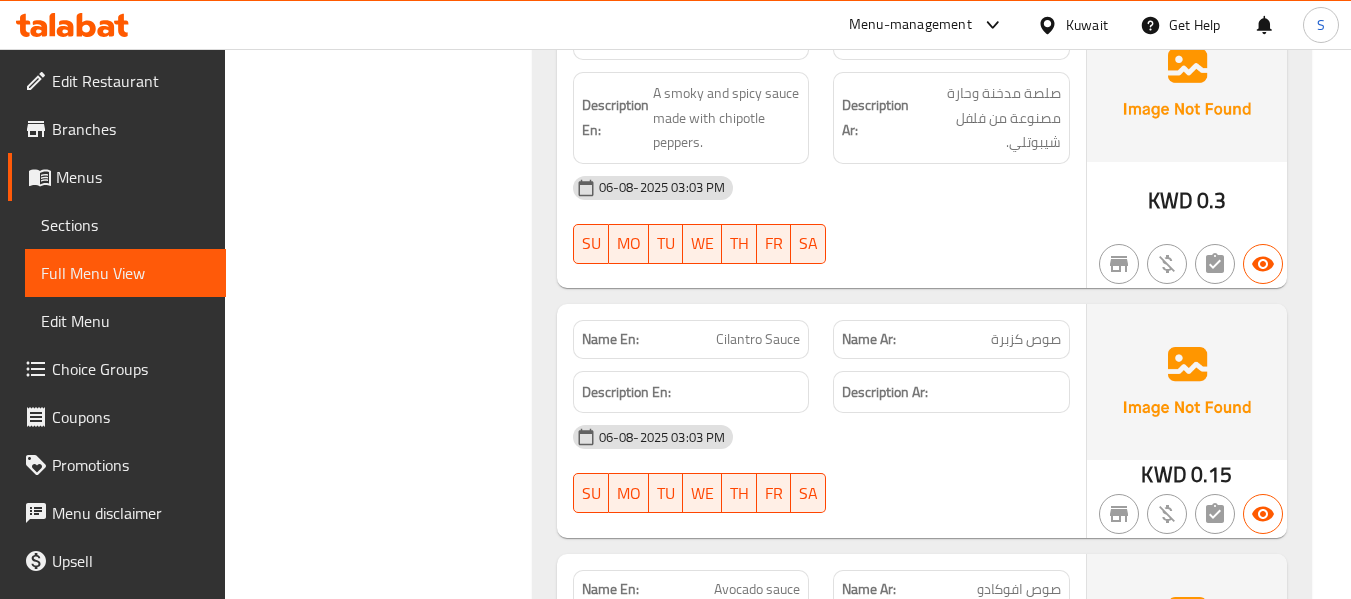click on "06-08-2025 03:03 PM" at bounding box center (821, -2924) 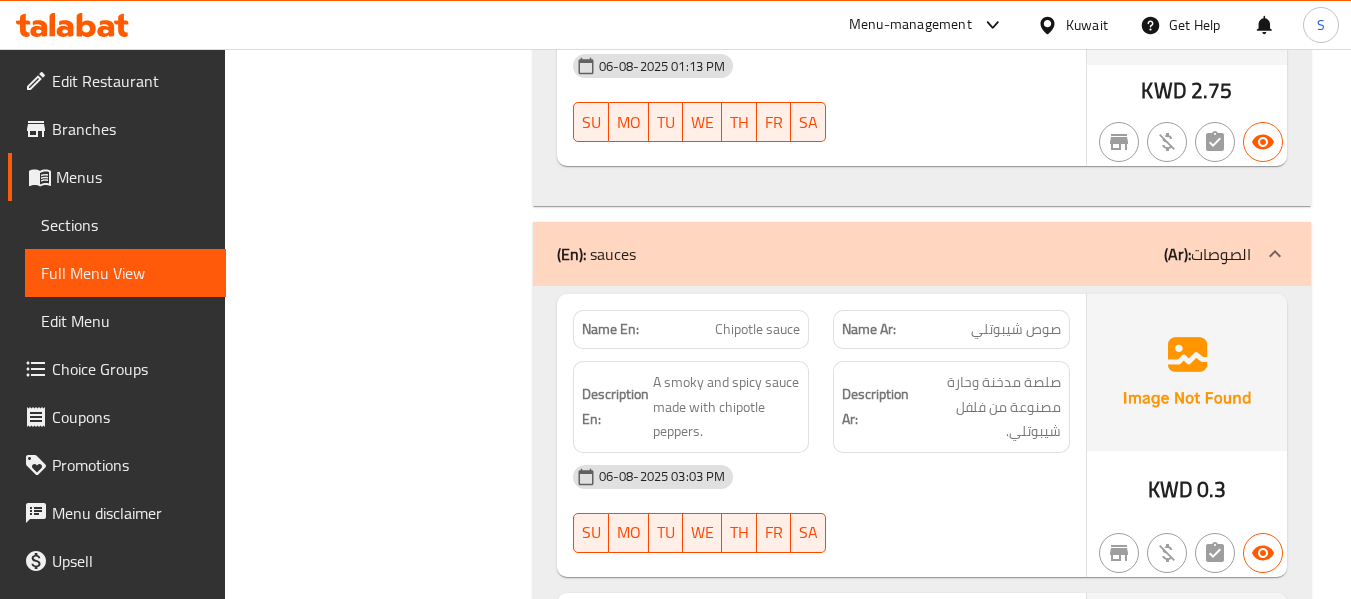 scroll, scrollTop: 3123, scrollLeft: 0, axis: vertical 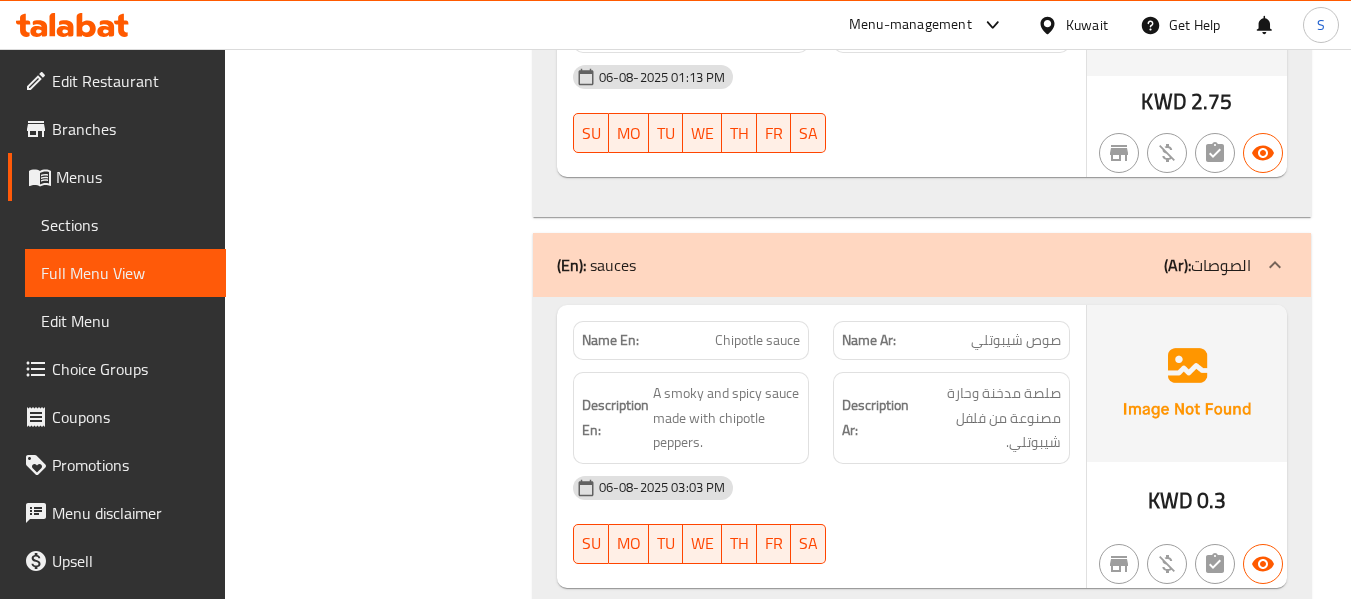 click on "Filter Branches Branches Popular filters Free items Branch specific items Has choices Upsell items Availability filters Available Not available View filters Collapse sections Collapse categories Collapse Choices" at bounding box center (386, 152) 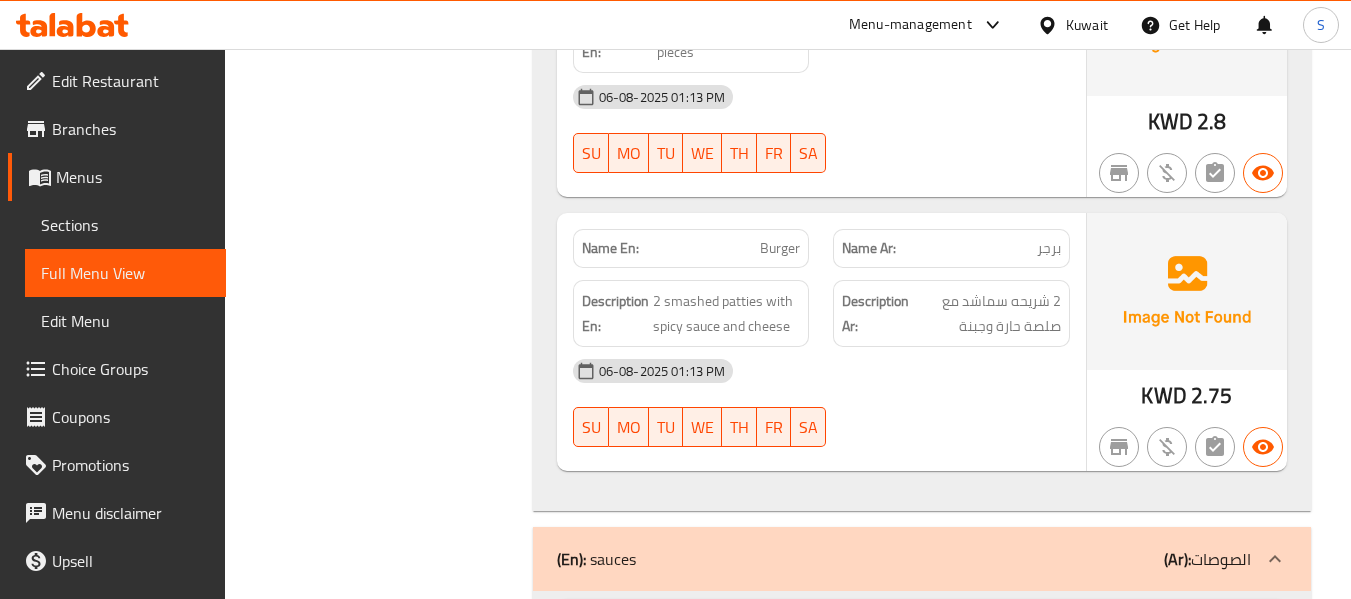 scroll, scrollTop: 2823, scrollLeft: 0, axis: vertical 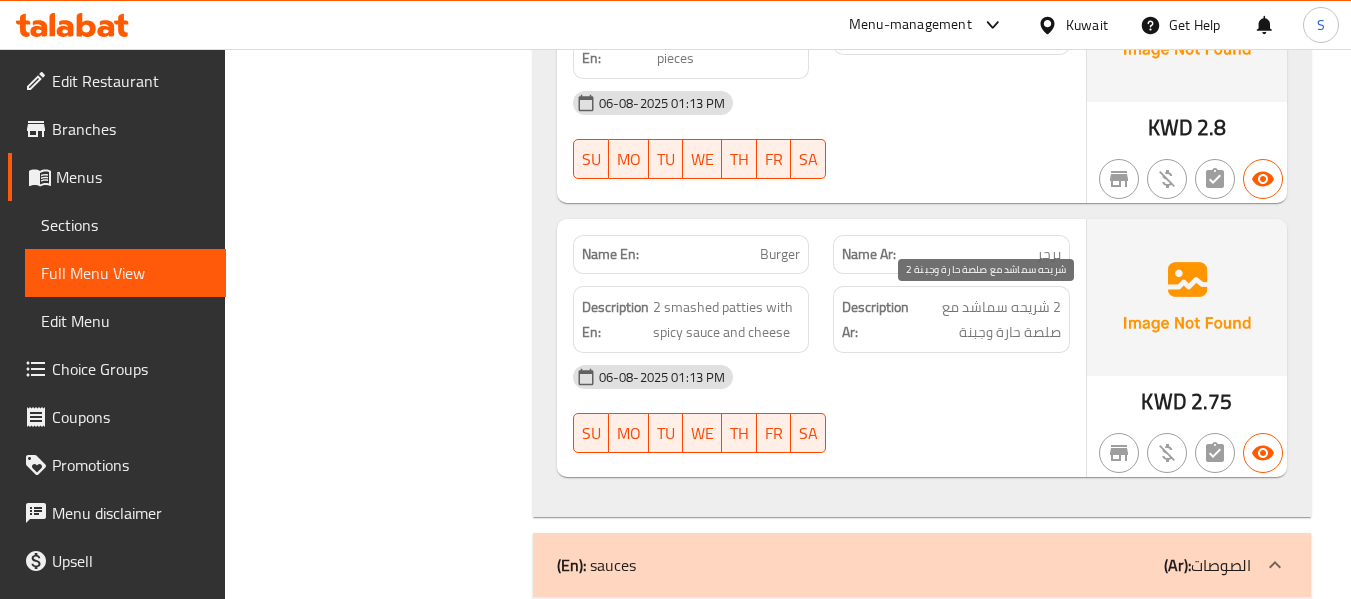 drag, startPoint x: 992, startPoint y: 308, endPoint x: 958, endPoint y: 368, distance: 68.96376 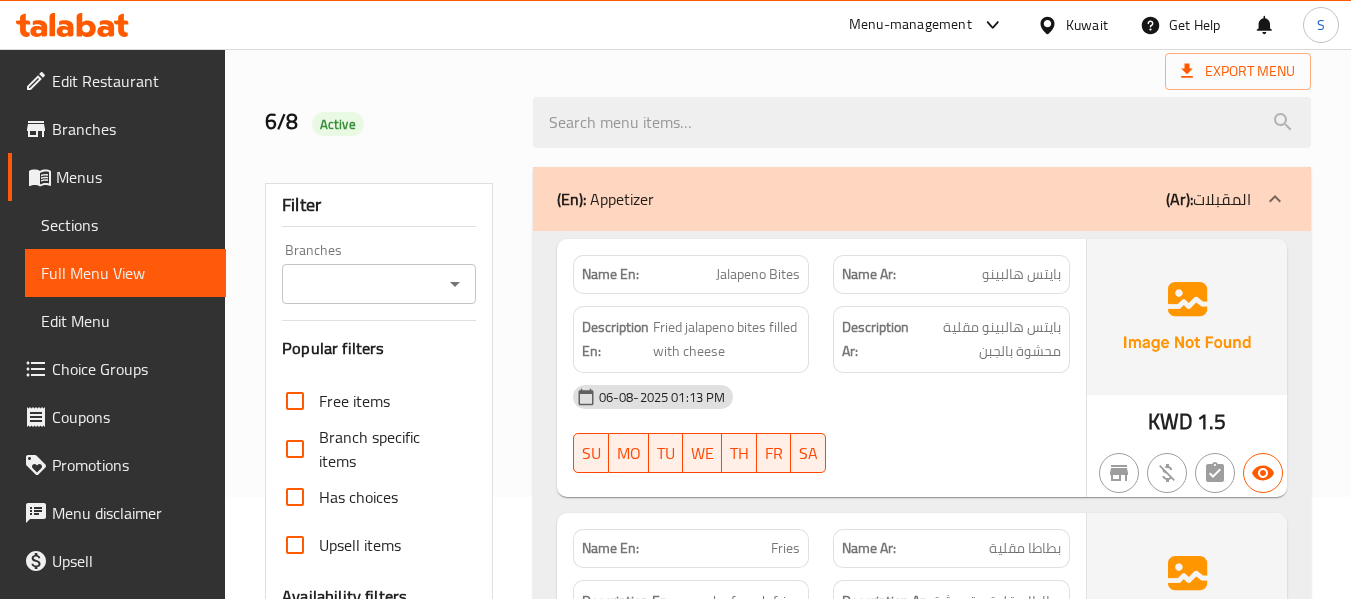 scroll, scrollTop: 0, scrollLeft: 0, axis: both 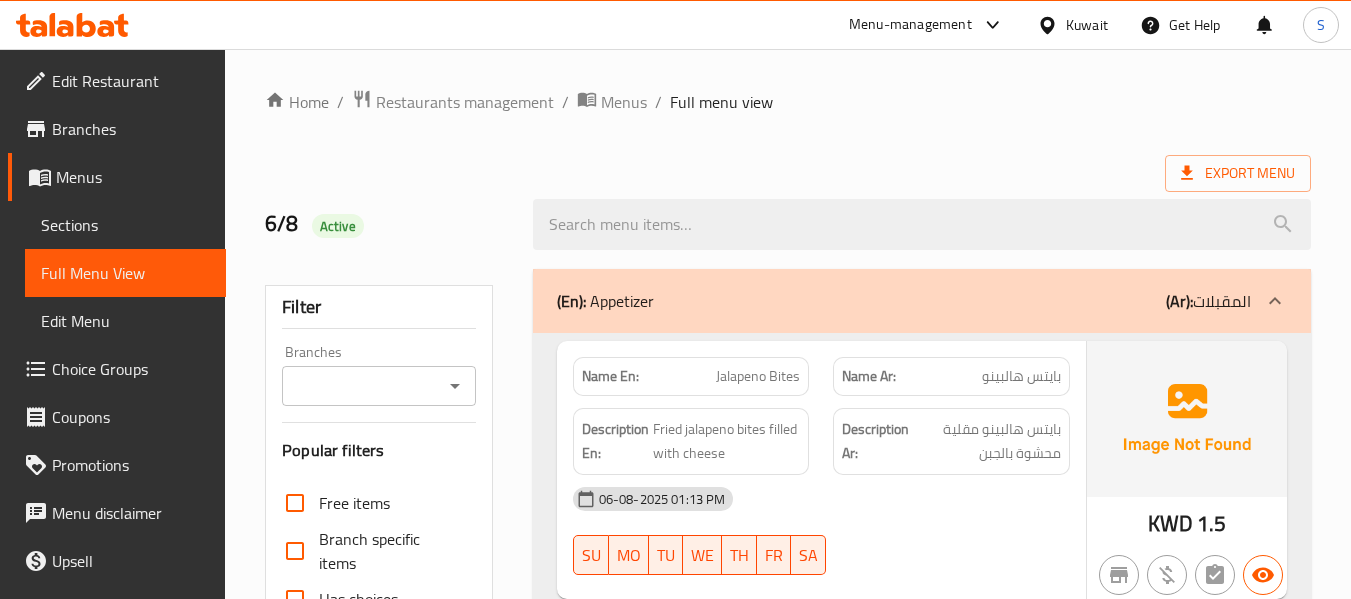 click on "Home / Restaurants management / Menus / Full menu view" at bounding box center (788, 102) 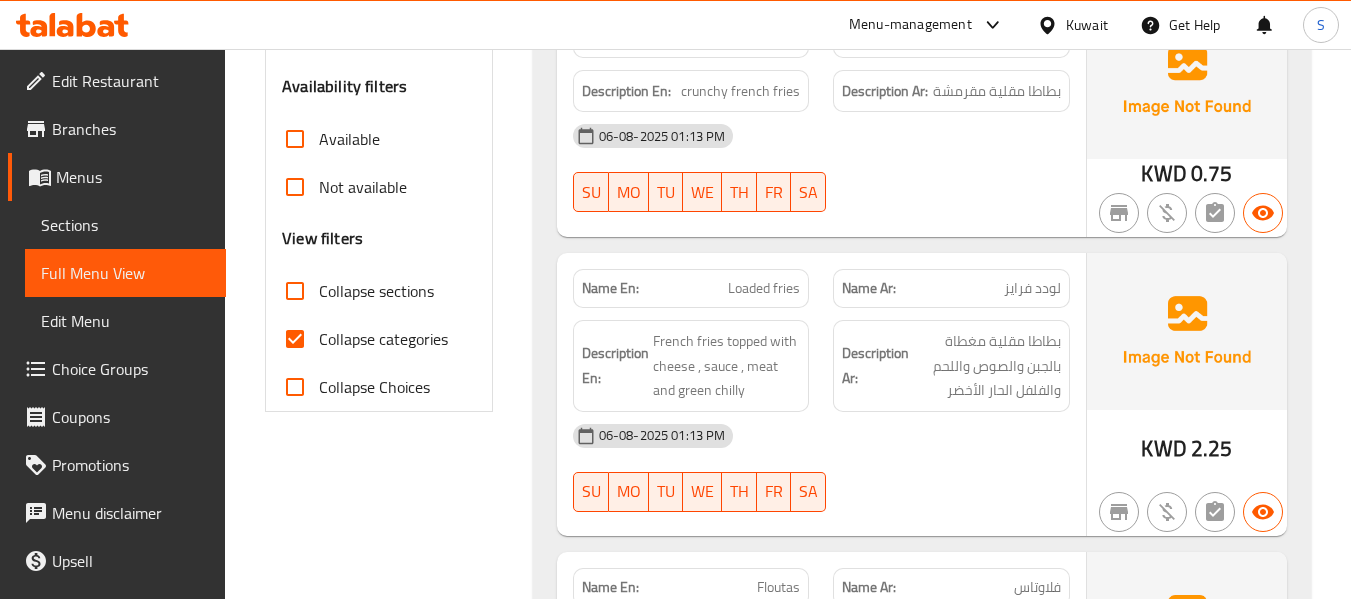 scroll, scrollTop: 700, scrollLeft: 0, axis: vertical 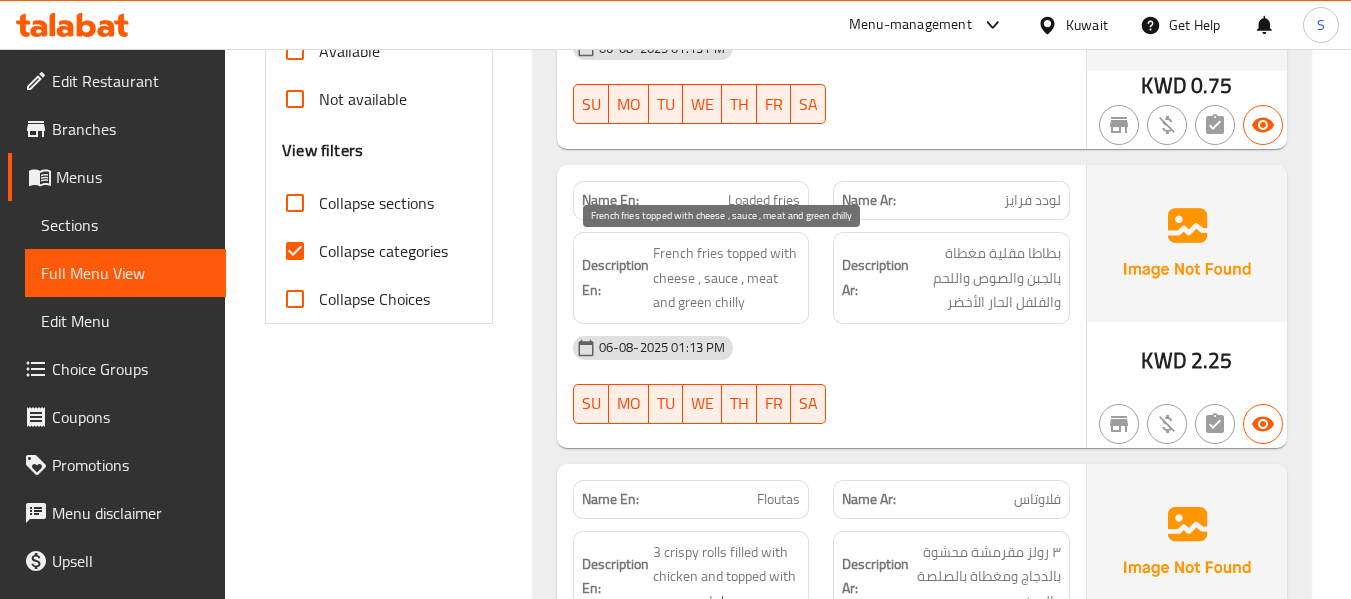 click on "French fries topped with cheese , sauce , meat and green chilly" at bounding box center [727, 278] 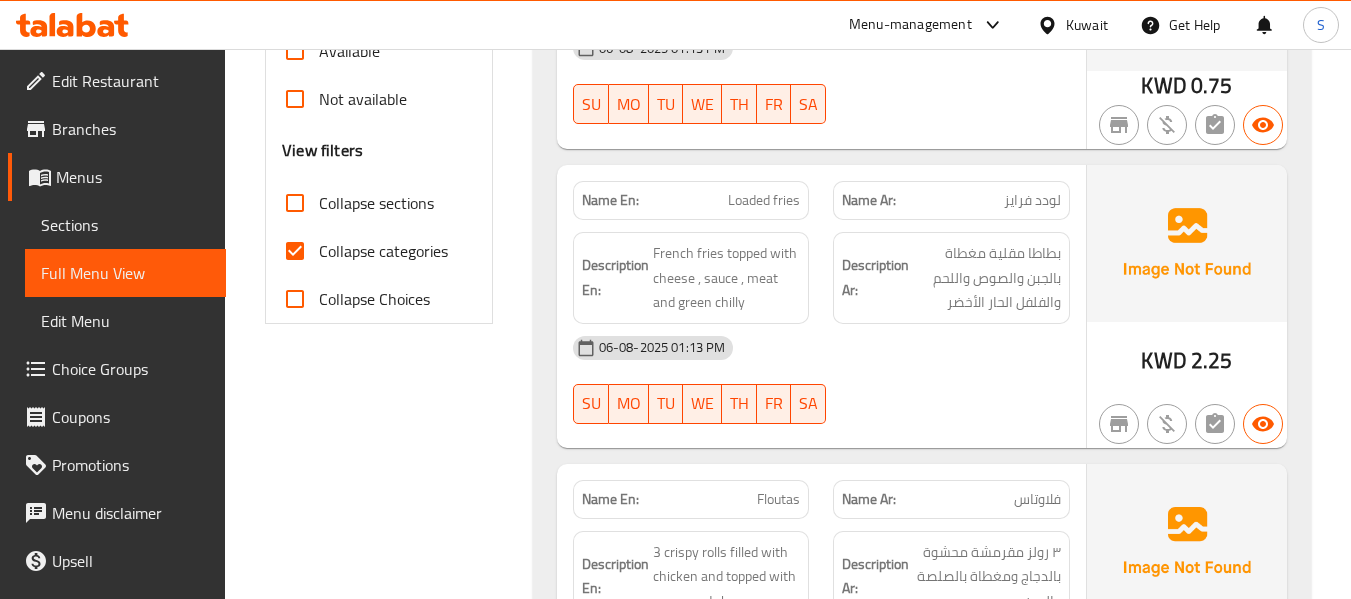 click on "Description Ar:" at bounding box center [875, 277] 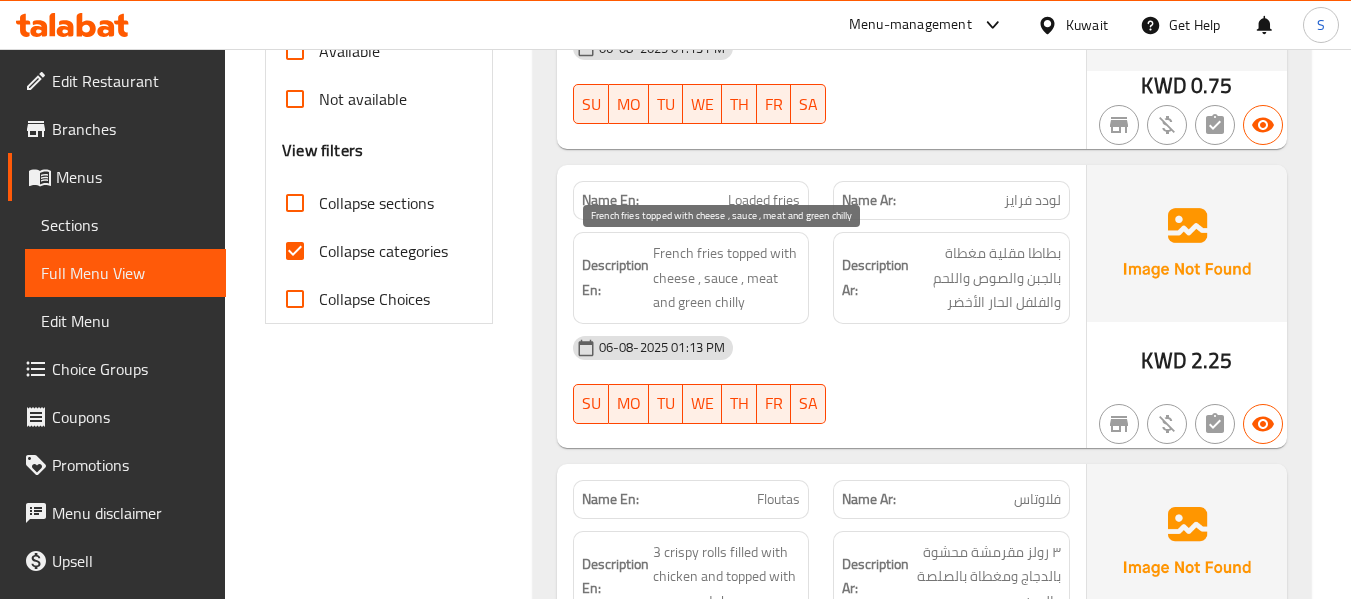 click on "French fries topped with cheese , sauce , meat and green chilly" at bounding box center (727, 278) 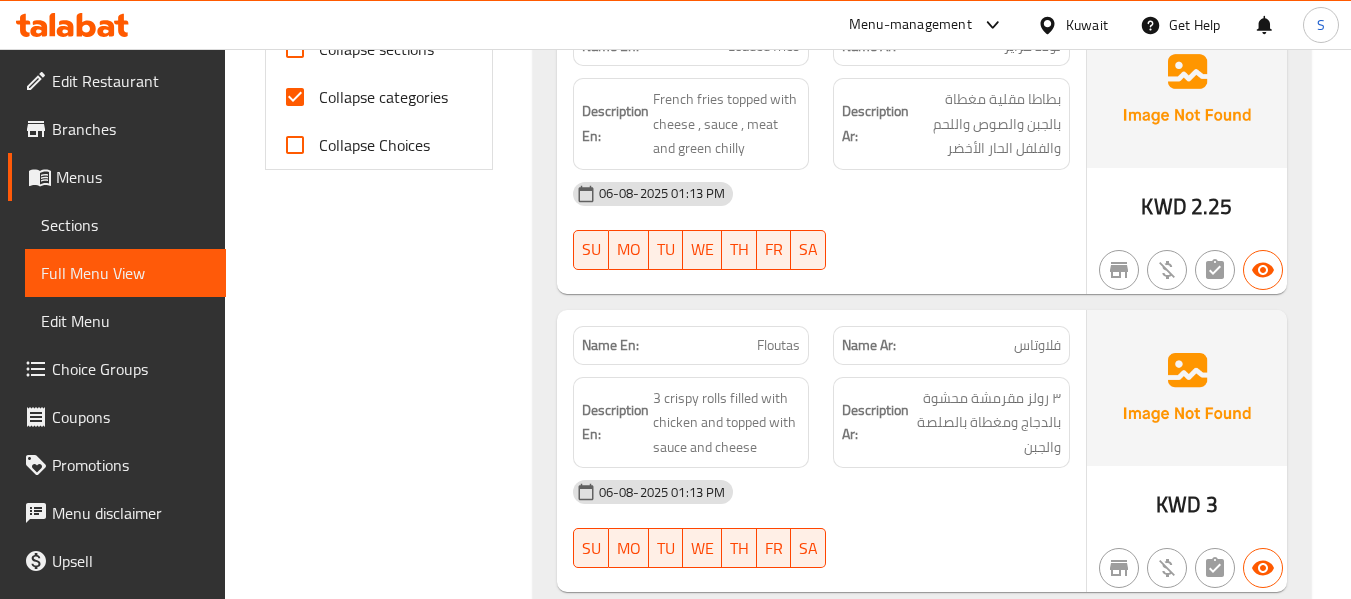scroll, scrollTop: 1000, scrollLeft: 0, axis: vertical 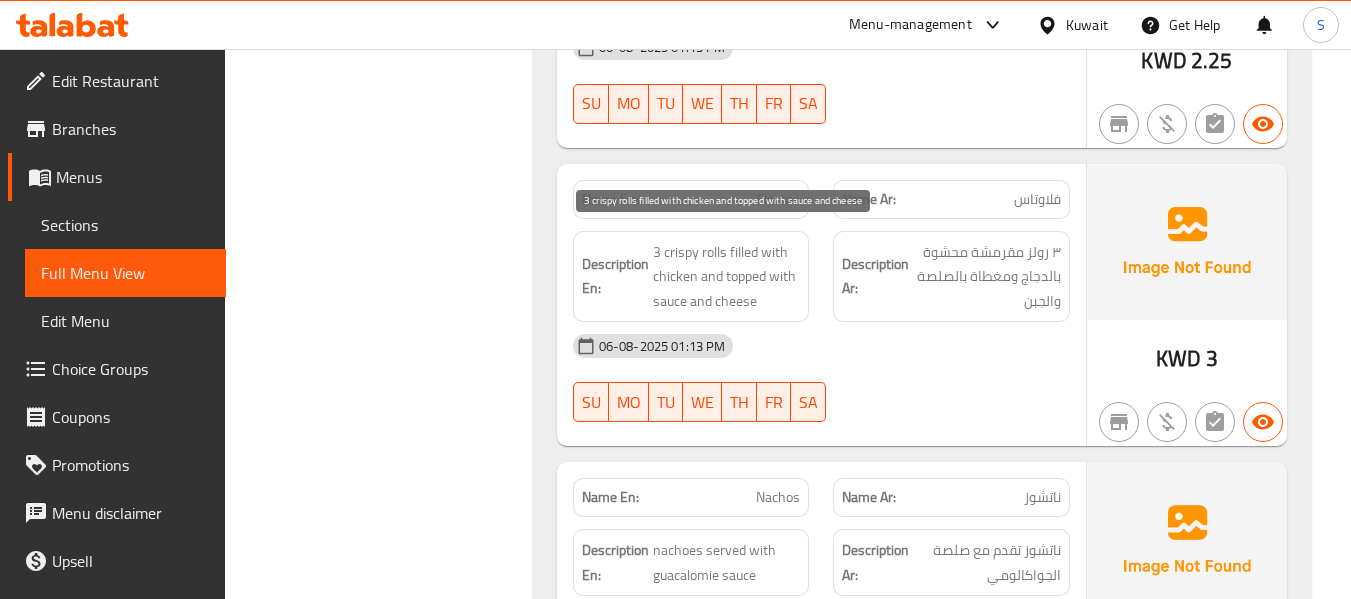 click on "3 crispy rolls filled with chicken and topped with sauce and cheese" at bounding box center (727, 277) 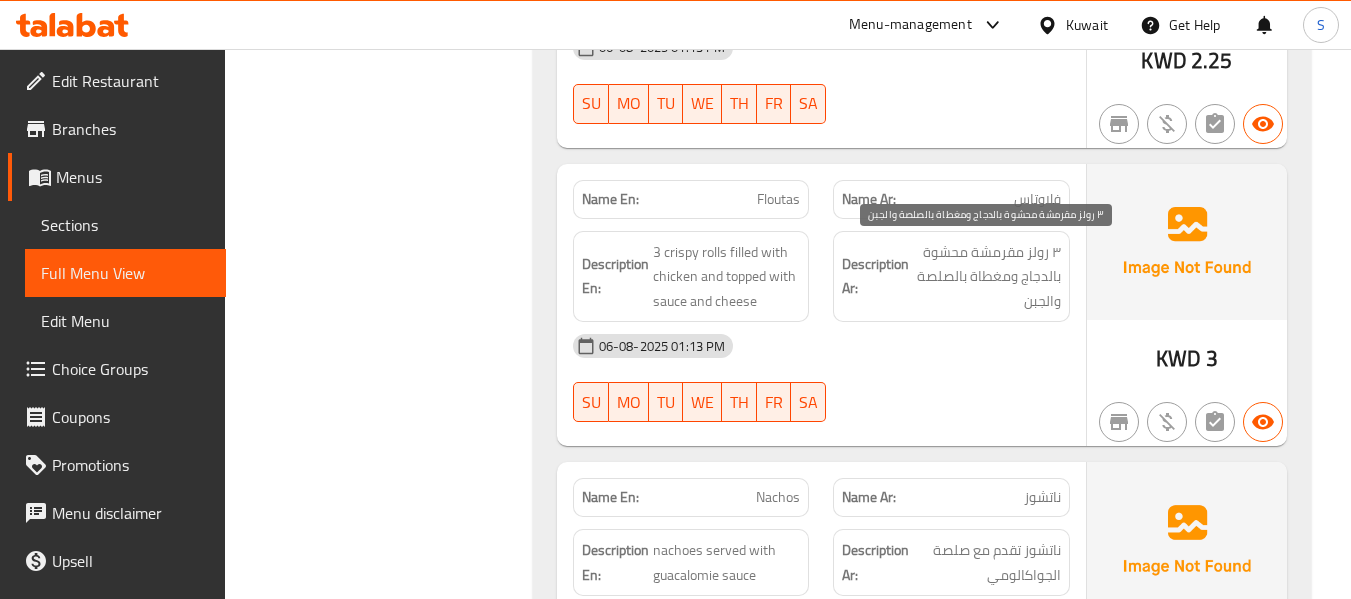 click on "٣ رولز مقرمشة محشوة بالدجاج ومغطاة بالصلصة والجبن" at bounding box center (987, 277) 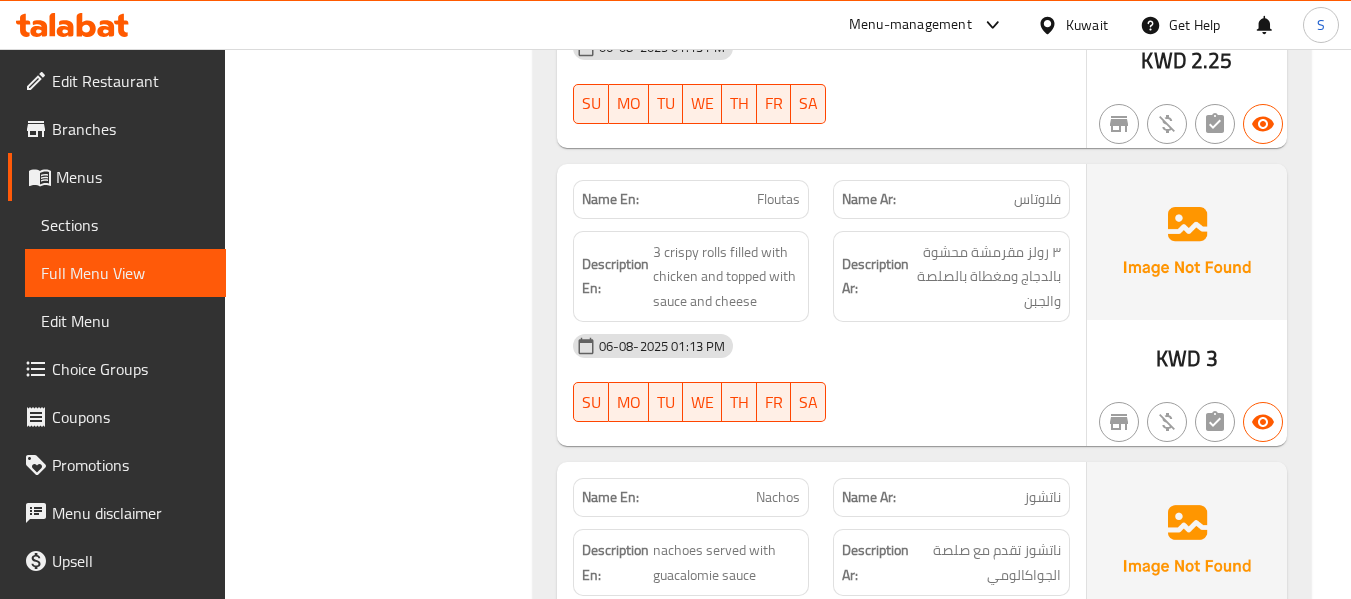 click on "Description En: 3 crispy rolls filled with chicken and topped with sauce and cheese" at bounding box center [691, 277] 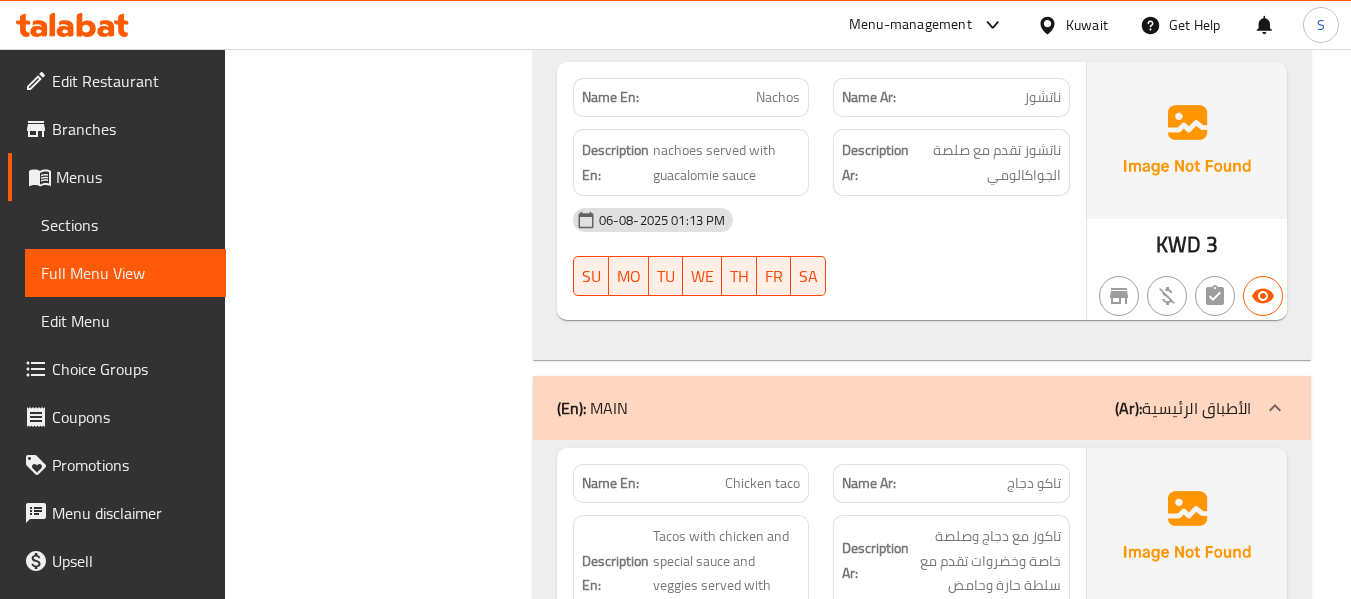 scroll, scrollTop: 1300, scrollLeft: 0, axis: vertical 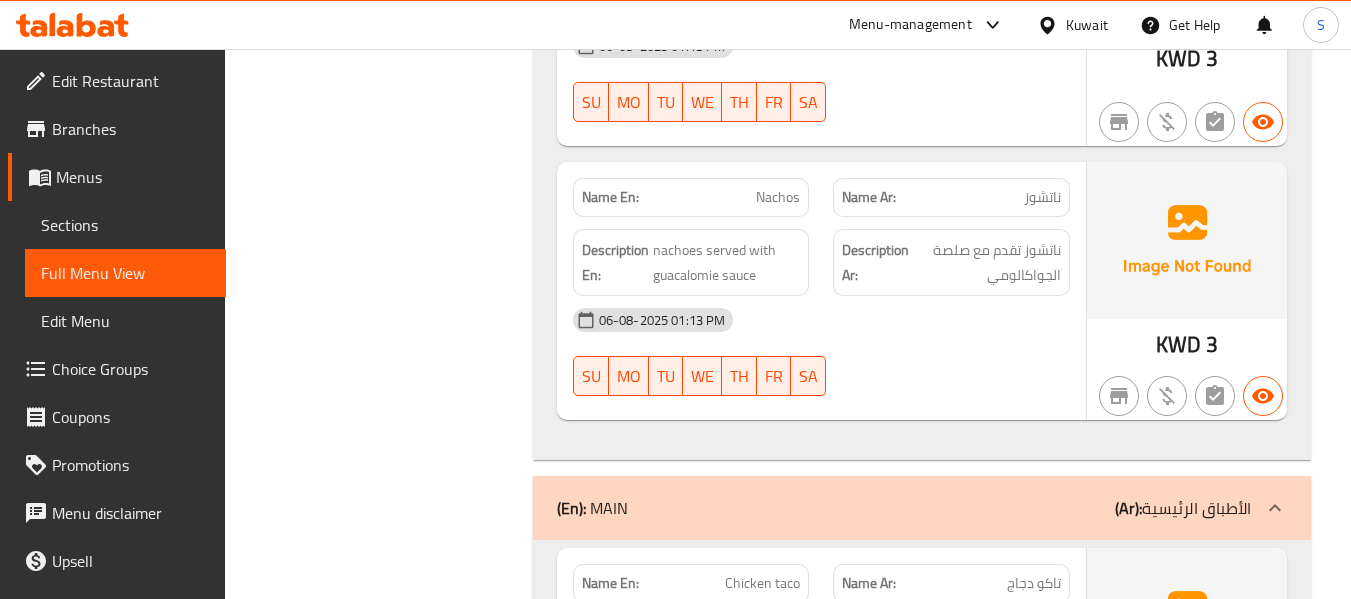 click on "ناتشوز" at bounding box center (1042, 197) 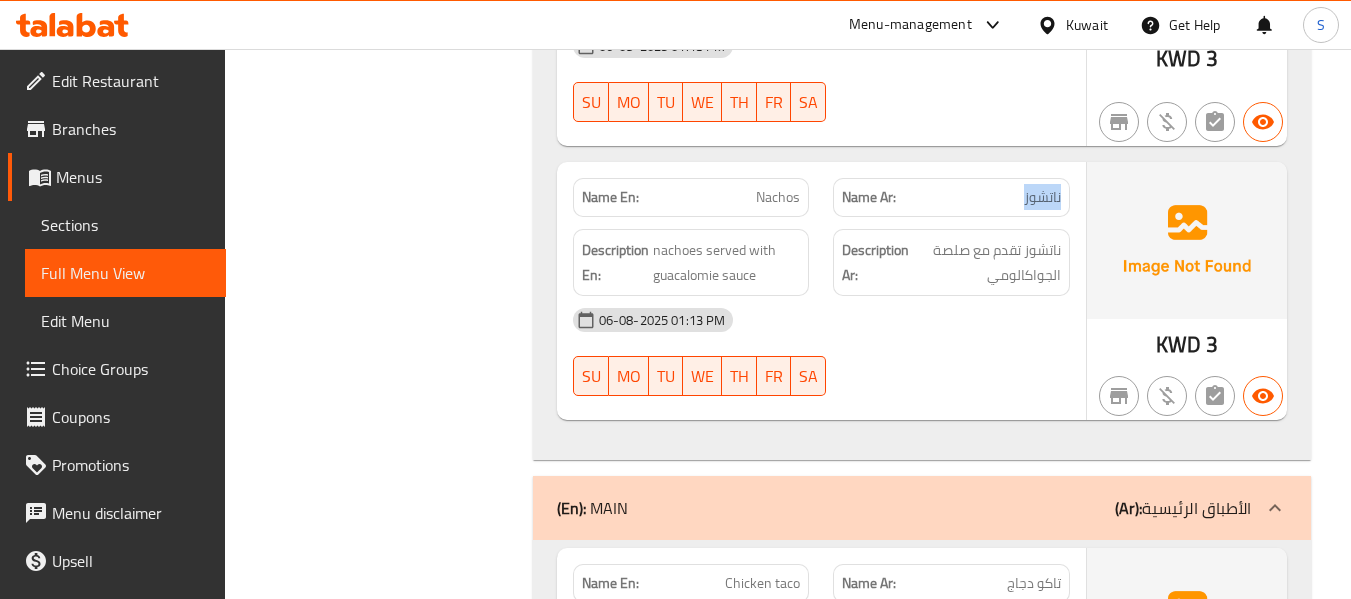 click on "ناتشوز" at bounding box center [1042, 197] 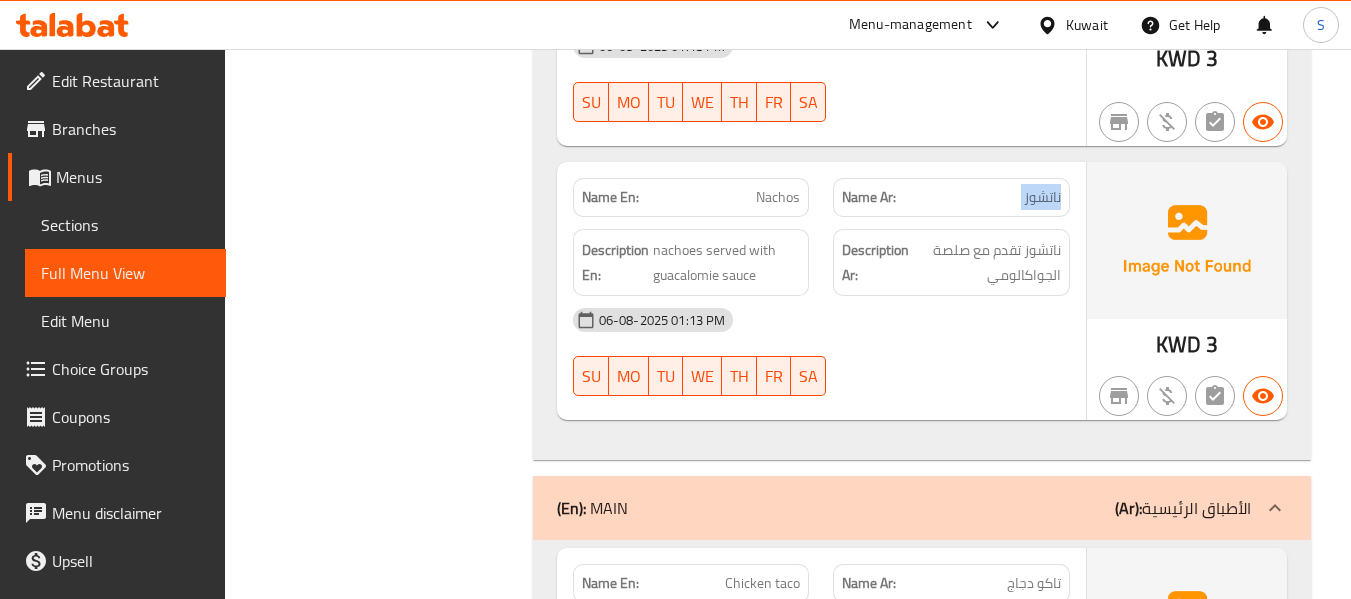 click on "ناتشوز" at bounding box center [1042, 197] 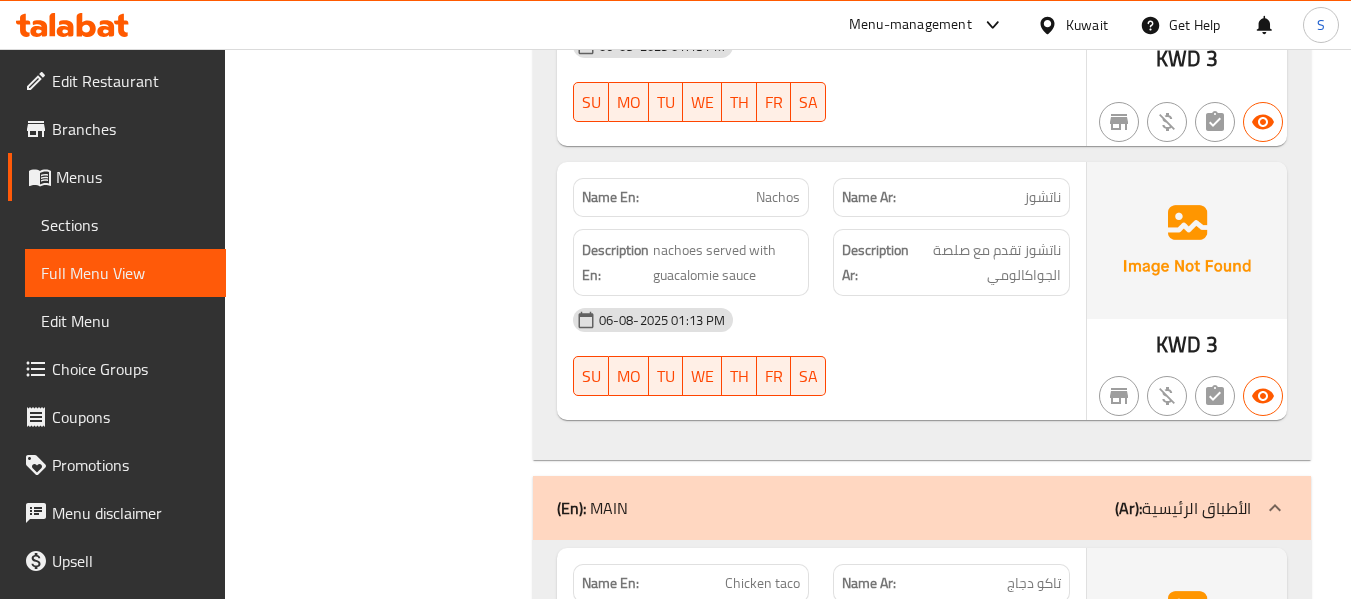 click on "ناتشوز تقدم مع صلصة الجواكالومي" at bounding box center (987, 262) 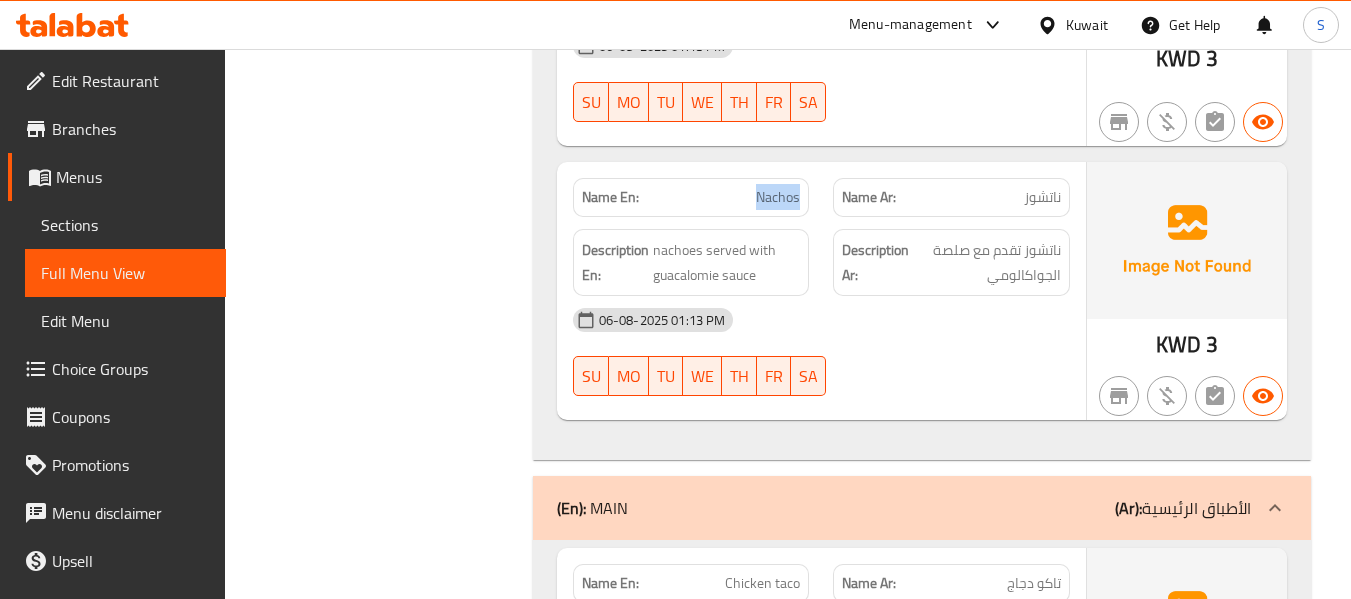 click on "Name En: Nachos" at bounding box center [691, 197] 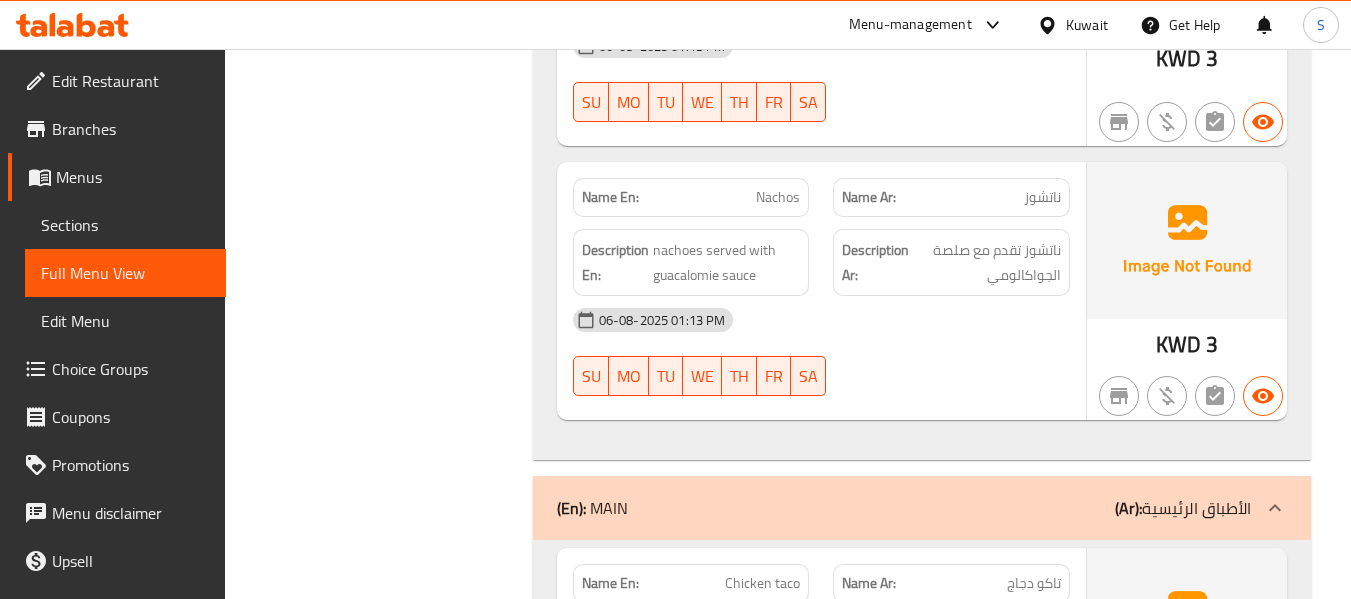 click on "Description Ar:" at bounding box center [875, 262] 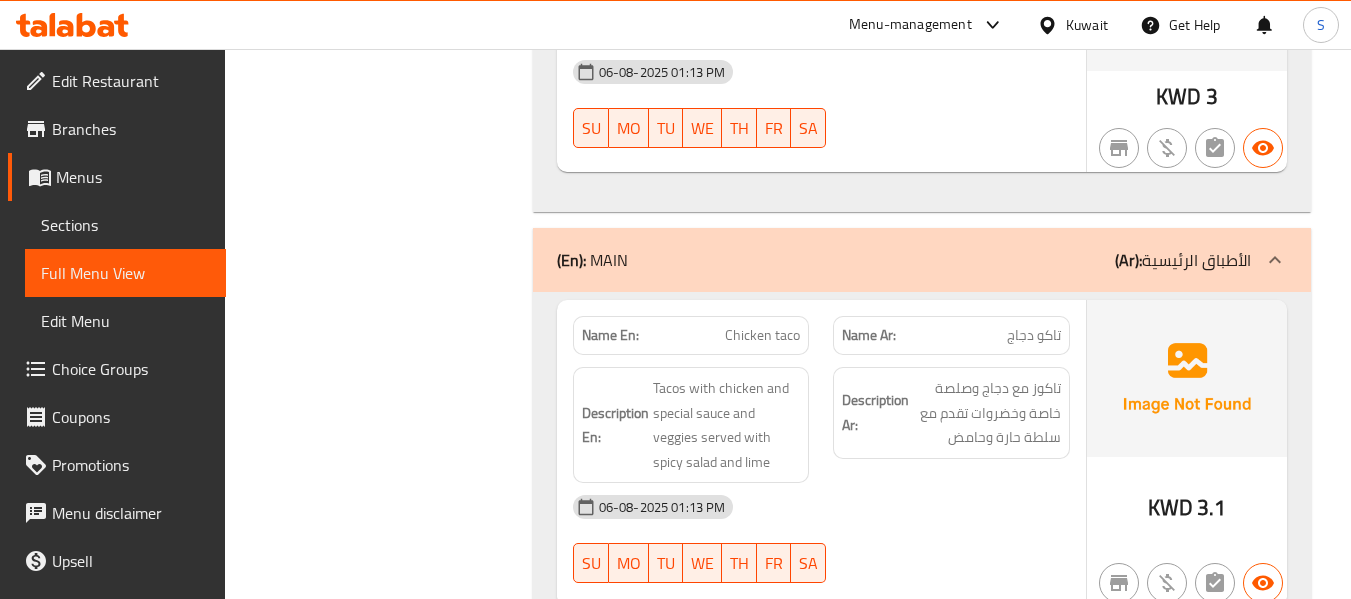 scroll, scrollTop: 1523, scrollLeft: 0, axis: vertical 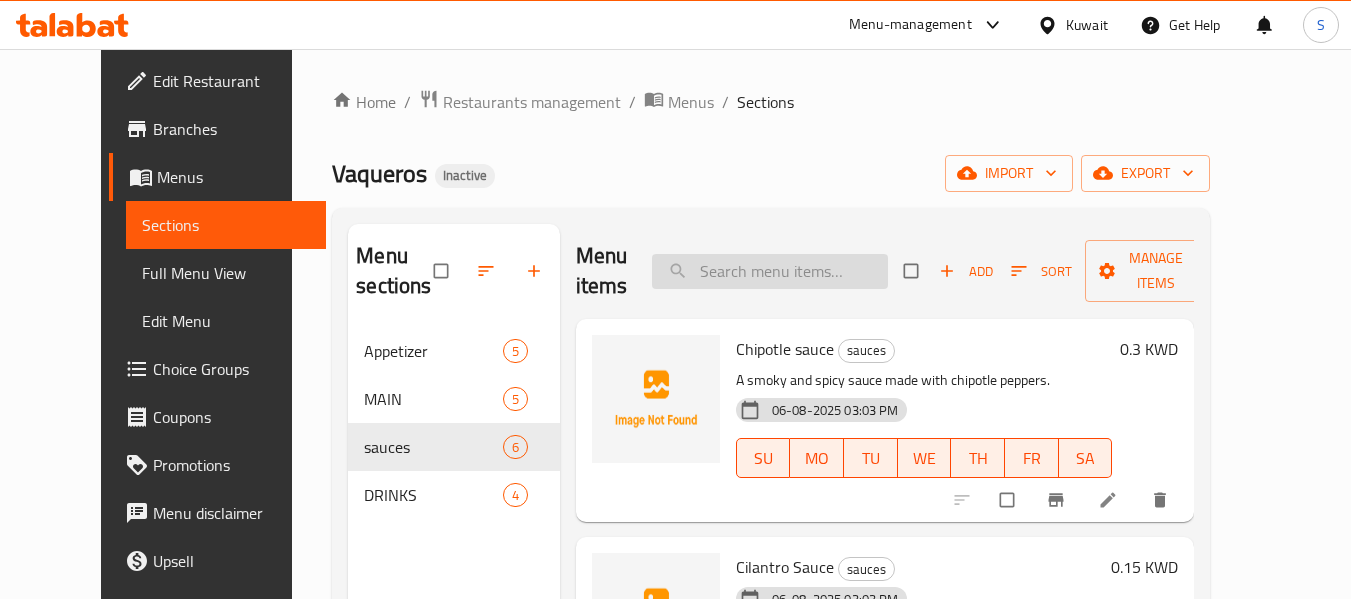 click at bounding box center (770, 271) 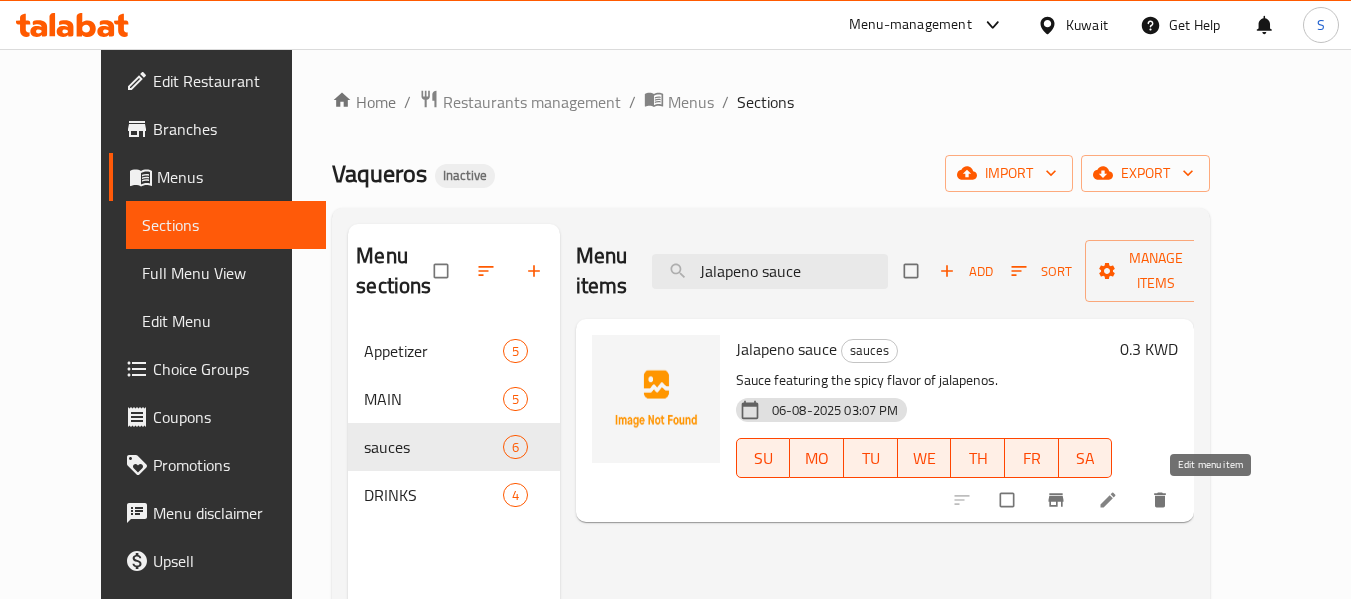 type on "Jalapeno sauce" 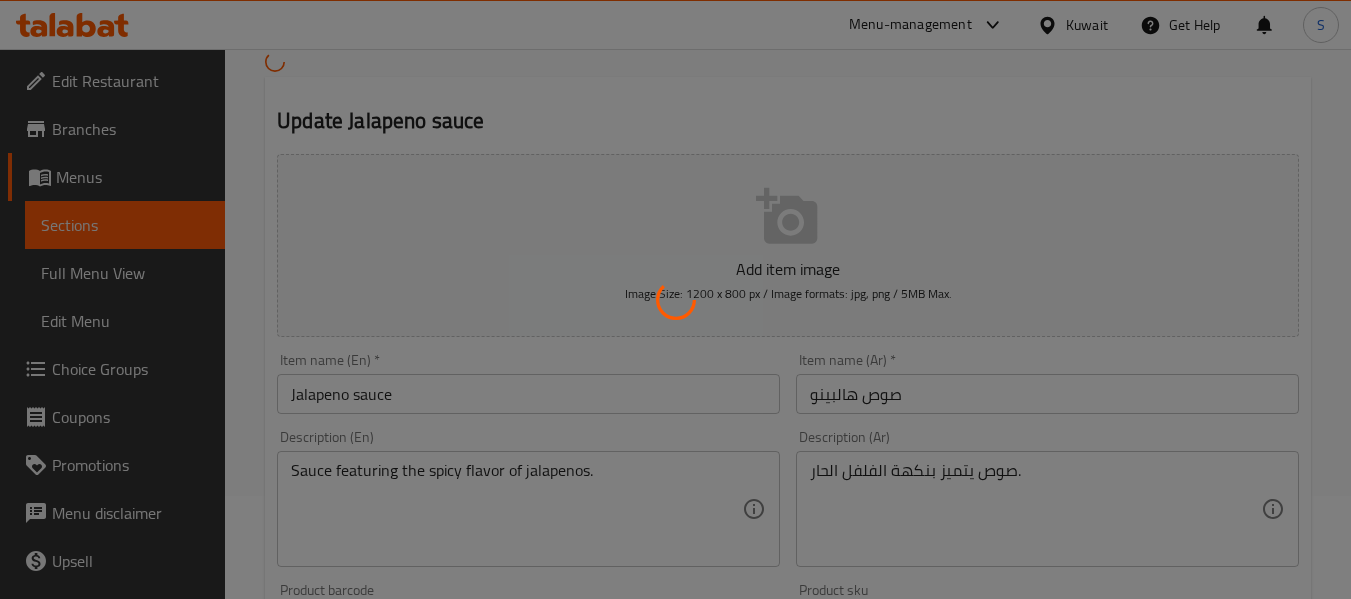 scroll, scrollTop: 200, scrollLeft: 0, axis: vertical 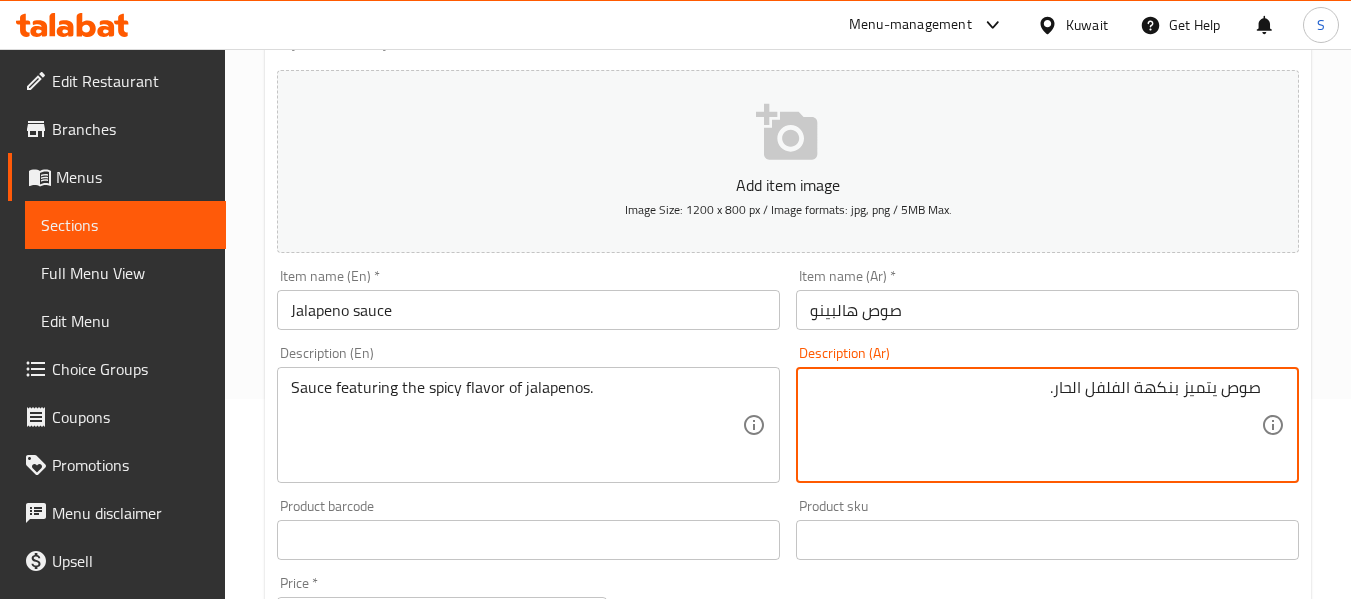 click on "صوص يتميز بنكهة الفلفل الحار." at bounding box center (1035, 425) 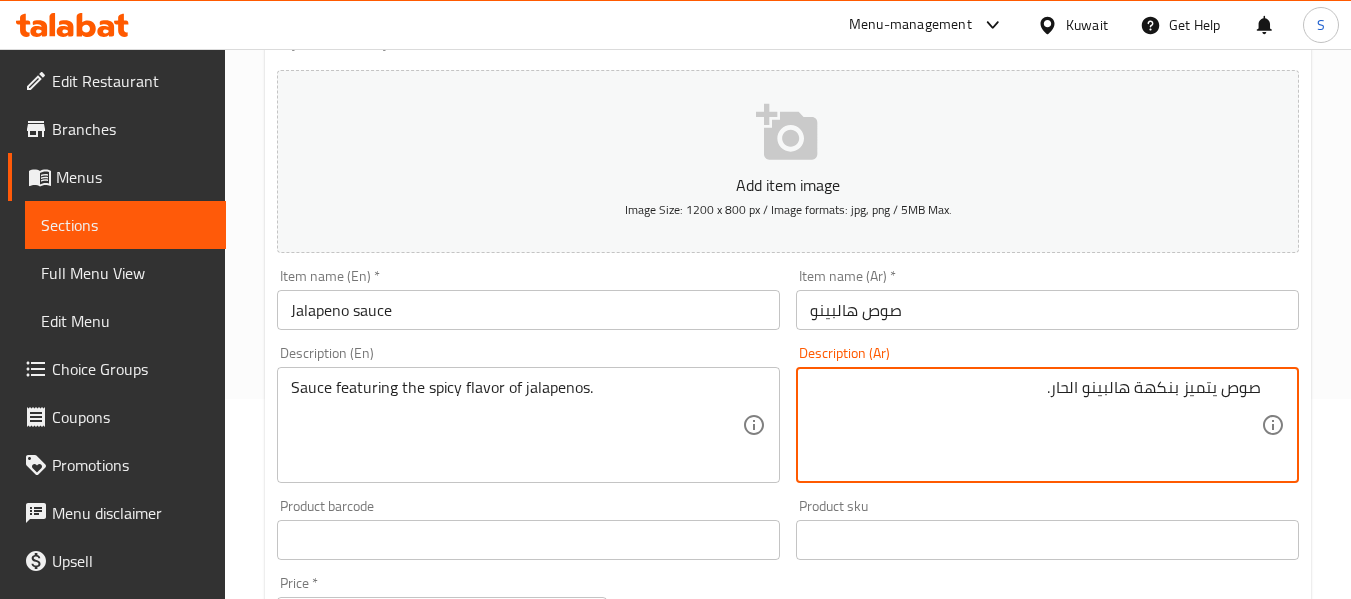 click on "صوص يتميز بنكهة هالبينو الحار." at bounding box center (1035, 425) 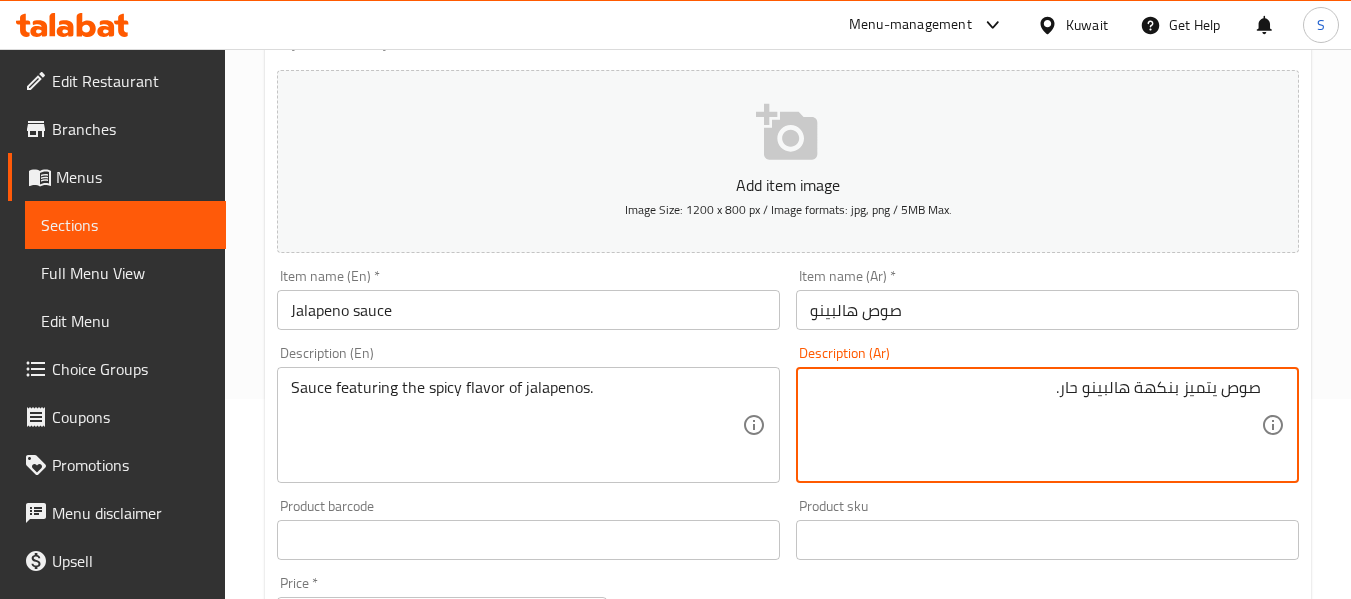 type on "صوص يتميز بنكهة هالبينو حار." 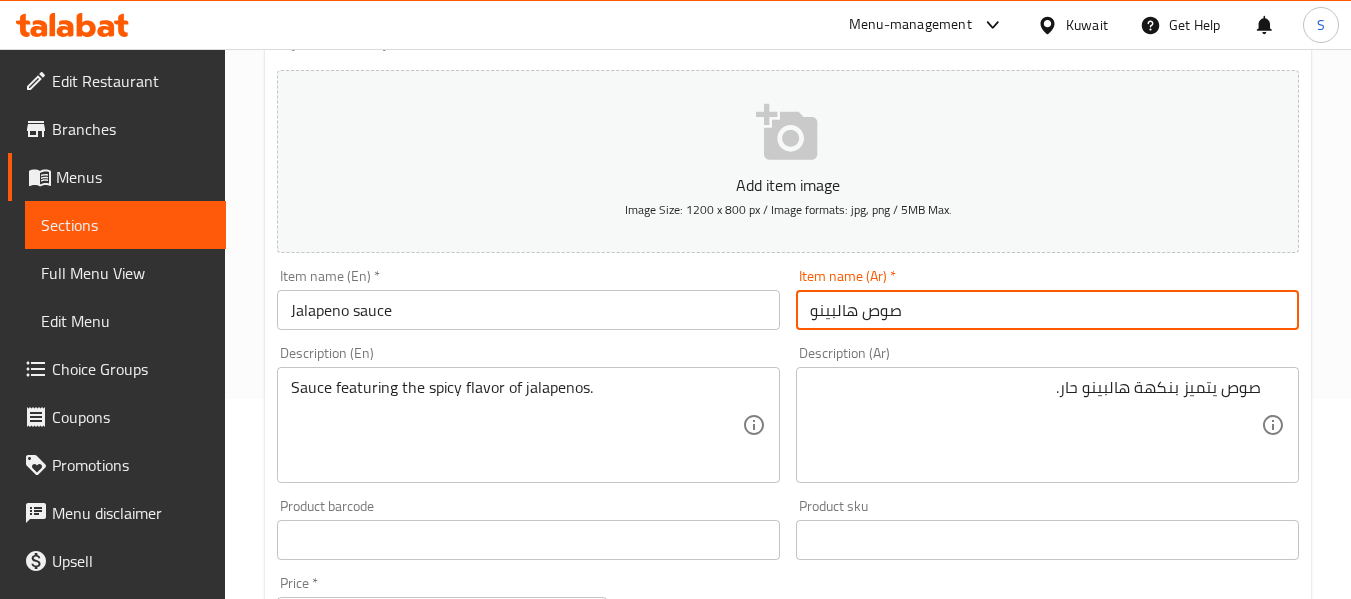 click on "Update" at bounding box center (398, 1126) 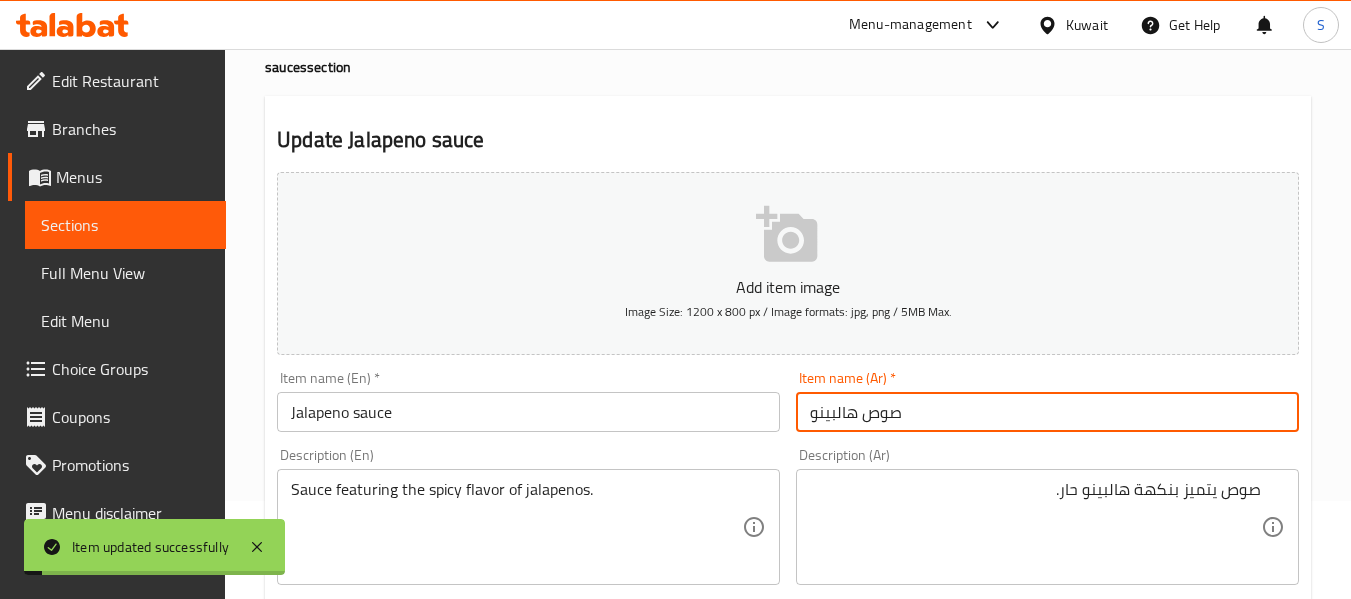 scroll, scrollTop: 0, scrollLeft: 0, axis: both 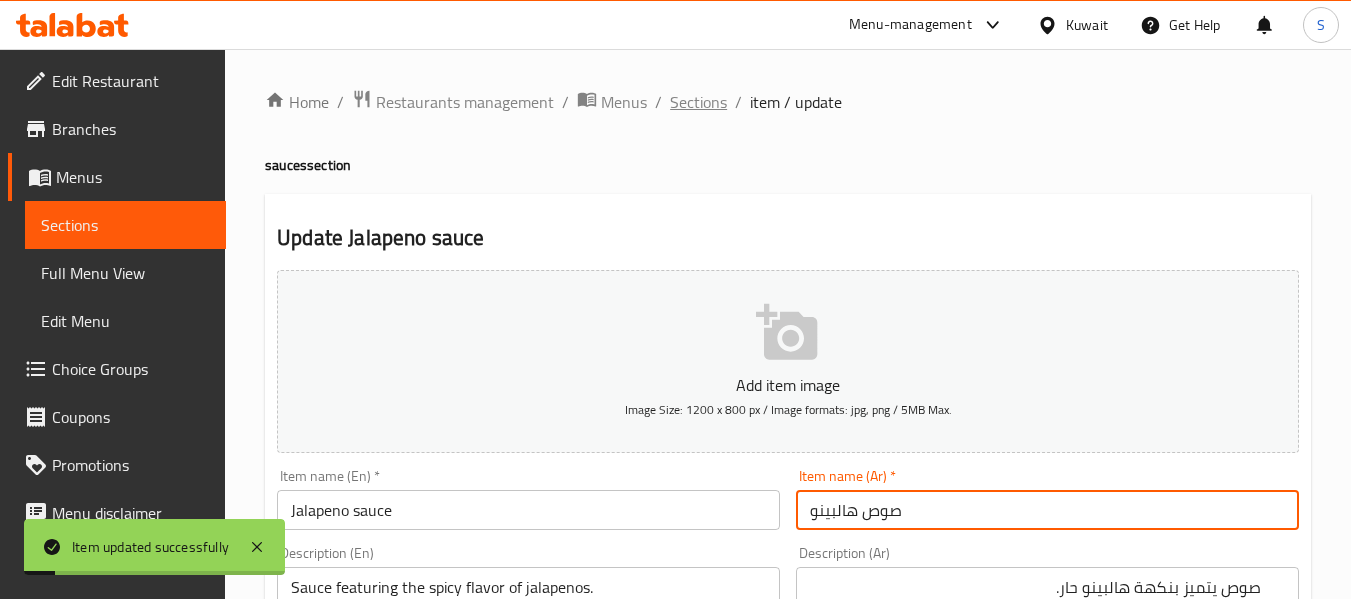 drag, startPoint x: 715, startPoint y: 81, endPoint x: 707, endPoint y: 89, distance: 11.313708 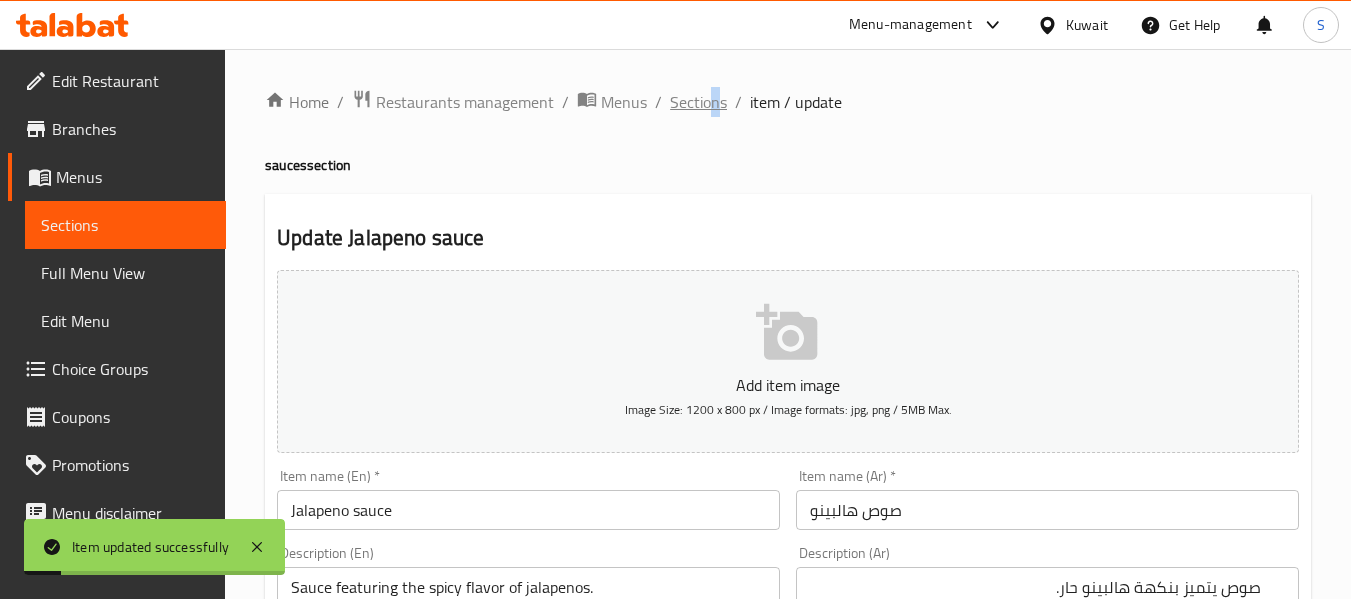 click on "Sections" at bounding box center (698, 102) 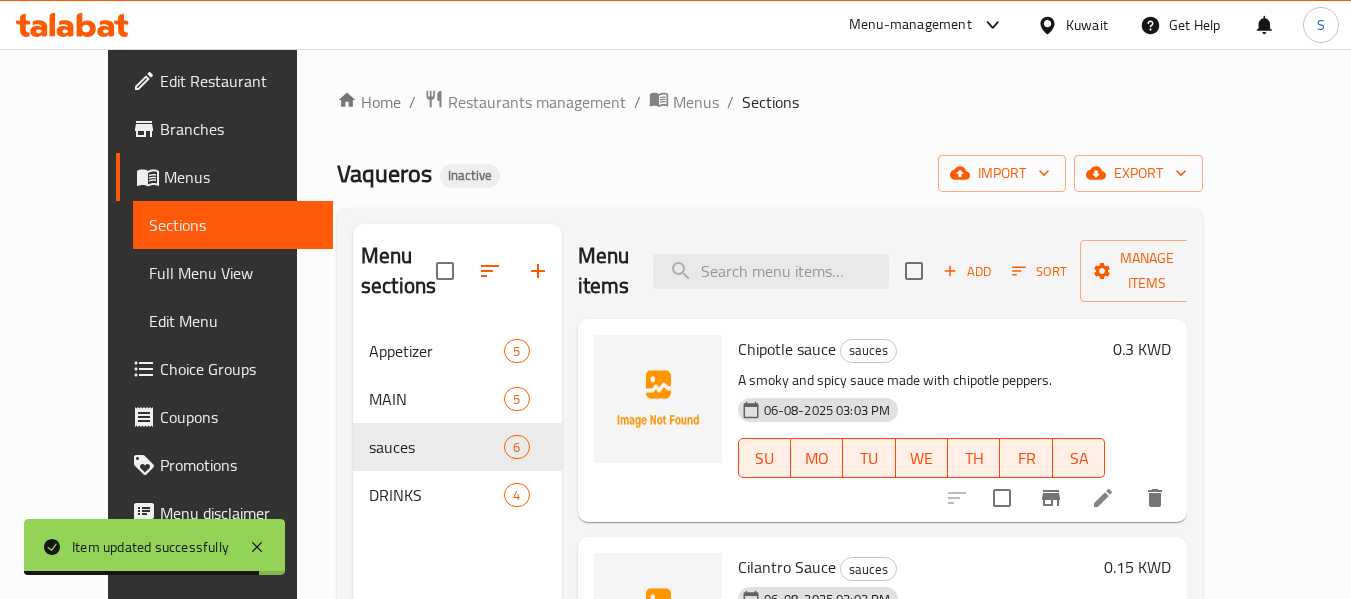click on "Home / Restaurants management / Menus / Sections Vaqueros Inactive import export Menu sections Appetizer 5 MAIN 5 sauces 6 DRINKS 4 Menu items Add Sort Manage items Chipotle sauce   sauces A smoky and spicy sauce made with chipotle peppers. [DATE] [TIME] SU MO TU WE TH FR SA 0.3   KWD Cilantro Sauce   sauces [DATE] [TIME] SU MO TU WE TH FR SA 0.15   KWD Avocado sauce   sauces A creamy sauce made with avocado as the main ingredient [DATE] [TIME] SU MO TU WE TH FR SA 0.3   KWD Table cream sauce   sauces [DATE] [TIME] SU MO TU WE TH FR SA 0.15   KWD Jalapeno sauce   sauces Sauce featuring the spicy flavor of jalapenos. [DATE] [TIME] SU MO TU WE TH FR SA 0.3   KWD Arbol sauce   sauces Our special spicy  Arbol sauce [DATE] [TIME] SU MO TU WE TH FR SA 0.3   KWD" at bounding box center [770, 464] 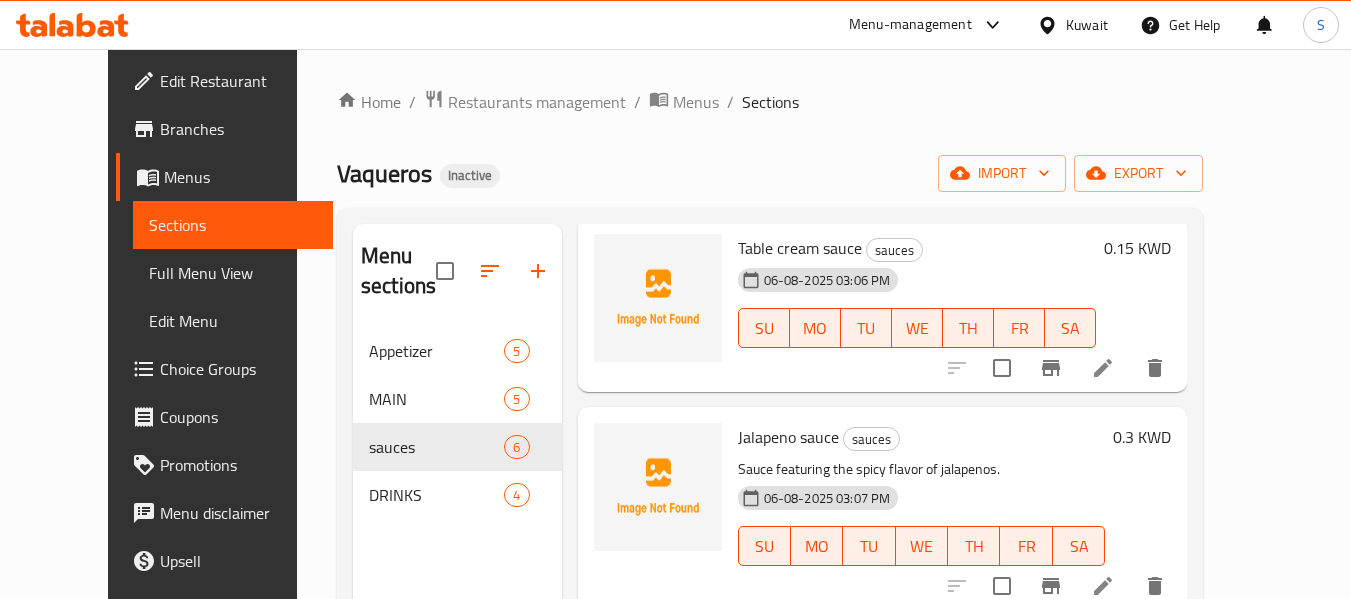 scroll, scrollTop: 732, scrollLeft: 0, axis: vertical 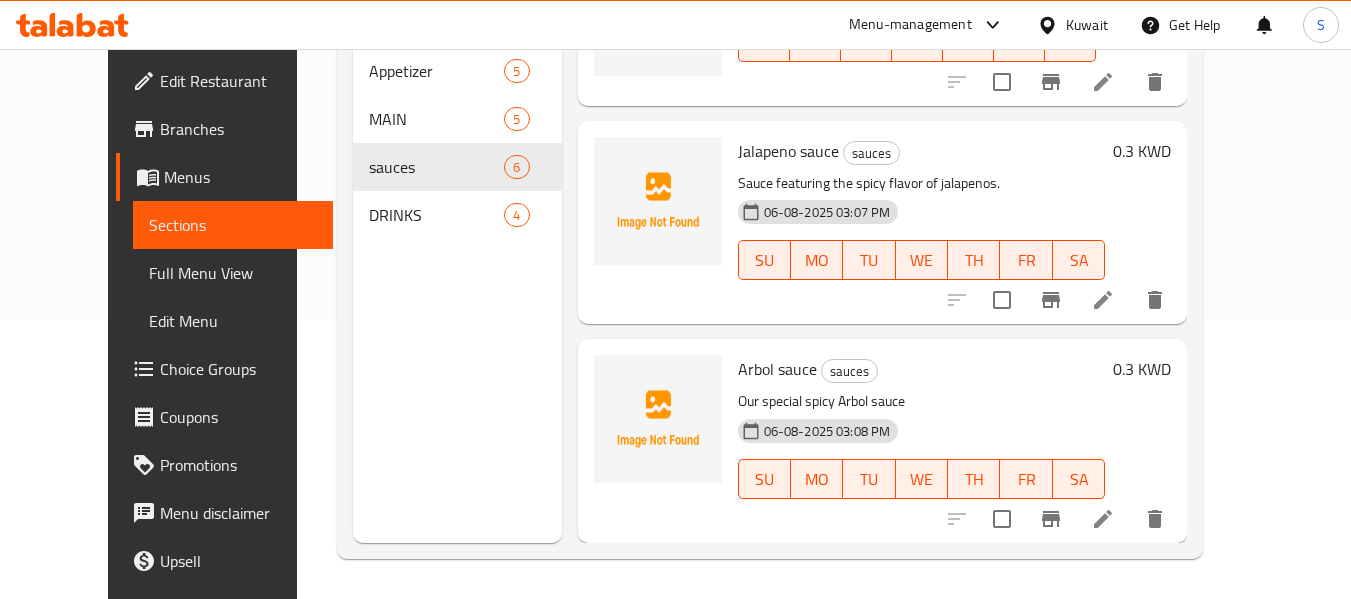 click on "Our special spicy  Arbol sauce" at bounding box center [922, 401] 